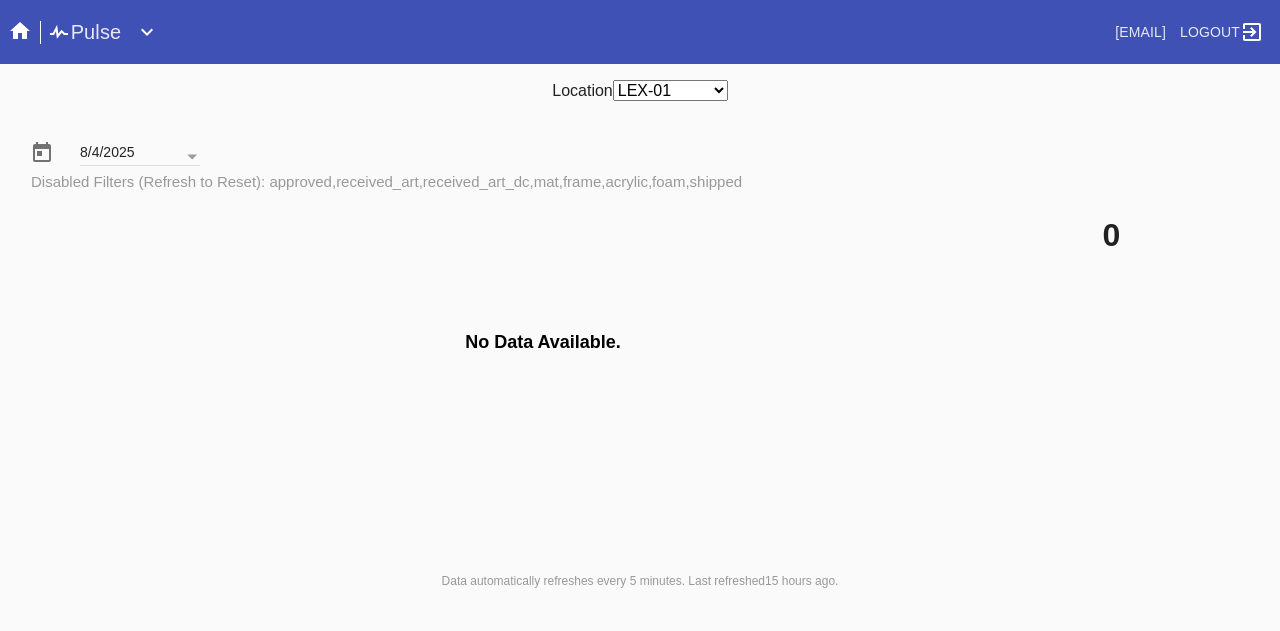 scroll, scrollTop: 0, scrollLeft: 0, axis: both 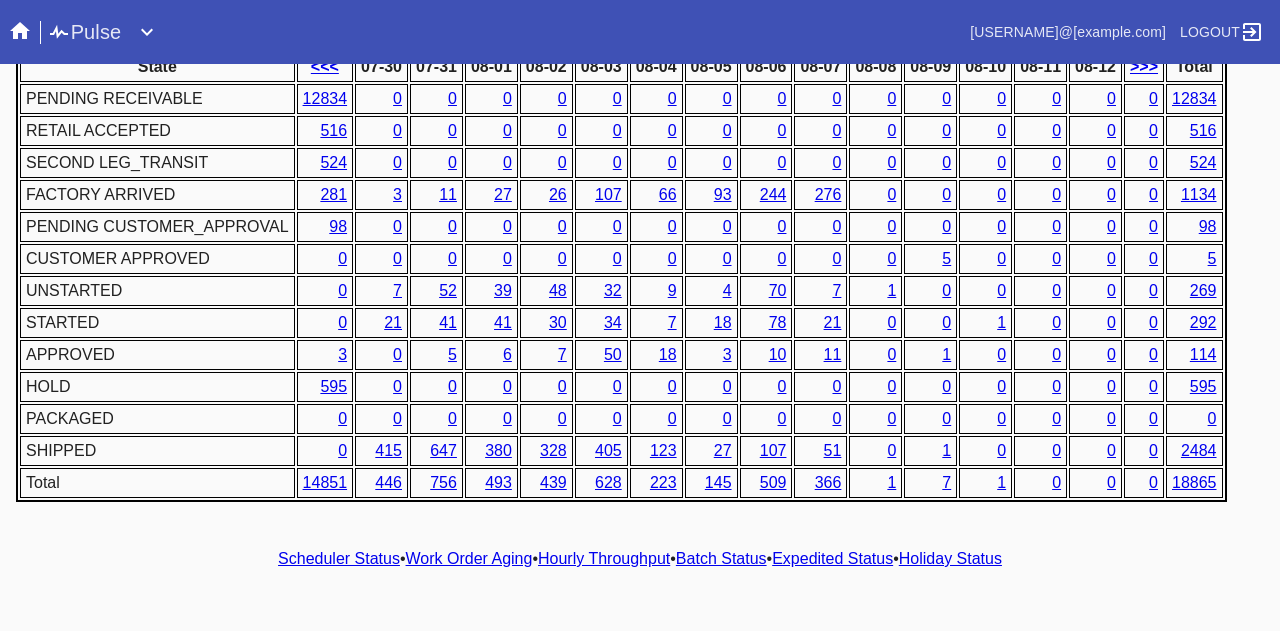 click on "Hourly Throughput" at bounding box center (604, 558) 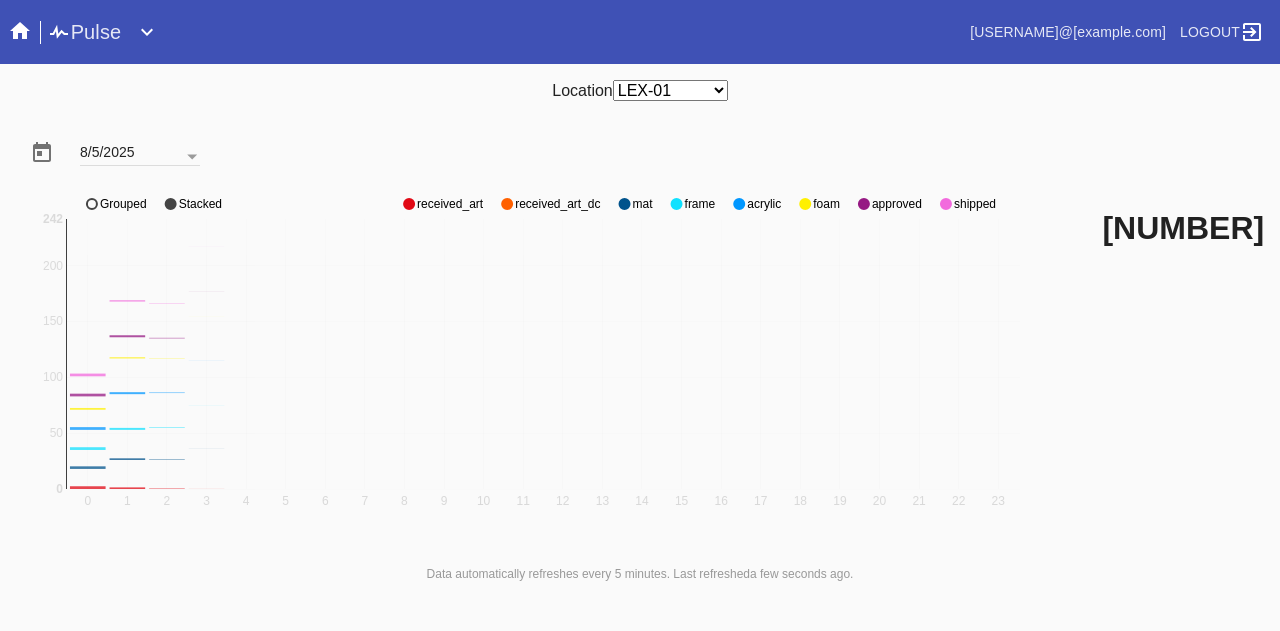 click on "0 1 2 3 4 5 6 7 8 9 10 11 12 13 14 15 16 17 18 19 20 21 22 23 0 50 100 150 200 0 242 received_art received_art_dc mat frame acrylic foam approved shipped Grouped Stacked" 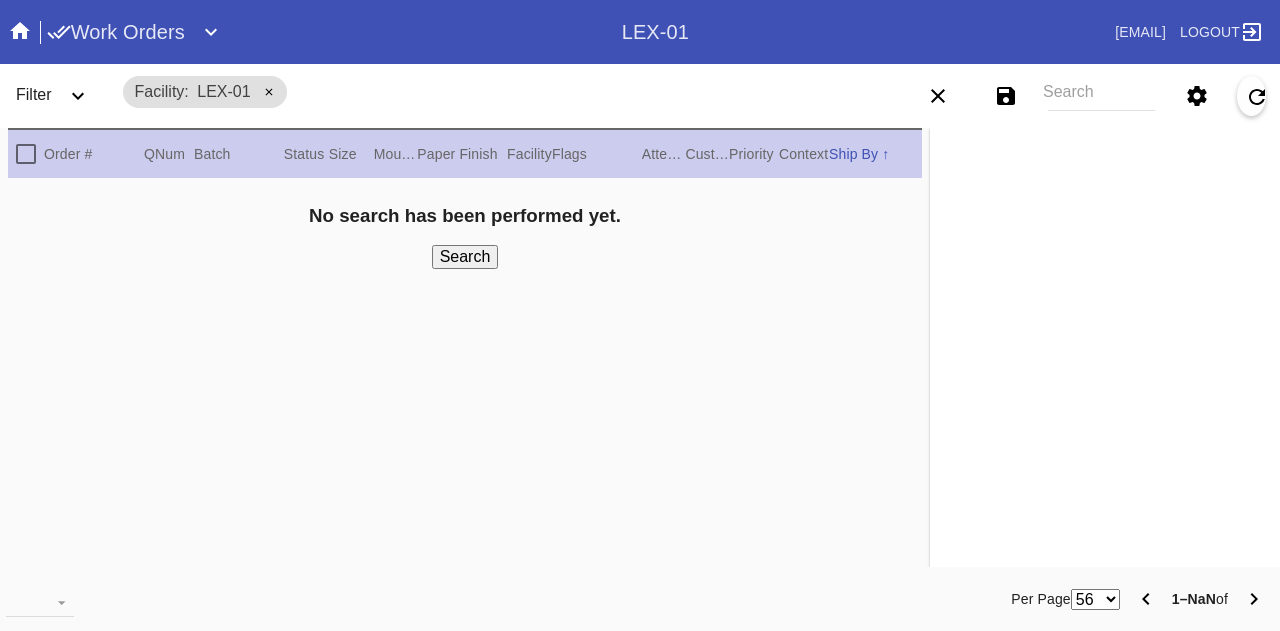 scroll, scrollTop: 0, scrollLeft: 0, axis: both 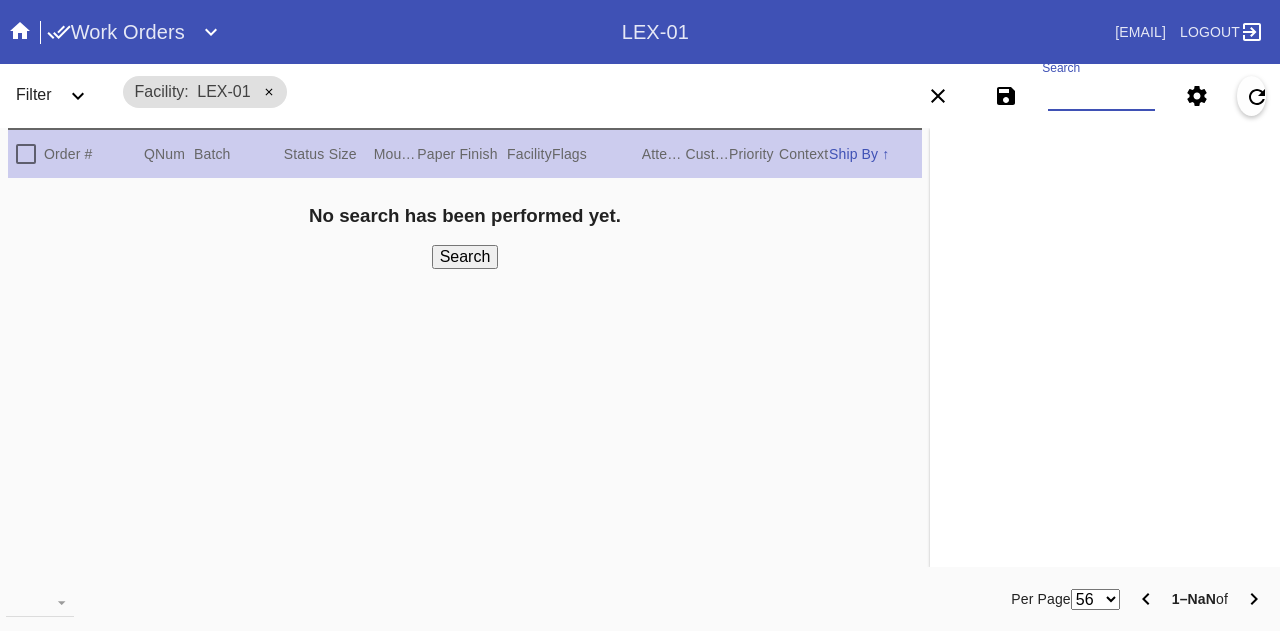click on "Search" at bounding box center (1101, 96) 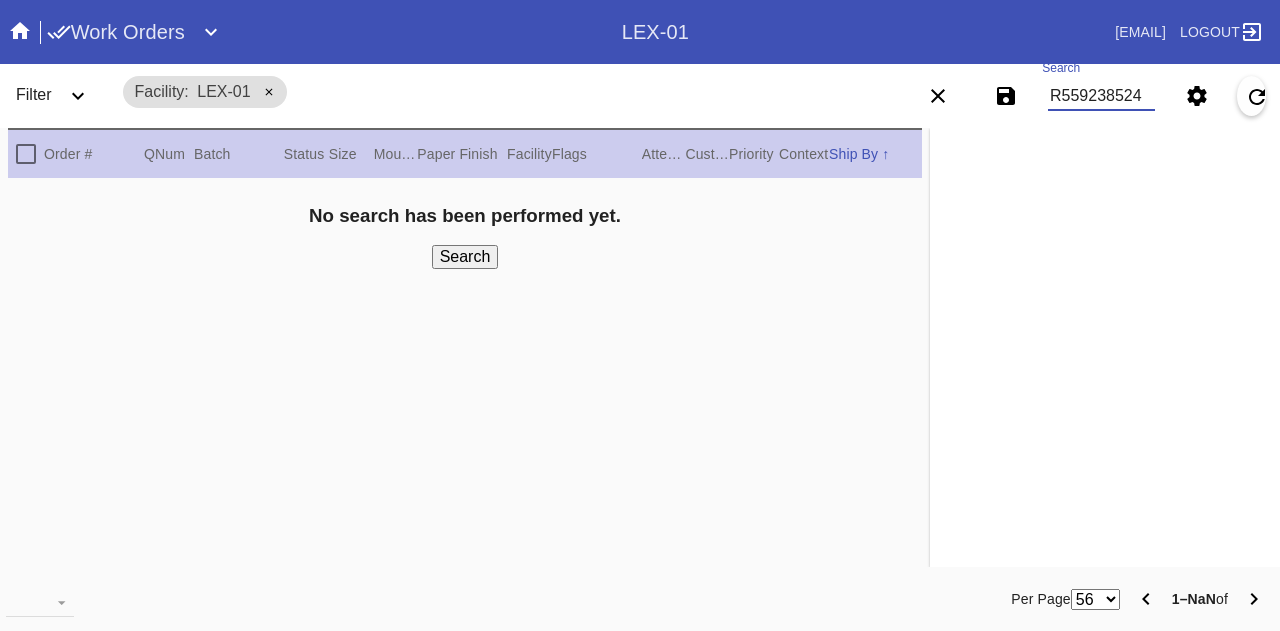 type on "R559238524" 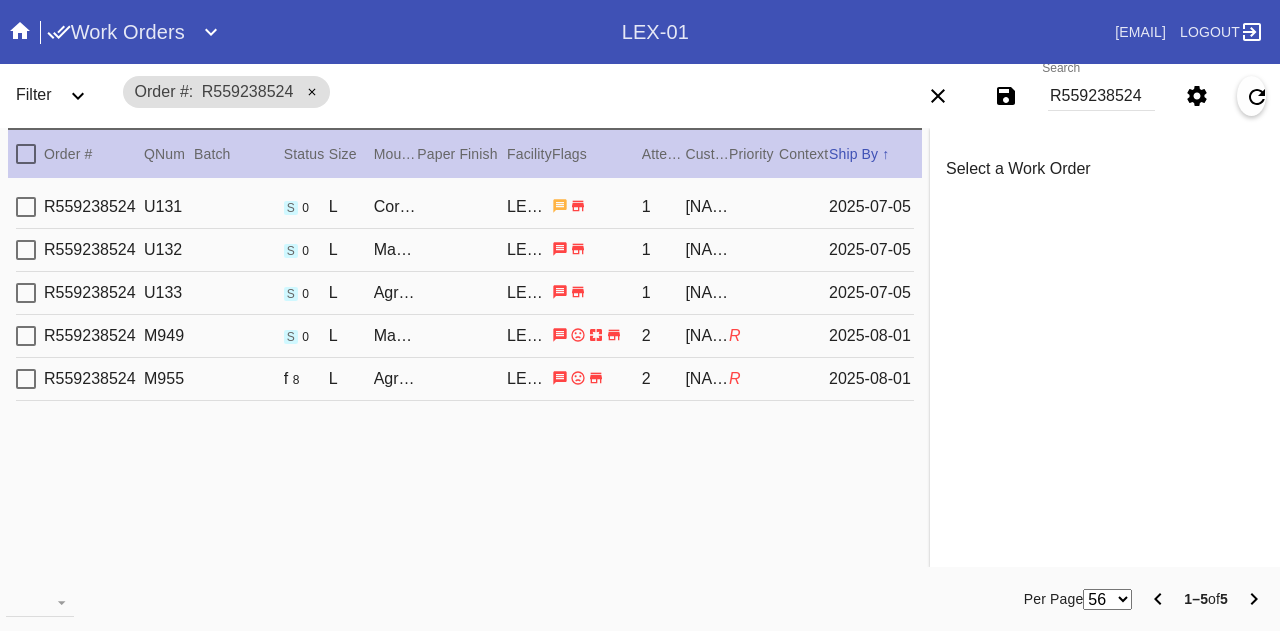 click on "R559238524 U133 s   0 L Agra / Ice Cream LEX-01 1 Sally Bryant
2025-07-05" at bounding box center (465, 293) 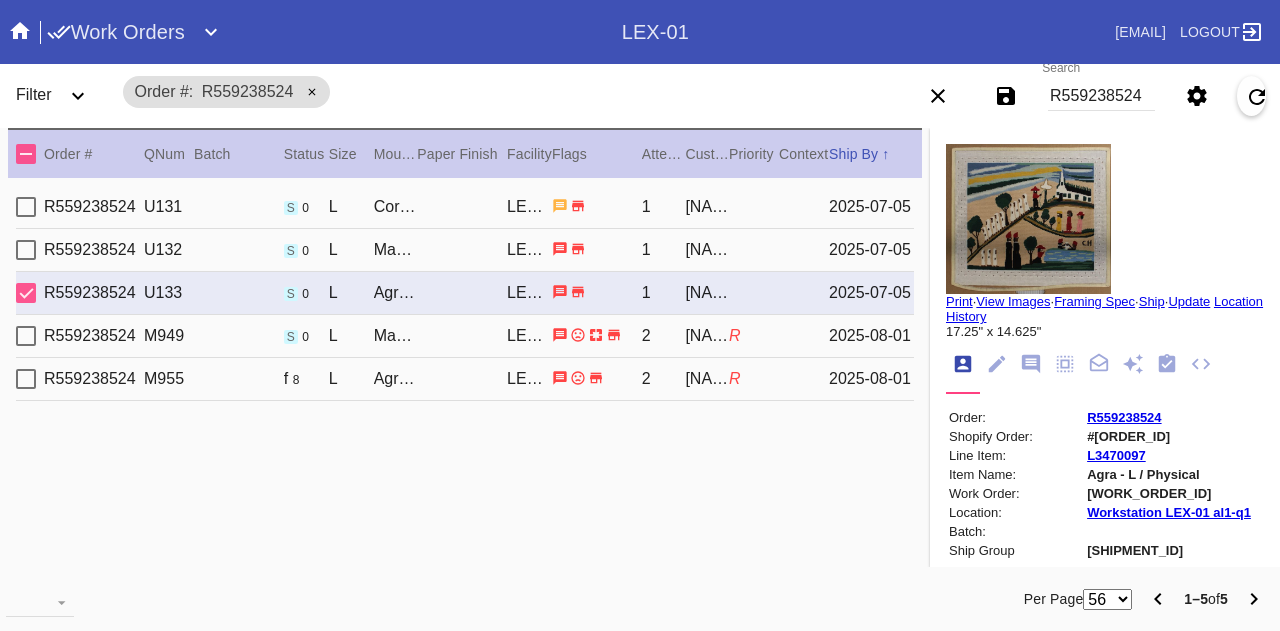 type on "1.0" 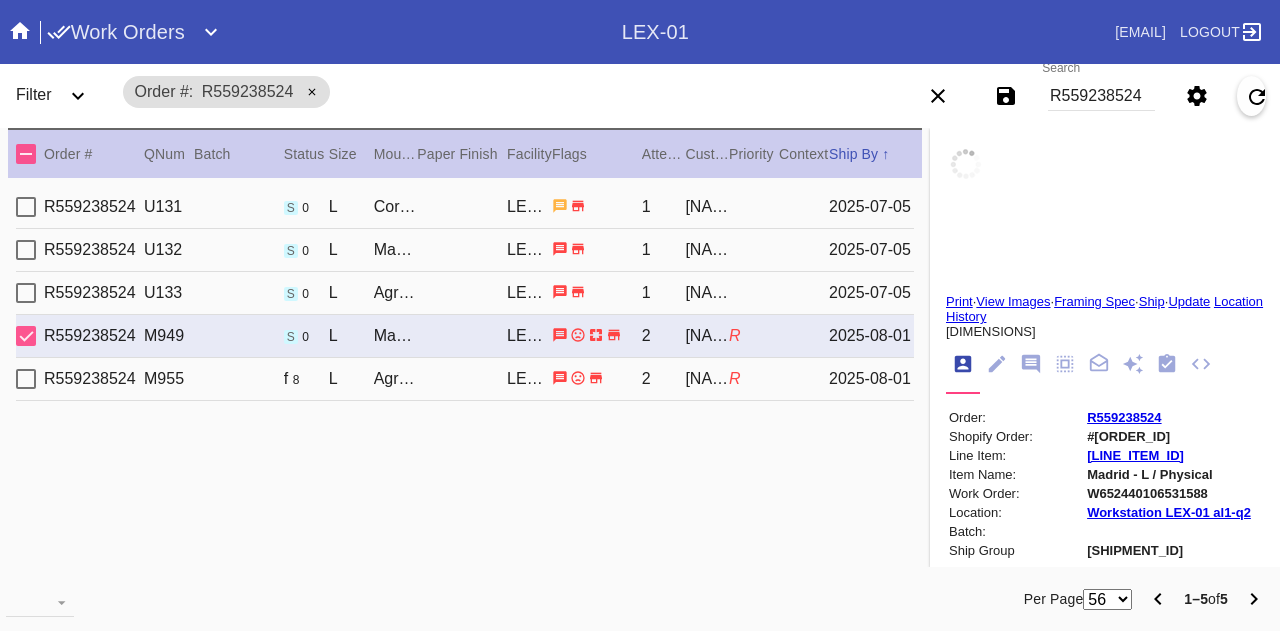 scroll, scrollTop: 22, scrollLeft: 0, axis: vertical 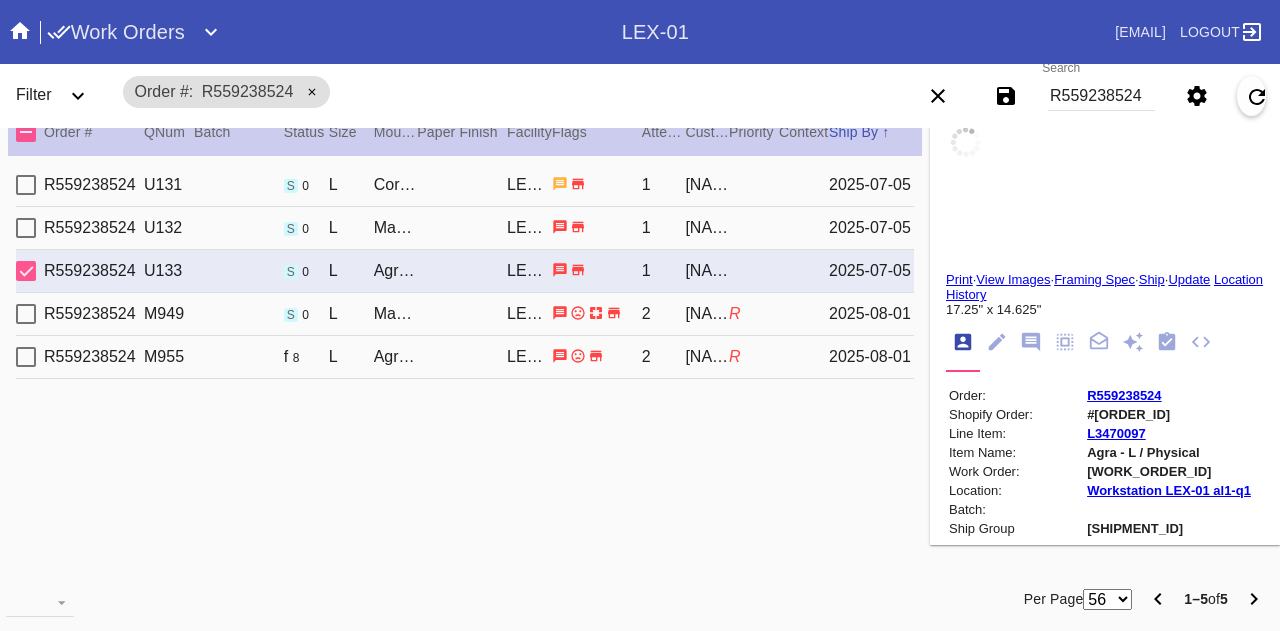 type on "1.5" 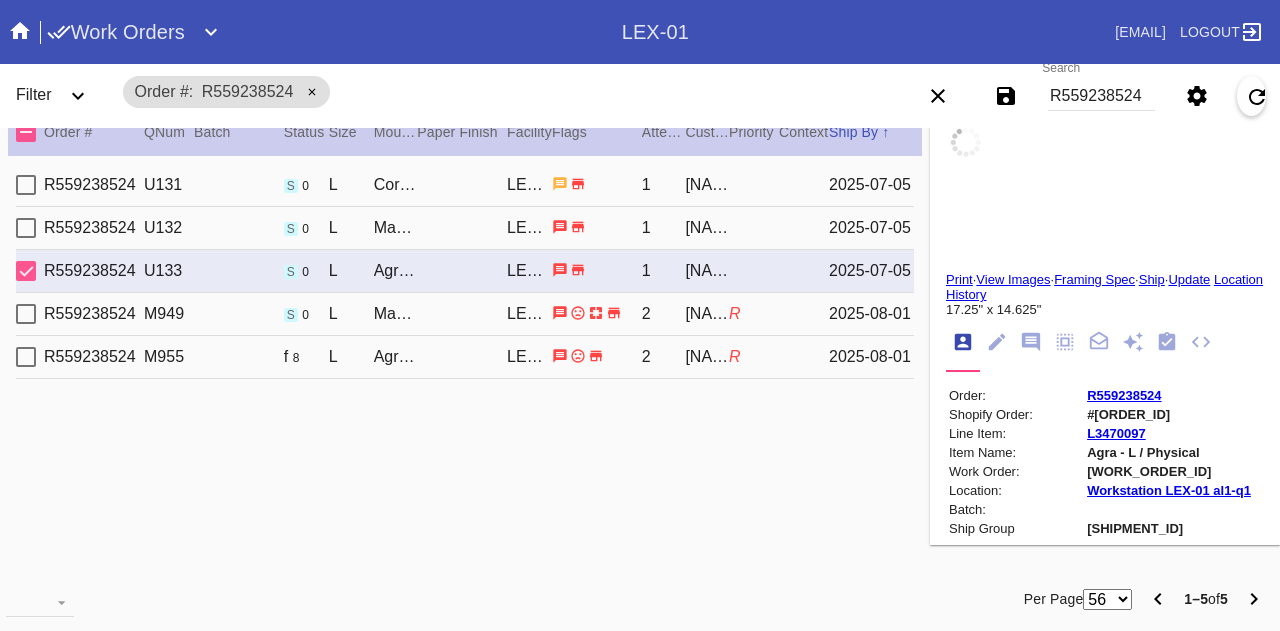 type on "1.5" 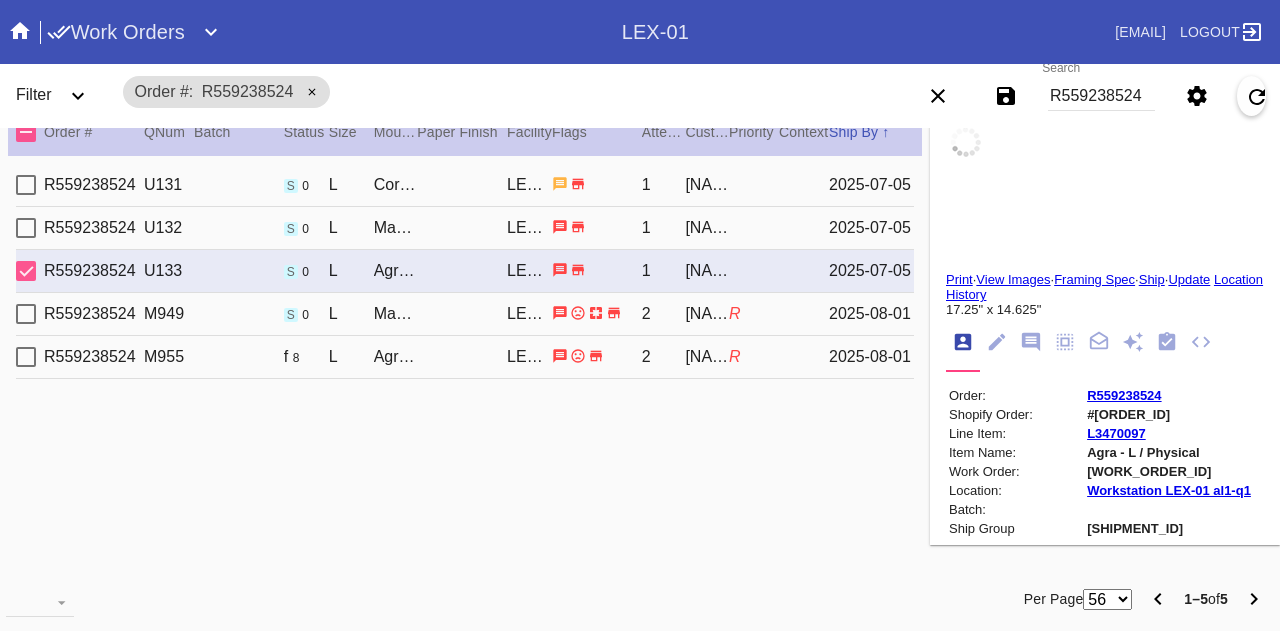 type on "1.5" 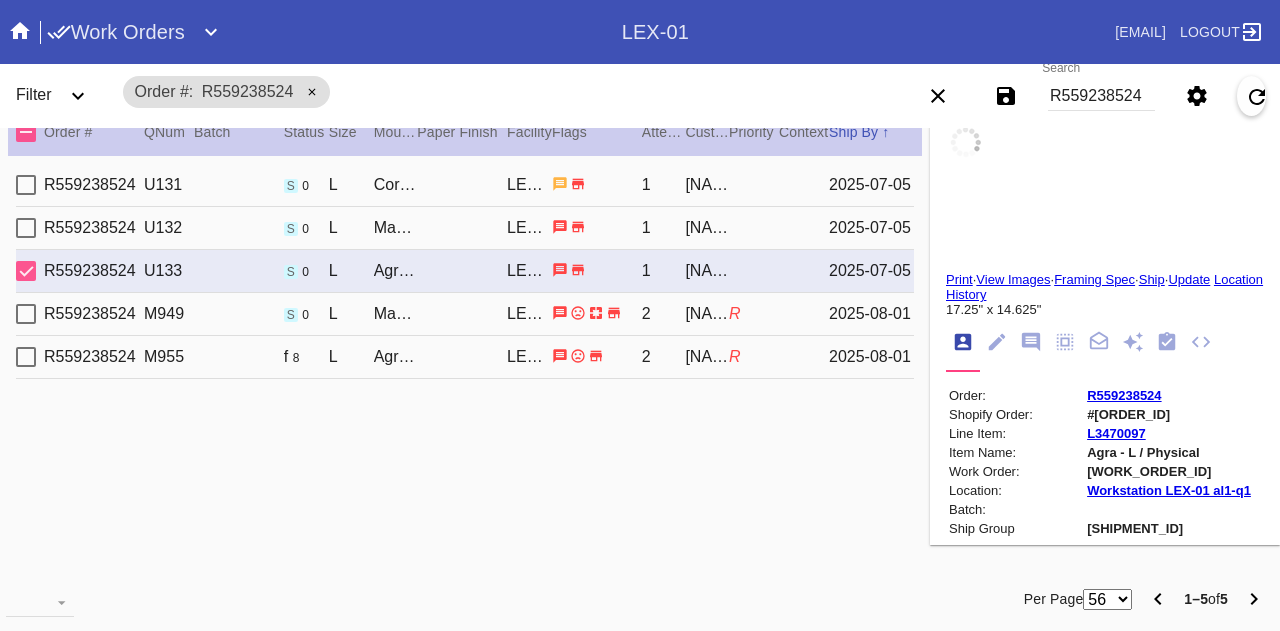 type on "1.5" 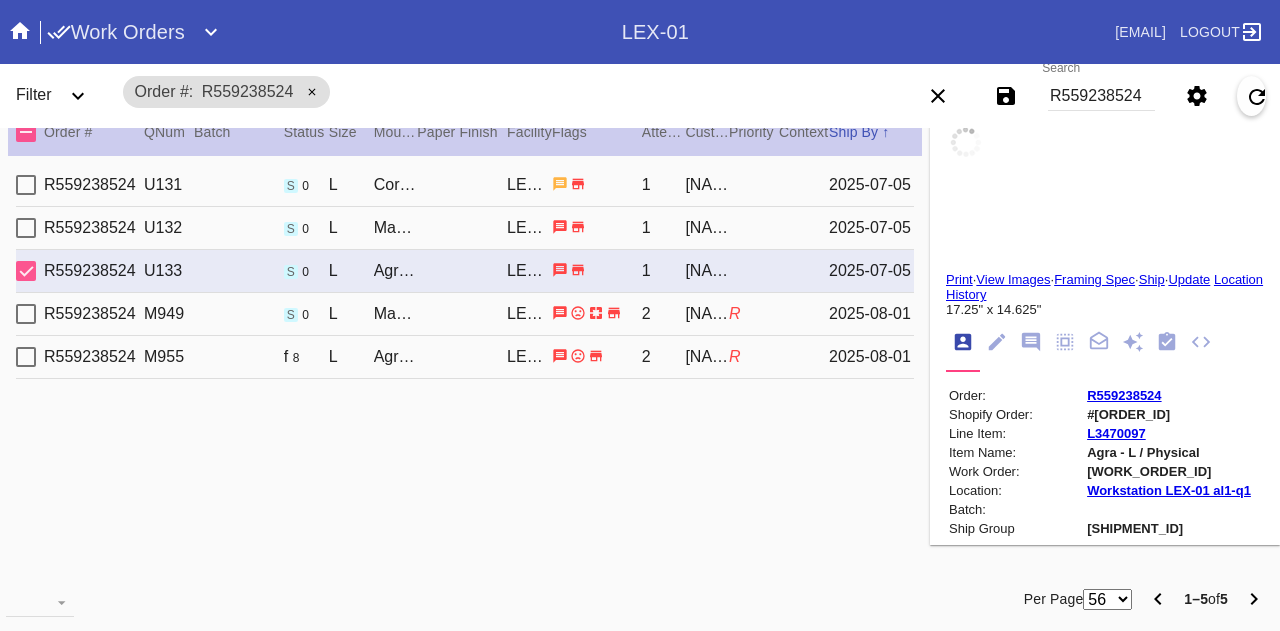 type on "17.25" 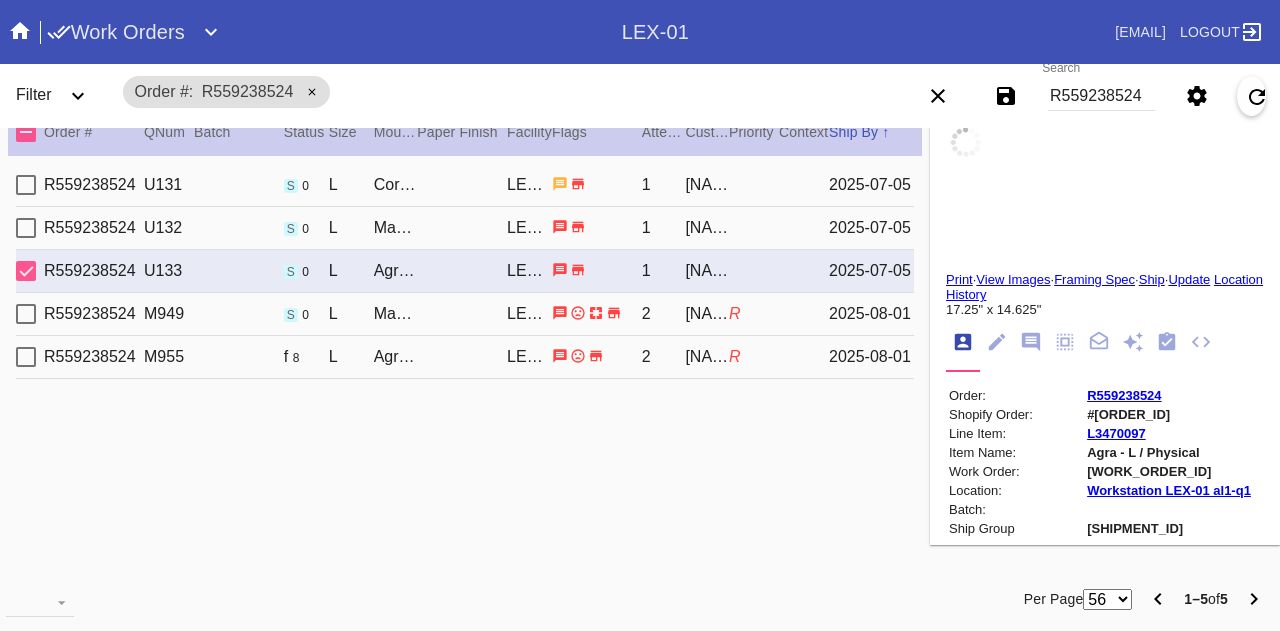 type on "14.625" 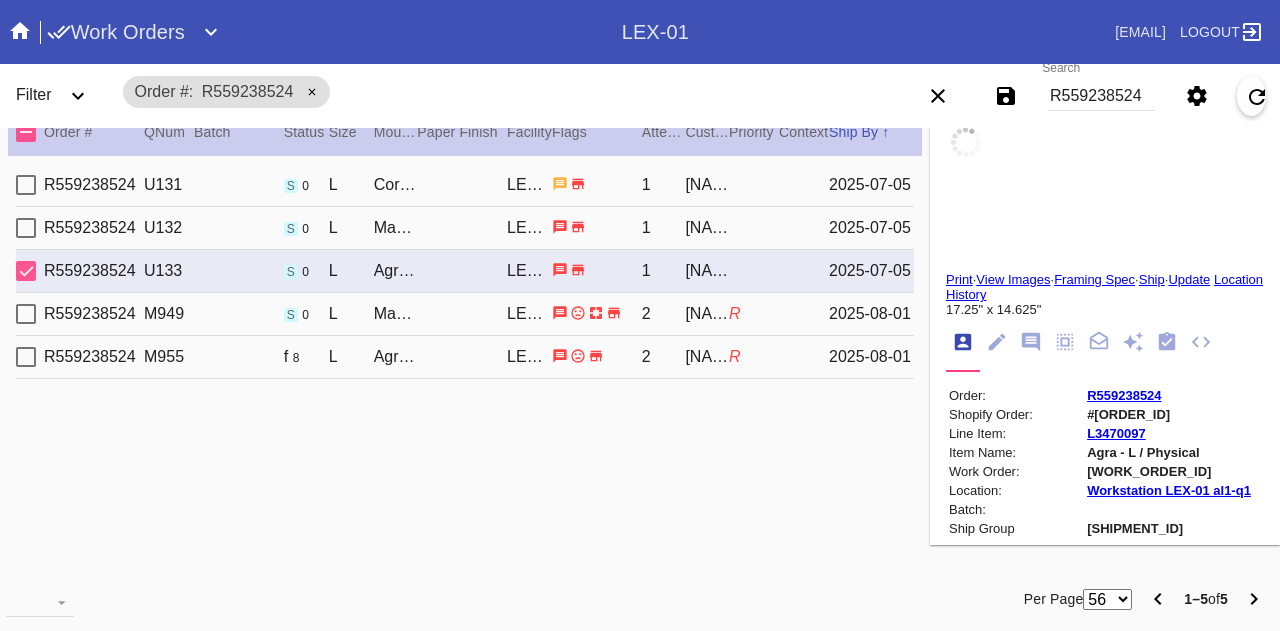 type on "loose threads/fibers, wrinkles/creases, fuzz/debris, discoloration, bottom edge has came undone" 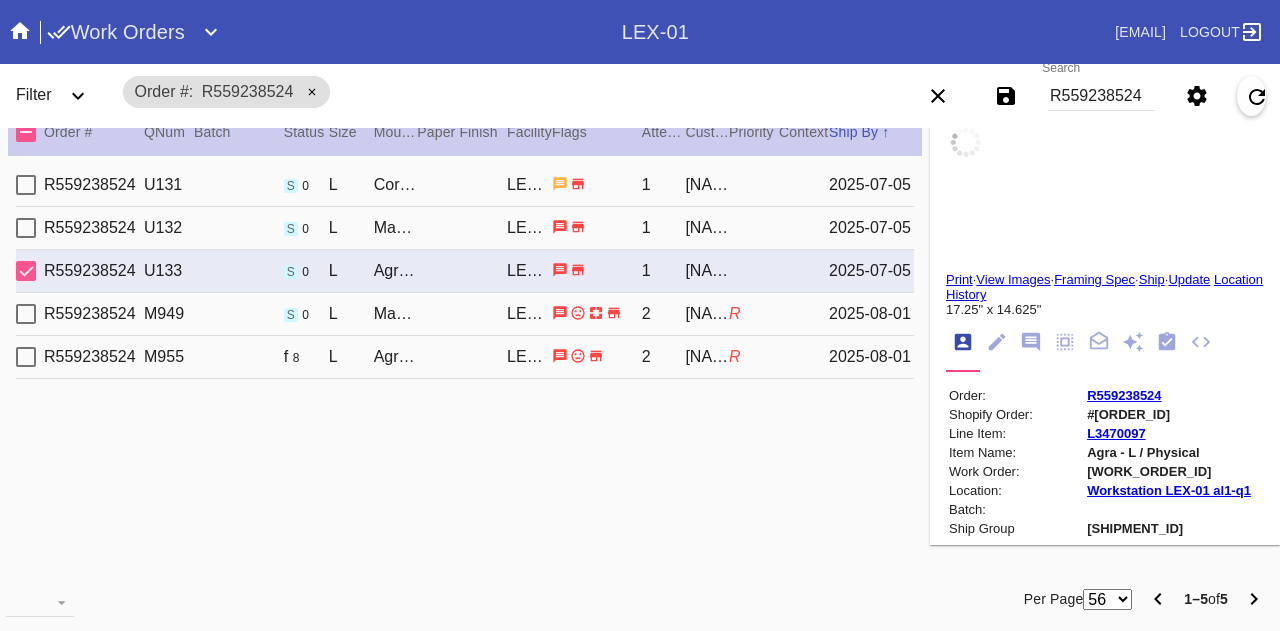 type on "7/14/2025" 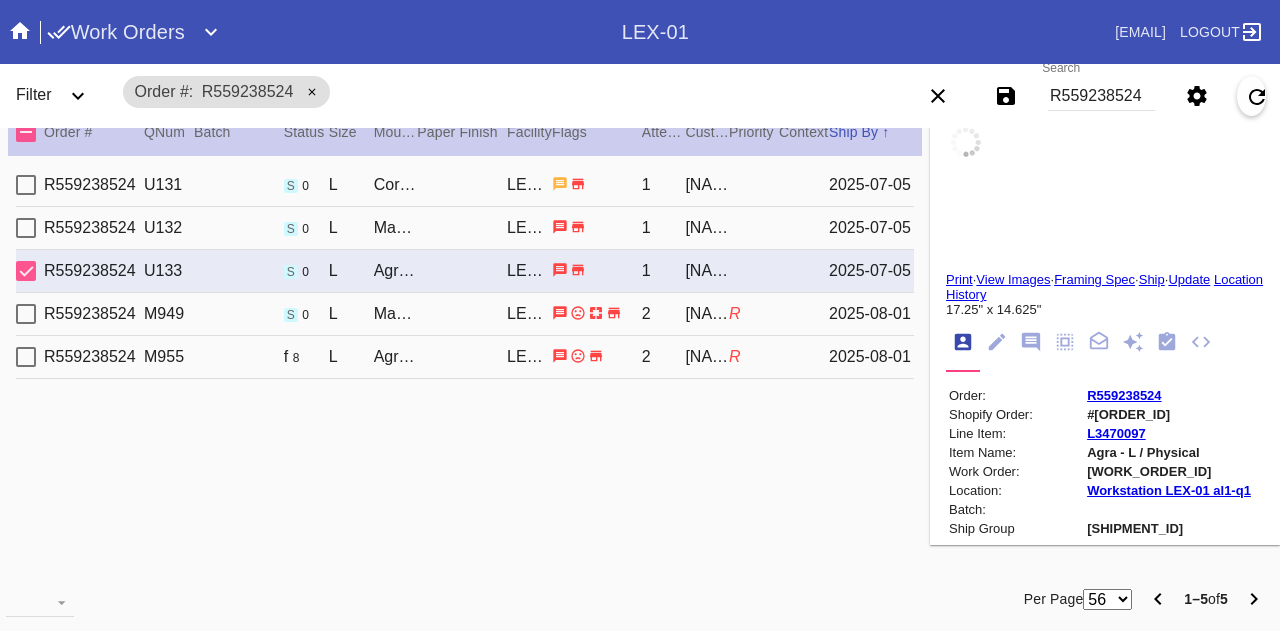 type on "7/14/2025" 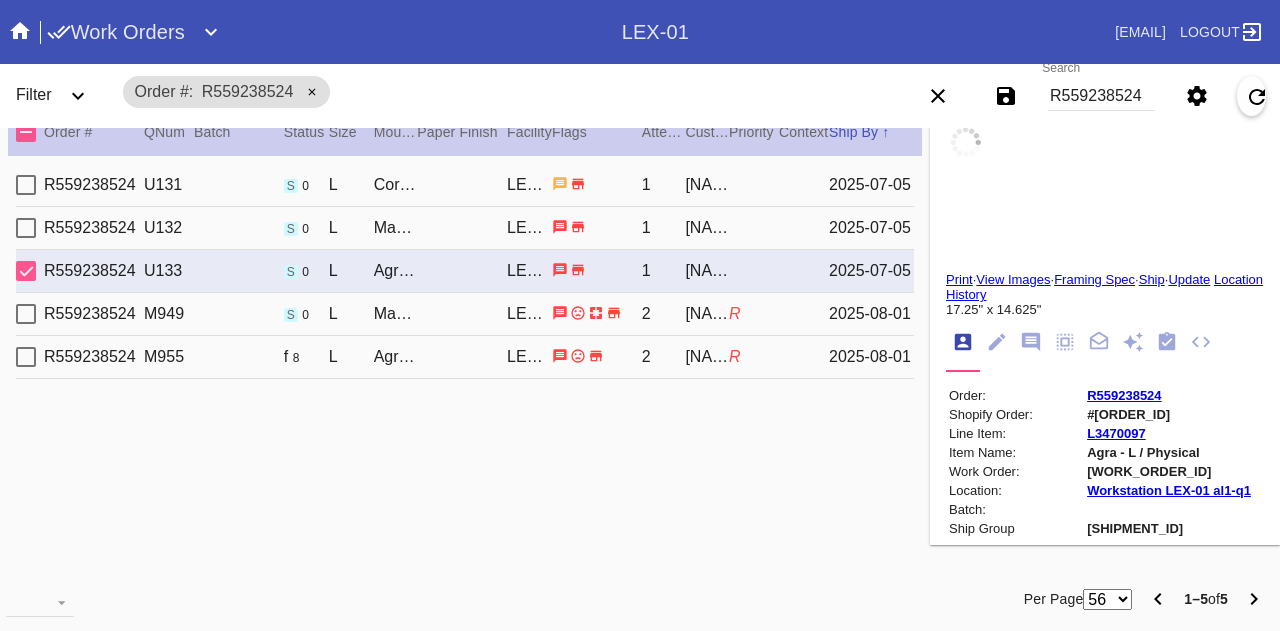 type on "7/5/2025" 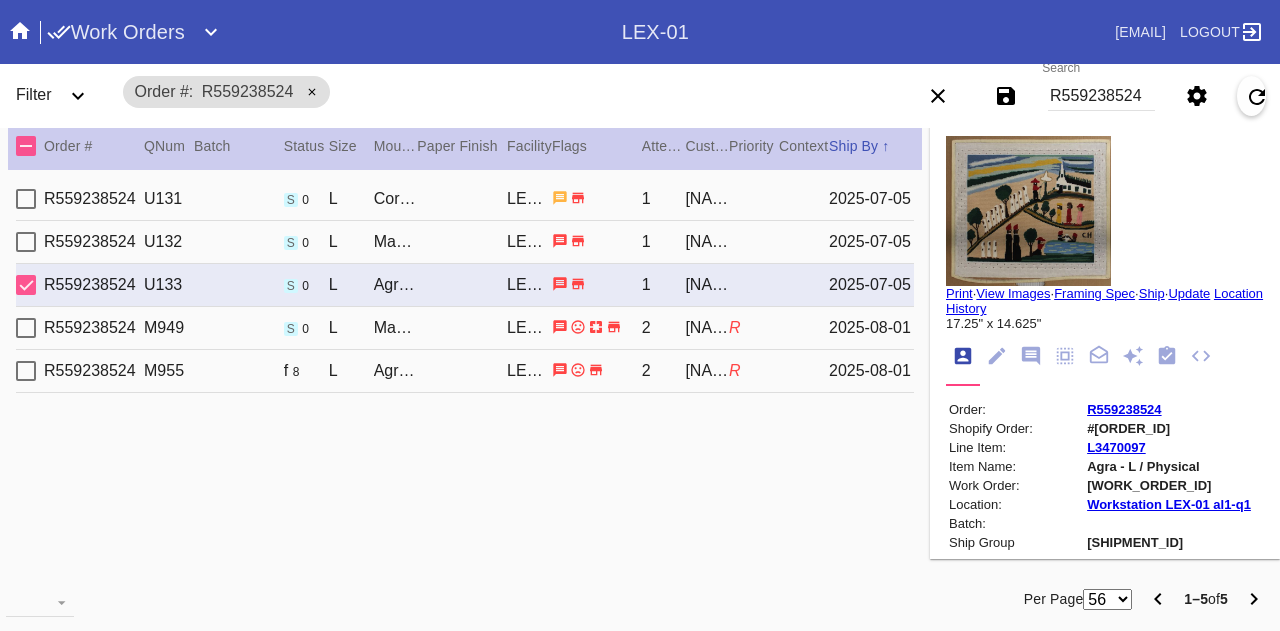 scroll, scrollTop: 0, scrollLeft: 0, axis: both 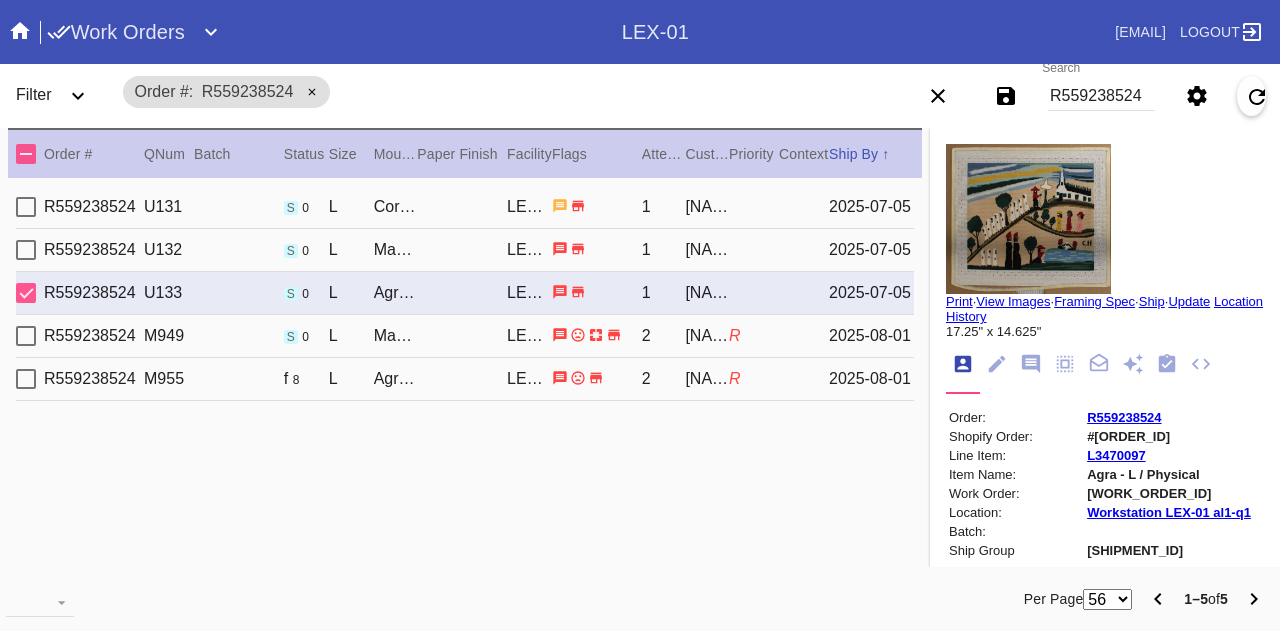 type on "0.0" 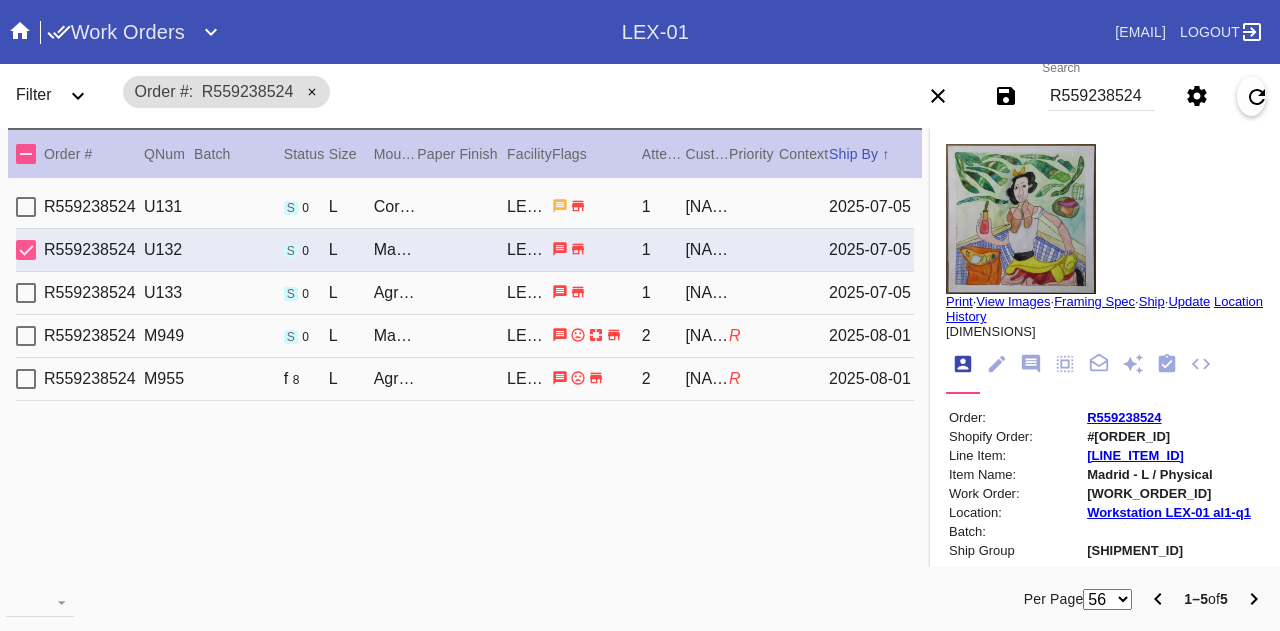type on "wrap around" 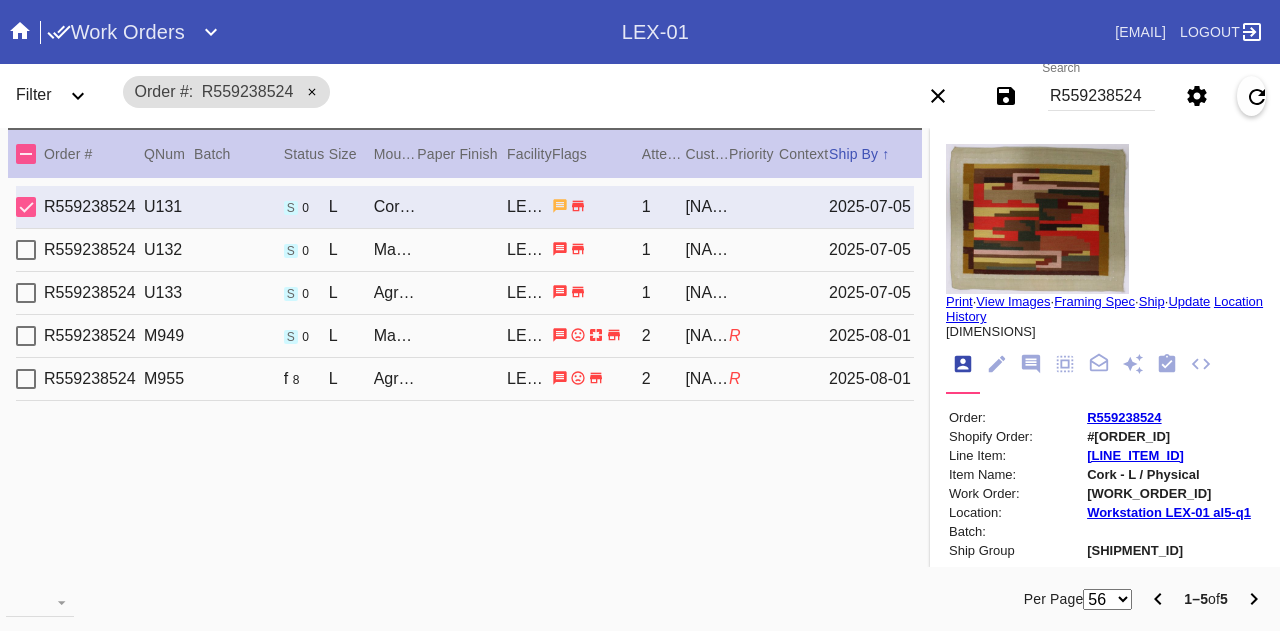 type 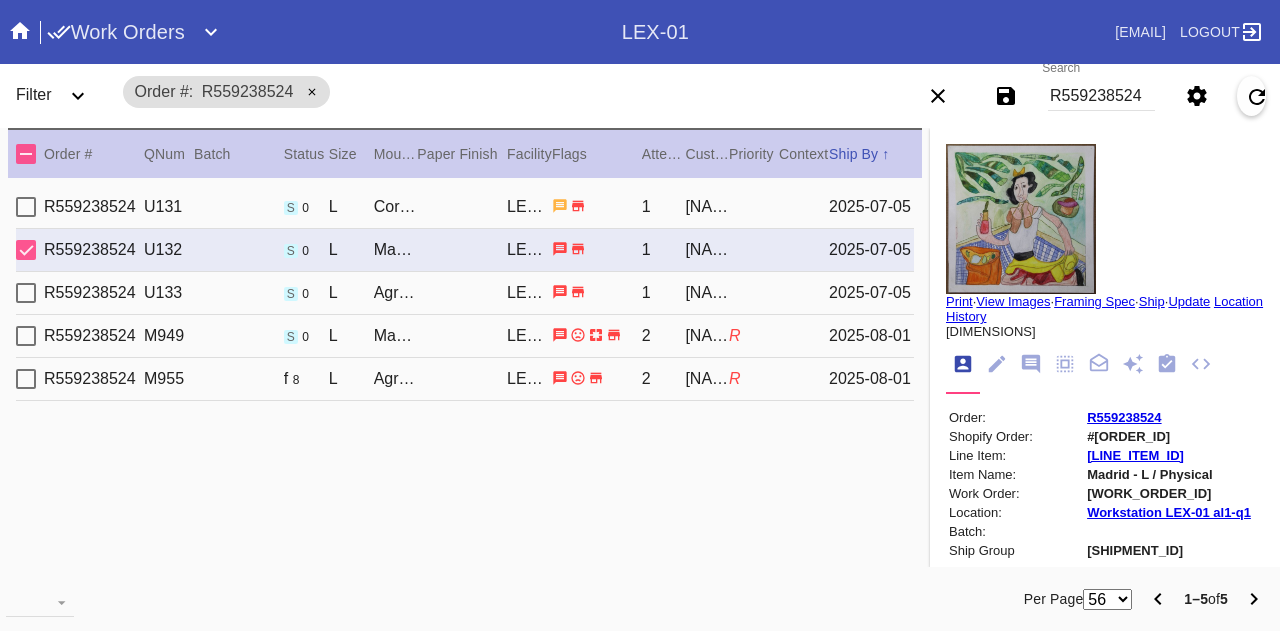 scroll, scrollTop: 22, scrollLeft: 0, axis: vertical 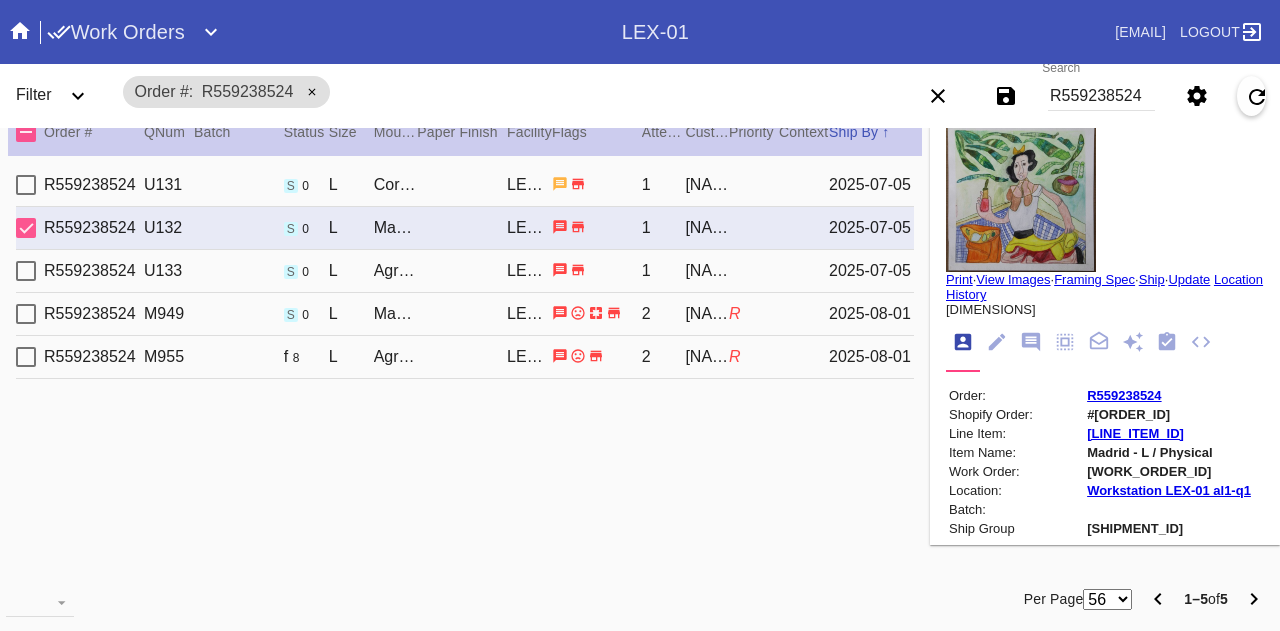 type on "1.5" 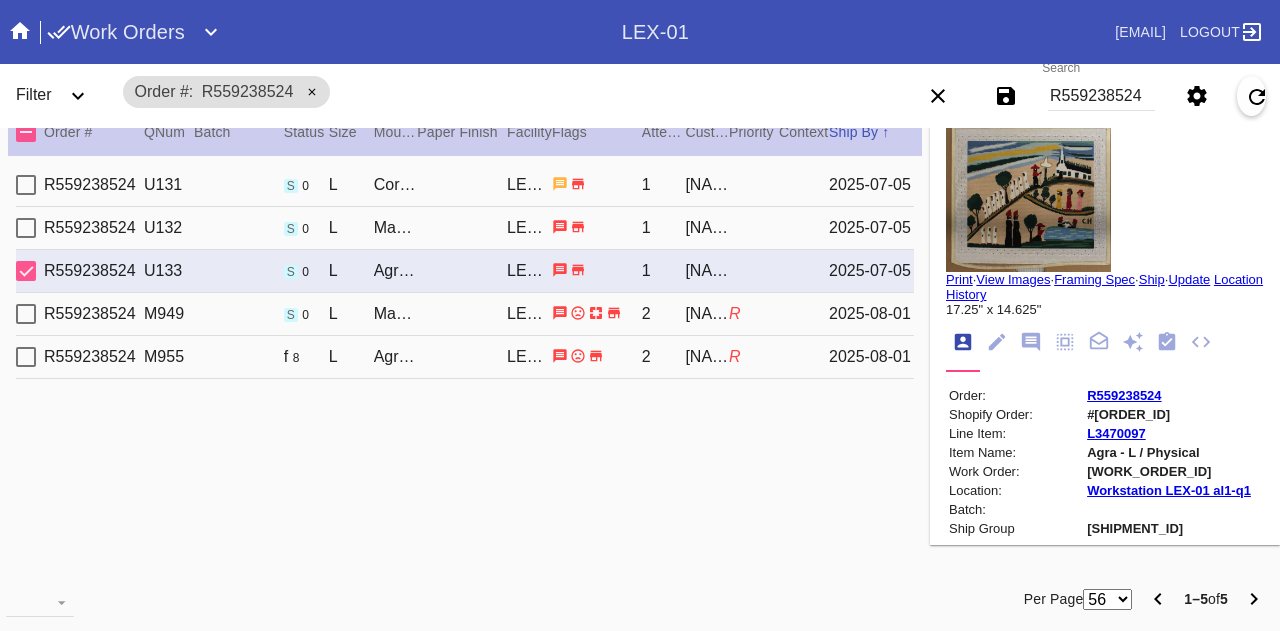 scroll, scrollTop: 0, scrollLeft: 0, axis: both 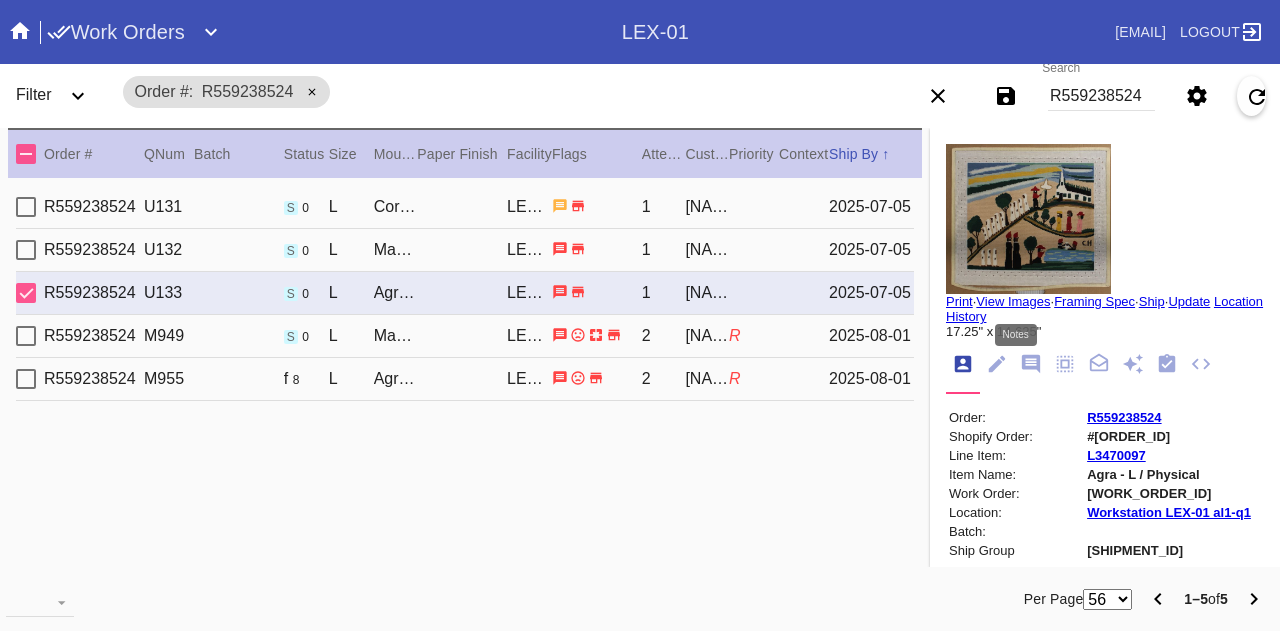 click 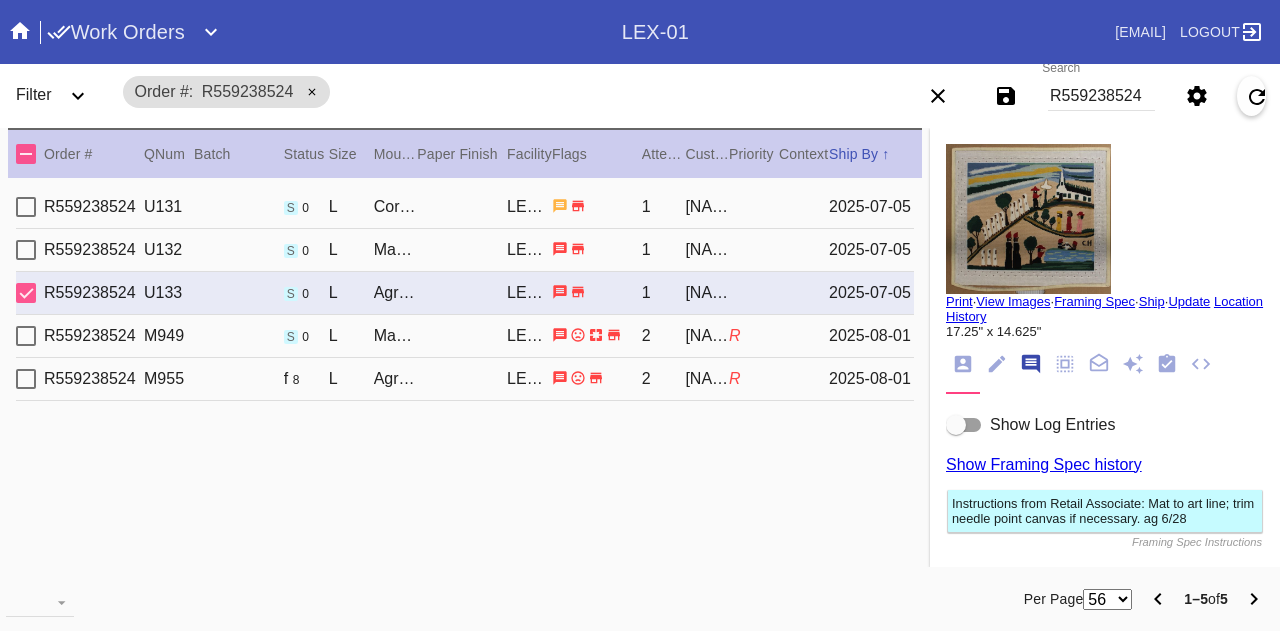 scroll, scrollTop: 122, scrollLeft: 0, axis: vertical 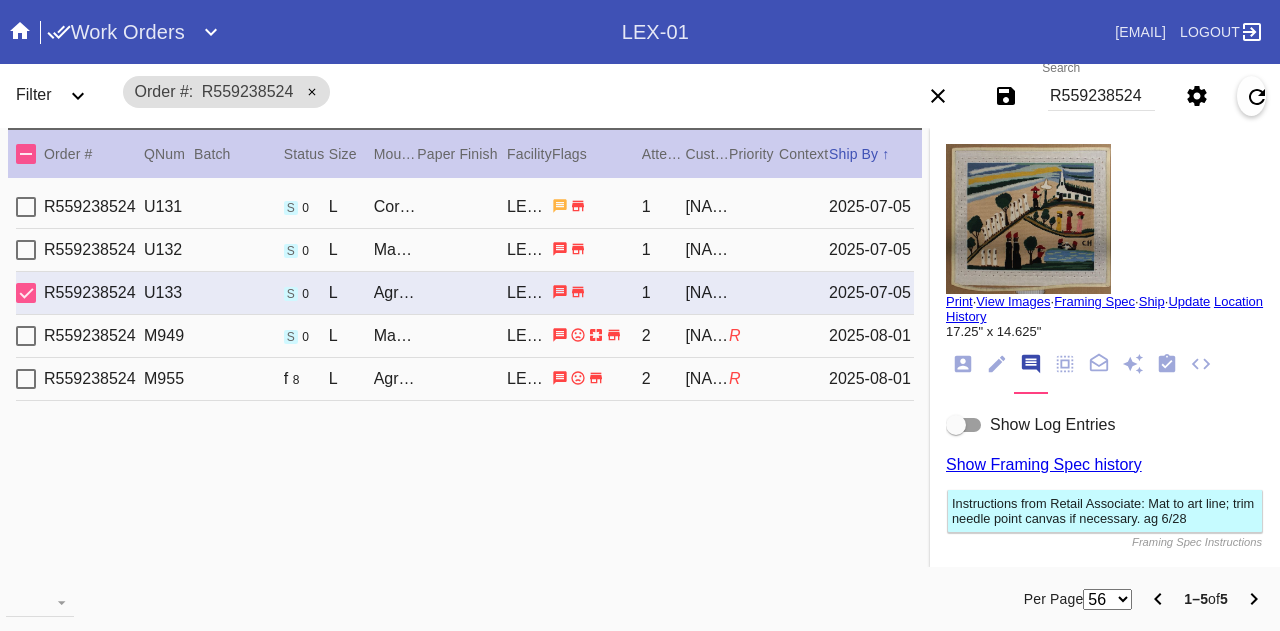 click on "Show Log Entries" at bounding box center (1052, 424) 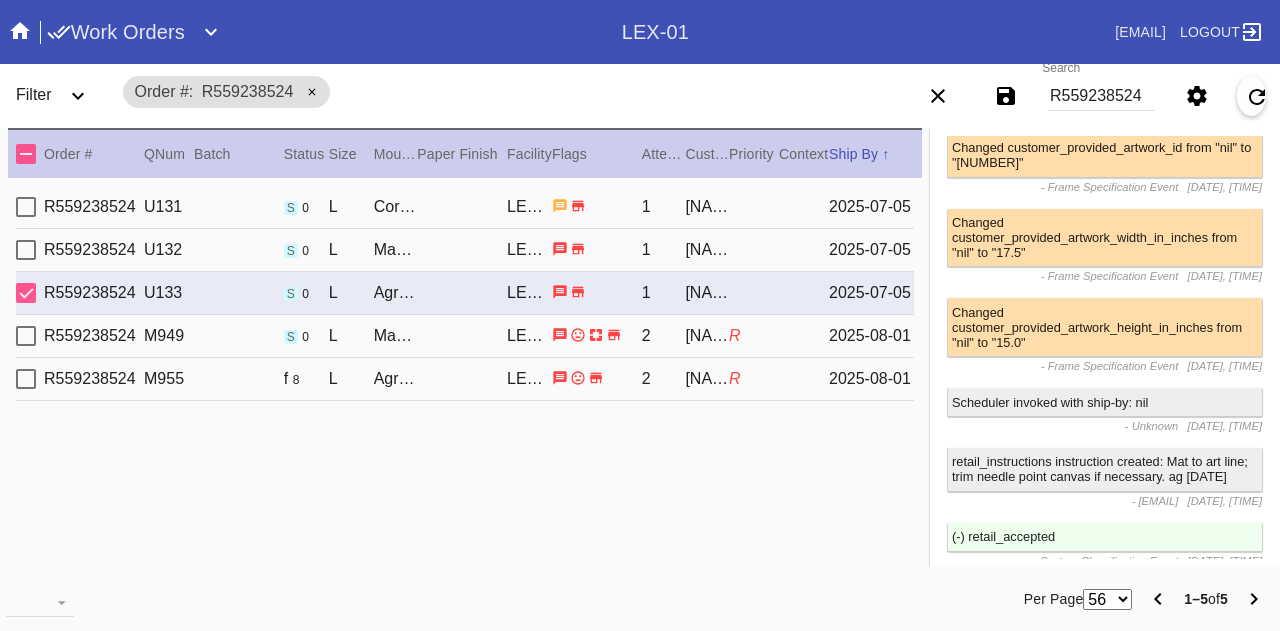 scroll, scrollTop: 0, scrollLeft: 0, axis: both 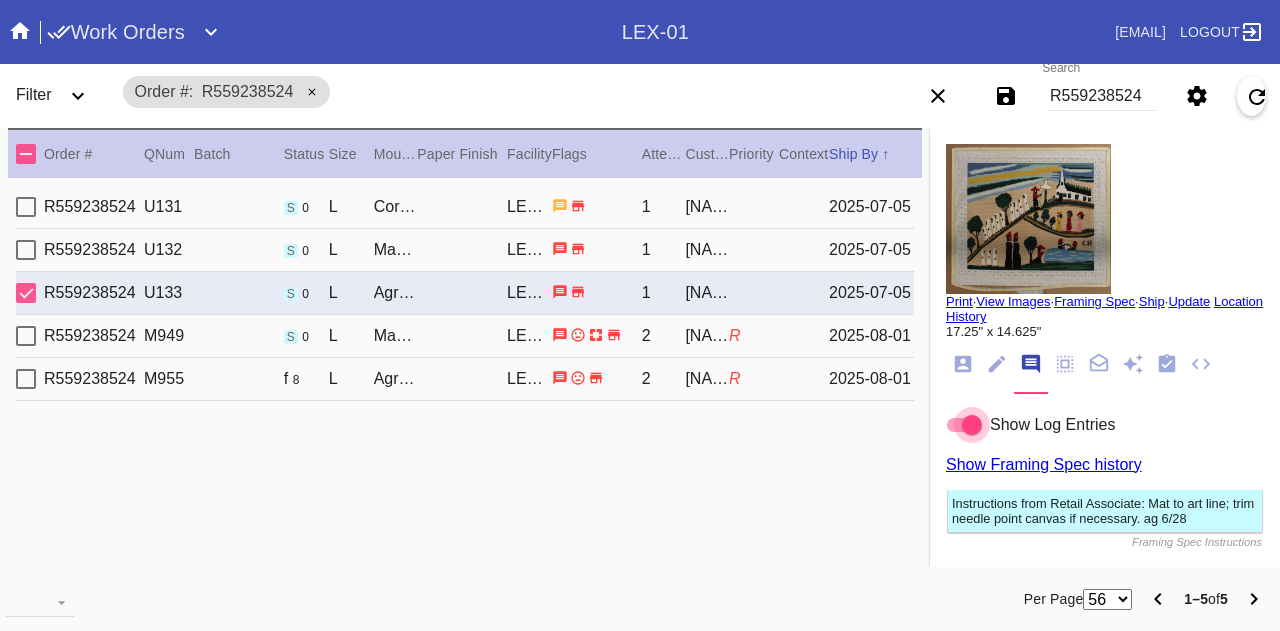 click on "Work Orders" at bounding box center [116, 32] 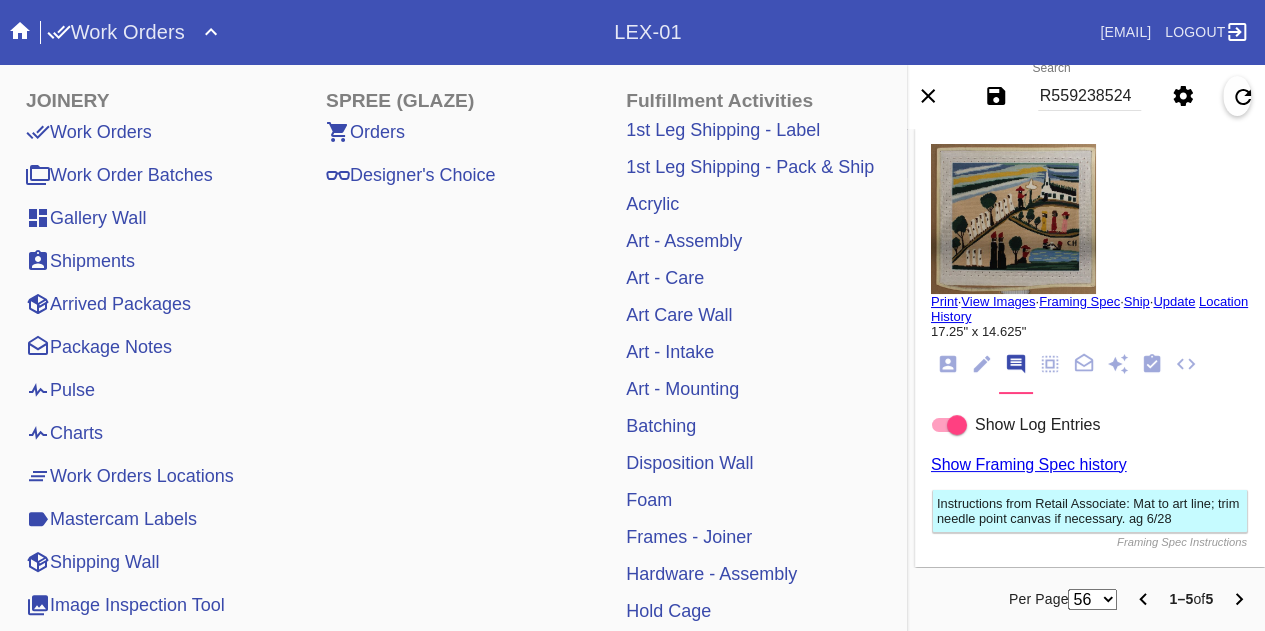 click on "Work Orders" at bounding box center [116, 32] 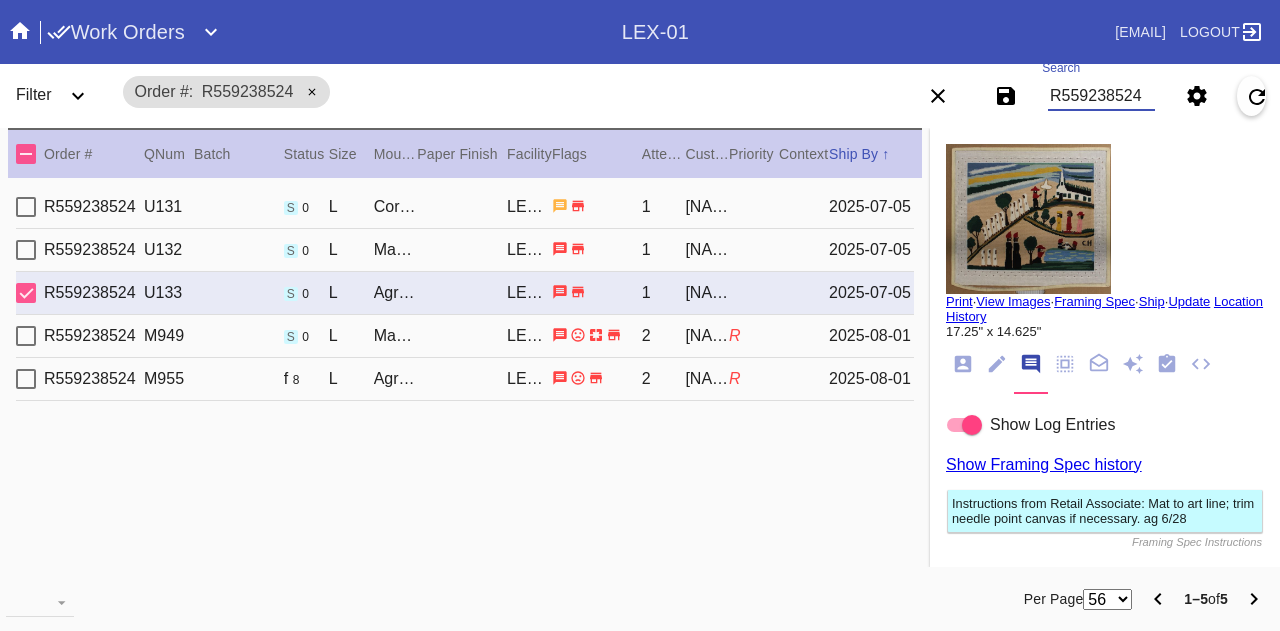 click on "R559238524" at bounding box center (1101, 96) 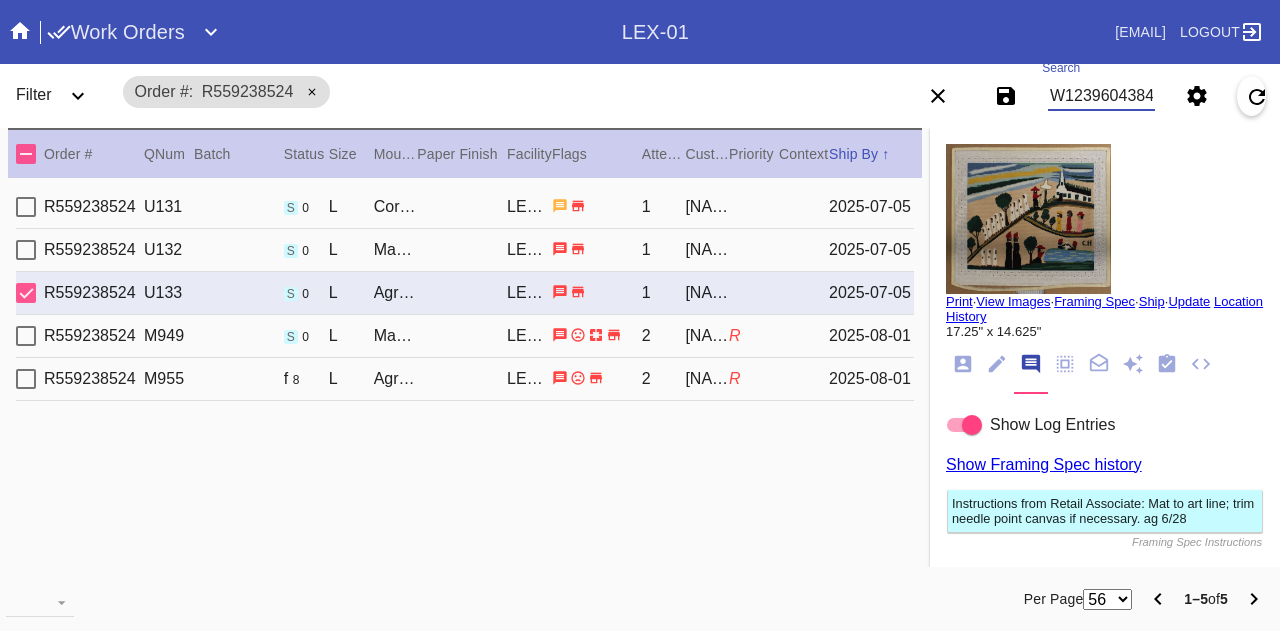 type on "W123960438489999" 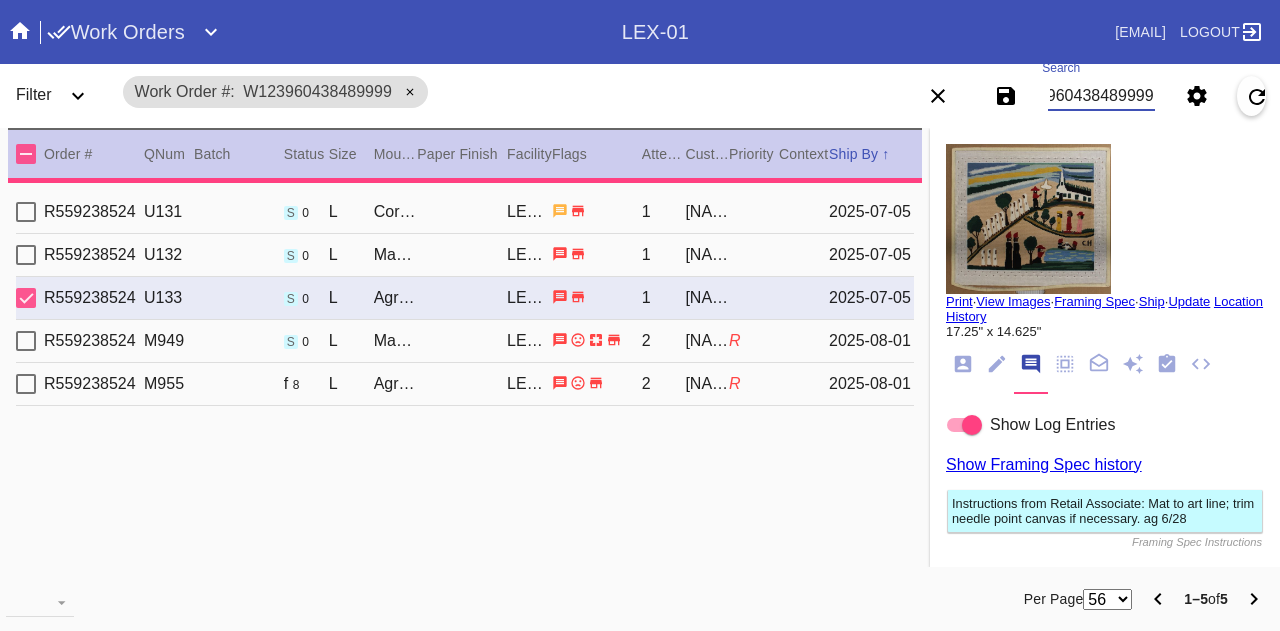 type on "Art Line 2 Required - J.DAY" 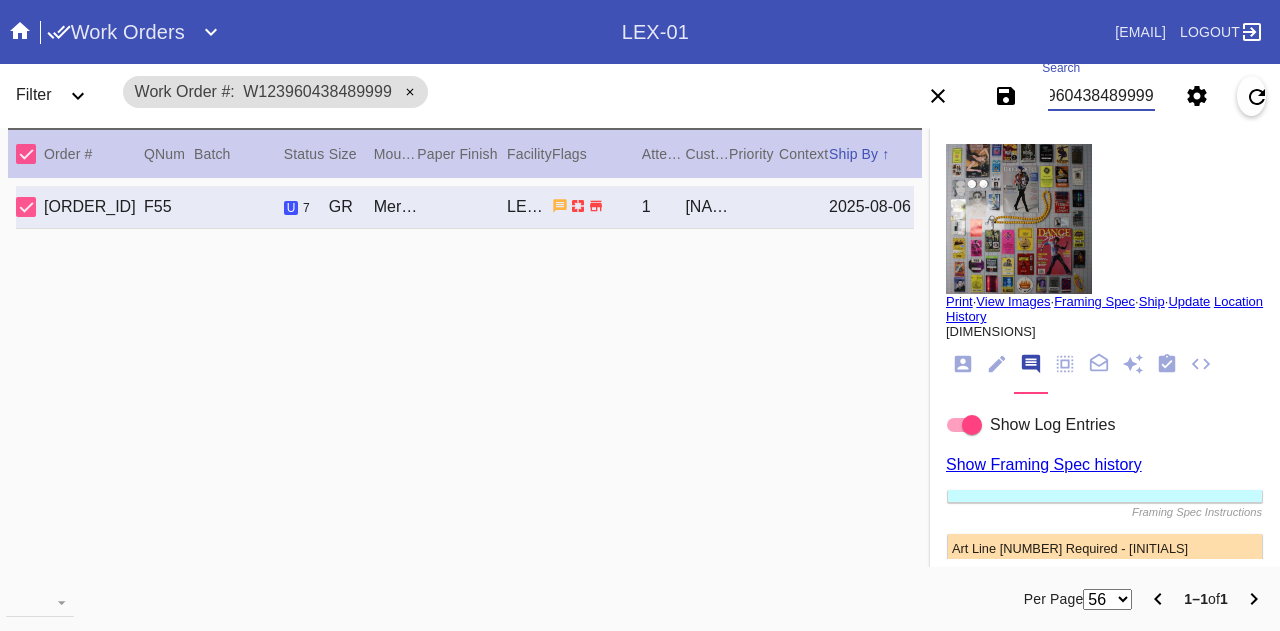 scroll, scrollTop: 0, scrollLeft: 0, axis: both 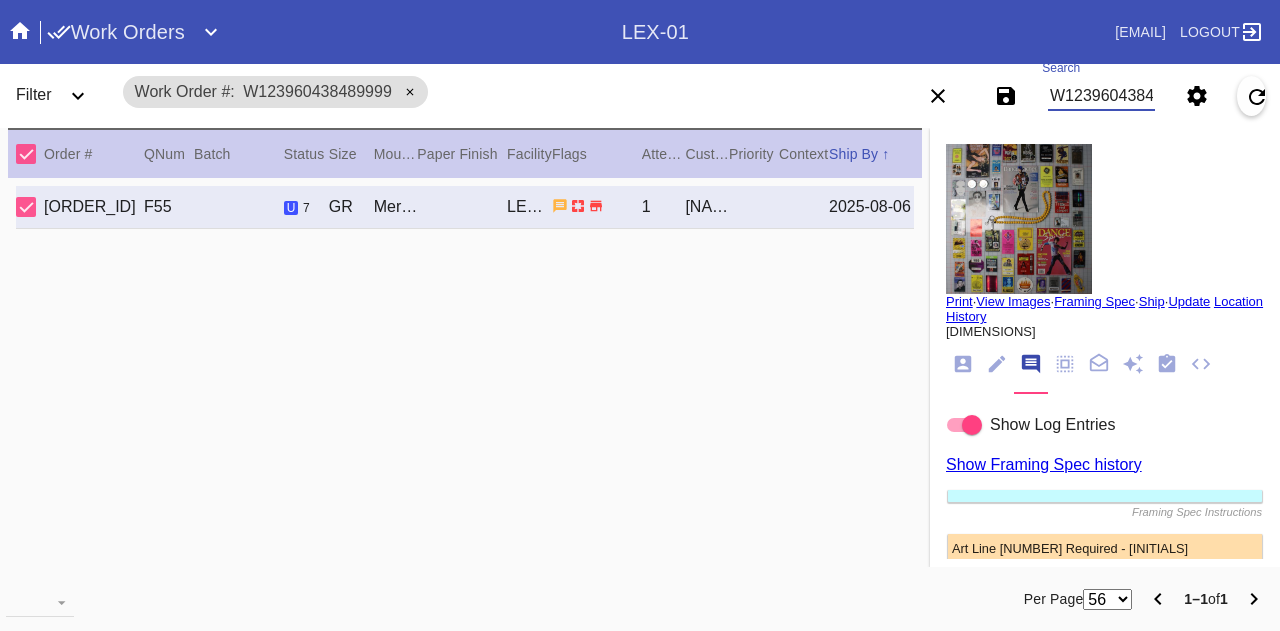 click 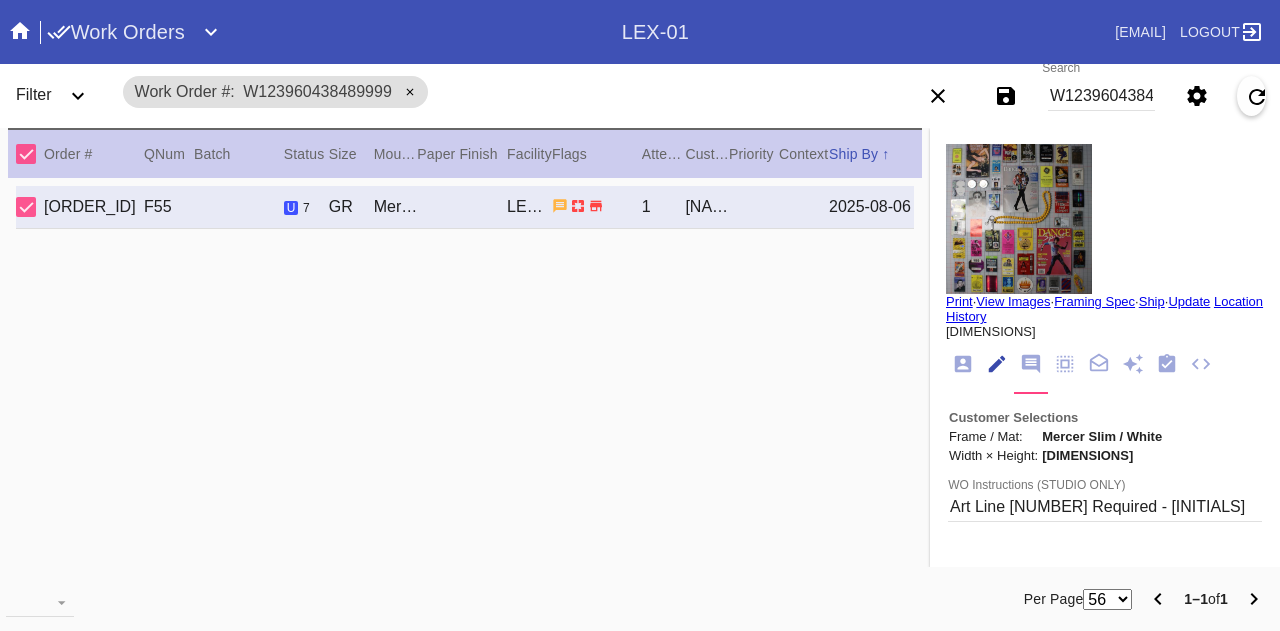 scroll, scrollTop: 73, scrollLeft: 0, axis: vertical 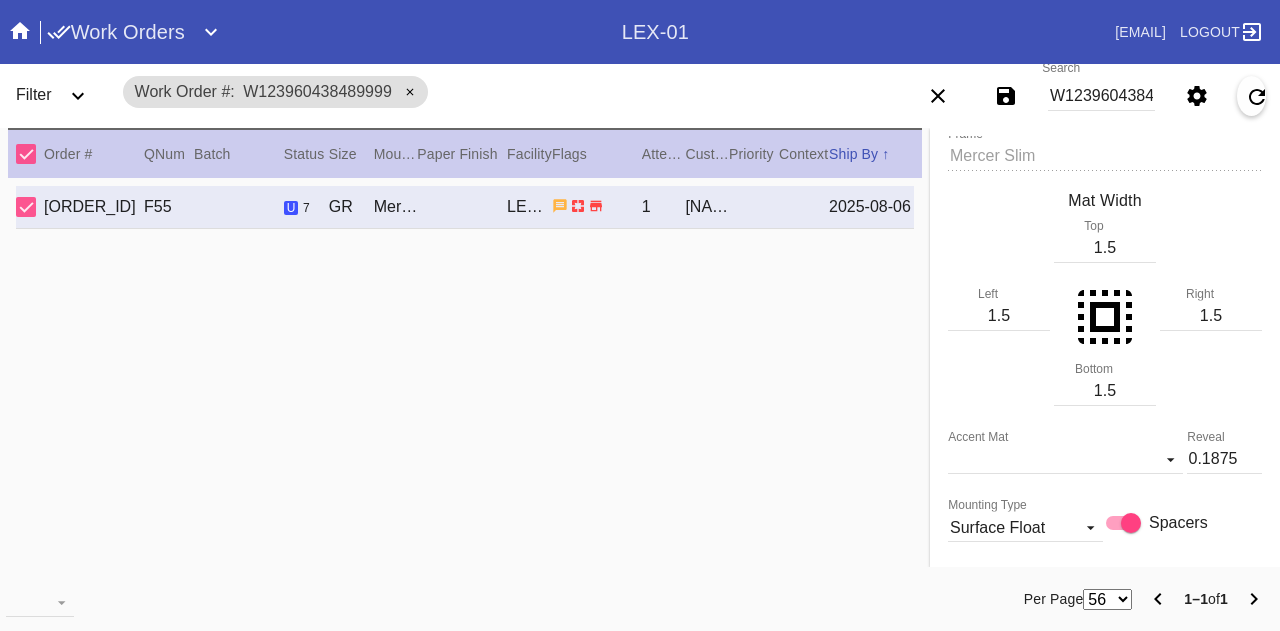 drag, startPoint x: 996, startPoint y: 321, endPoint x: 702, endPoint y: 299, distance: 294.822 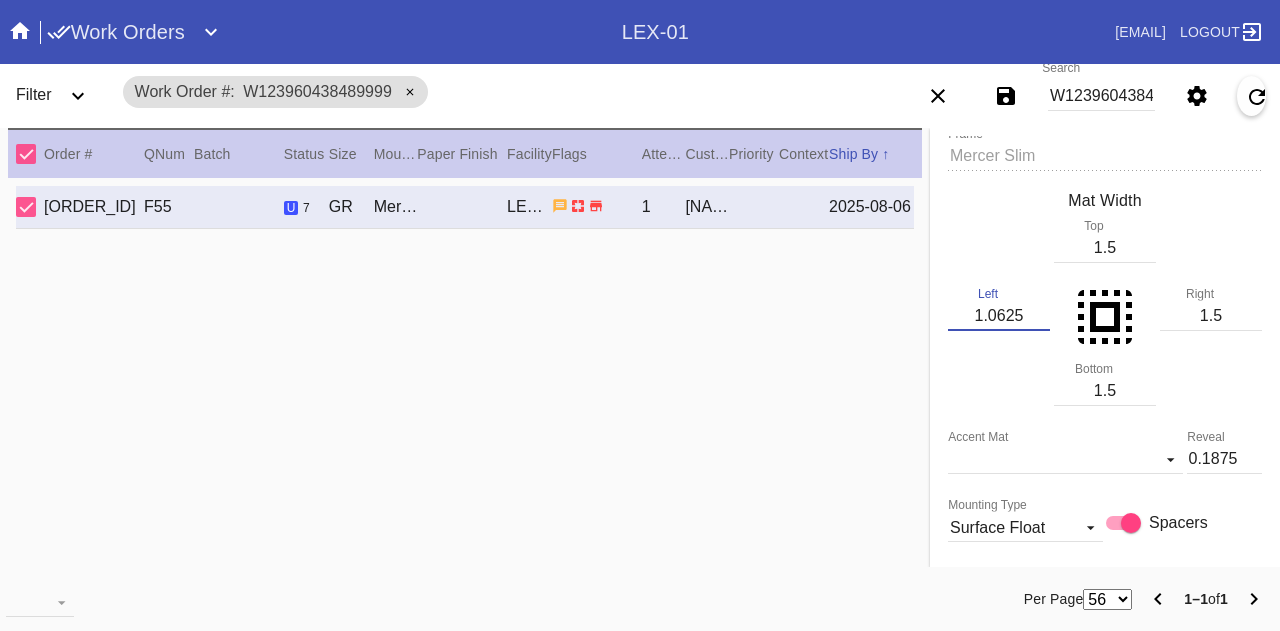 type on "1.0625" 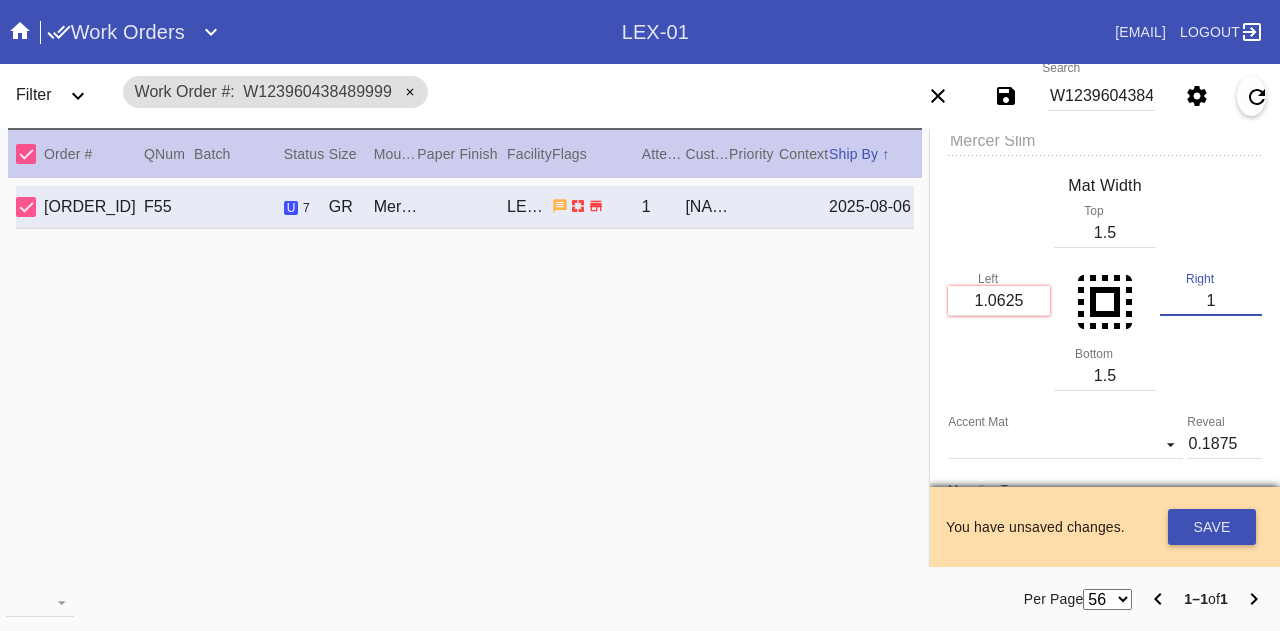scroll, scrollTop: 437, scrollLeft: 0, axis: vertical 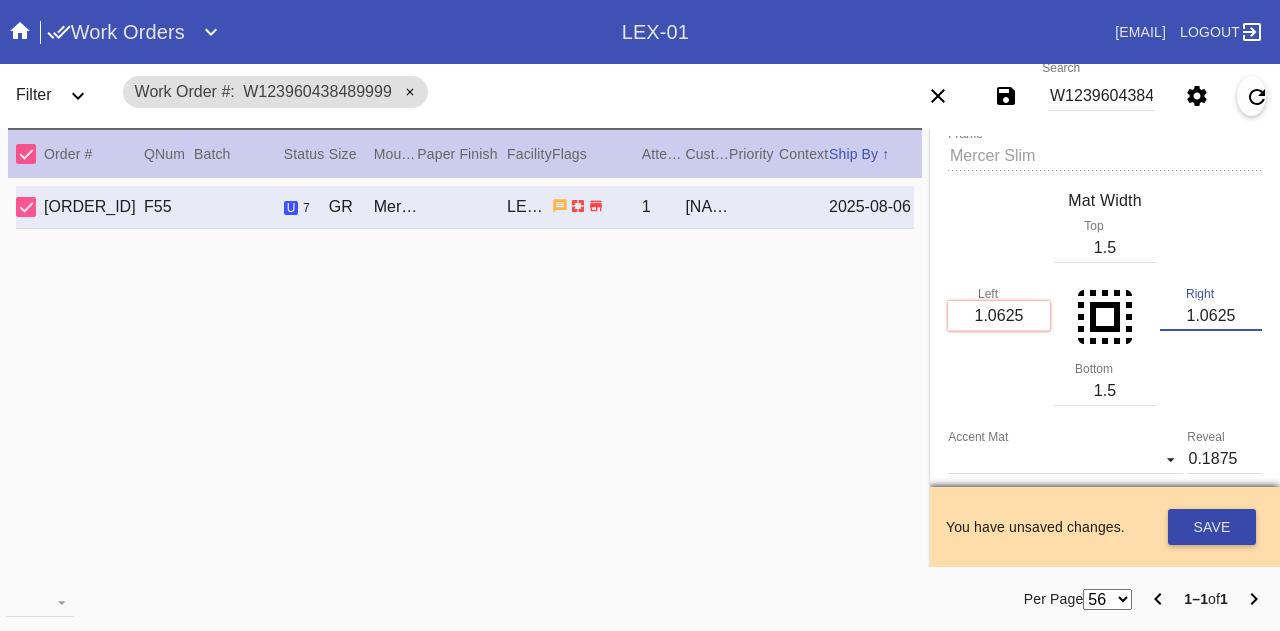 type on "1.0625" 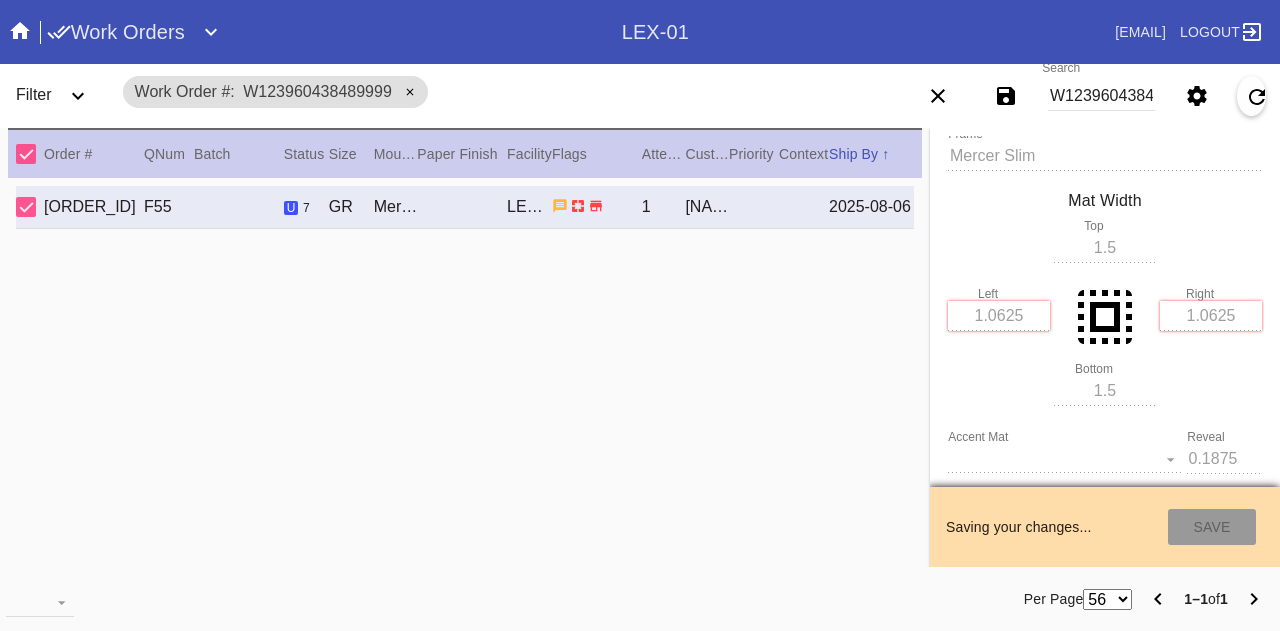 type on "8/3/2025" 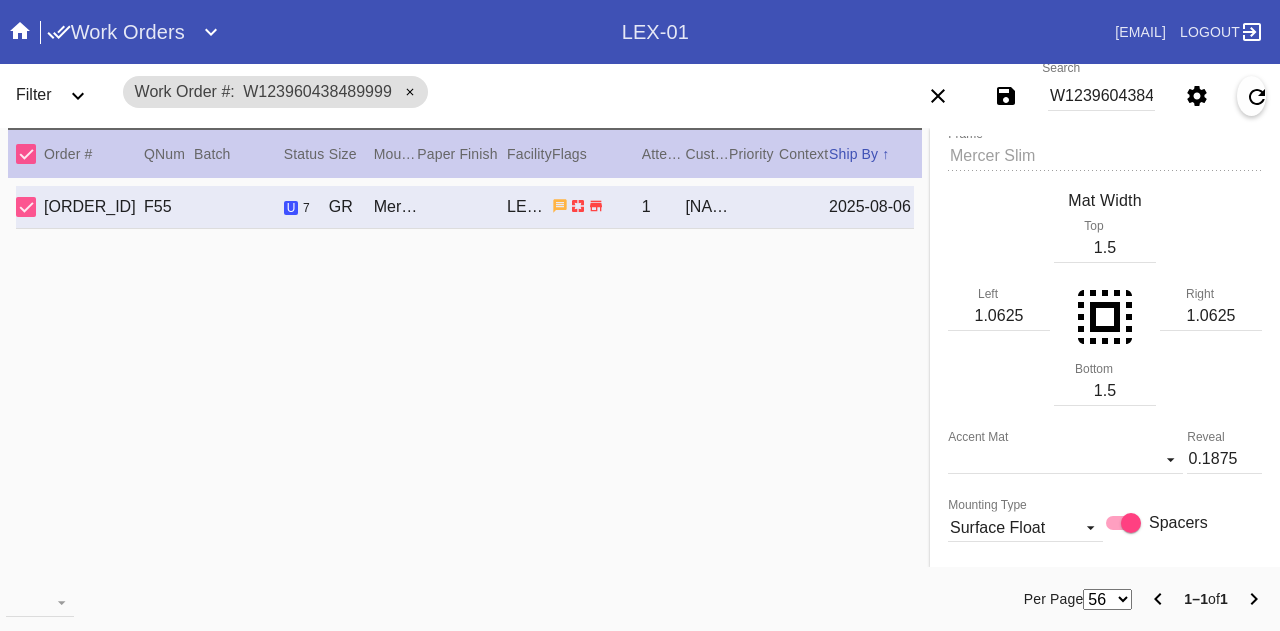 scroll, scrollTop: 0, scrollLeft: 0, axis: both 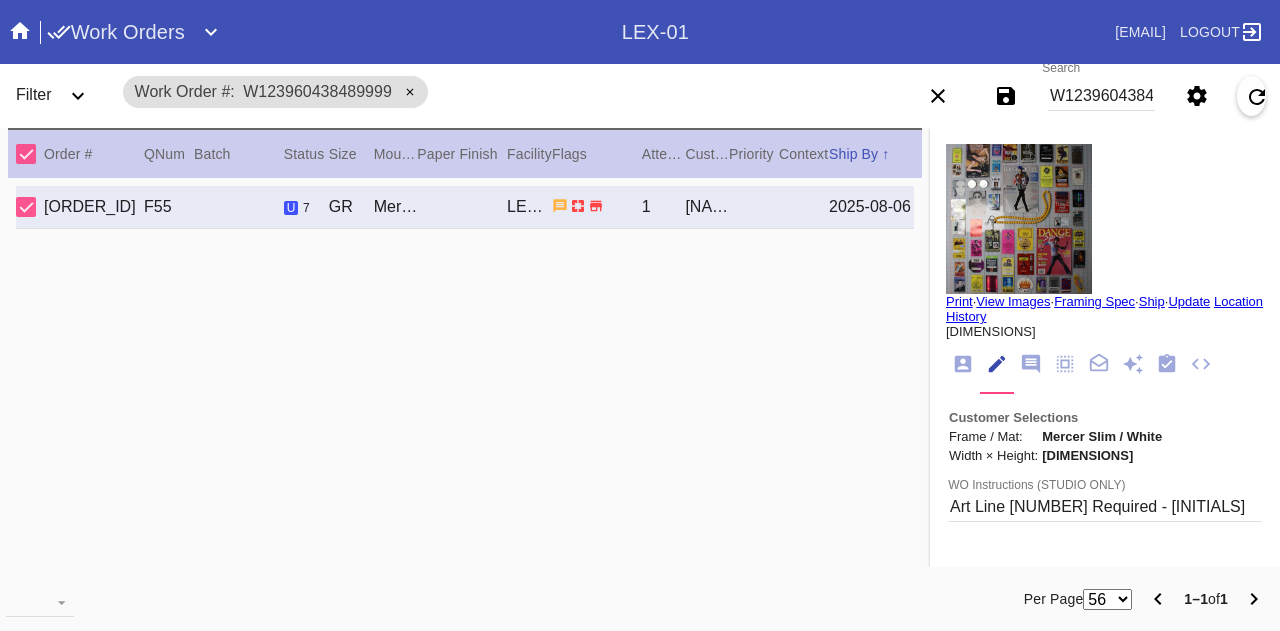click on "Print" at bounding box center [959, 301] 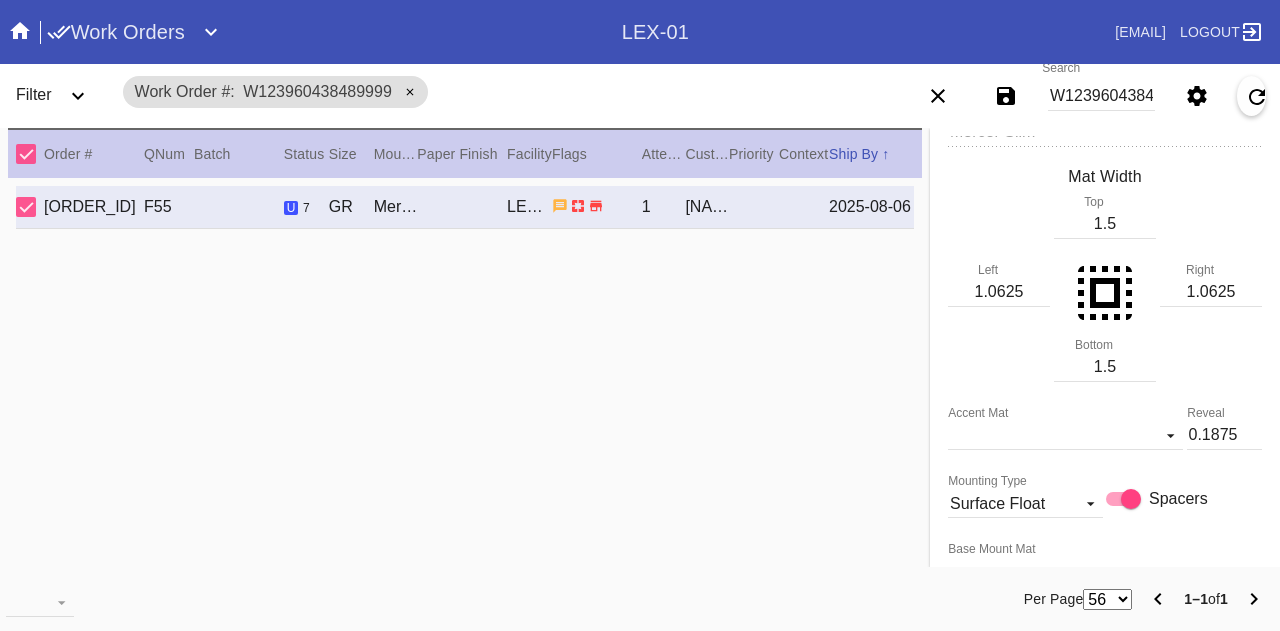 scroll, scrollTop: 452, scrollLeft: 0, axis: vertical 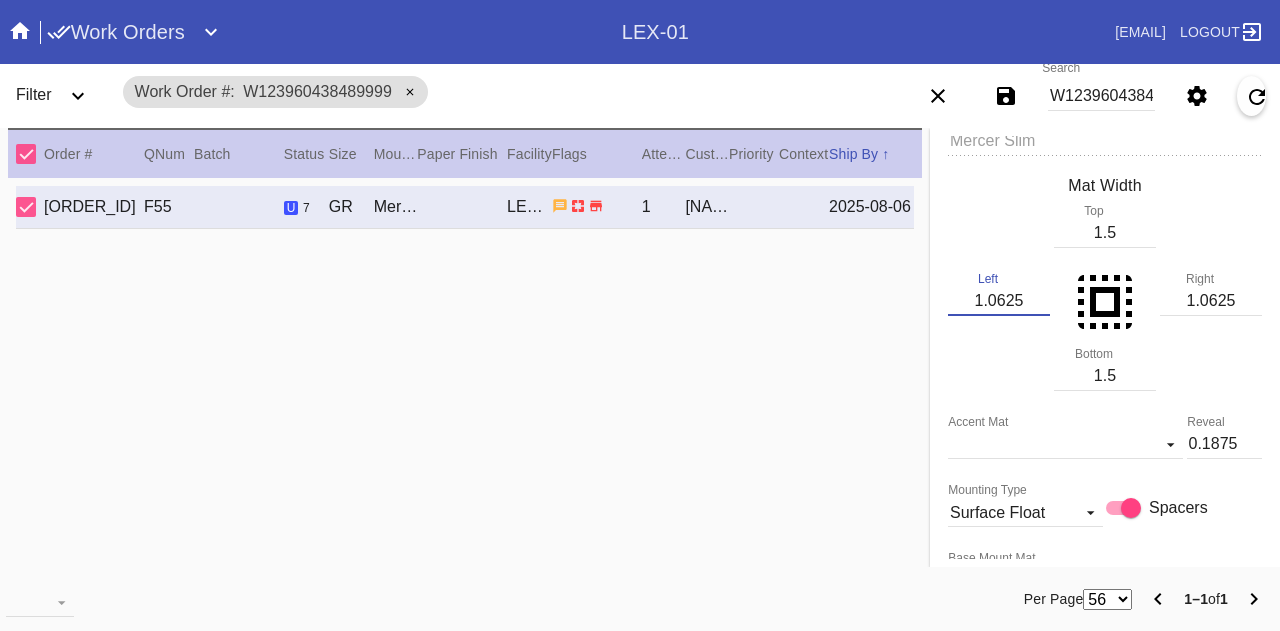 click on "1.0625" at bounding box center [999, 301] 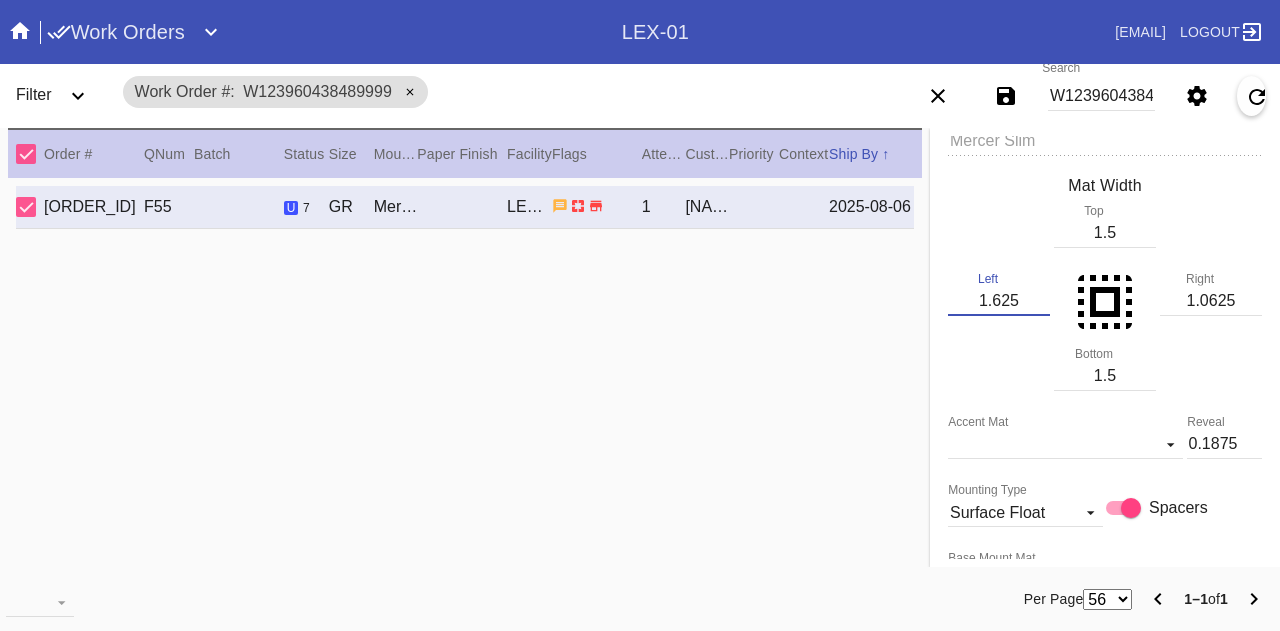 type on "1.625" 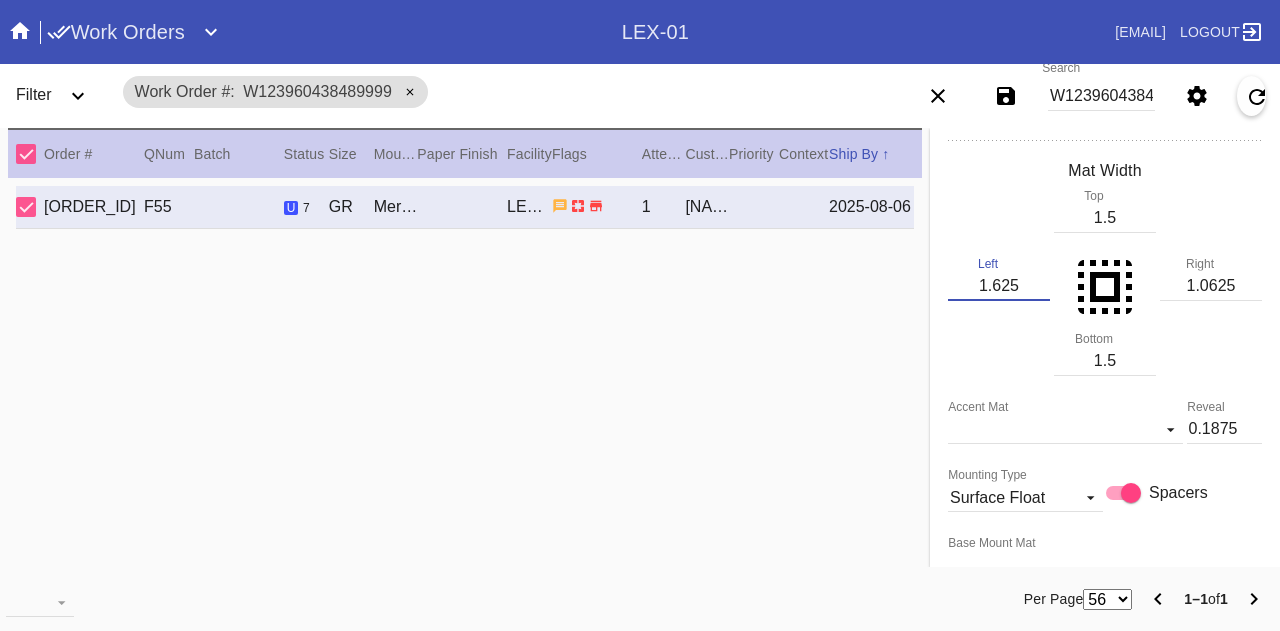 click on "Right 1.0625" at bounding box center [1211, 288] 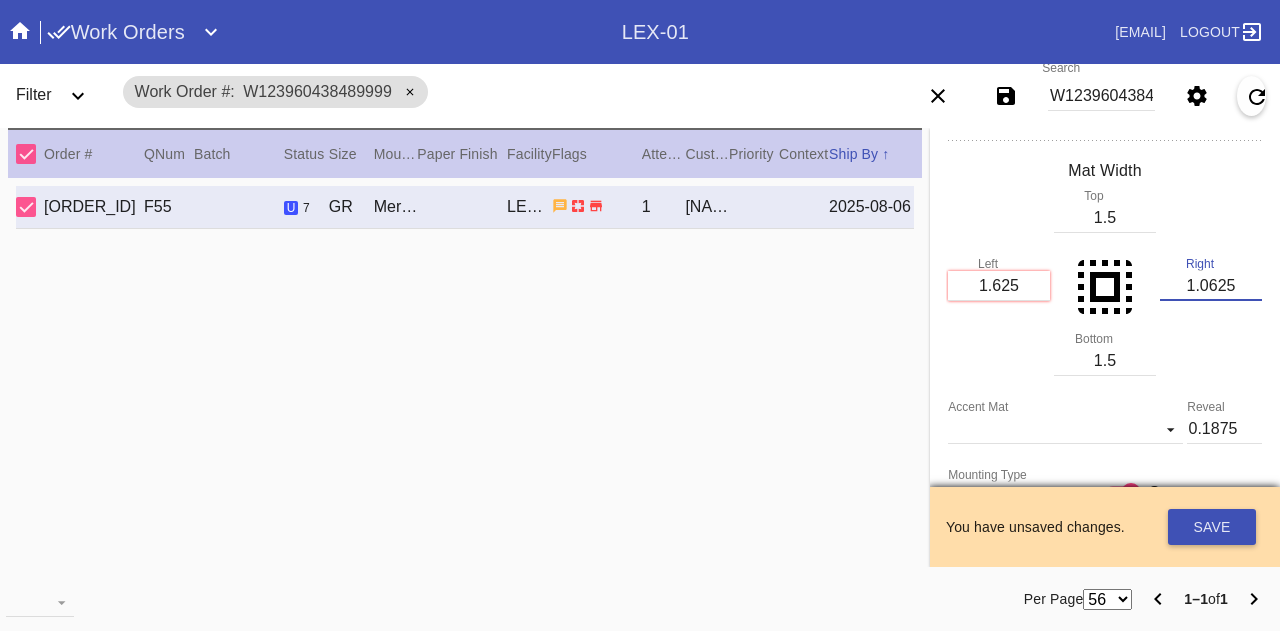 scroll, scrollTop: 452, scrollLeft: 0, axis: vertical 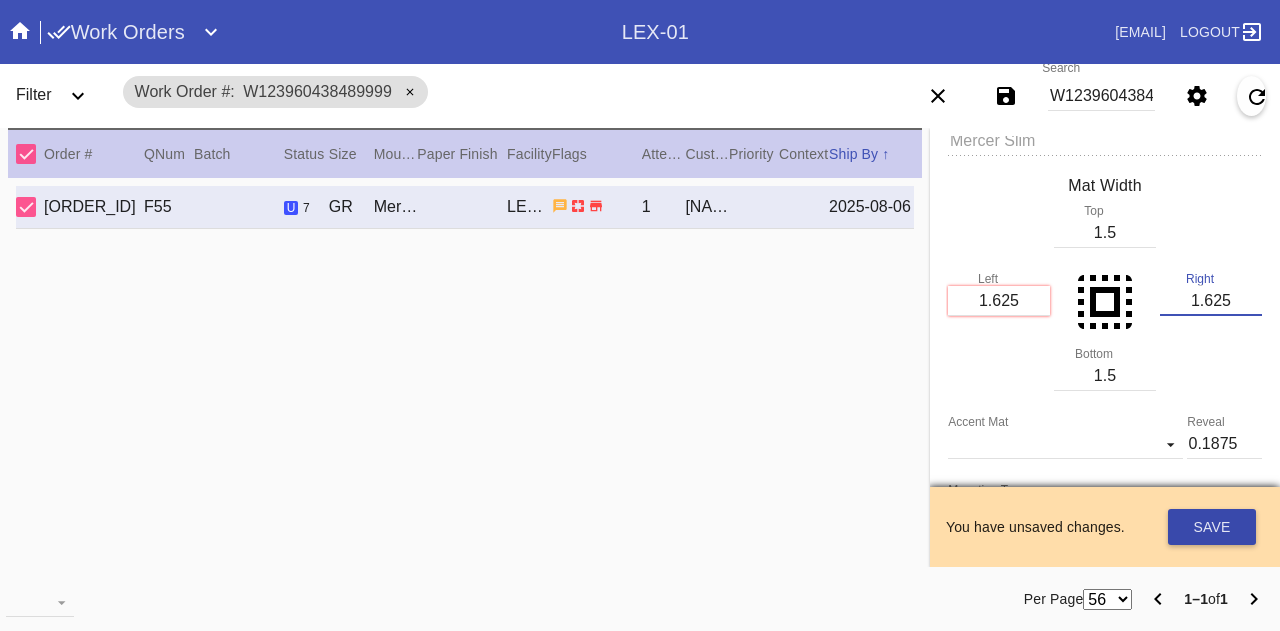 type on "1.625" 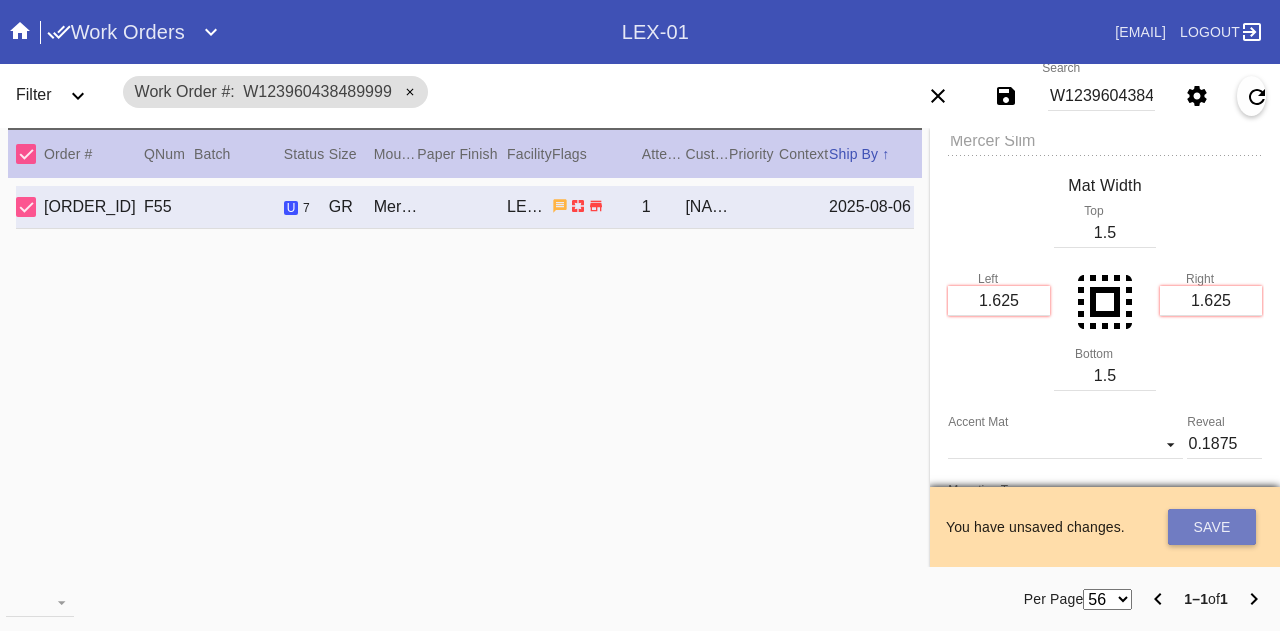 click on "Save" at bounding box center (1212, 527) 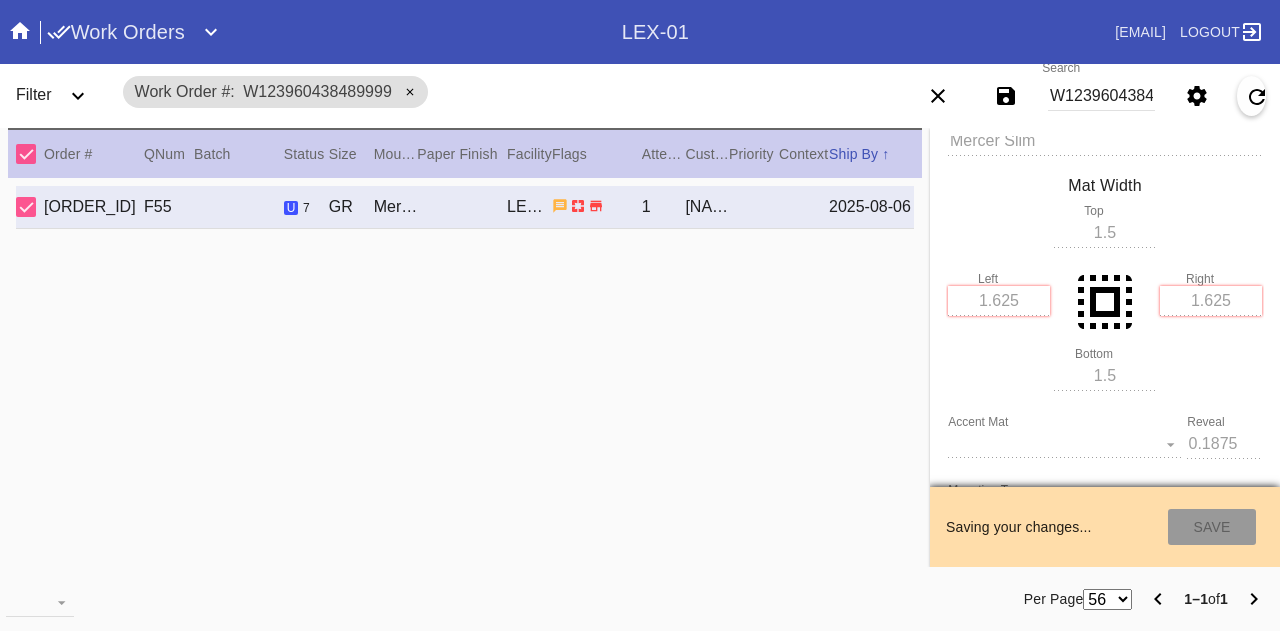 type on "8/2/2025" 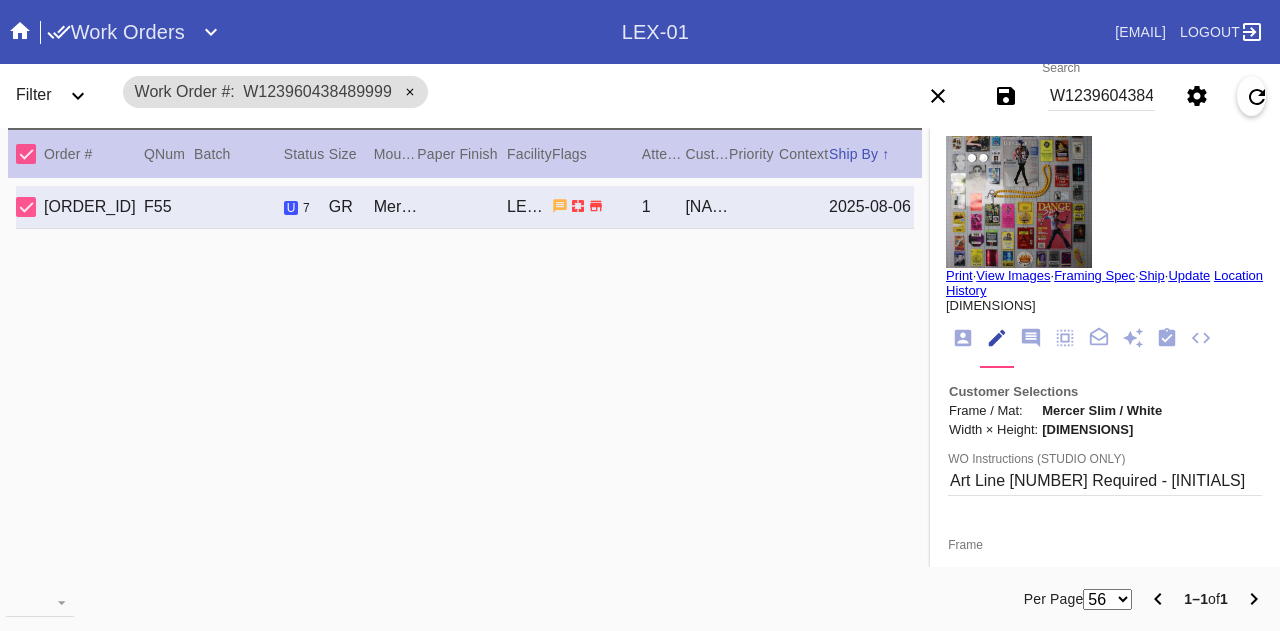 scroll, scrollTop: 0, scrollLeft: 0, axis: both 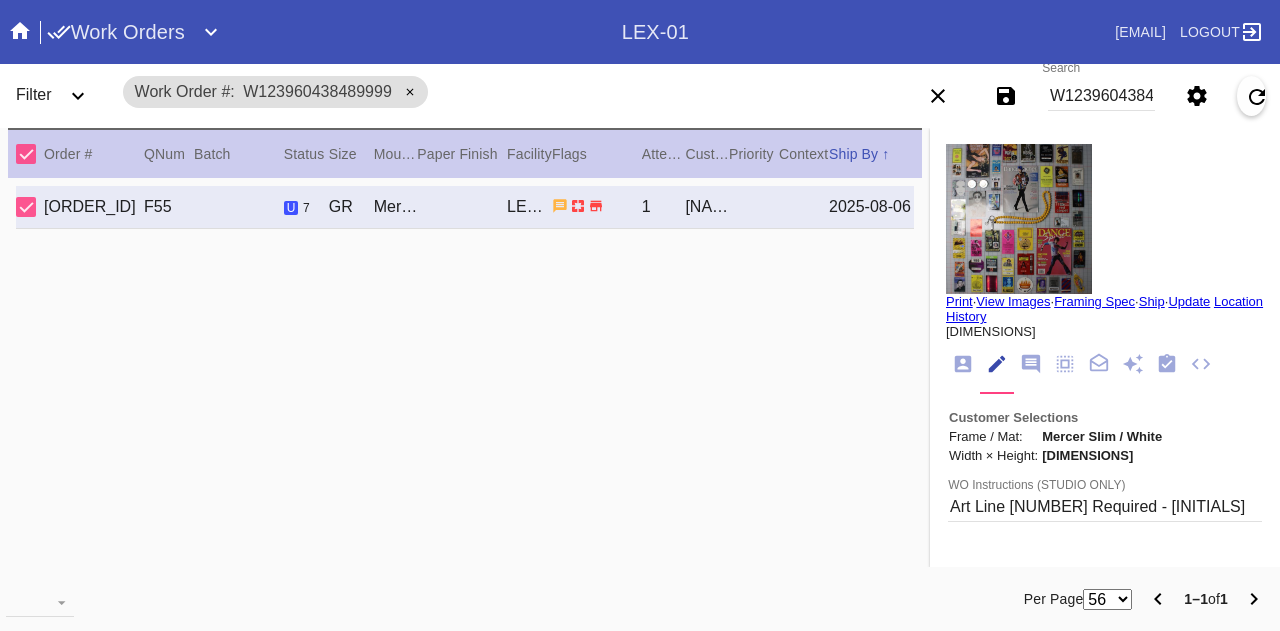 click on "Print" at bounding box center [959, 301] 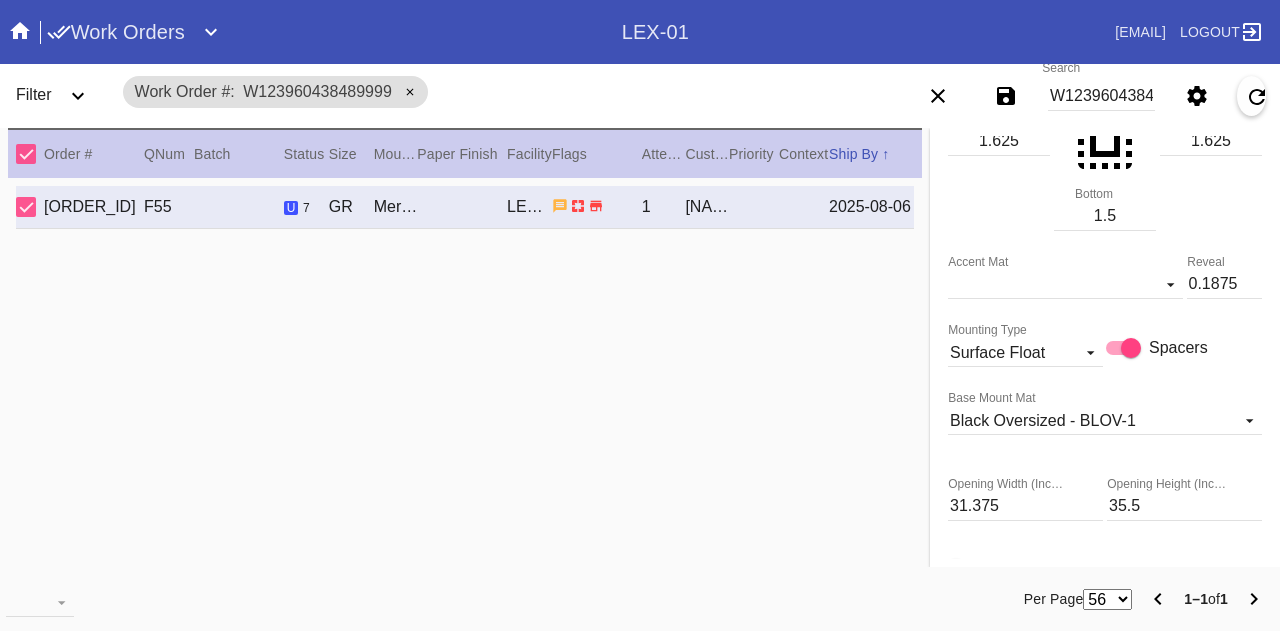 scroll, scrollTop: 779, scrollLeft: 0, axis: vertical 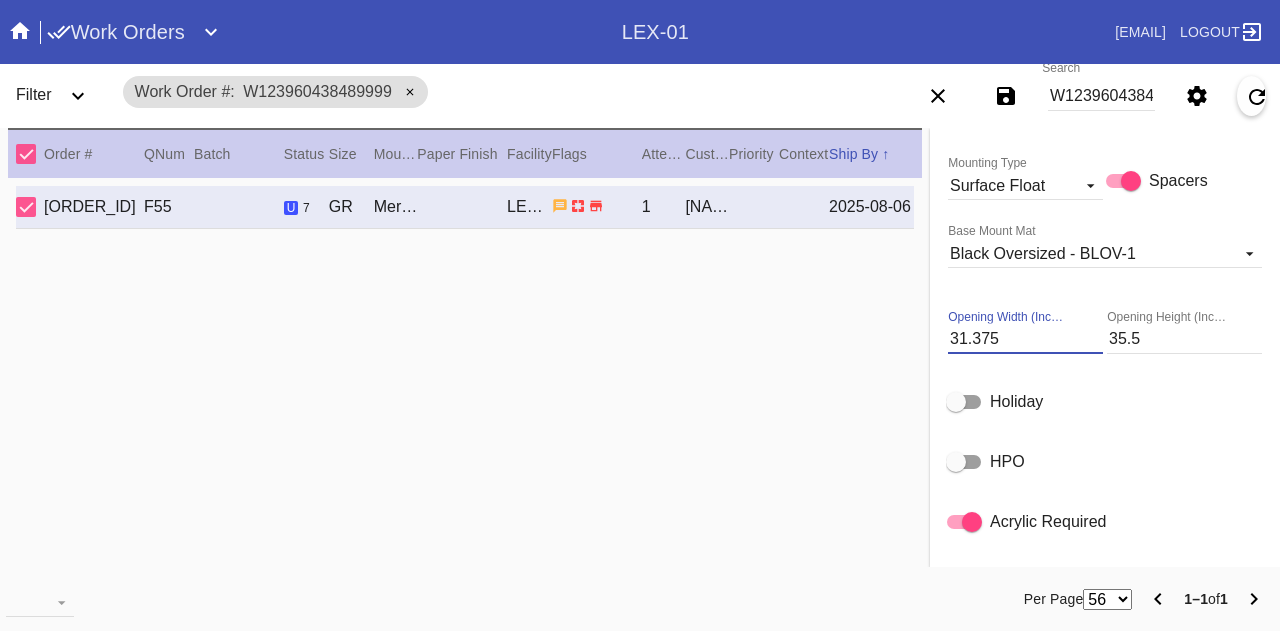 drag, startPoint x: 990, startPoint y: 340, endPoint x: 835, endPoint y: 319, distance: 156.4161 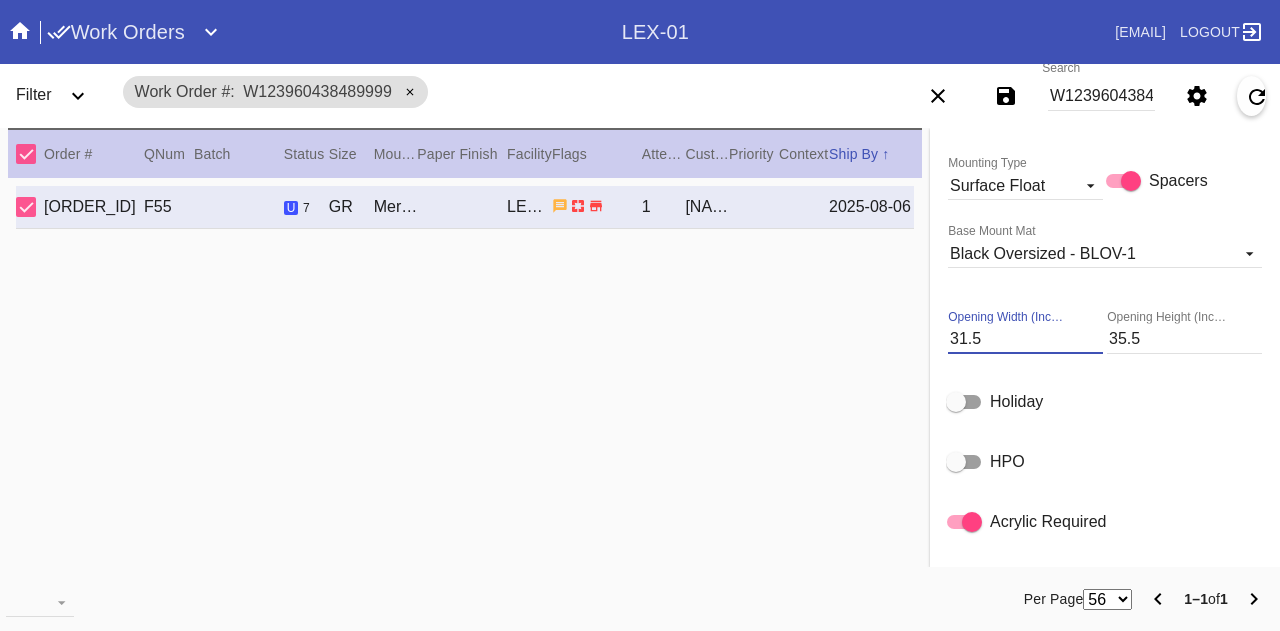 type on "31.5" 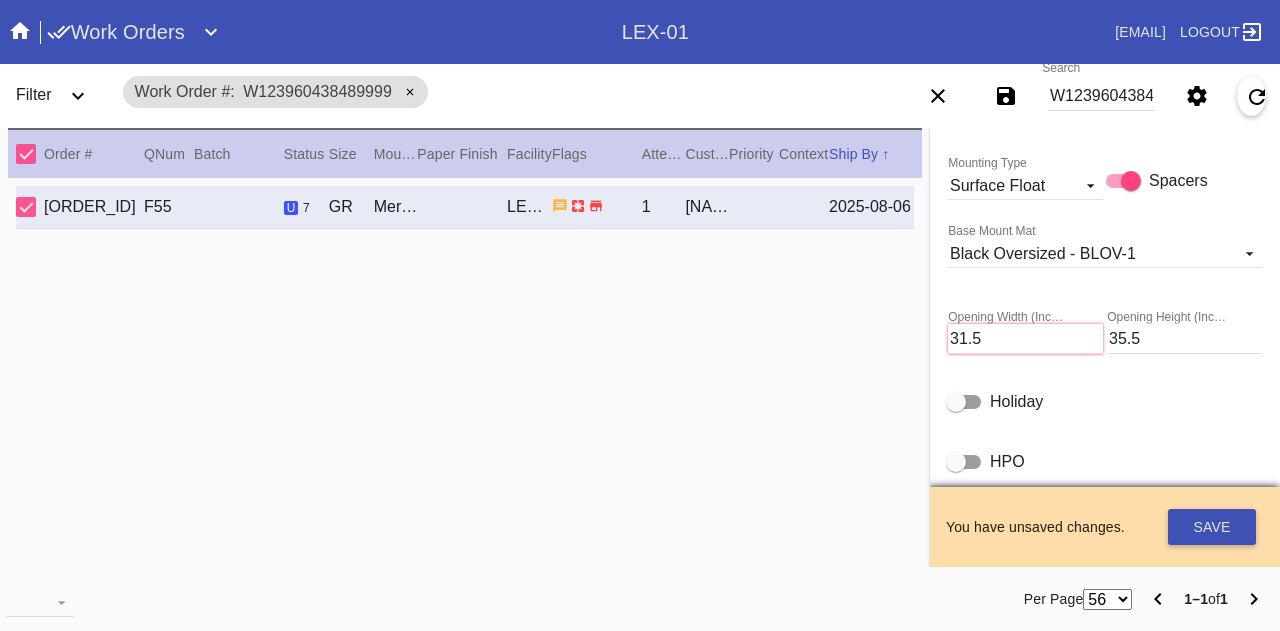 click on "R690623799 F55 u   7 GR Mercer Slim / White LEX-01 1 Sophia Asmuth
2025-08-06" at bounding box center [465, 383] 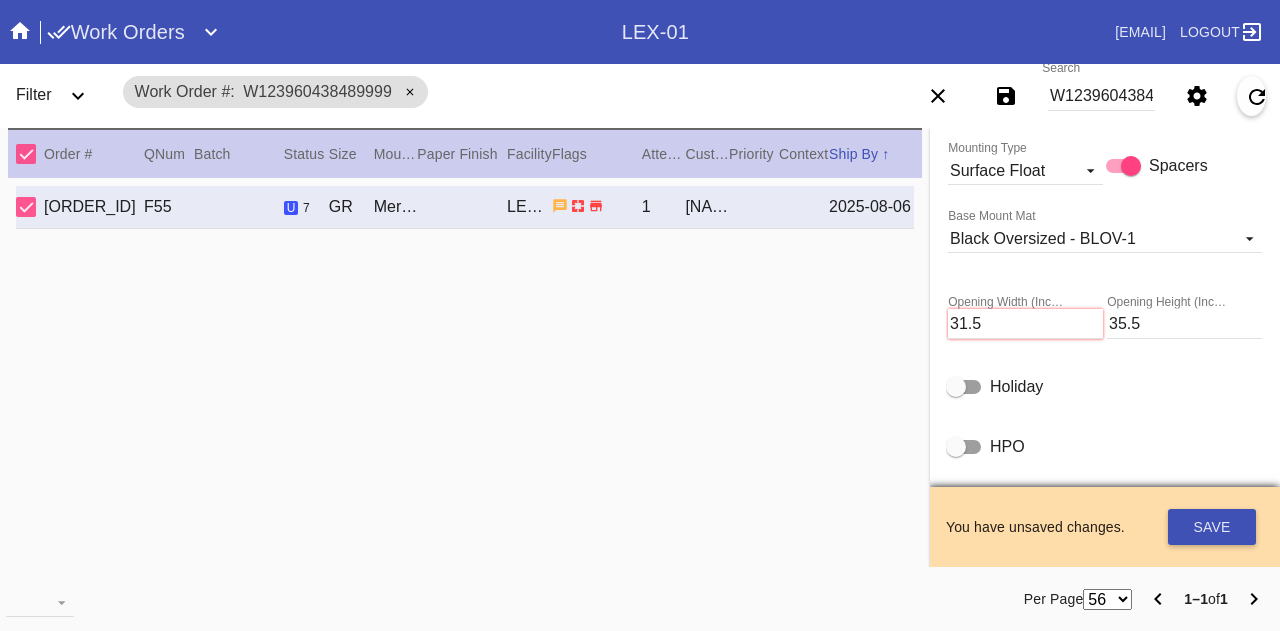 scroll, scrollTop: 779, scrollLeft: 0, axis: vertical 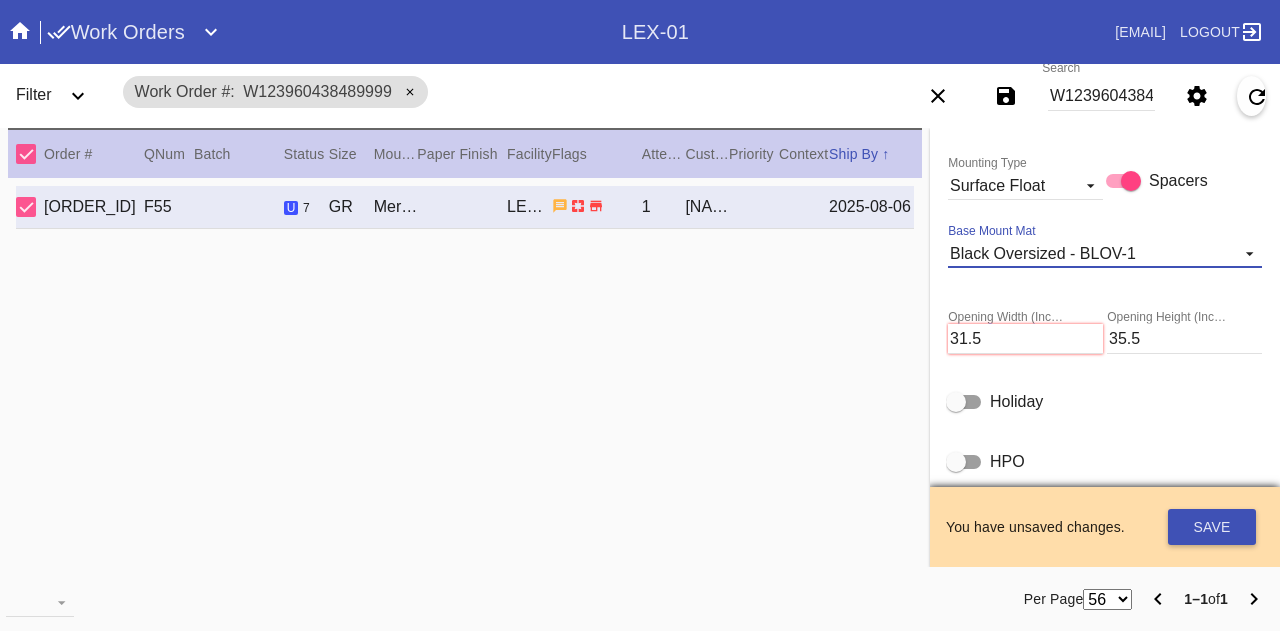 click on "Black Oversized - BLOV-1" at bounding box center [1043, 253] 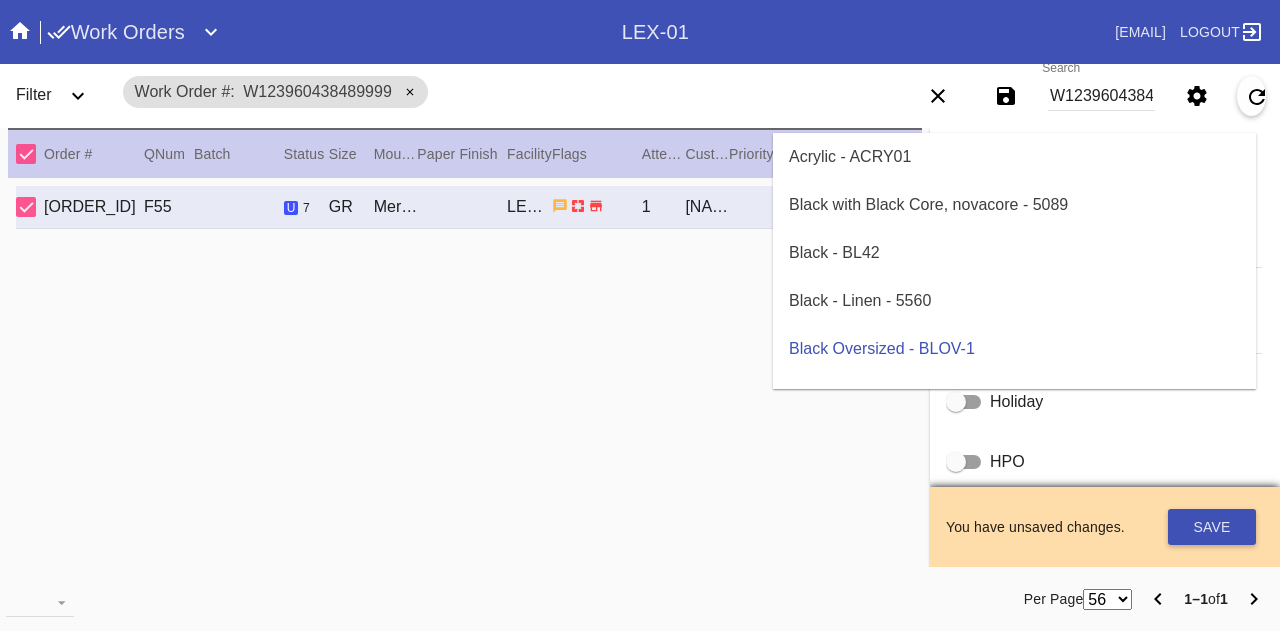 scroll, scrollTop: 88, scrollLeft: 0, axis: vertical 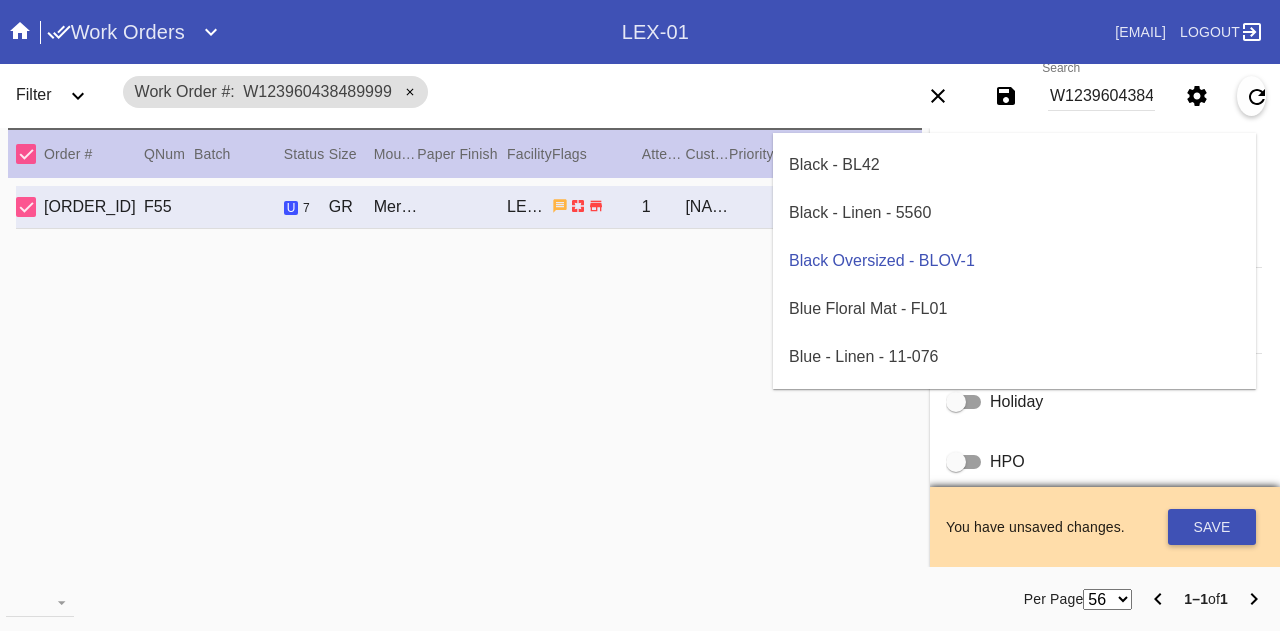 click at bounding box center [640, 315] 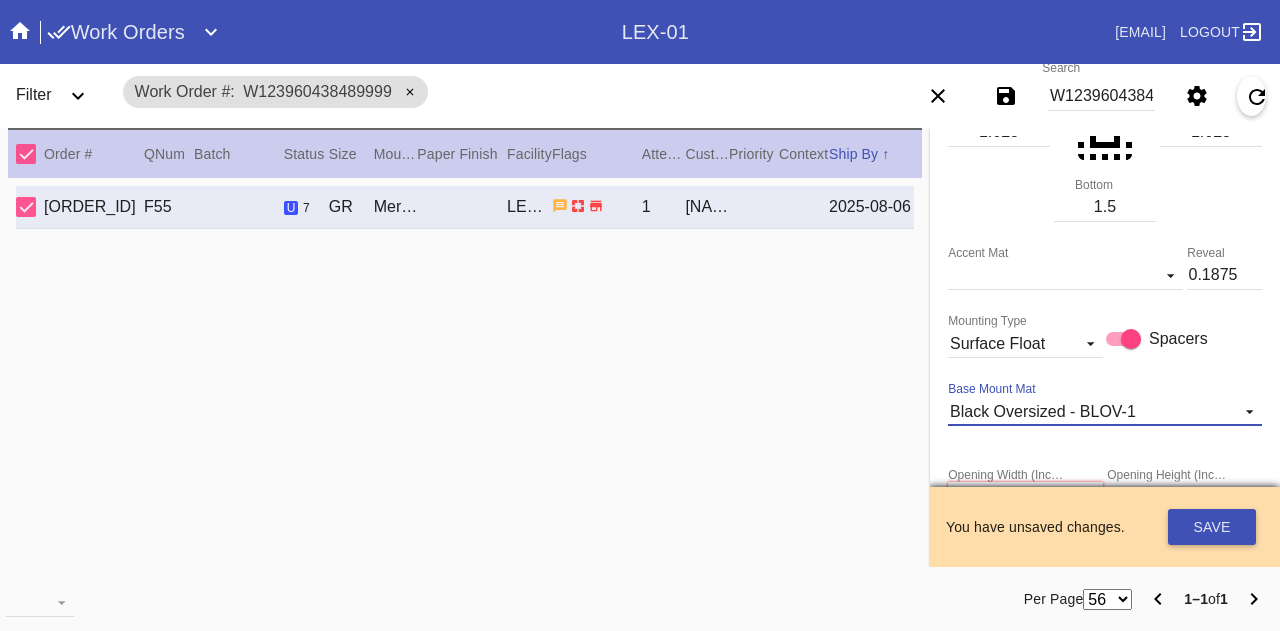 scroll, scrollTop: 378, scrollLeft: 0, axis: vertical 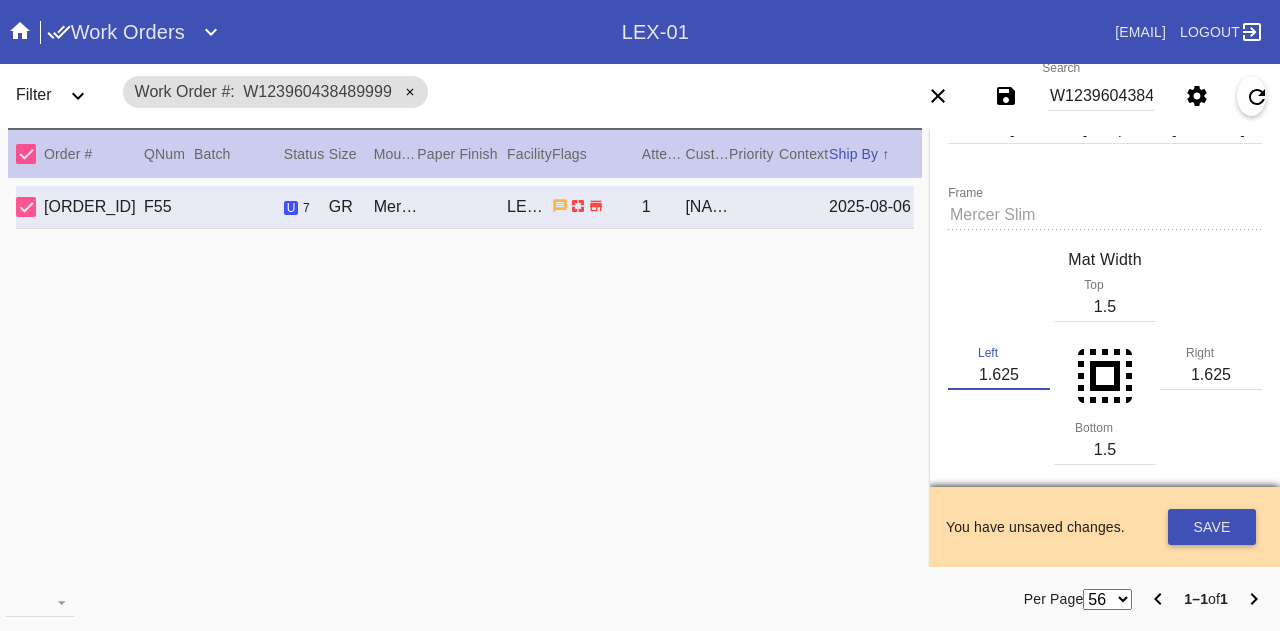 drag, startPoint x: 945, startPoint y: 369, endPoint x: 897, endPoint y: 359, distance: 49.0306 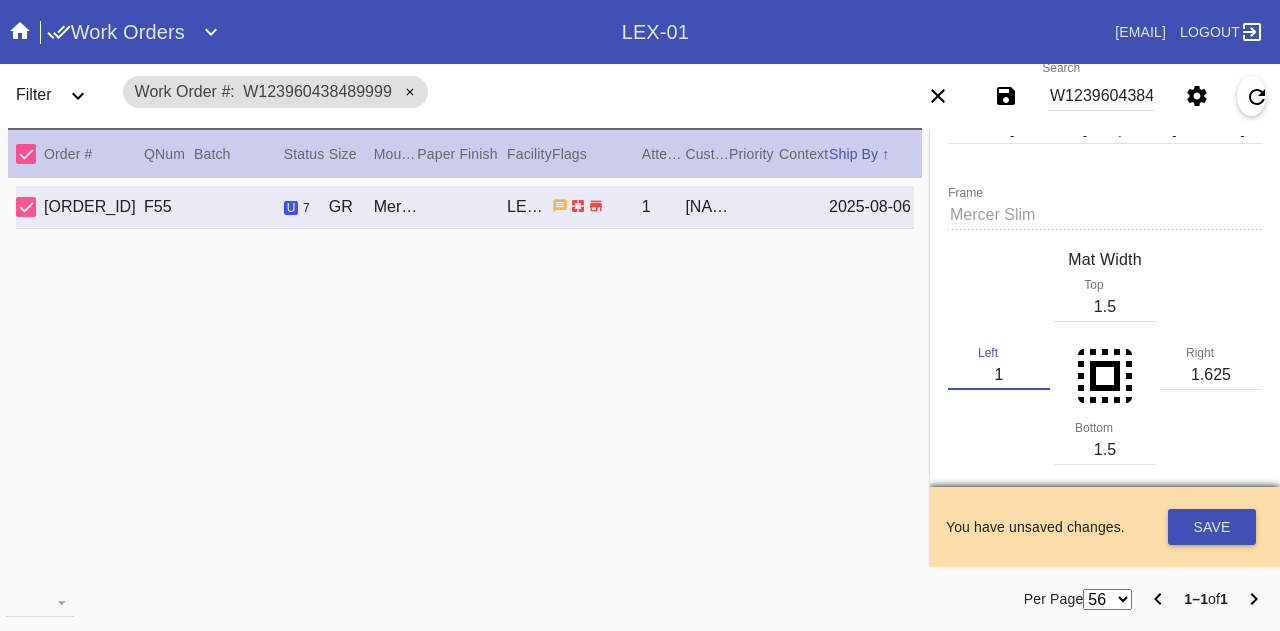 type on "1" 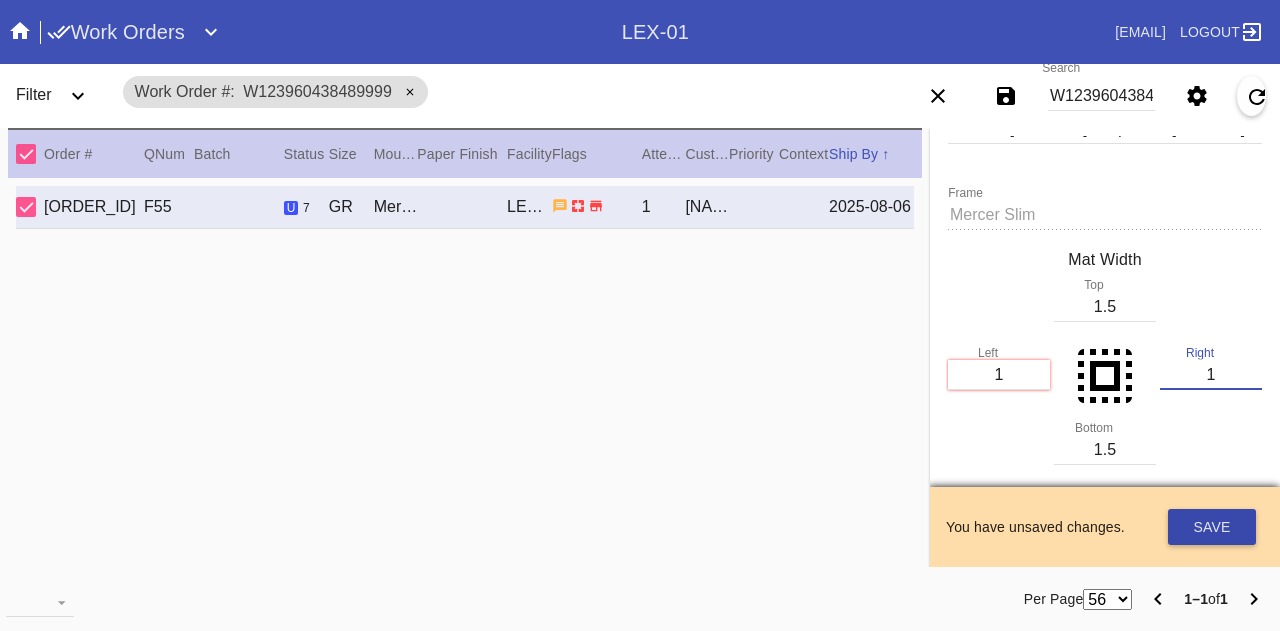 type on "1" 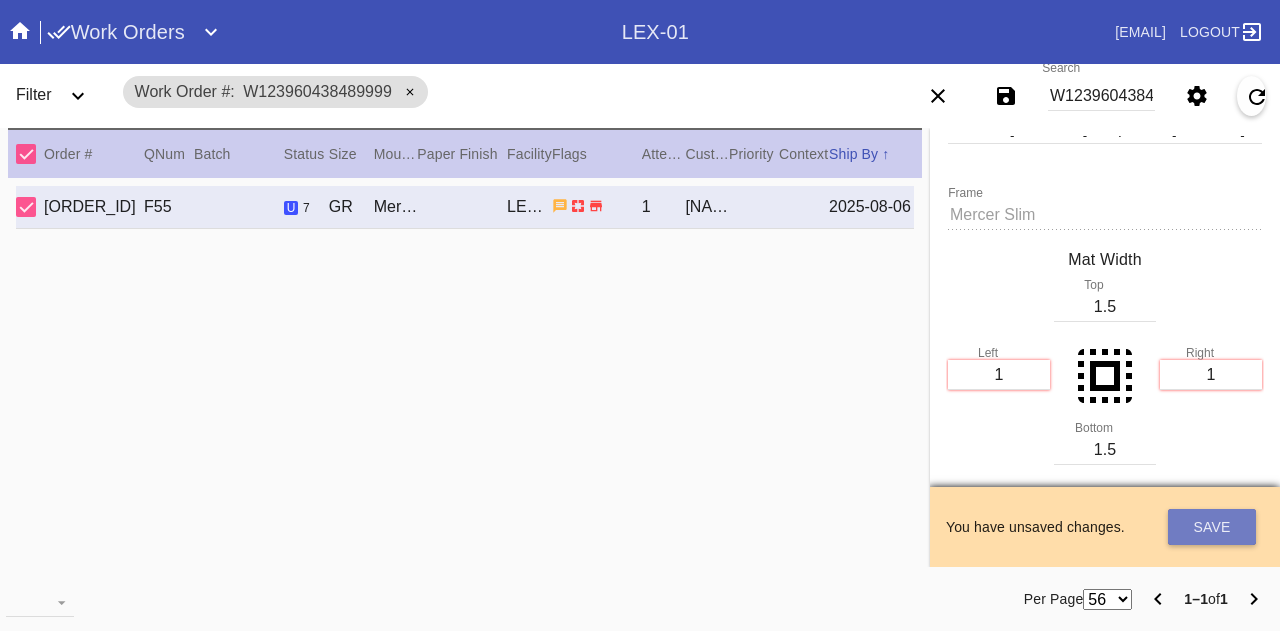 click on "Save" at bounding box center [1212, 527] 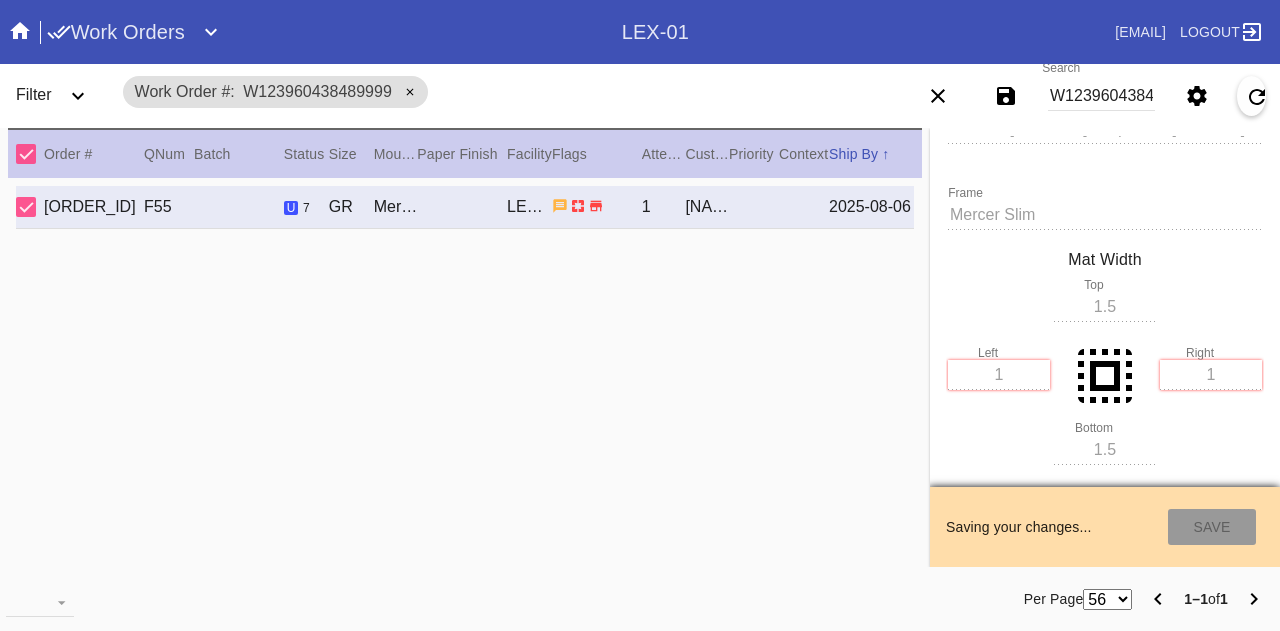 type on "1.0" 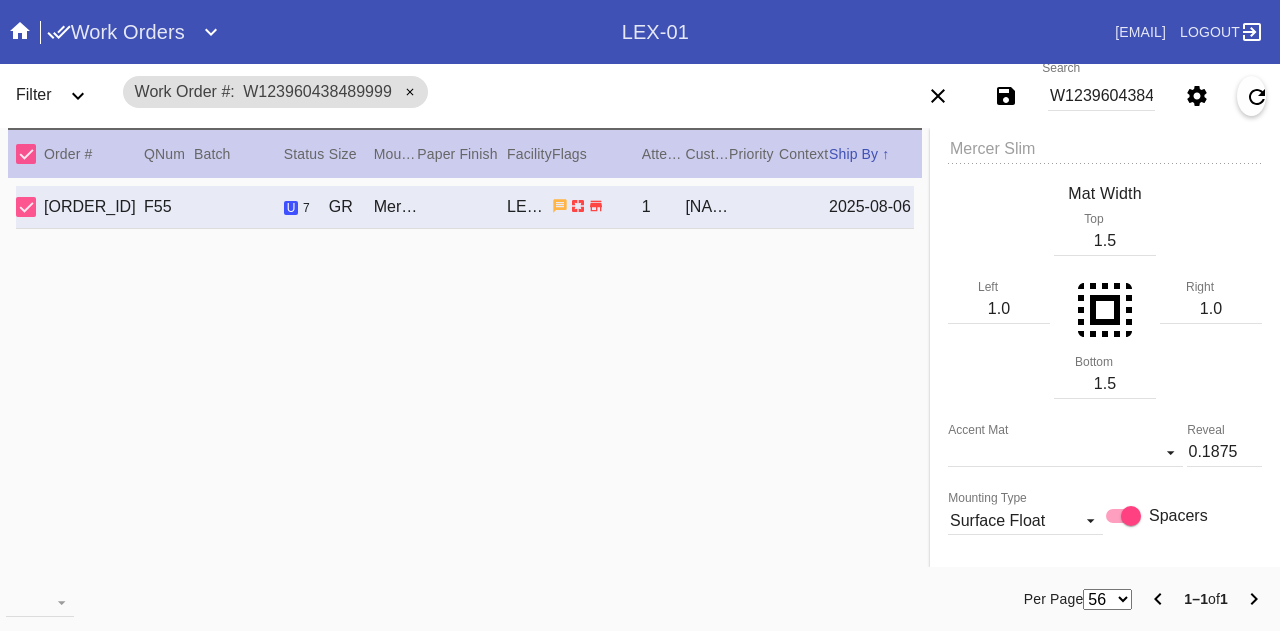 scroll, scrollTop: 0, scrollLeft: 0, axis: both 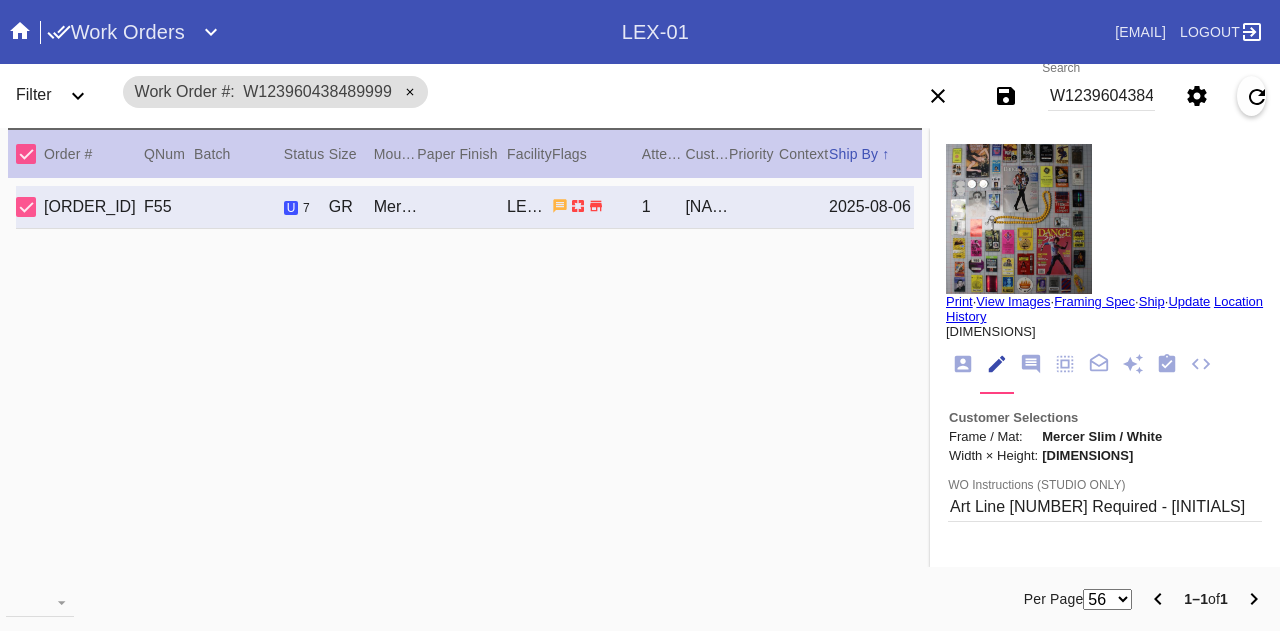 click on "Print" at bounding box center (959, 301) 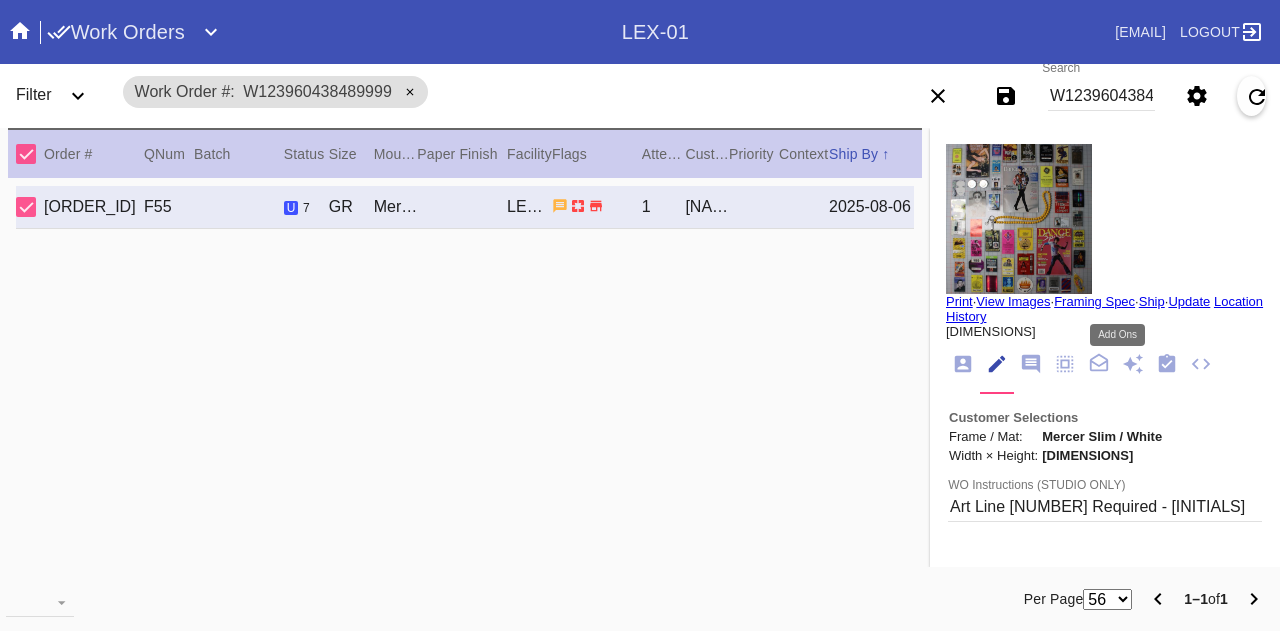 drag, startPoint x: 1108, startPoint y: 355, endPoint x: 1098, endPoint y: 433, distance: 78.63841 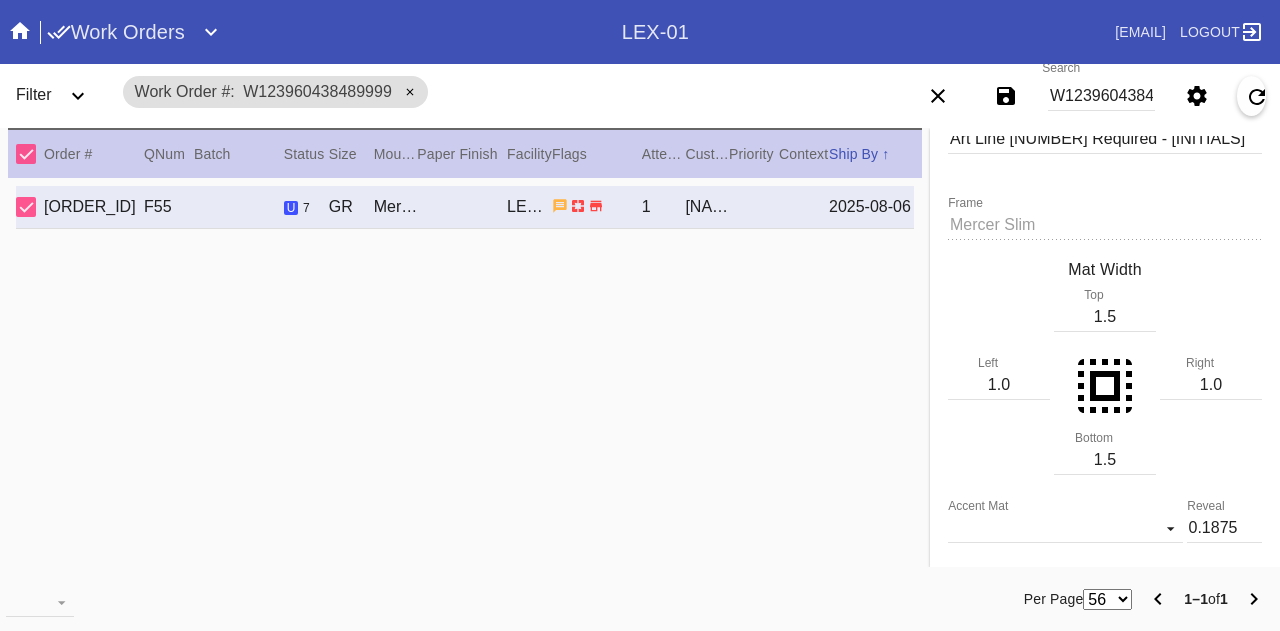 scroll, scrollTop: 368, scrollLeft: 0, axis: vertical 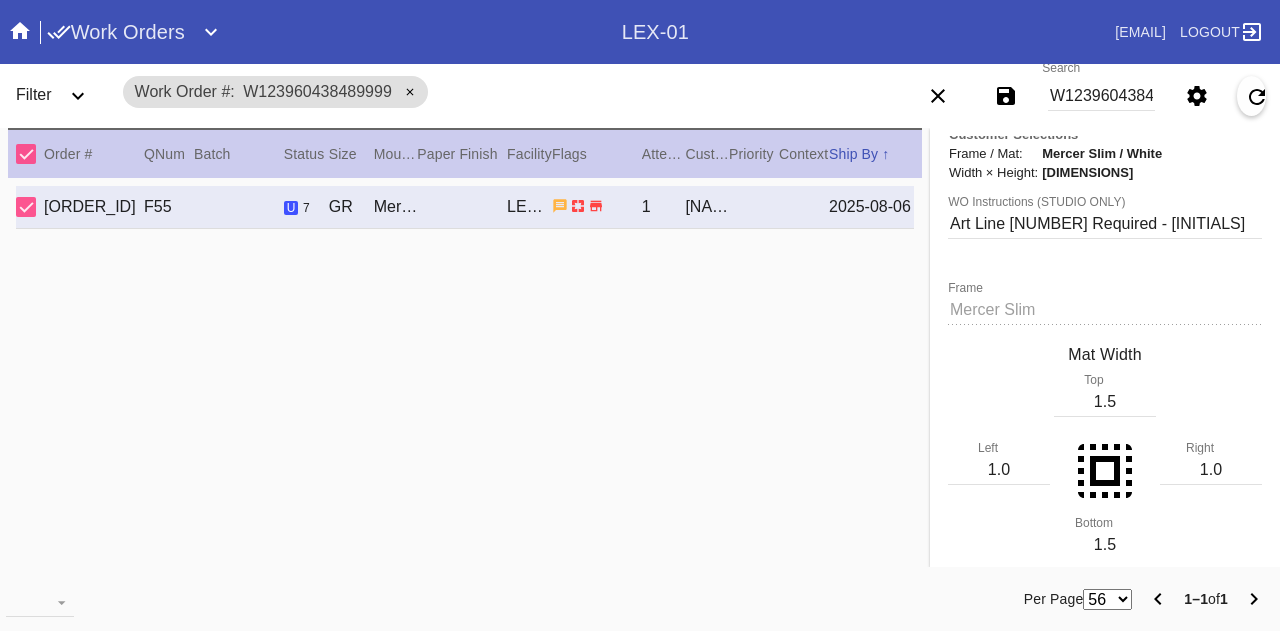 click on "WO Instructions (STUDIO ONLY) Art Line 2 Required - J.DAY Frame Mat Width Top 1.5 Left 1.0 Right 1.0 1.5 Bottom Accent Mat Acrylic - ACRY01 Black with Black Core, novacore - 5089 Black - BL42 Black - Linen - 5560 Black Oversized - BLOV-1 Blue Floral Mat - FL01 Blue - Linen - 11-076 Blush - BW9571C Bottle Blue - BW334 Brazilian White, novacore - E4346 Brulée - E4770 Burgundy - BW038 Burgundy Mini Stripe - MSBG Burgundy Mini Stripe - Horizontal - MSBG-H Burgundy Mini Stripe Horizontal - Oversized - MSBG-OS-H Burgundy Mini Stripe - Oversized - MSBG-OS Cake - E4203 Camel - Linen - 5561 Canvas - CV62 Chai - 11-080 Chocolate - 11-065 Cool Gray - BW802 Cool White - 8 Ply - 229502 Corner Garden Landscape - KV02-L Cream - Linen - 5632 Dark Green - E4804P Dark Olive - 11-071 Denim - 11-074 Designer's Choice Mat - DC52 Digital White - BW8701 Digital White Oversized - BW8701O Dove White - BW222 Dove White Oversized - BW222O Dusty Blue - 11-073 Fabric White - SRM3567 Fabric White Oversized - SRM3567O Fern - 11-063 Reveal" at bounding box center [1105, 1078] 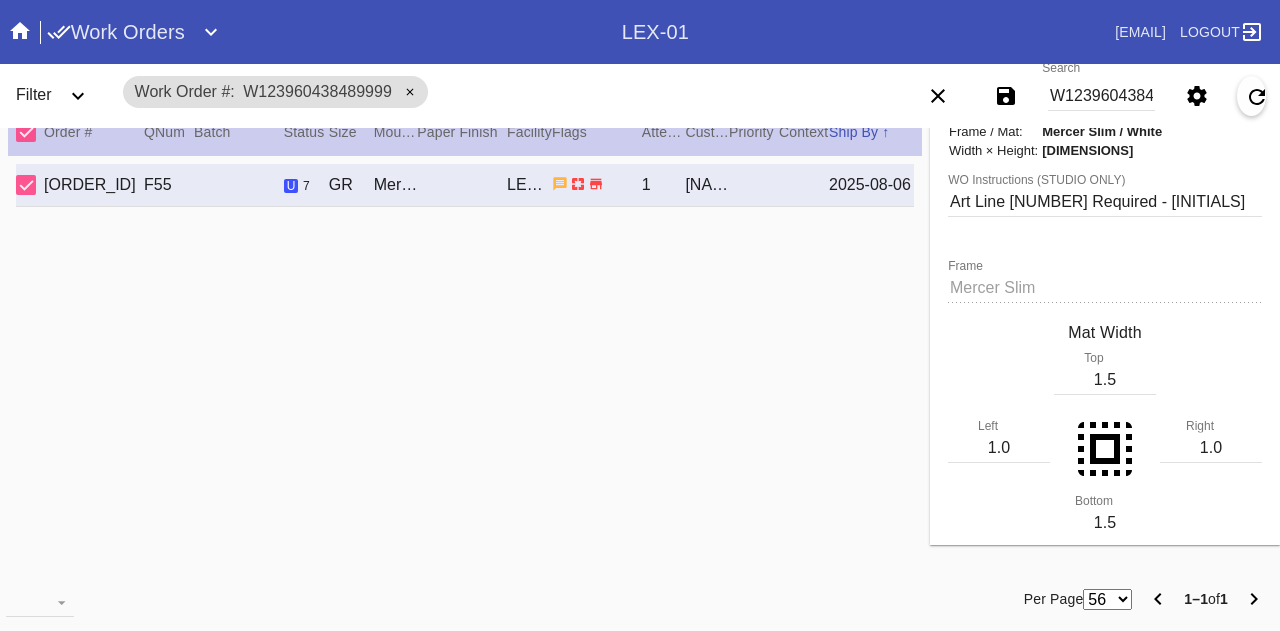 scroll, scrollTop: 0, scrollLeft: 0, axis: both 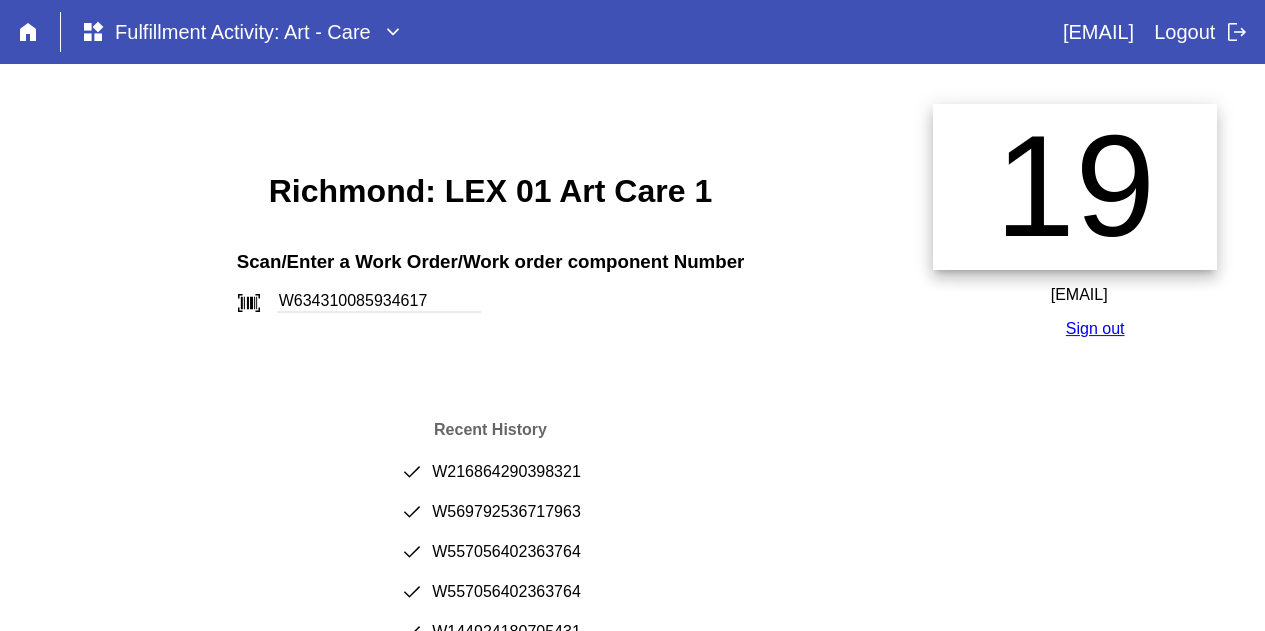 type on "W634310085934617" 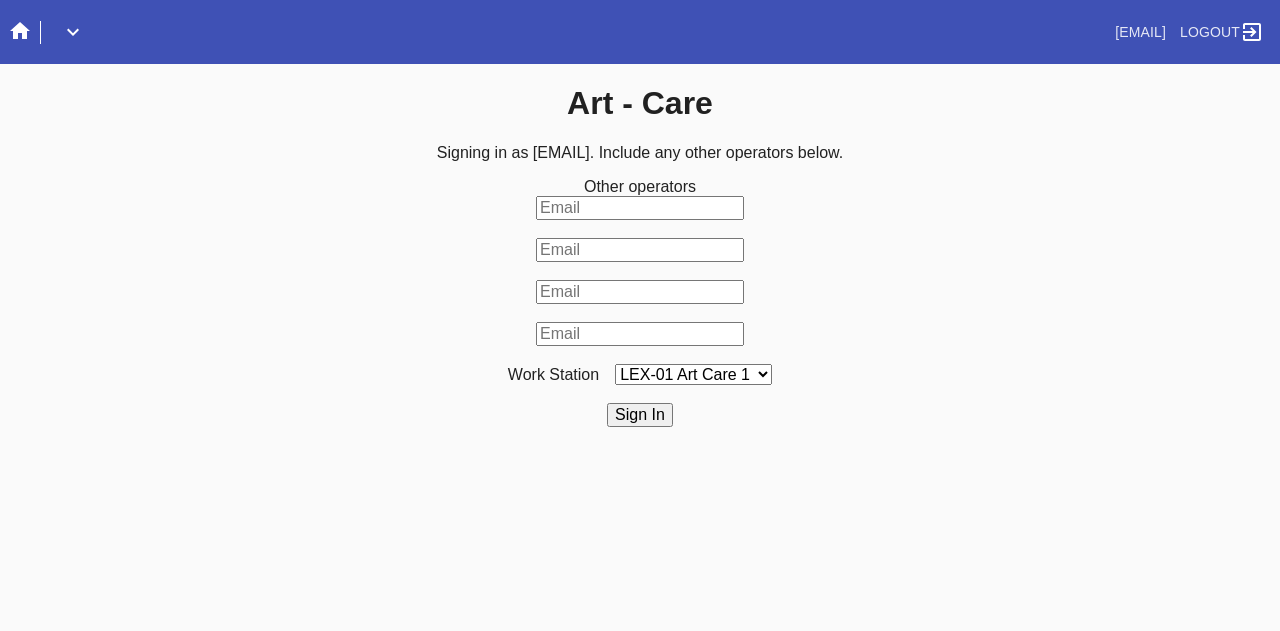 scroll, scrollTop: 0, scrollLeft: 0, axis: both 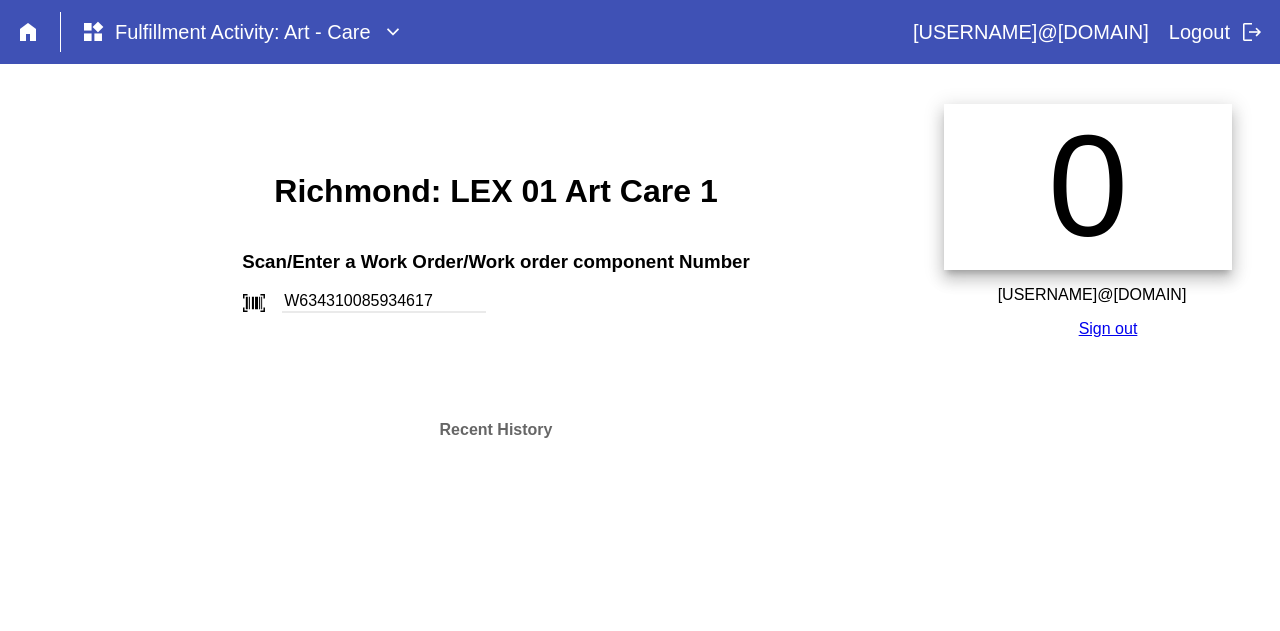 type on "W634310085934617" 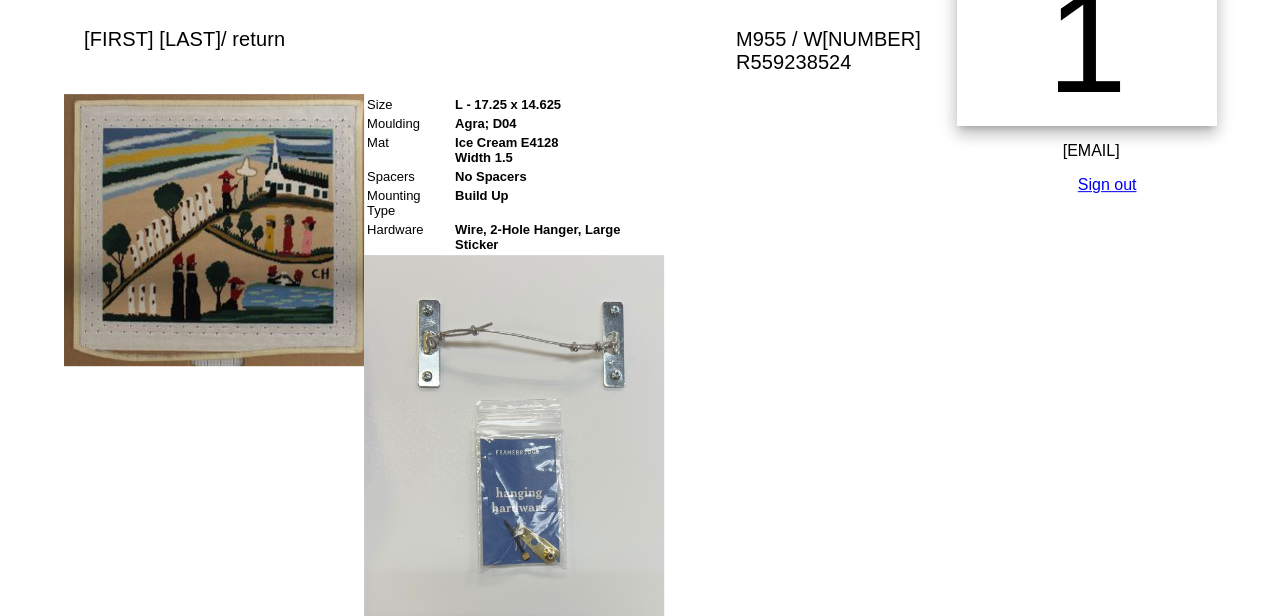 scroll, scrollTop: 606, scrollLeft: 0, axis: vertical 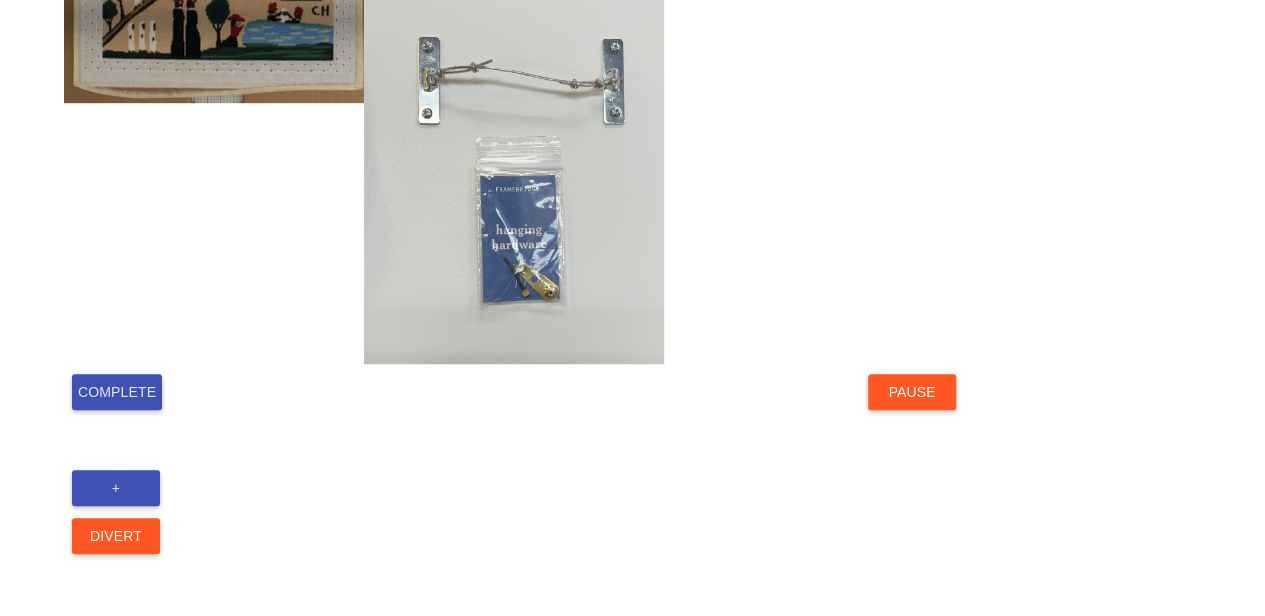 click on "Complete" at bounding box center (117, 392) 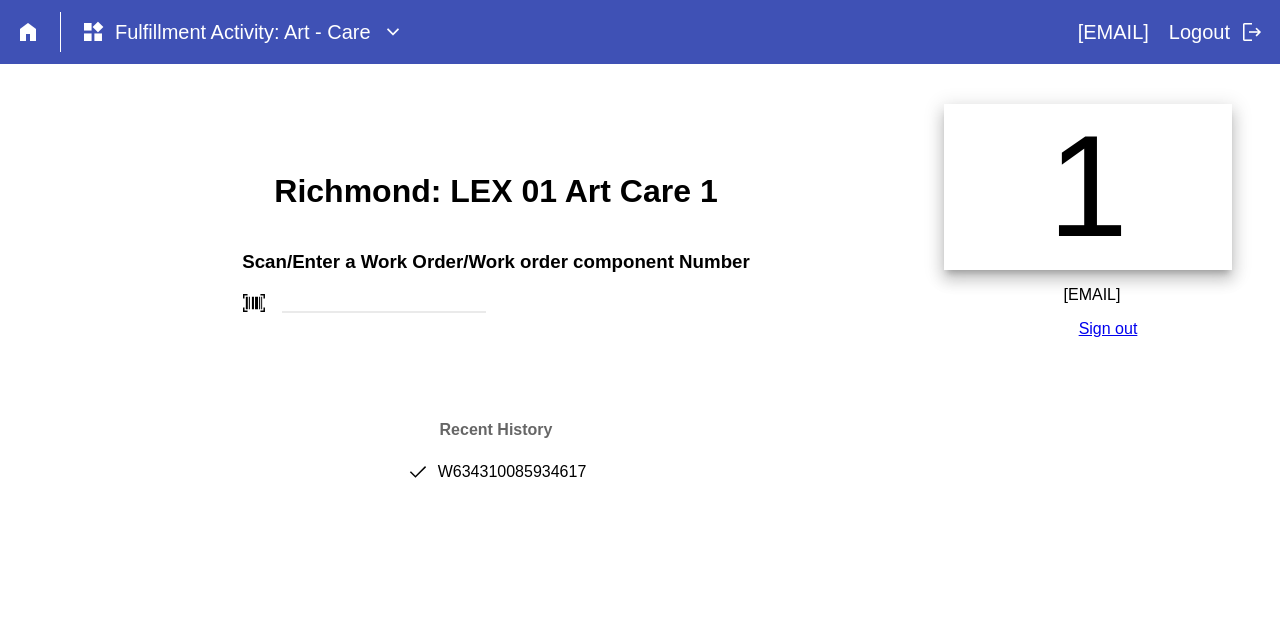 scroll, scrollTop: 0, scrollLeft: 0, axis: both 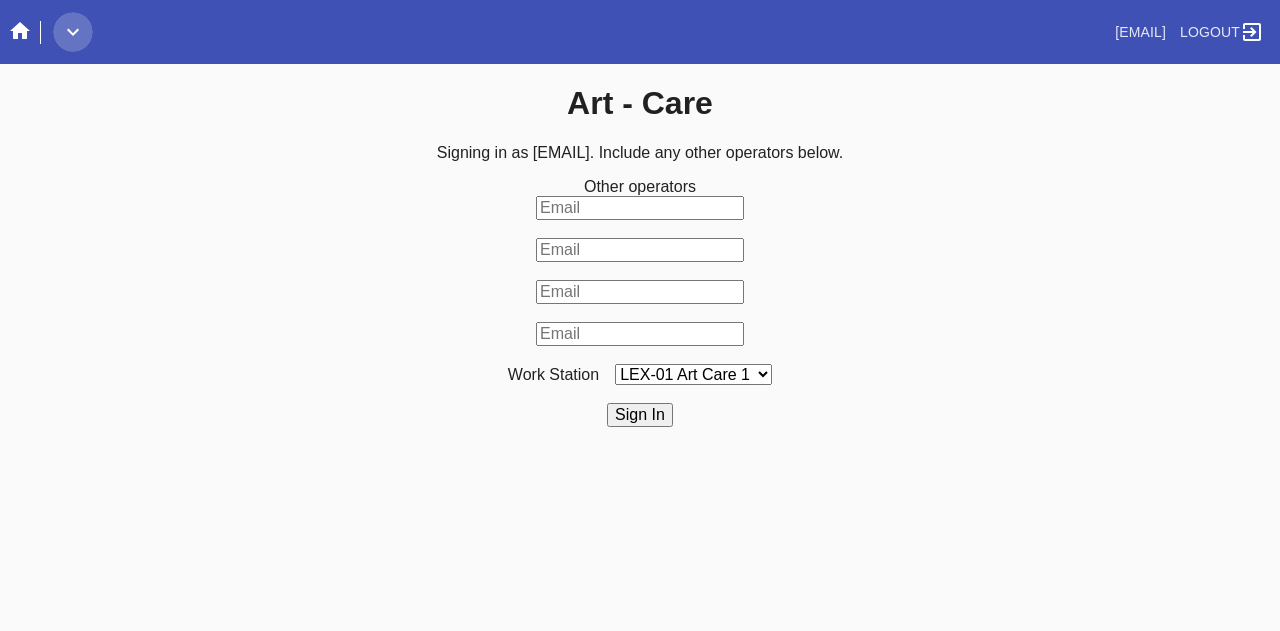 click at bounding box center [73, 32] 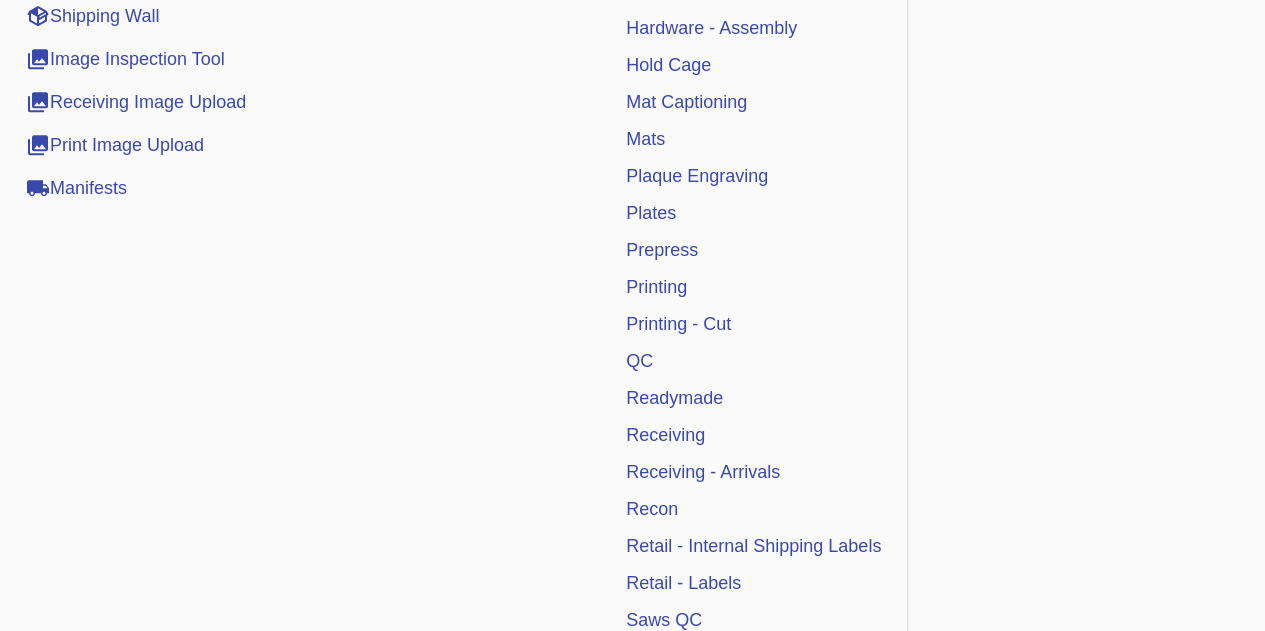 scroll, scrollTop: 567, scrollLeft: 0, axis: vertical 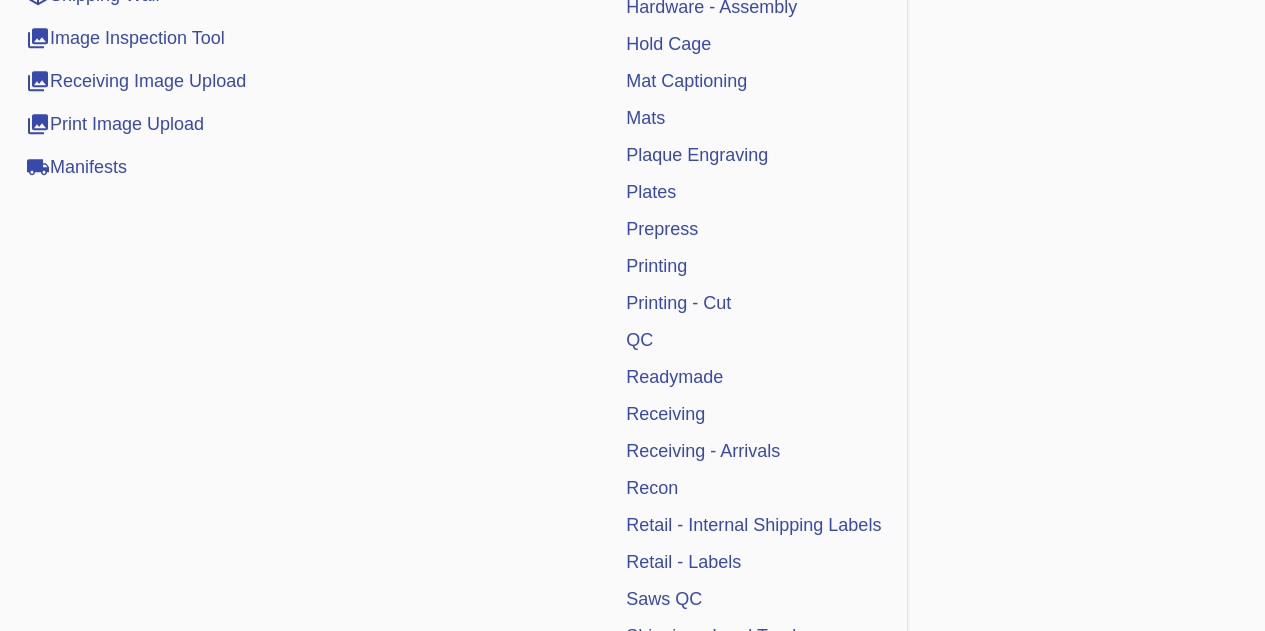 click on "Receiving" at bounding box center (665, 414) 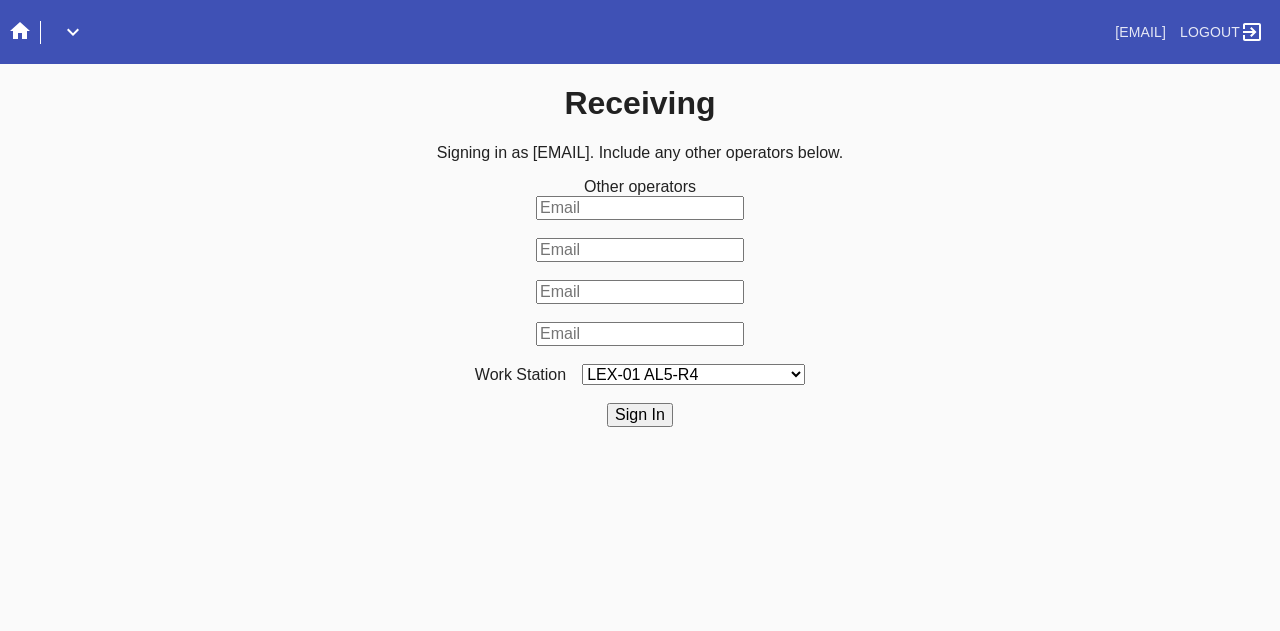 scroll, scrollTop: 0, scrollLeft: 0, axis: both 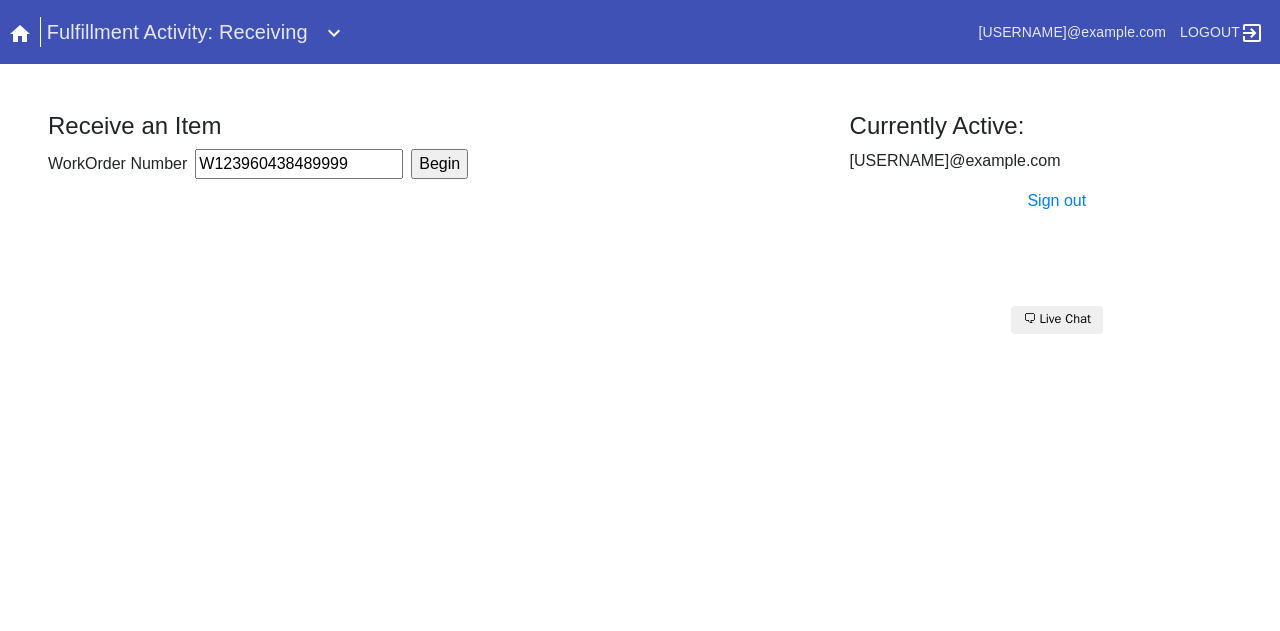 type on "W123960438489999" 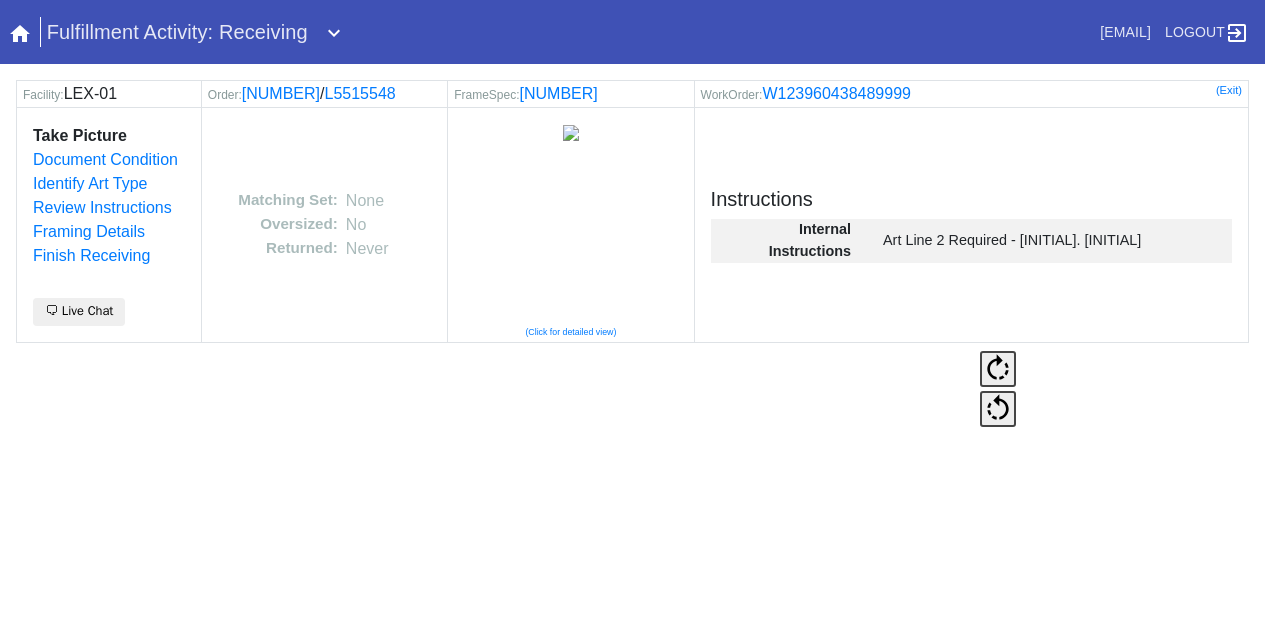 scroll, scrollTop: 0, scrollLeft: 0, axis: both 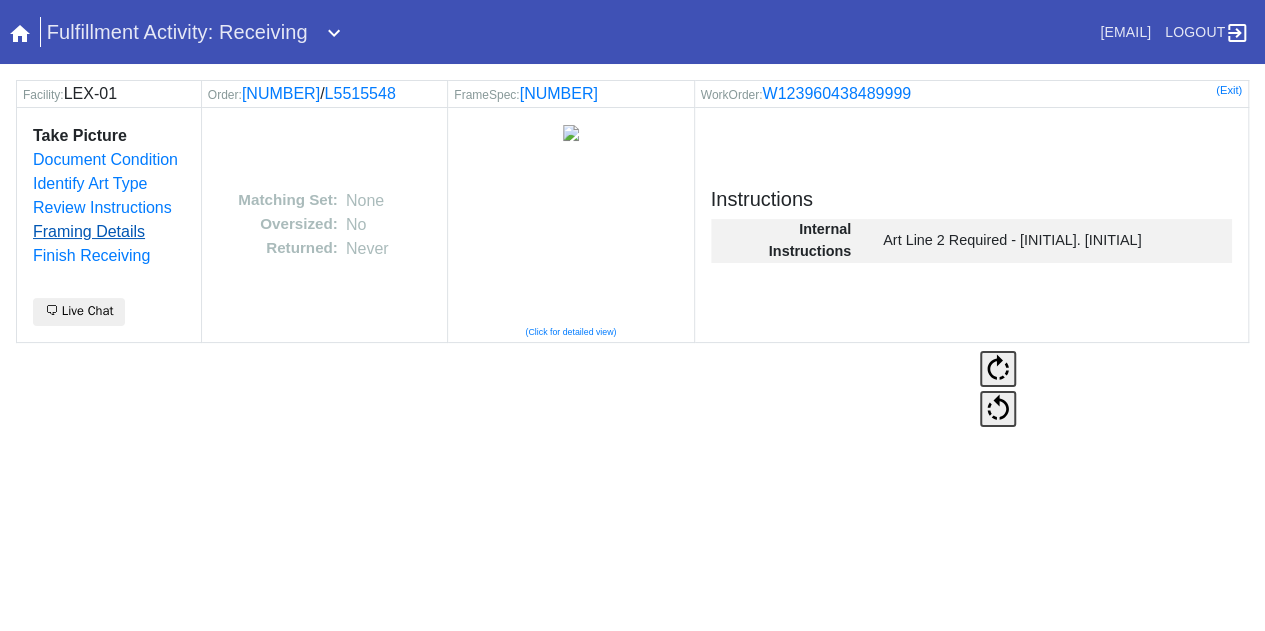 click on "Framing Details" at bounding box center [89, 231] 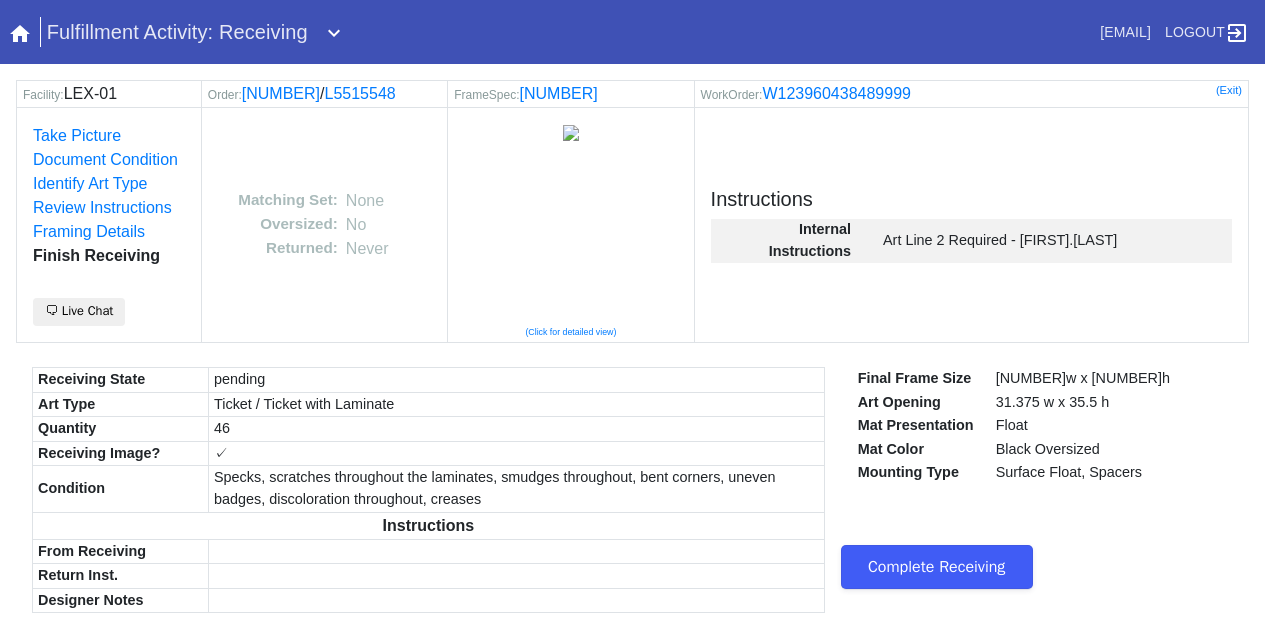 scroll, scrollTop: 0, scrollLeft: 0, axis: both 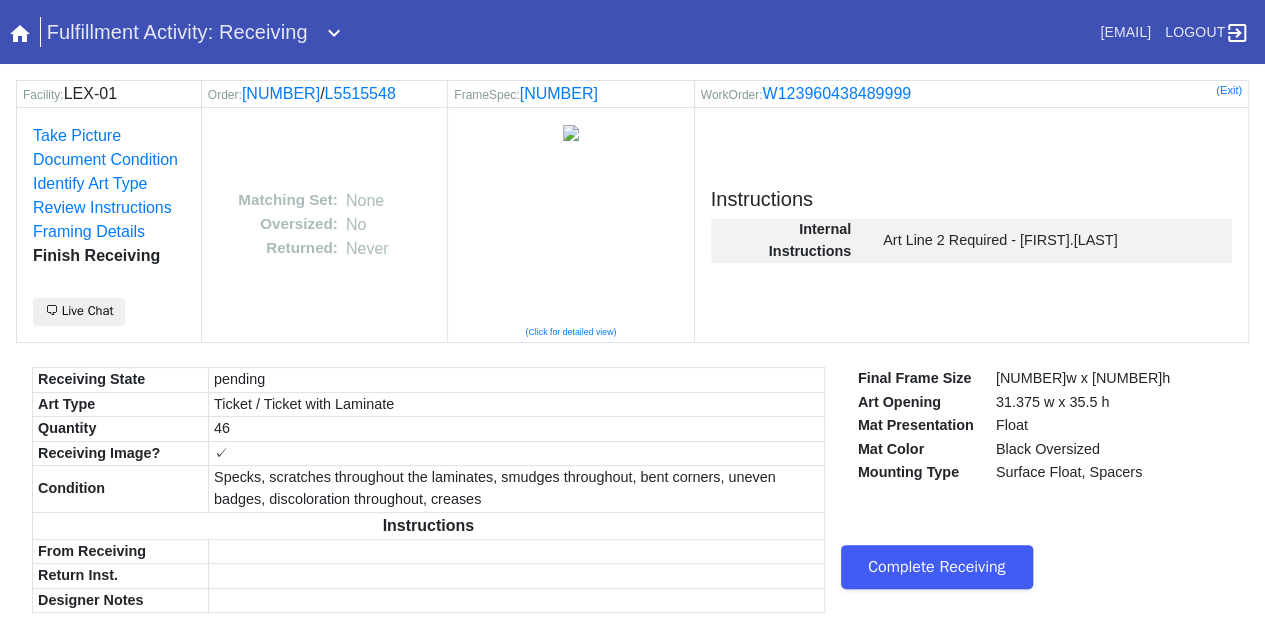 click on "Complete Receiving" at bounding box center (937, 567) 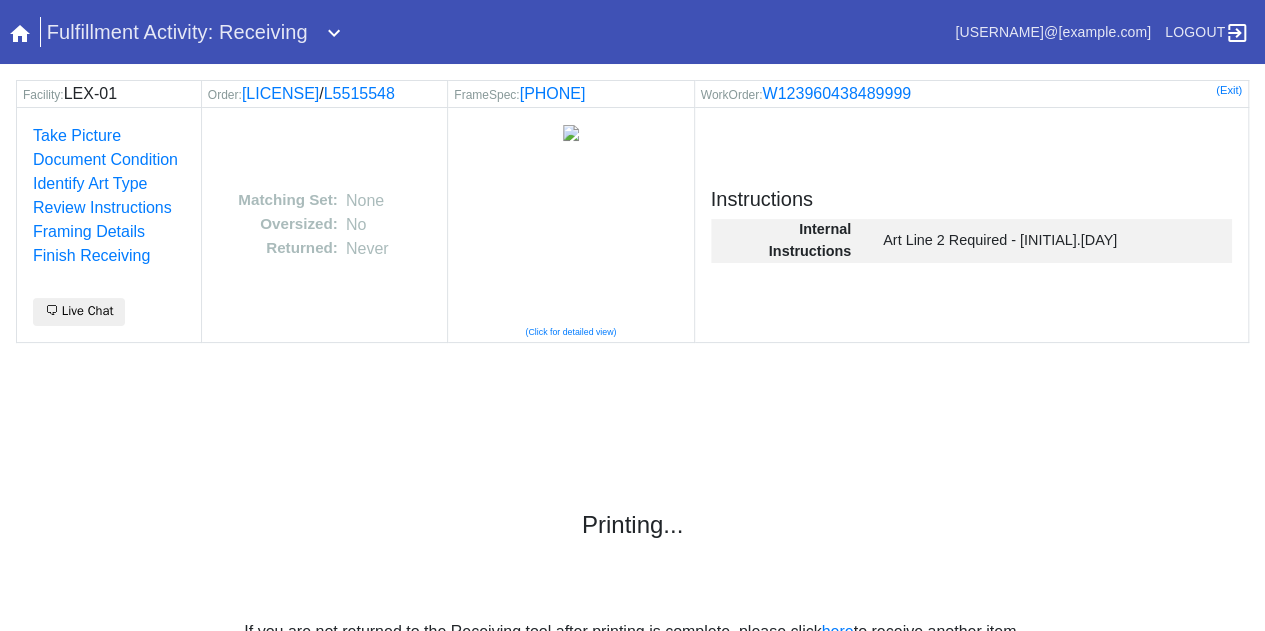scroll, scrollTop: 0, scrollLeft: 0, axis: both 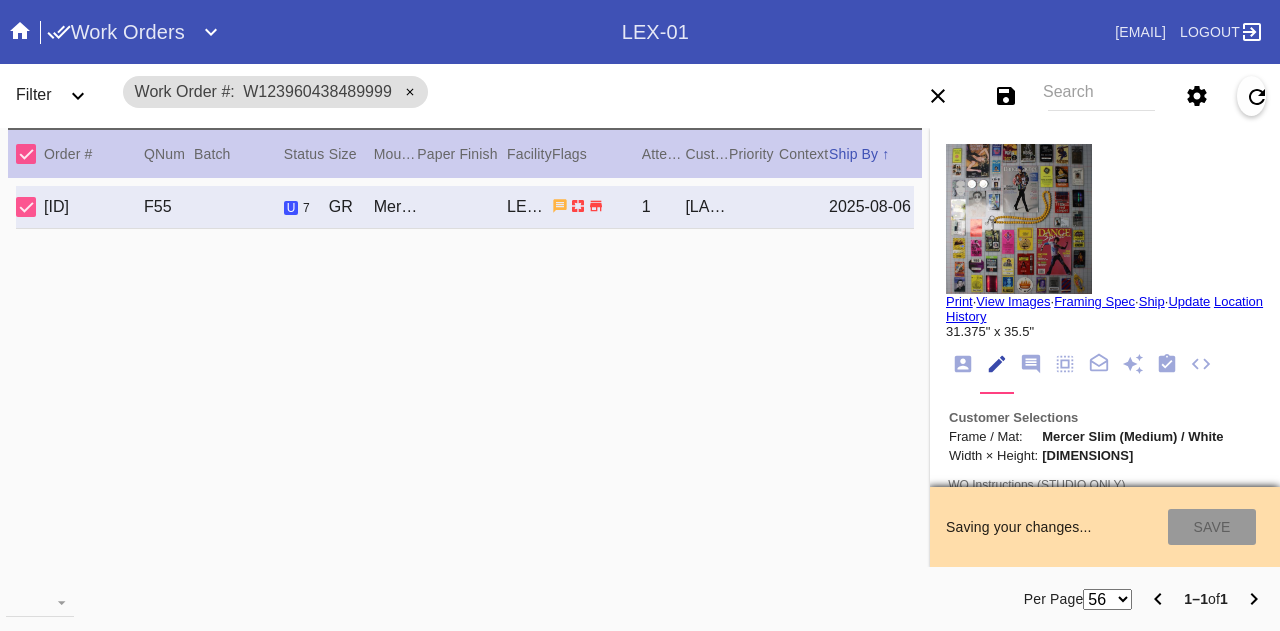 type on "1.0" 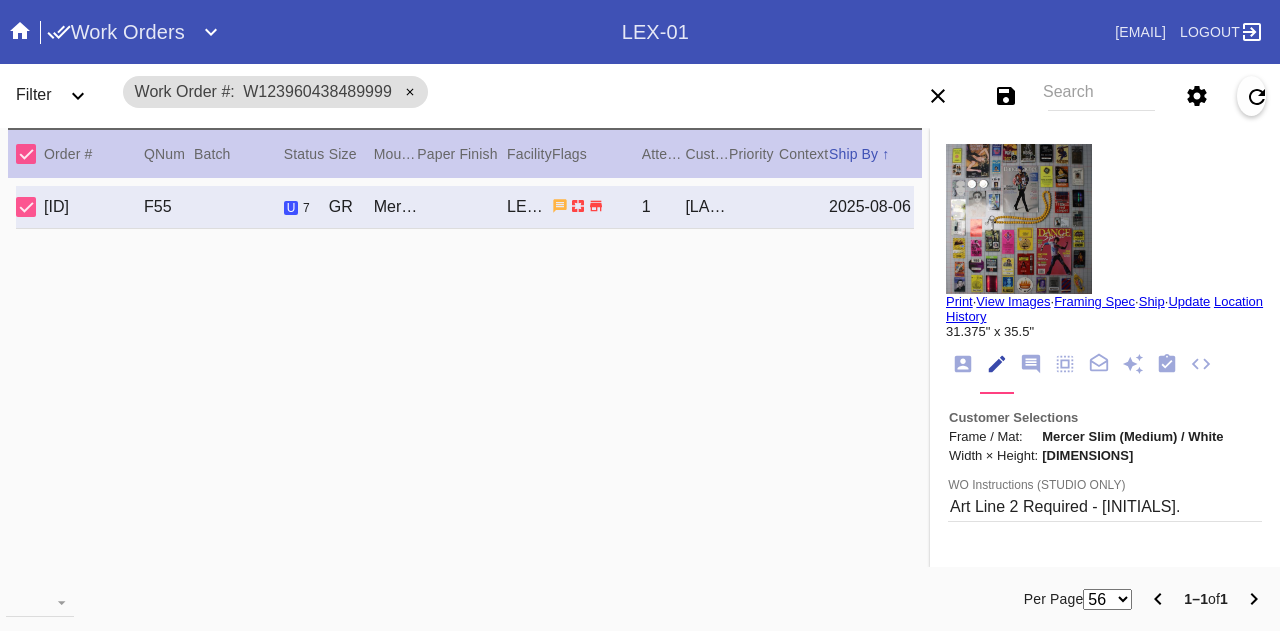 click on "Print" at bounding box center (959, 301) 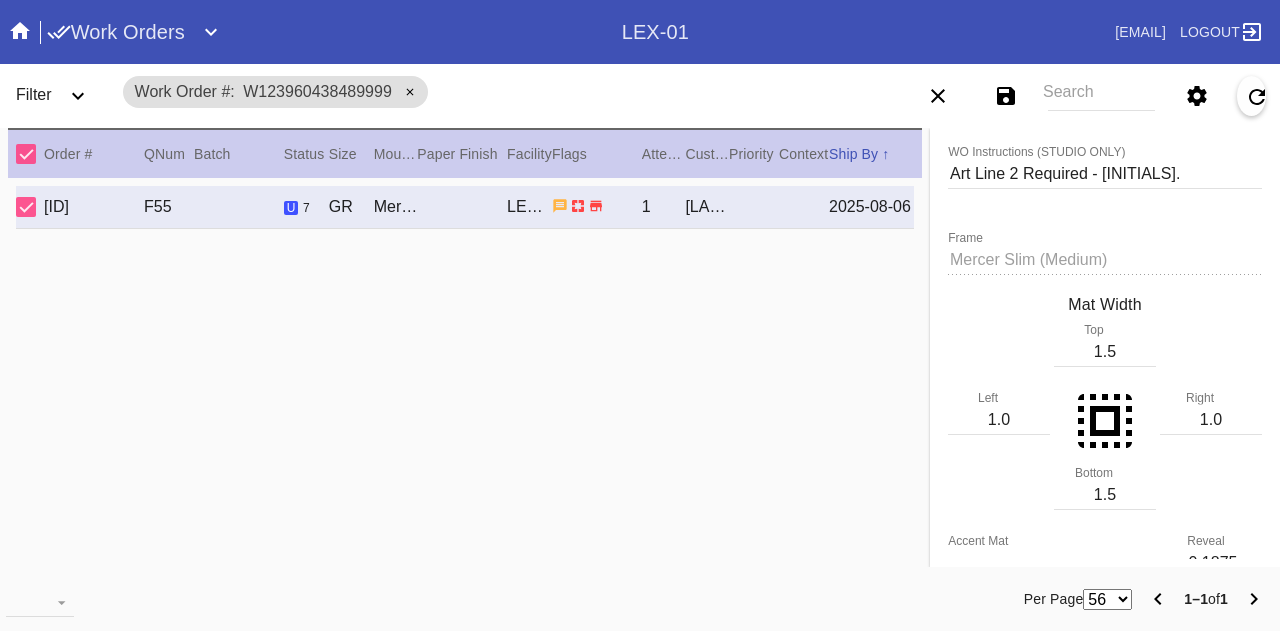 scroll, scrollTop: 332, scrollLeft: 0, axis: vertical 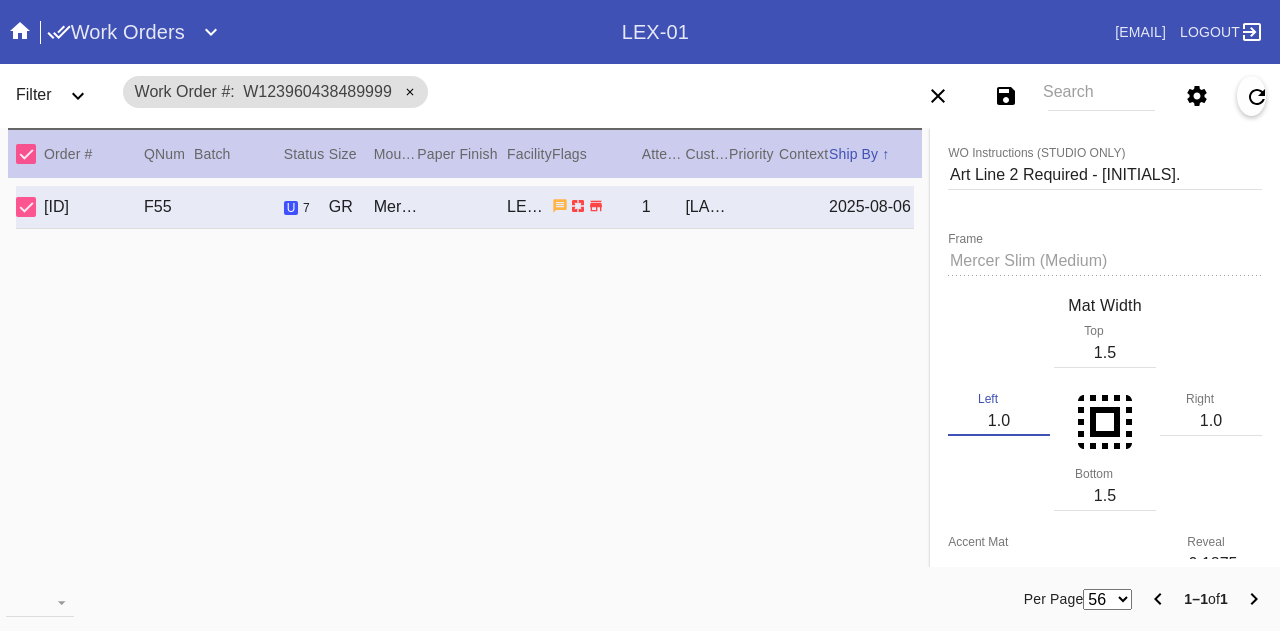 click on "1.0" at bounding box center [999, 421] 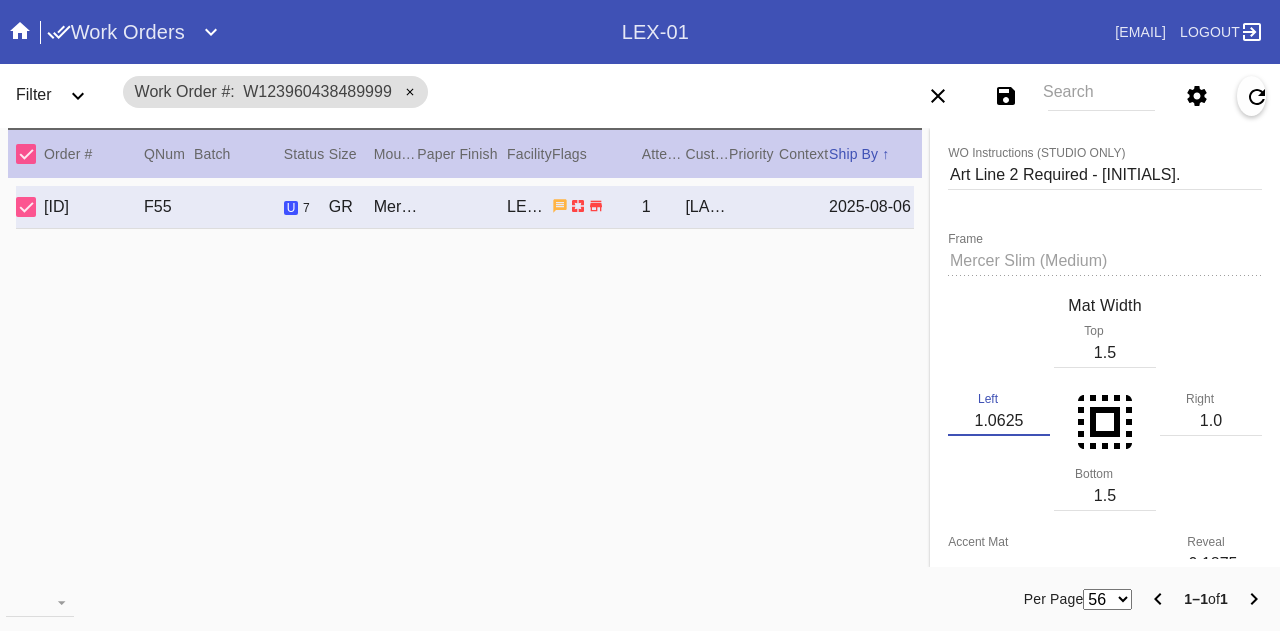 type on "1.0625" 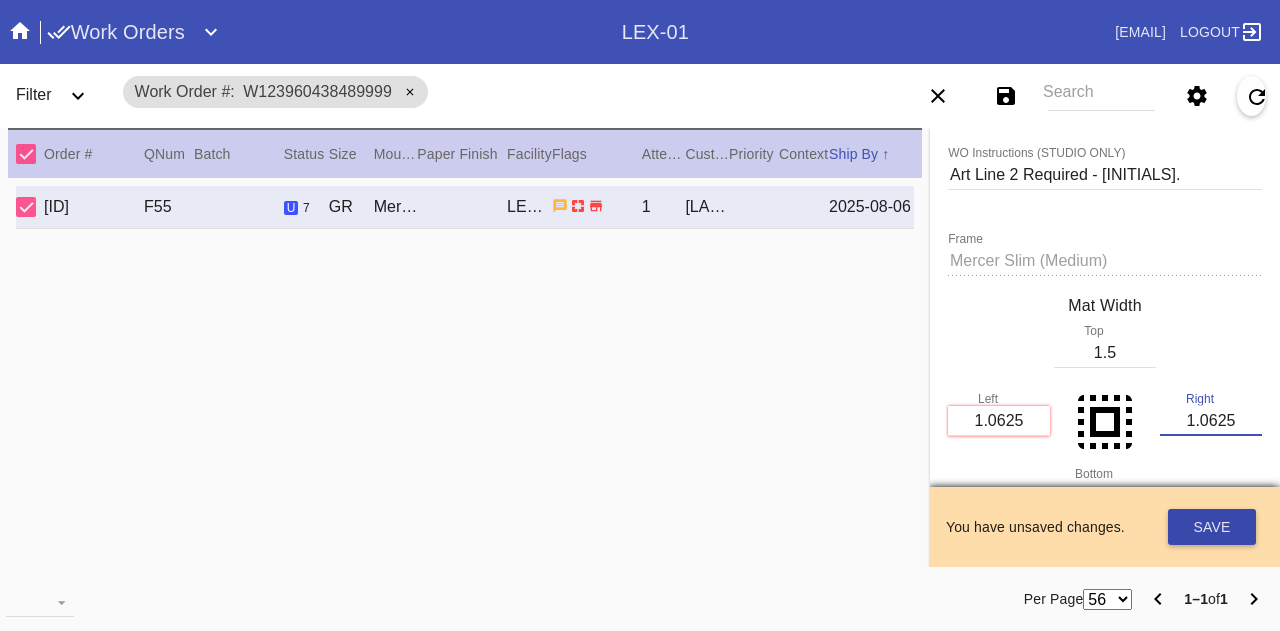 type on "1.0625" 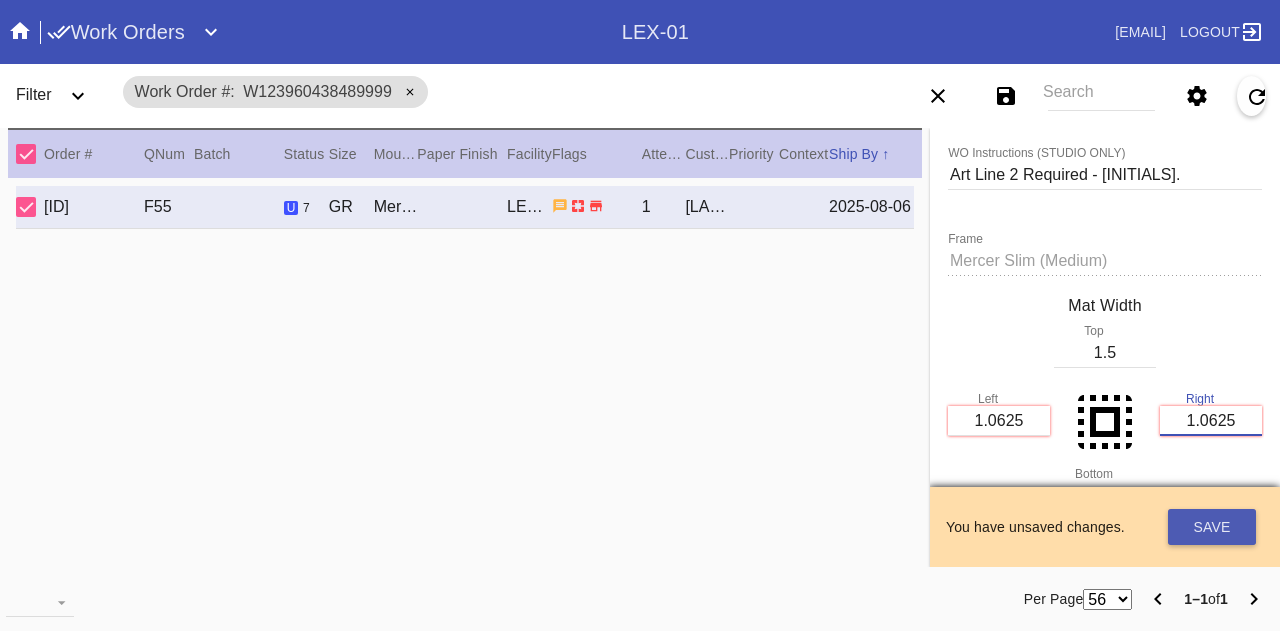 click on "Save" at bounding box center [1212, 527] 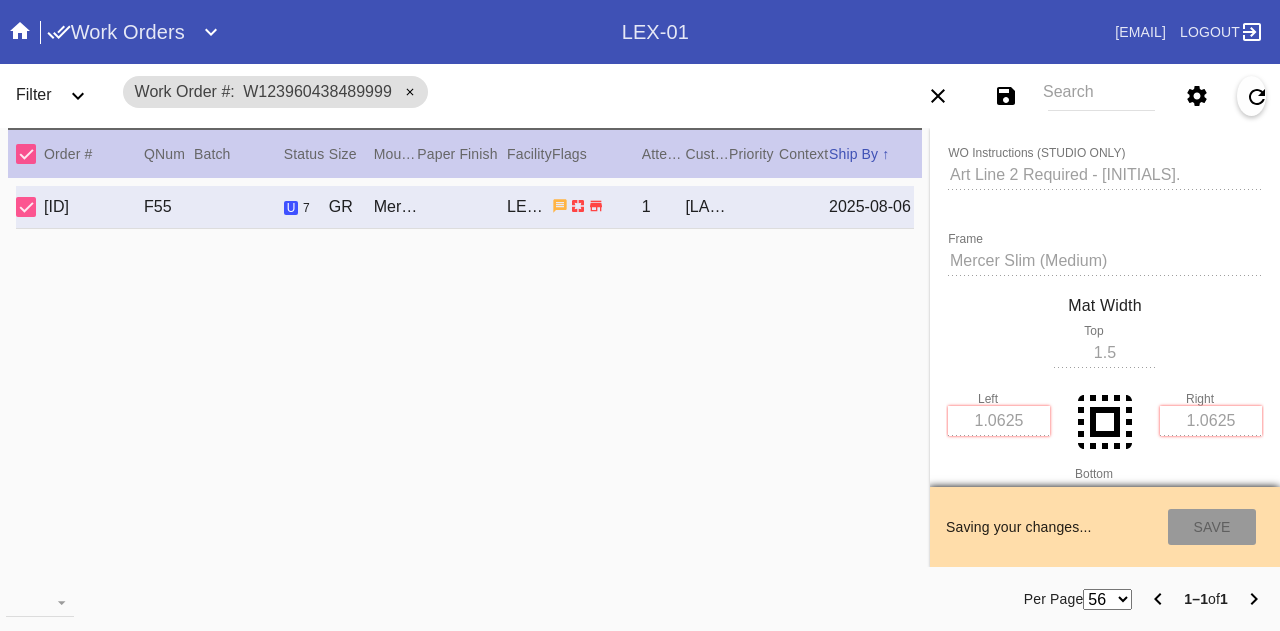 type on "8/3/2025" 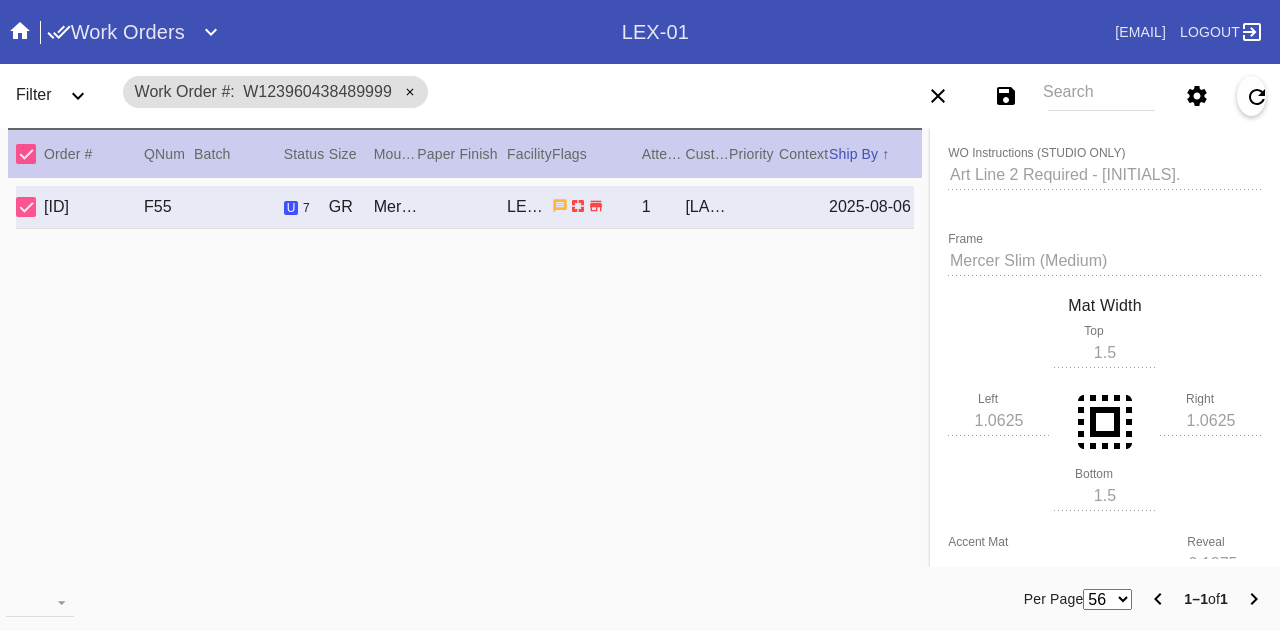 scroll, scrollTop: 0, scrollLeft: 0, axis: both 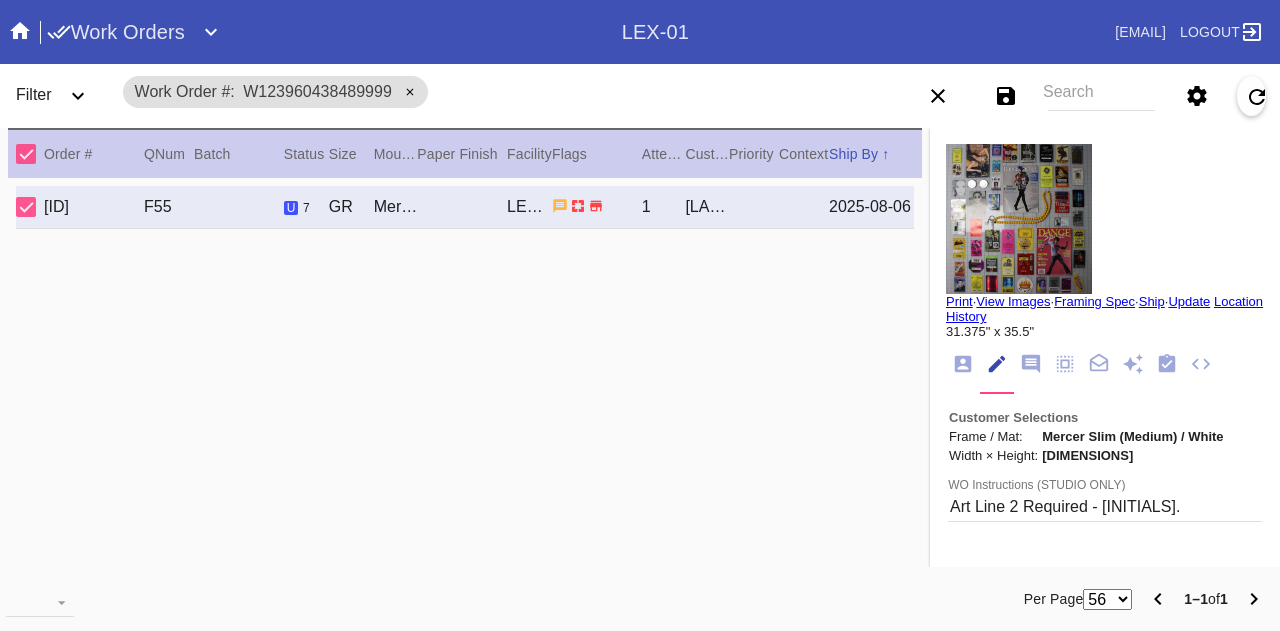 click at bounding box center (1019, 219) 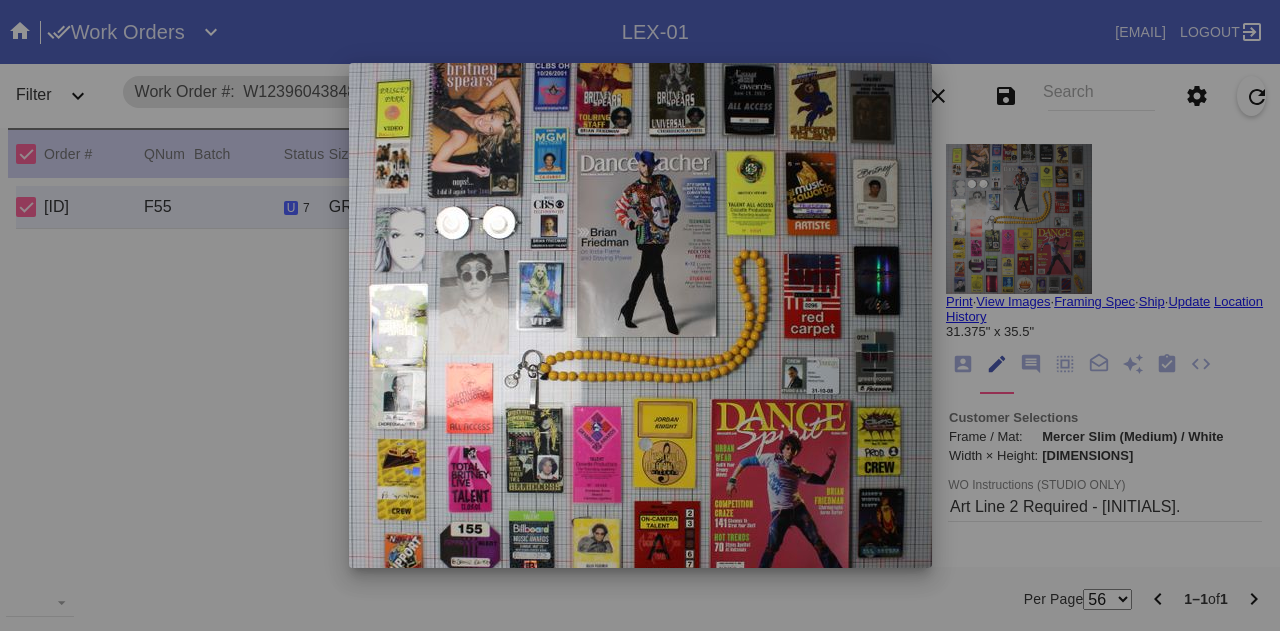 click at bounding box center [640, 315] 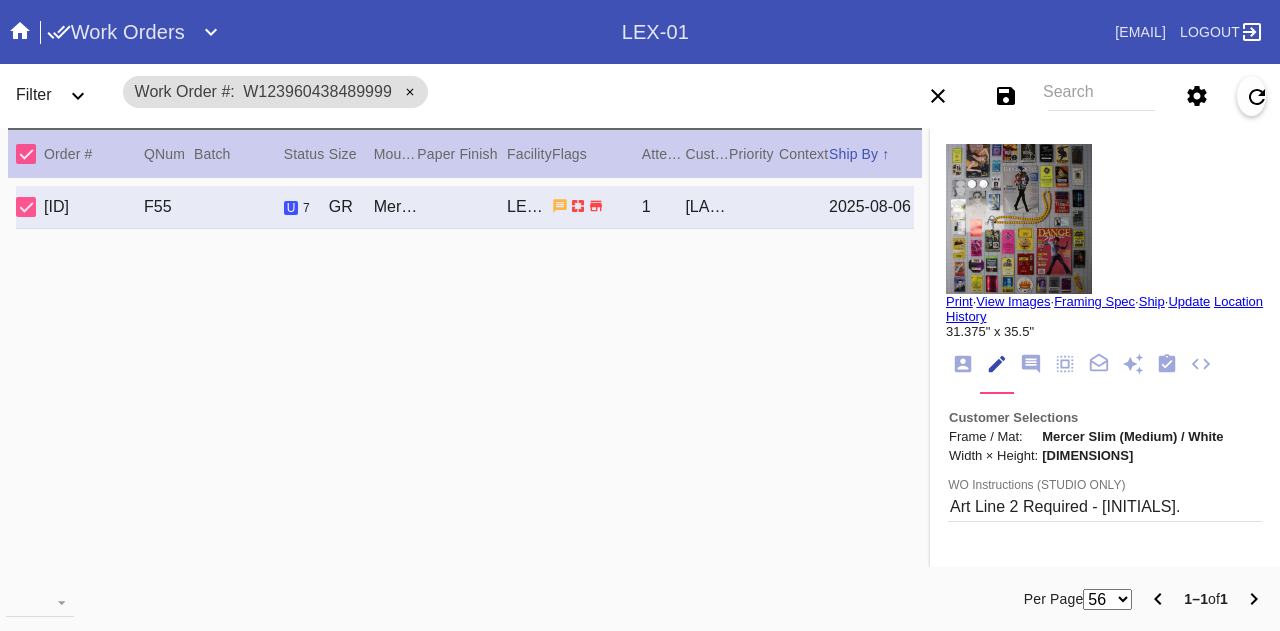 click on "Print" at bounding box center [959, 301] 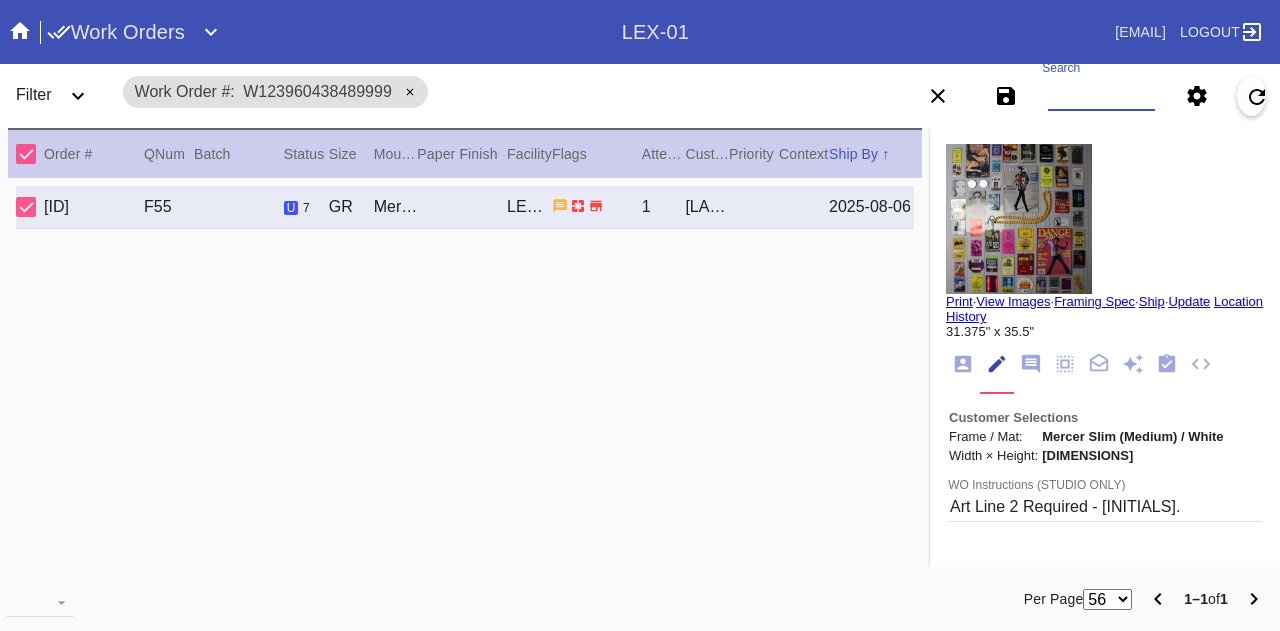 click on "Search" at bounding box center [1101, 96] 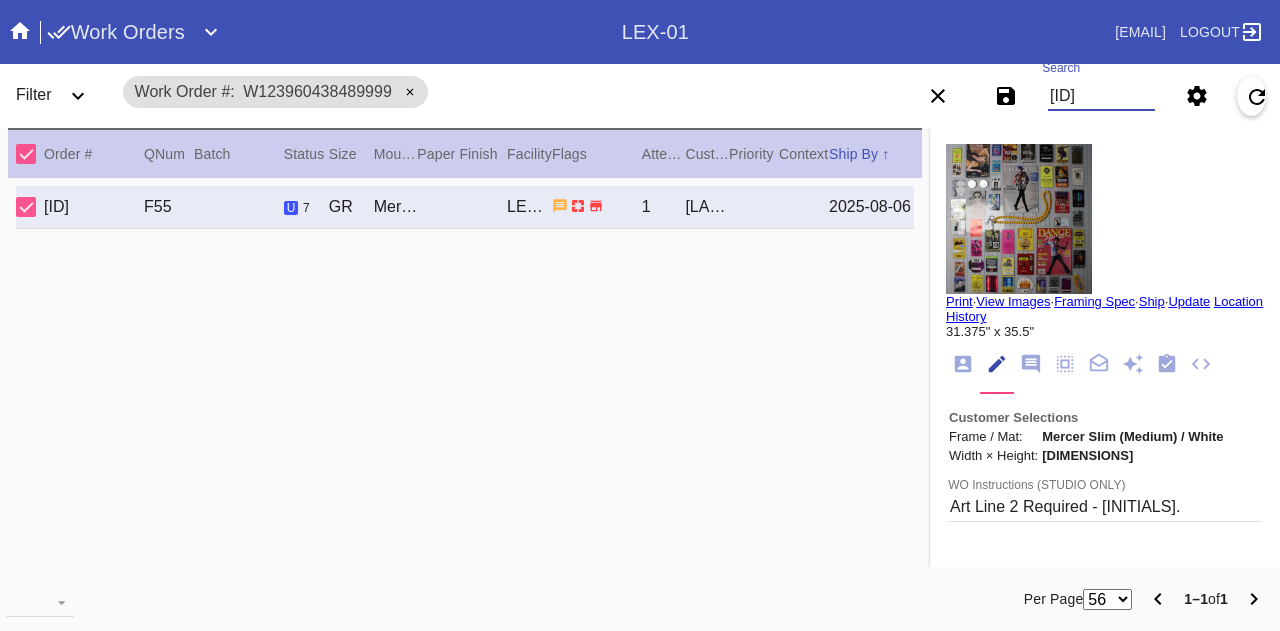 type on "W187298691676409" 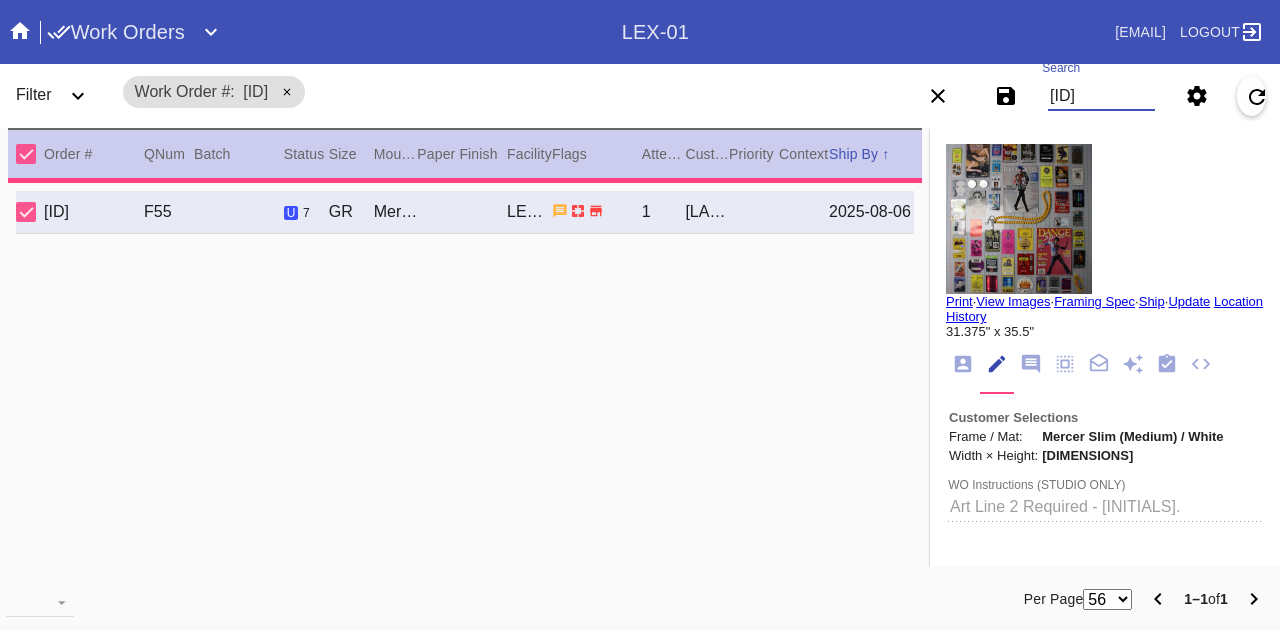 type 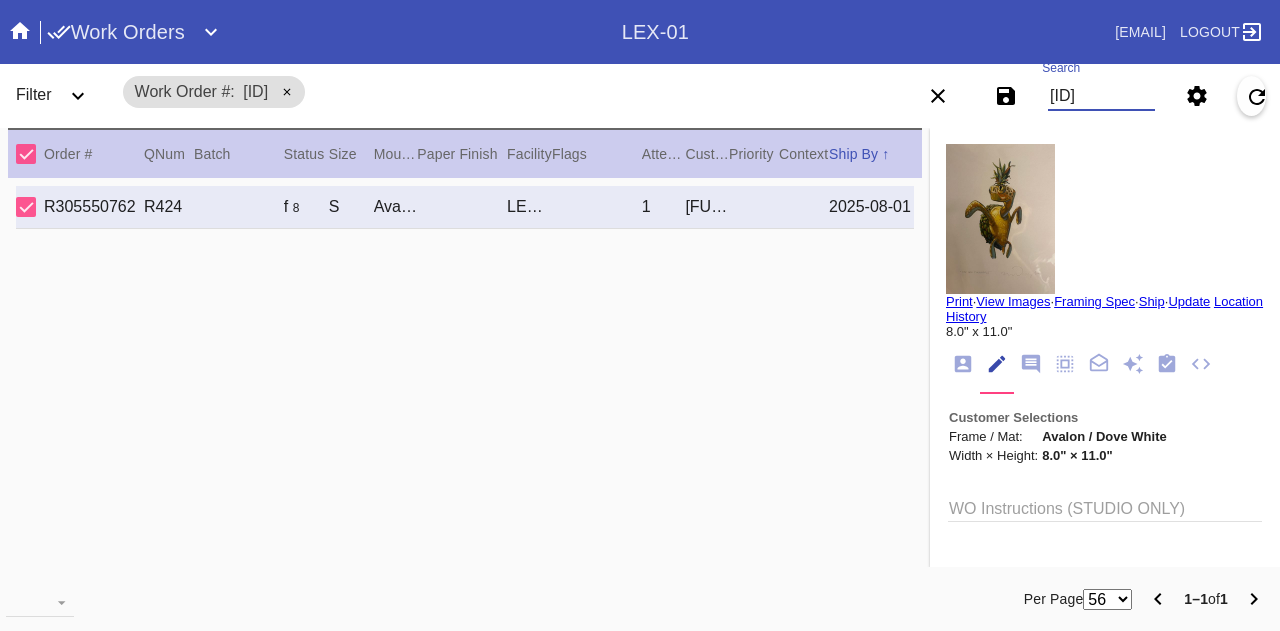 click on "Print" at bounding box center (959, 301) 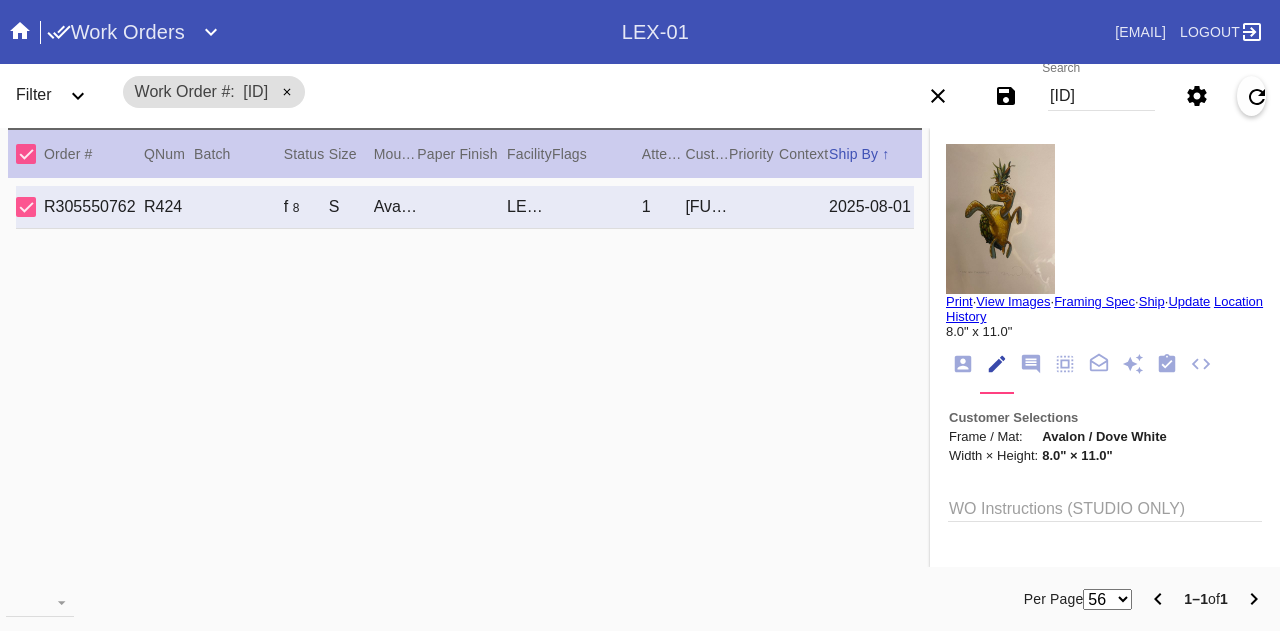 scroll, scrollTop: 0, scrollLeft: 0, axis: both 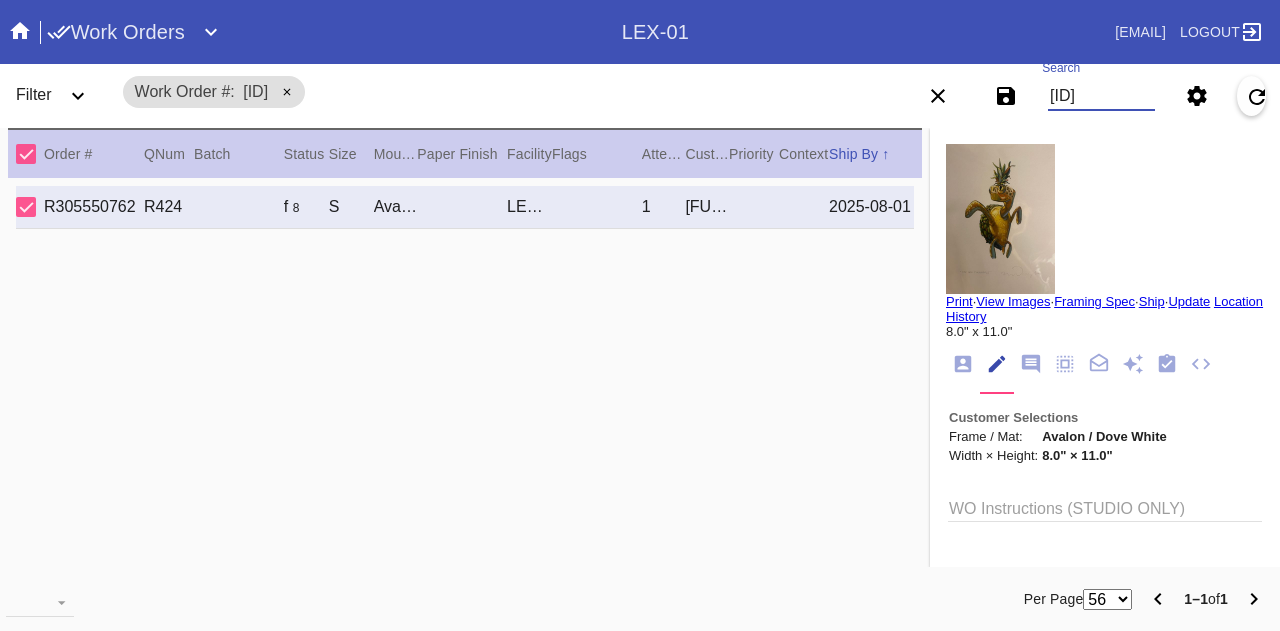 click on "W187298691676409" at bounding box center (1101, 96) 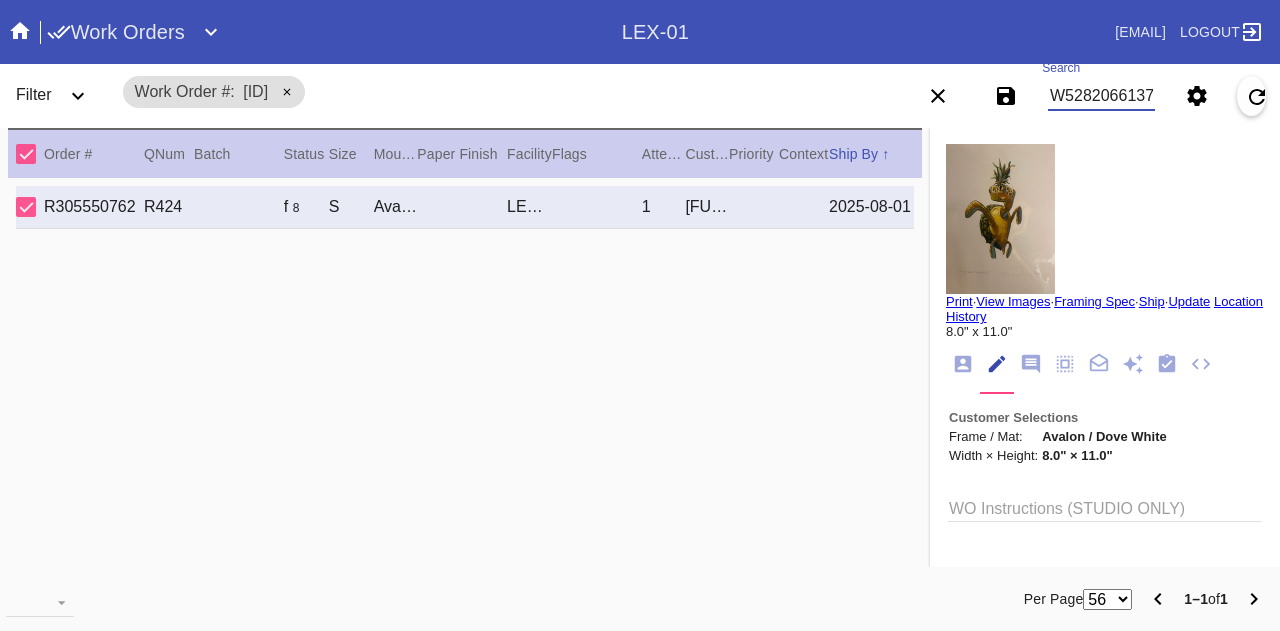type on "W528206613782680" 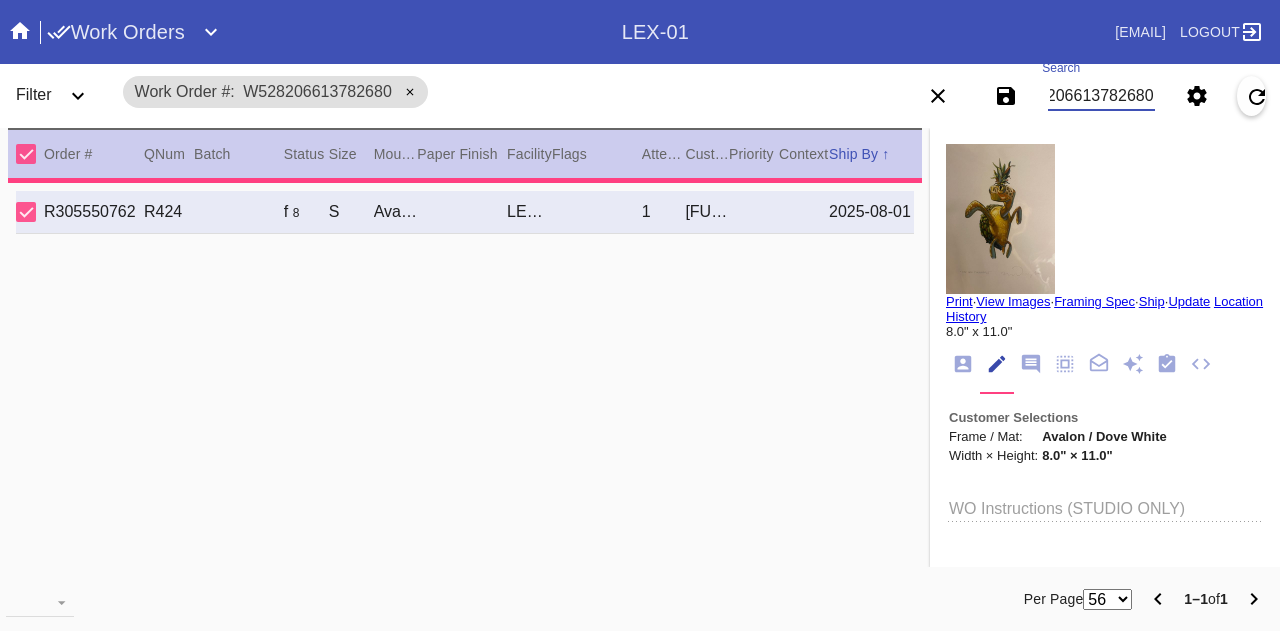 type on "1.5" 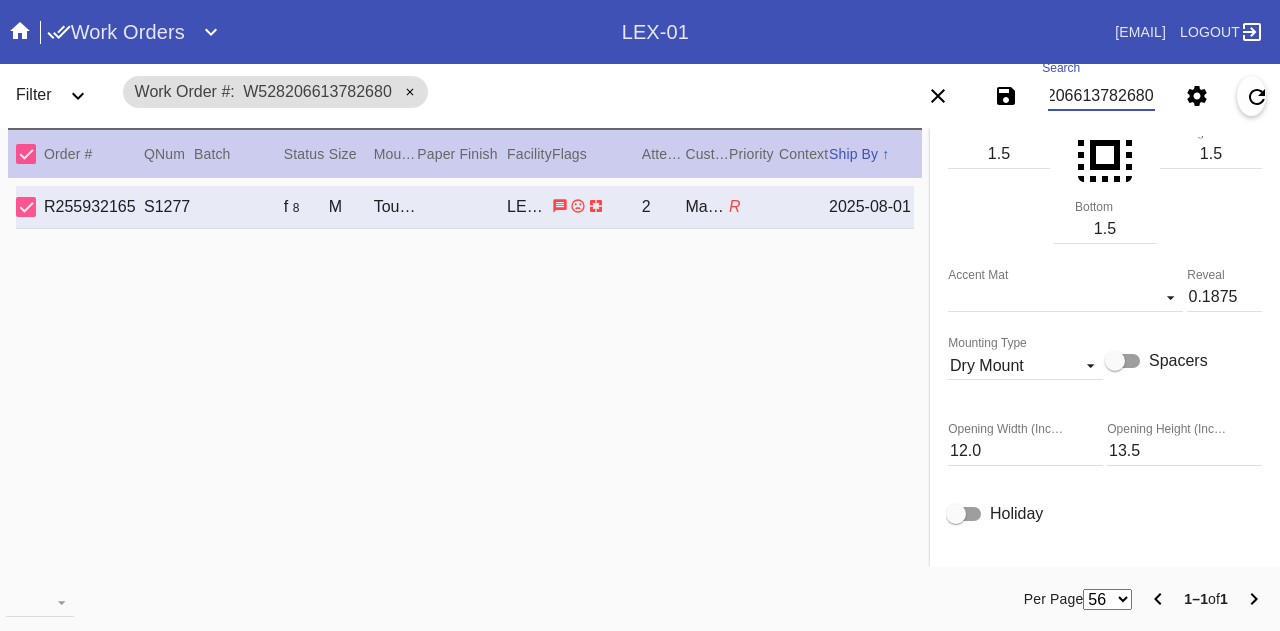 scroll, scrollTop: 669, scrollLeft: 0, axis: vertical 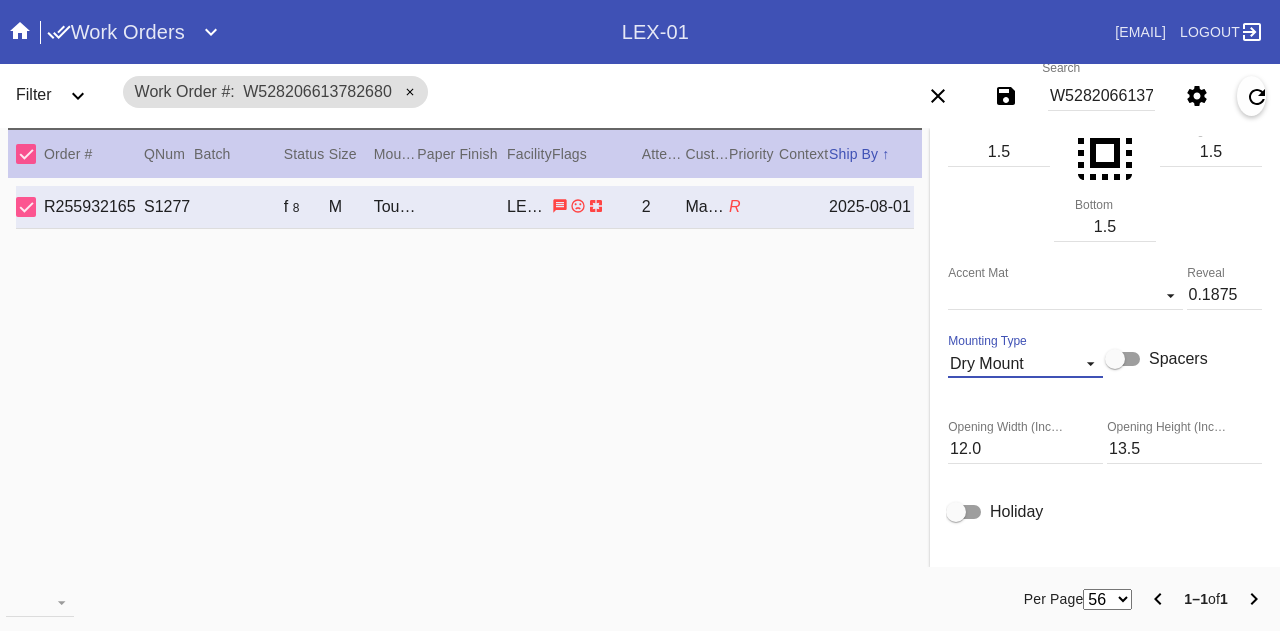 click on "Dry Mount" at bounding box center [1009, 364] 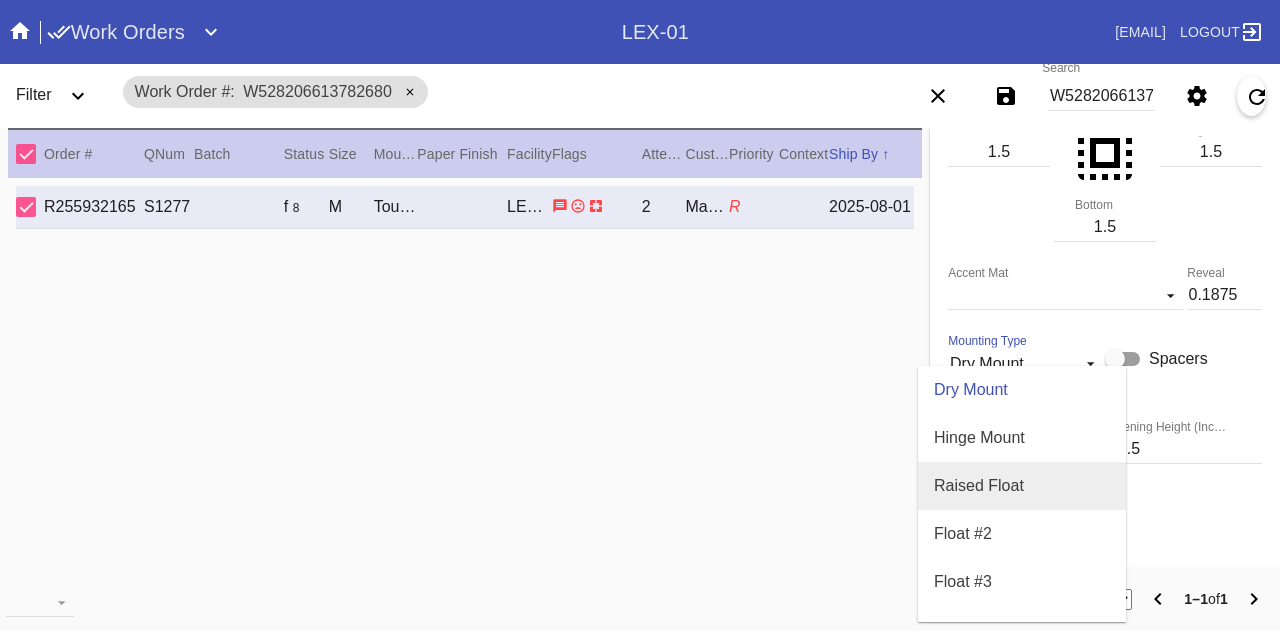 click on "Raised Float" at bounding box center (1022, 486) 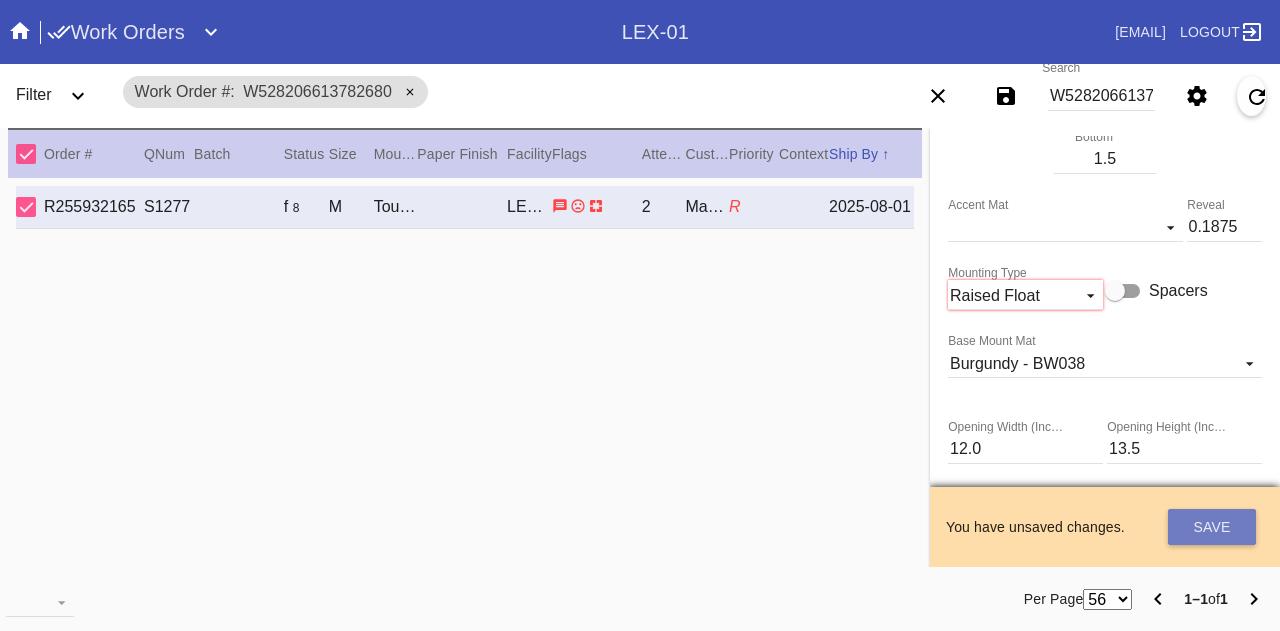 click on "Save" at bounding box center [1212, 527] 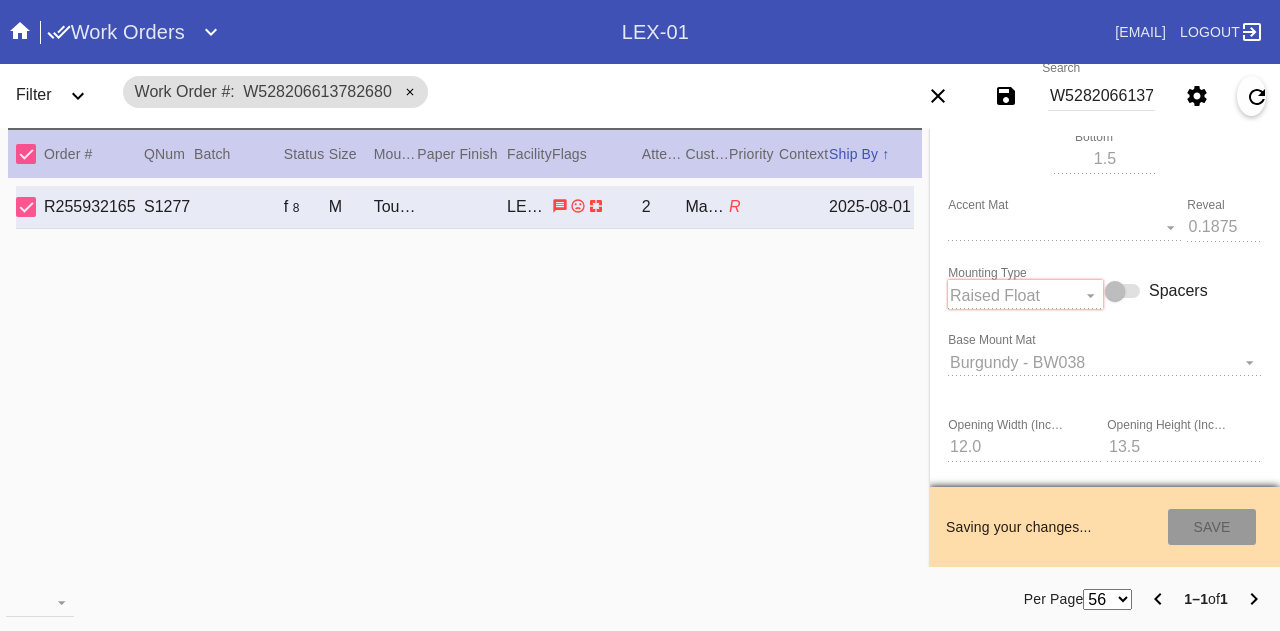 type on "7/13/2025" 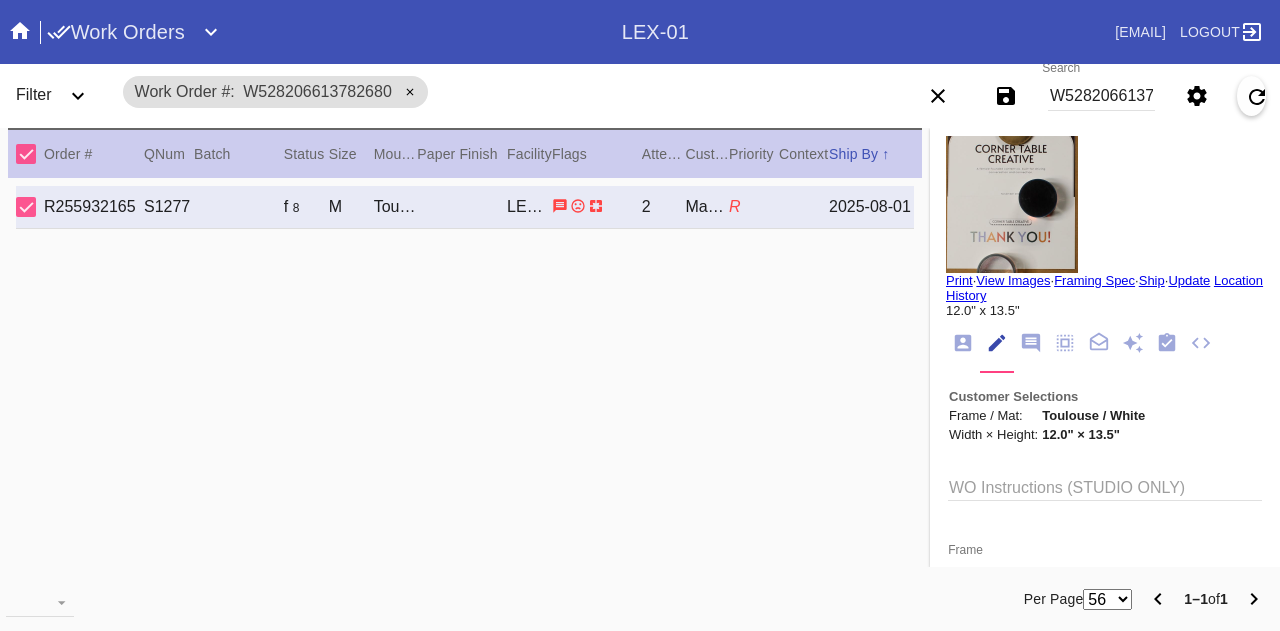 scroll, scrollTop: 0, scrollLeft: 0, axis: both 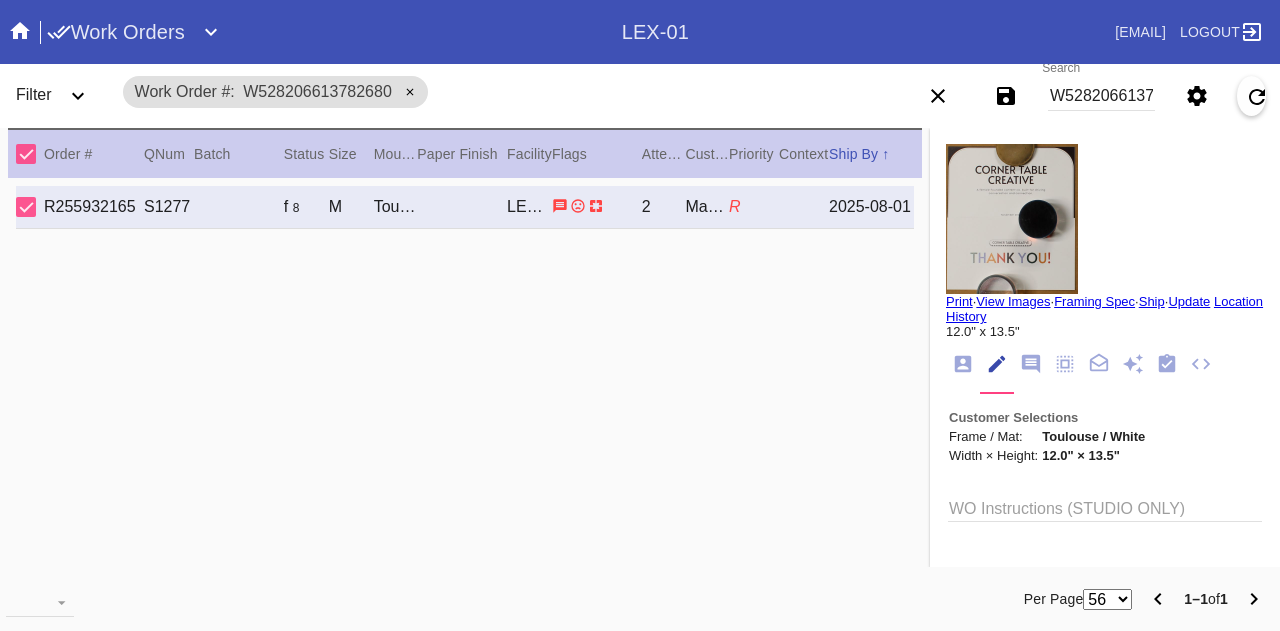 click on "Print" at bounding box center (959, 301) 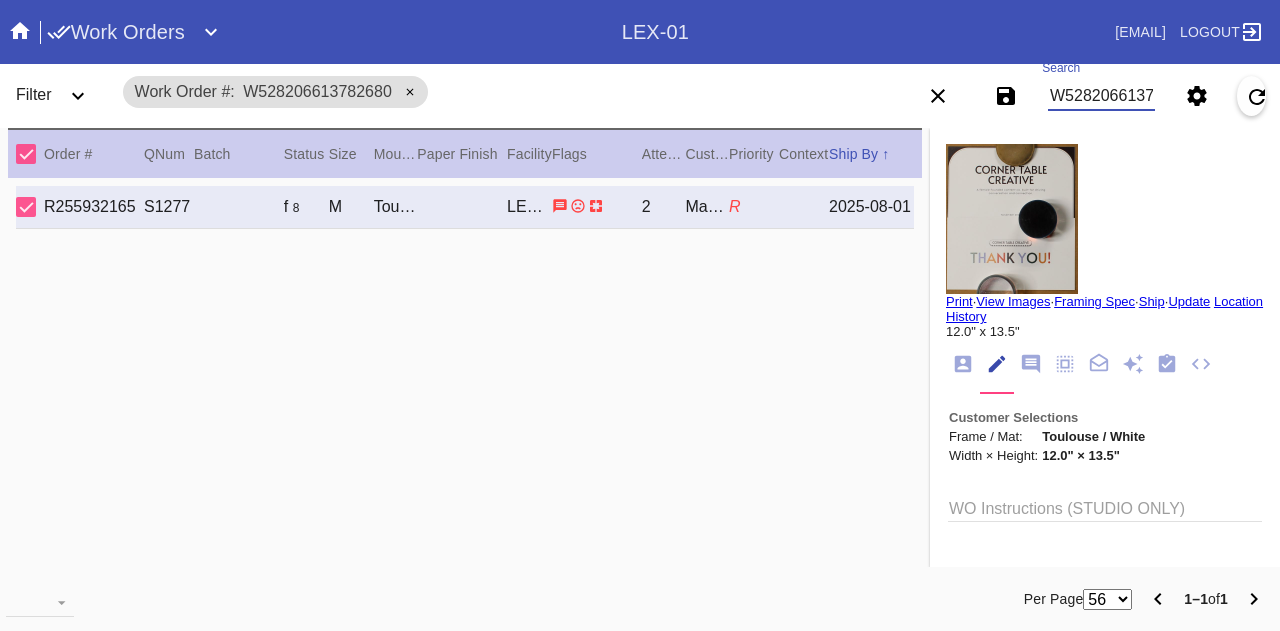 click on "W528206613782680" at bounding box center (1101, 96) 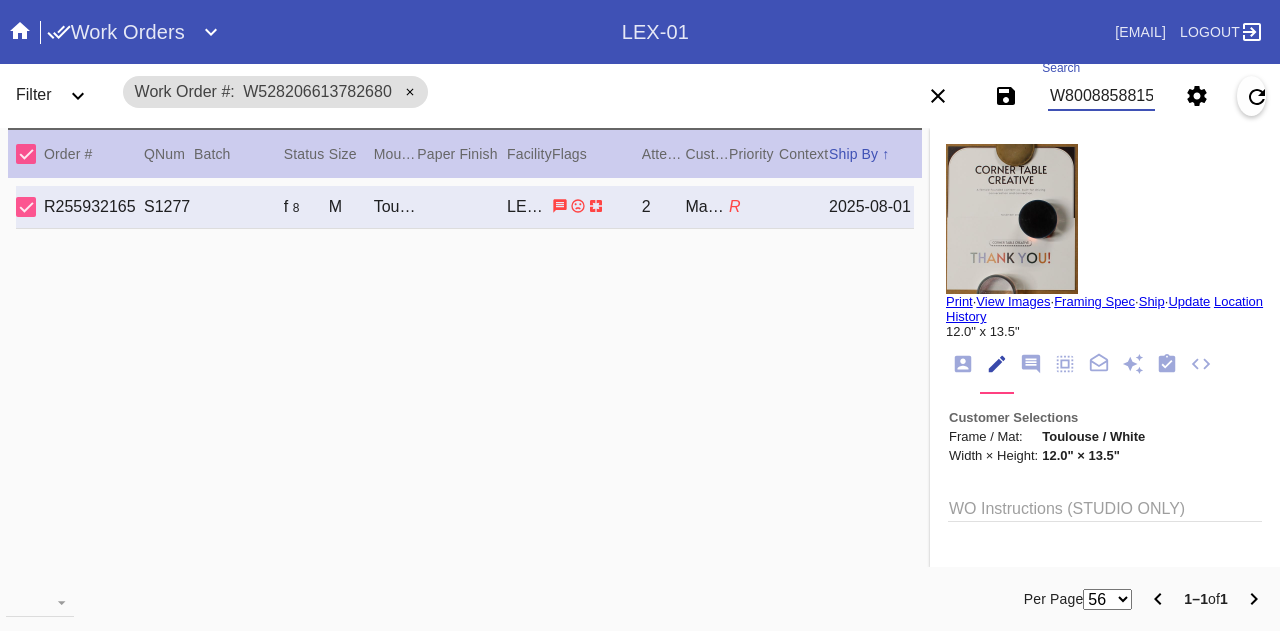 type on "W800885881597113" 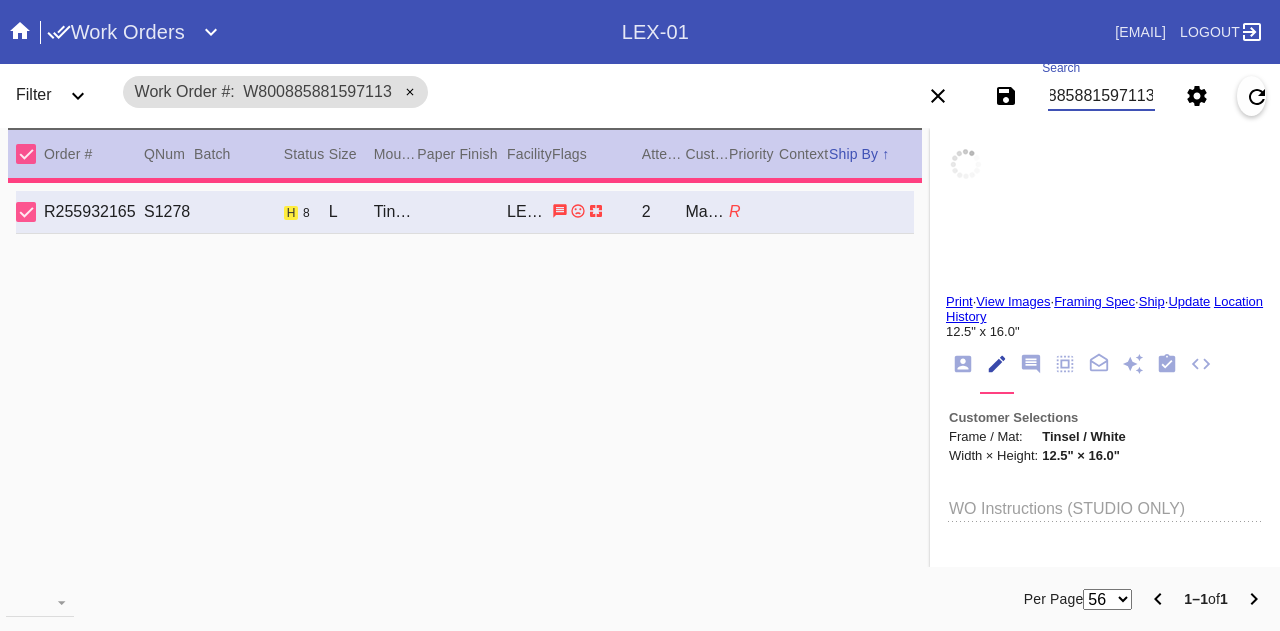 type on "12.5" 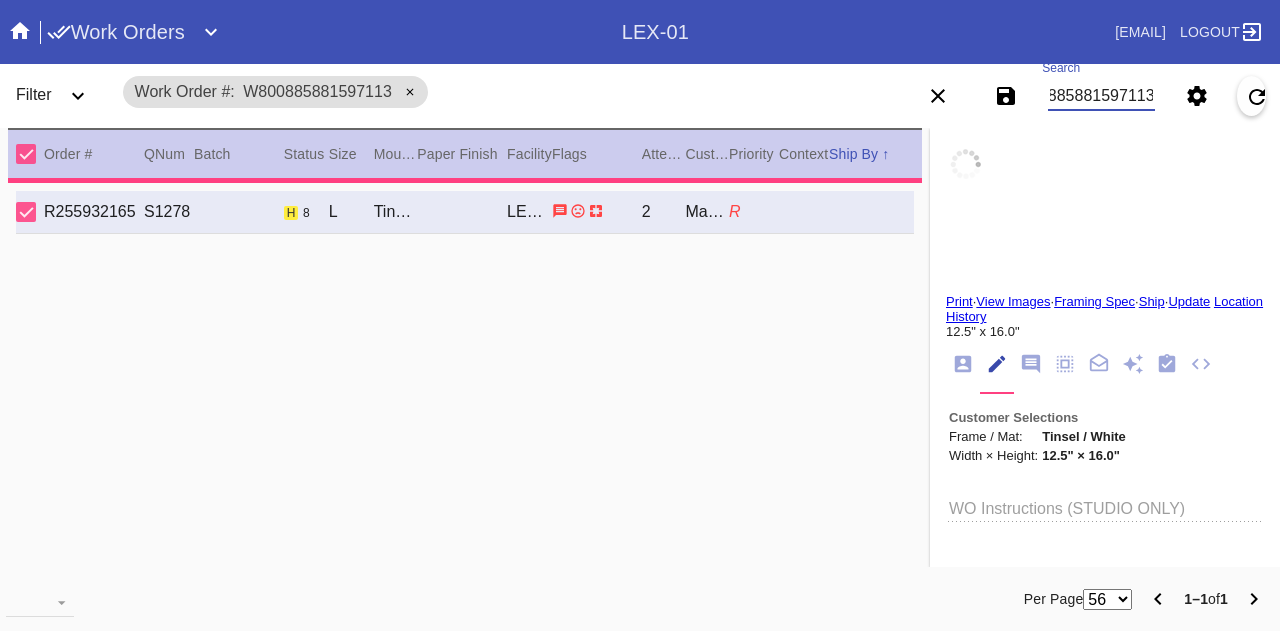 type on "16.0" 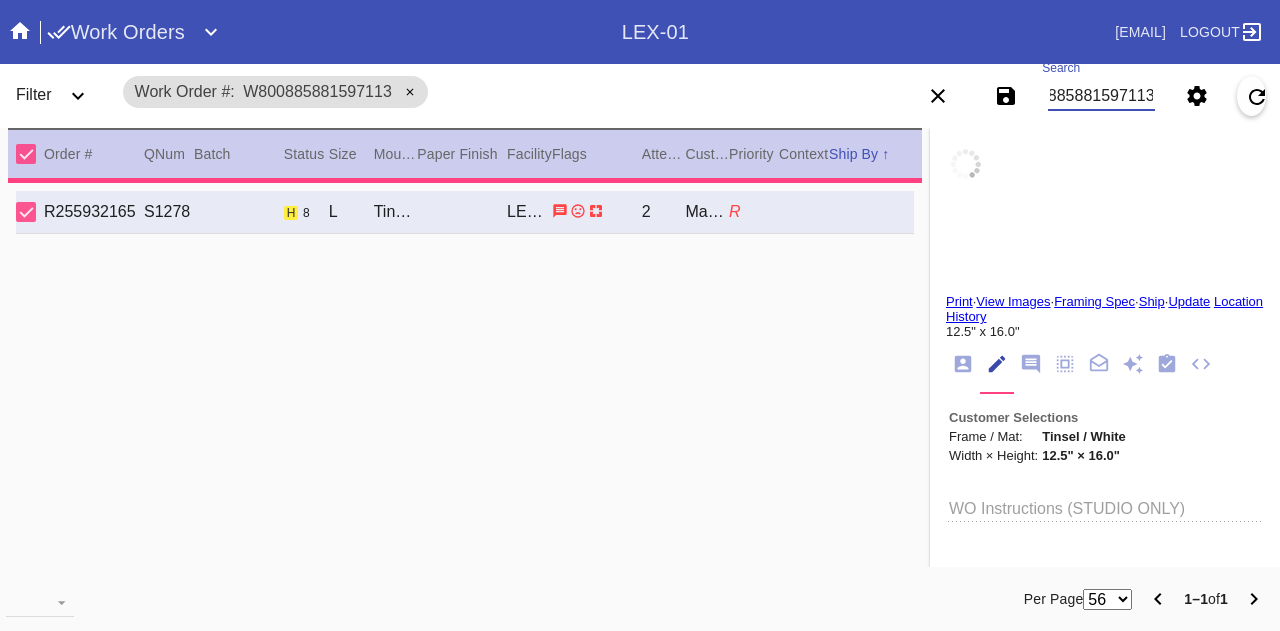 type on "Double-sided, matte, specks, dents, scratches, scuff marks, volume 3 has a blue substance on the back bottom left edge." 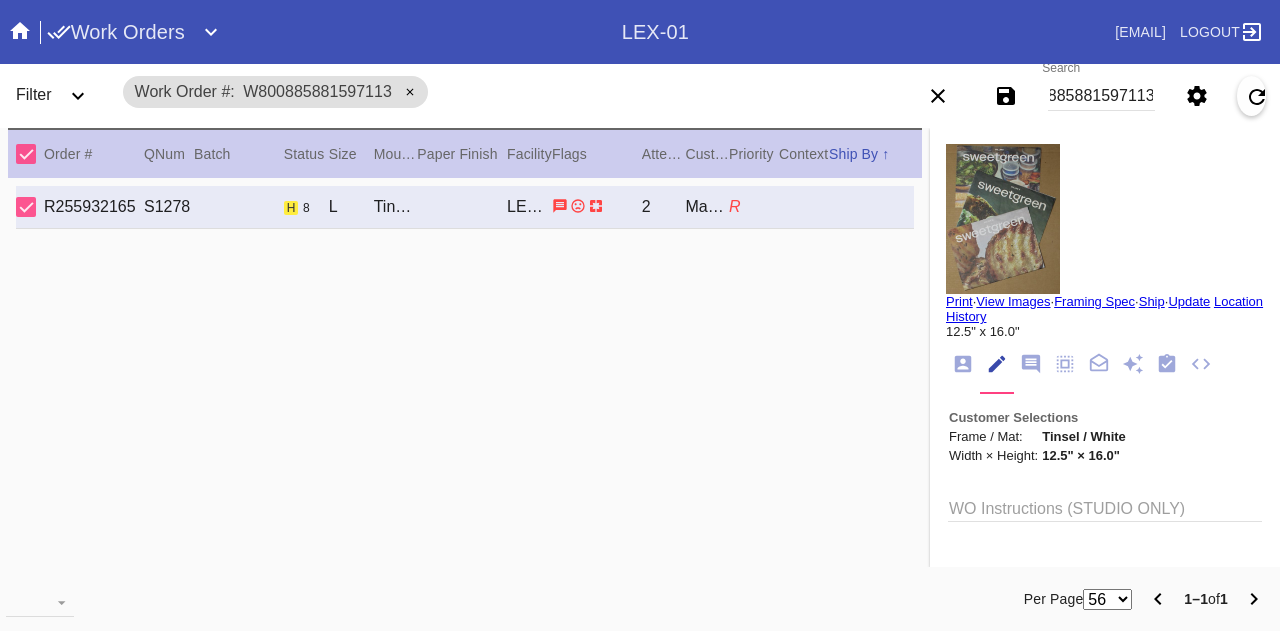 scroll, scrollTop: 0, scrollLeft: 0, axis: both 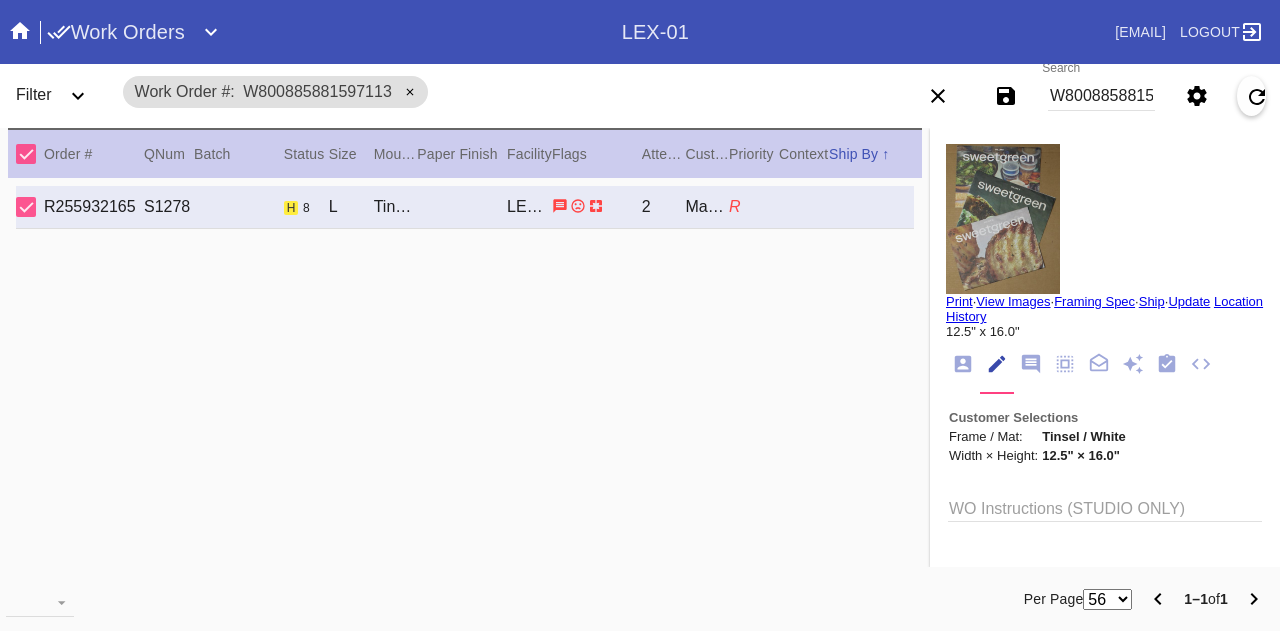click 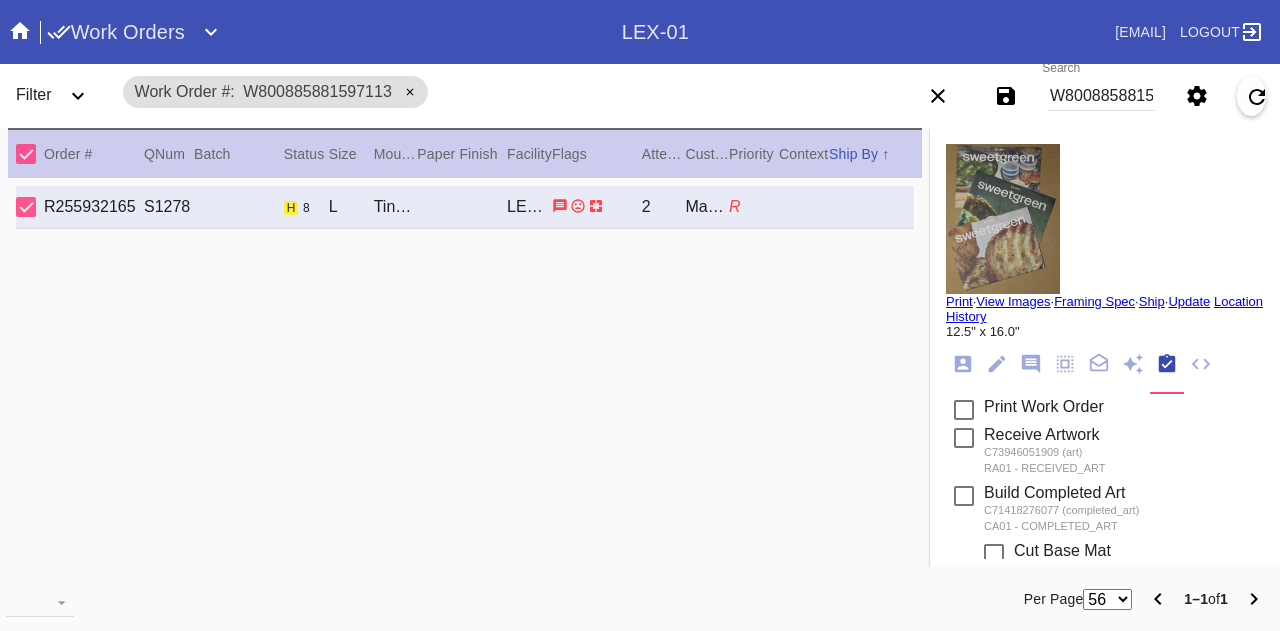 scroll, scrollTop: 482, scrollLeft: 0, axis: vertical 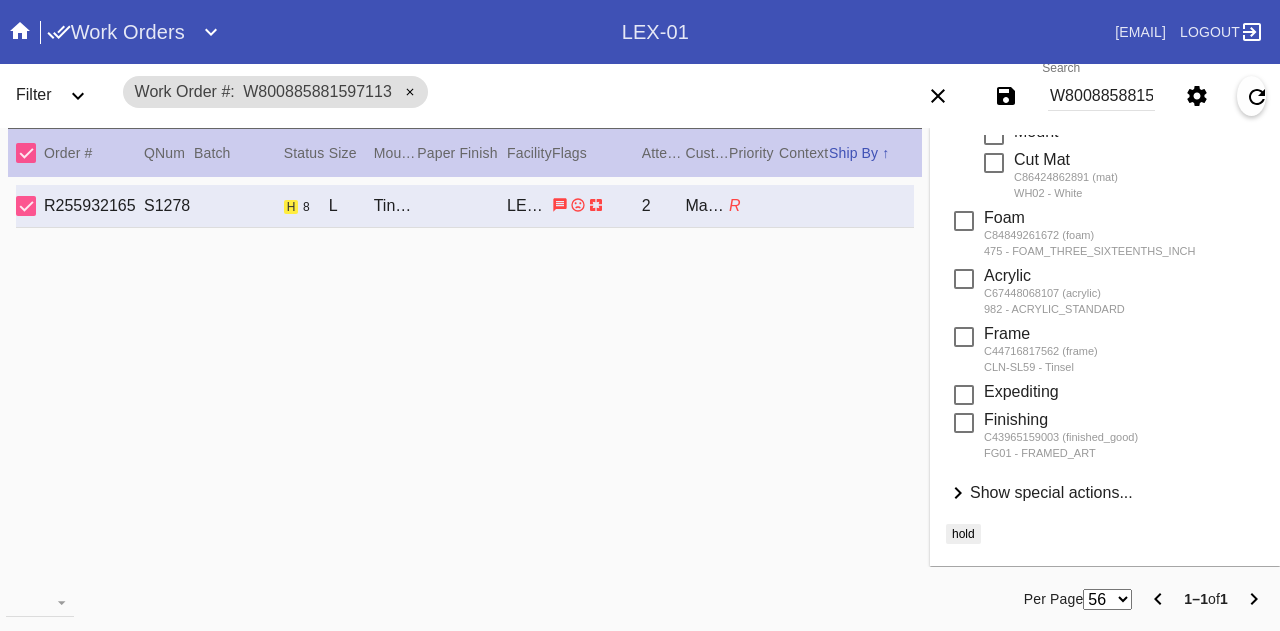 click on "Show special actions..." at bounding box center (1051, 492) 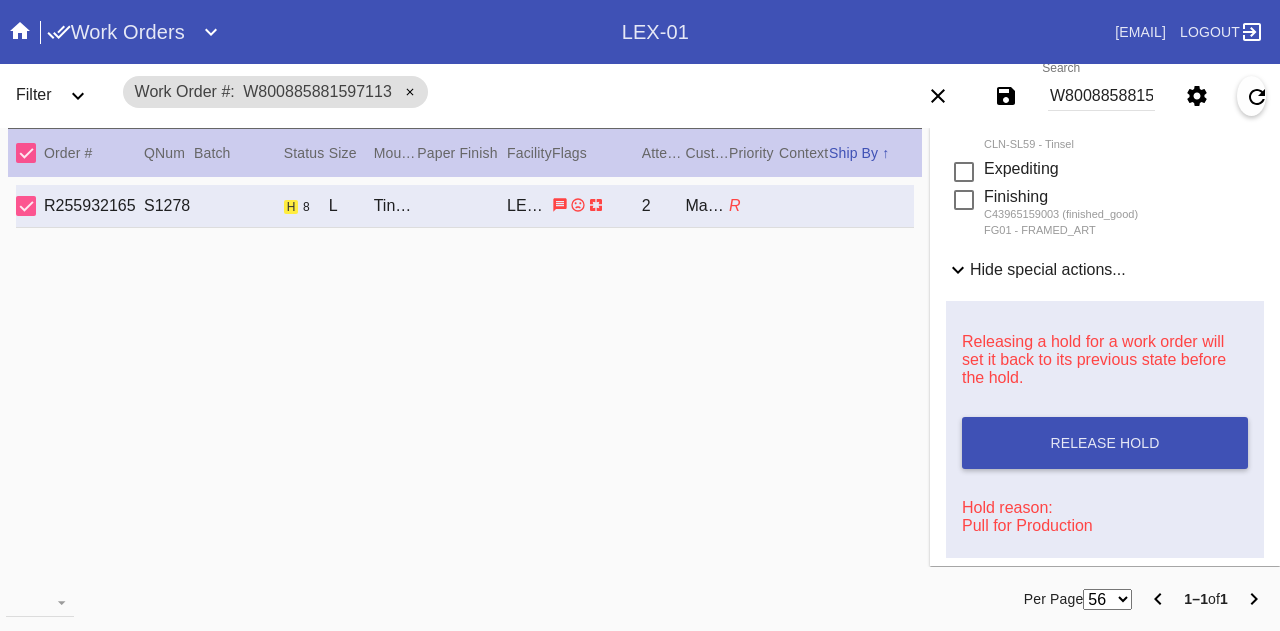 scroll, scrollTop: 699, scrollLeft: 0, axis: vertical 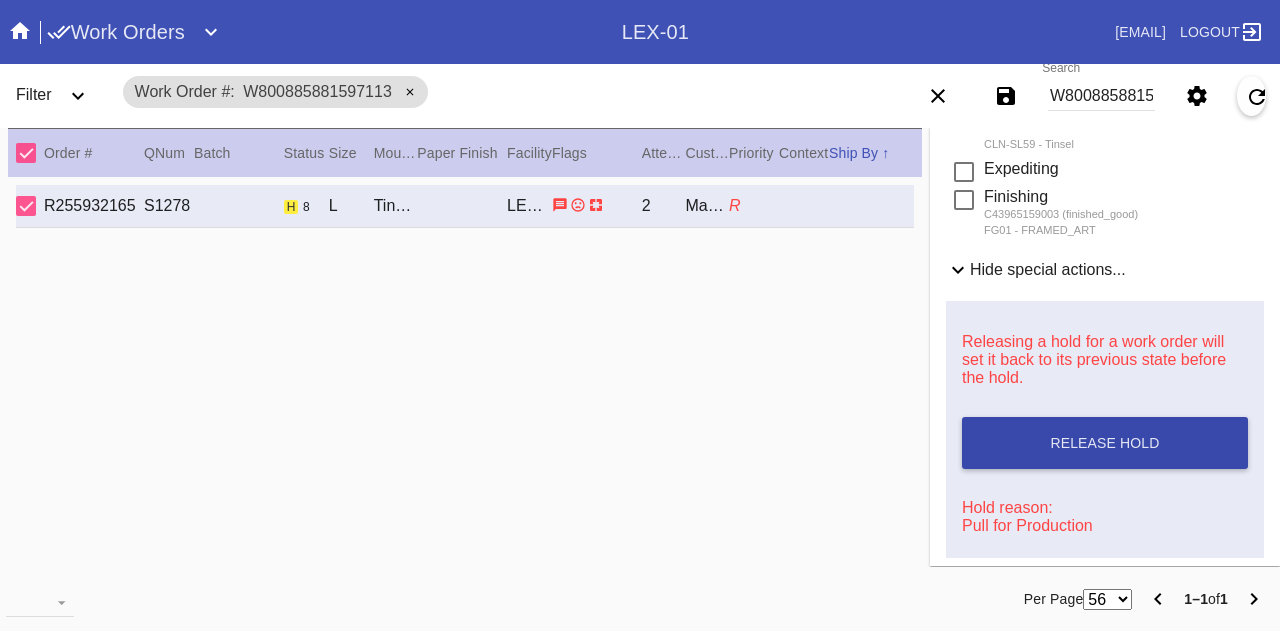 click on "Release Hold" at bounding box center (1105, 443) 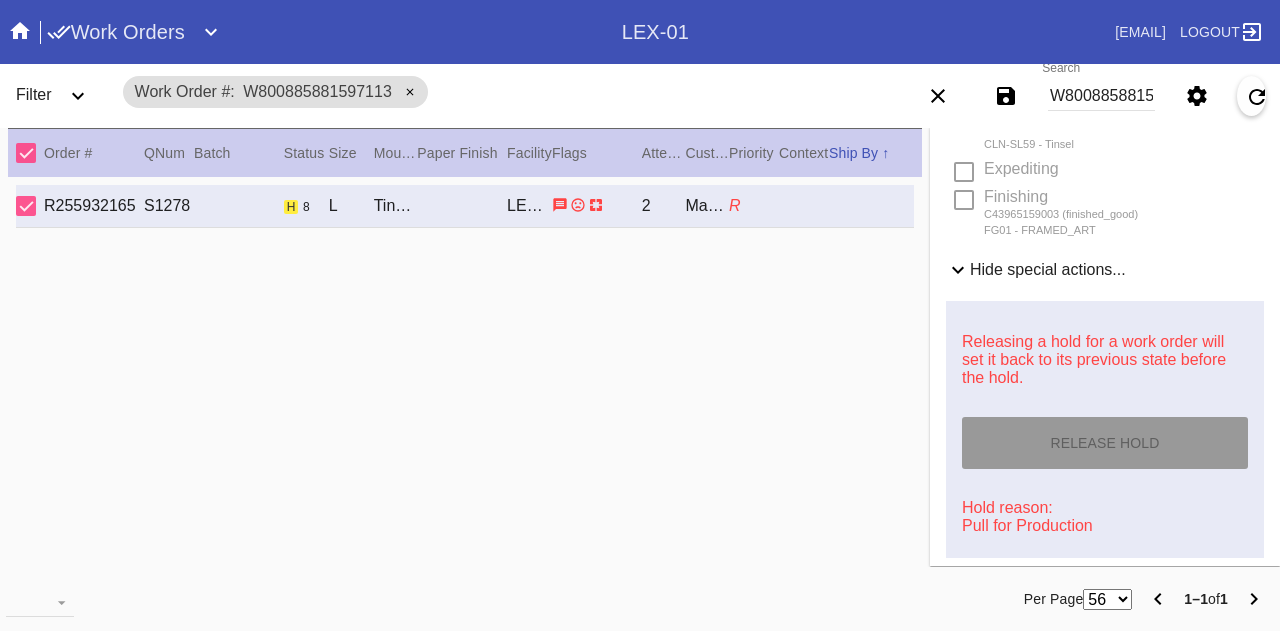 type on "8/7/2025" 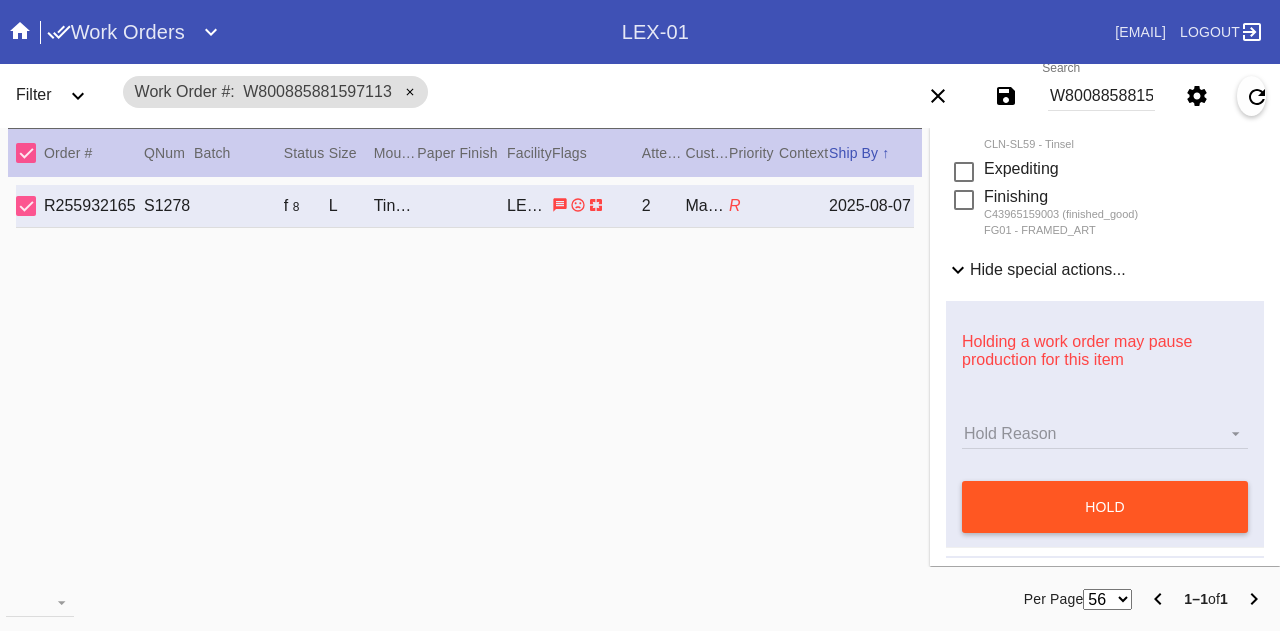 click on "W800885881597113" at bounding box center [1101, 96] 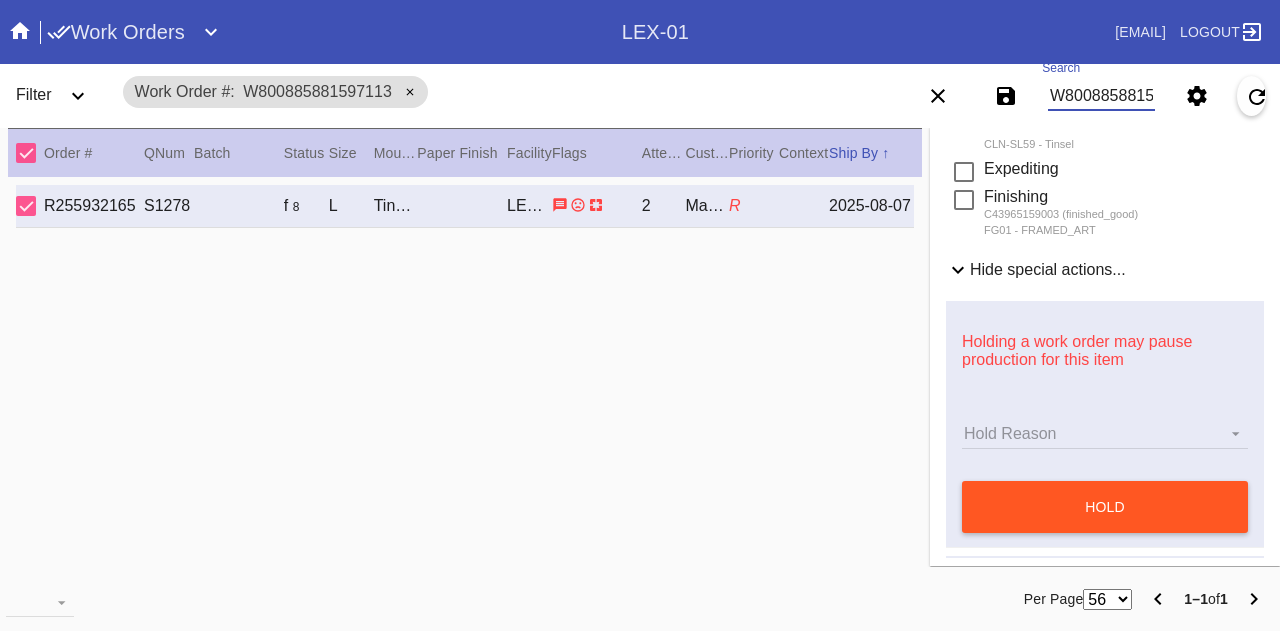 click on "W800885881597113" at bounding box center (1101, 96) 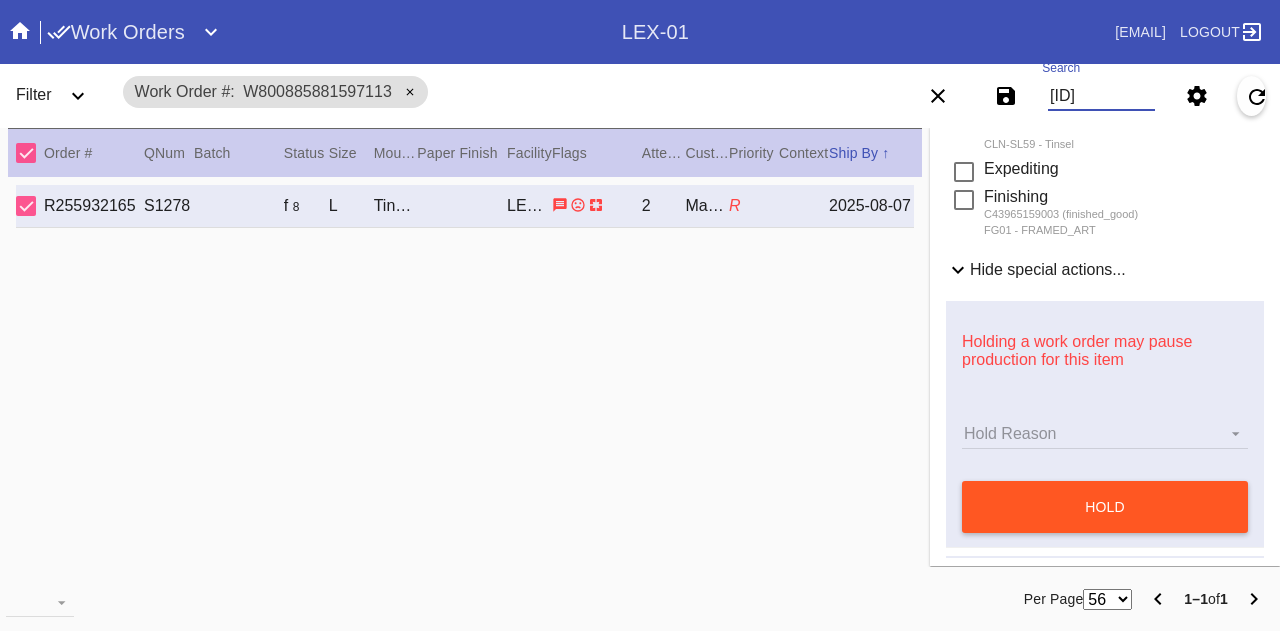 scroll, scrollTop: 0, scrollLeft: 44, axis: horizontal 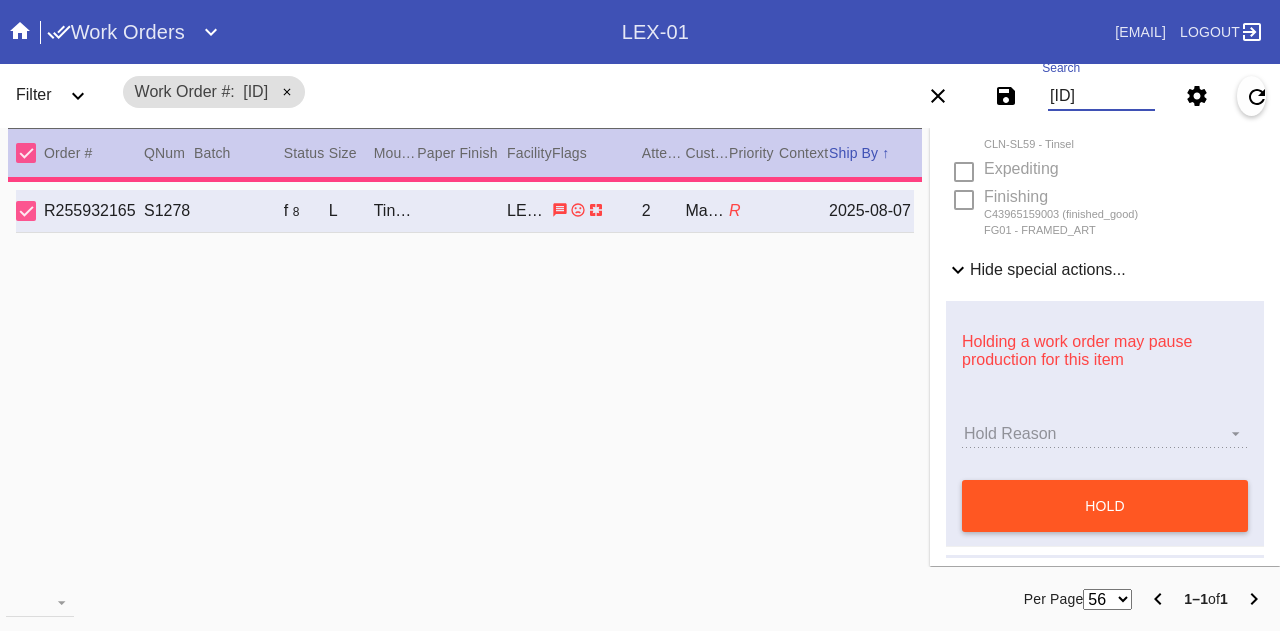type on "PRONOTE: Unframe and return art to customer BM 7/30" 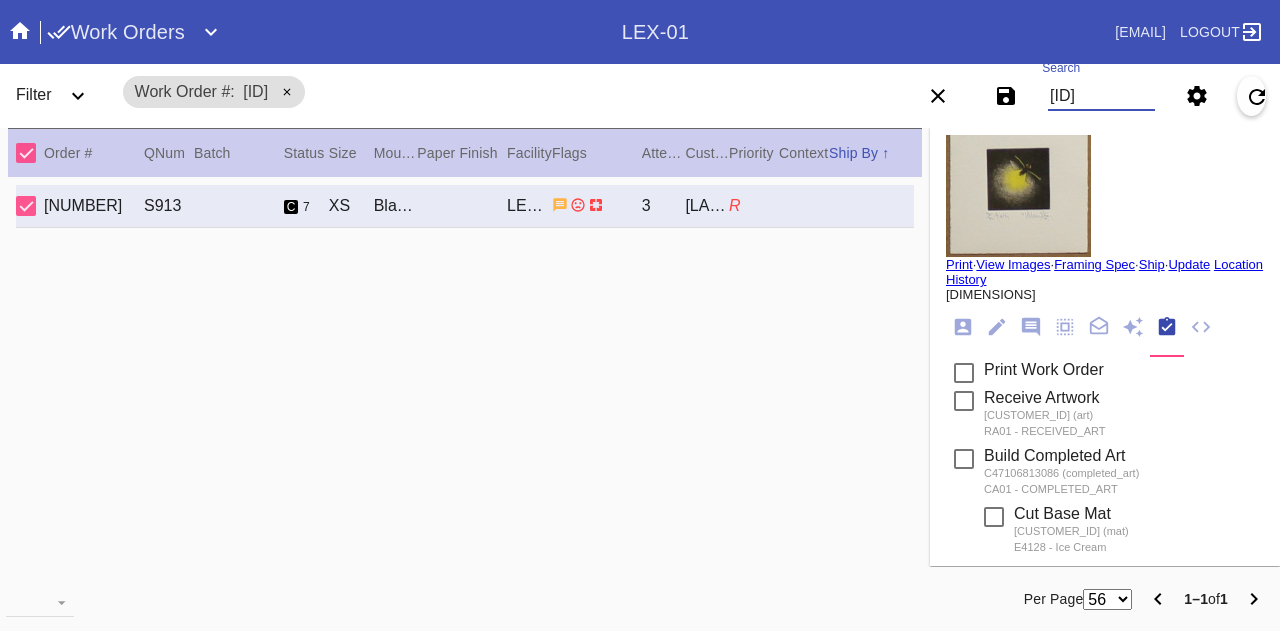 scroll, scrollTop: 0, scrollLeft: 0, axis: both 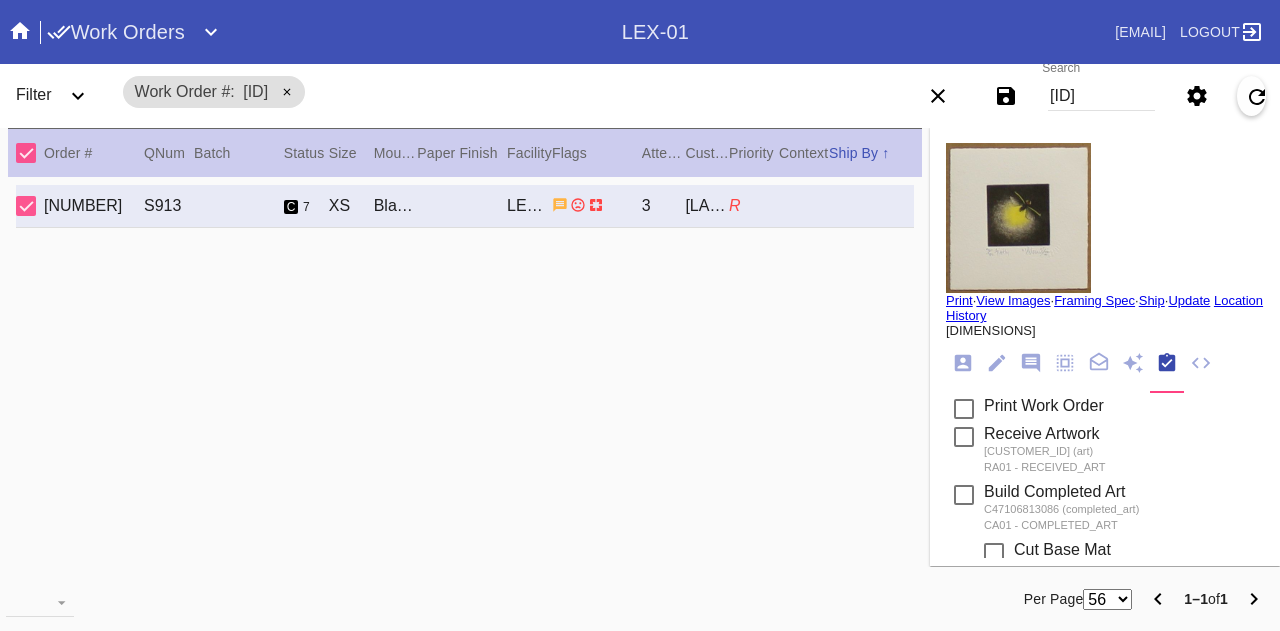 click 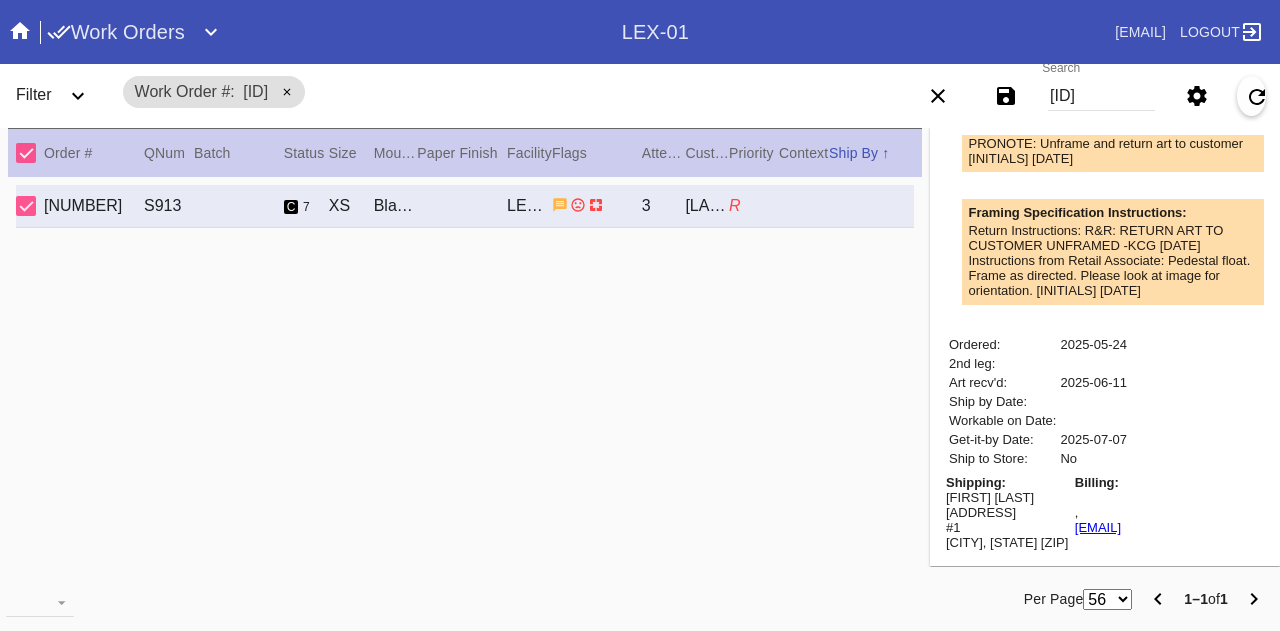 scroll, scrollTop: 858, scrollLeft: 0, axis: vertical 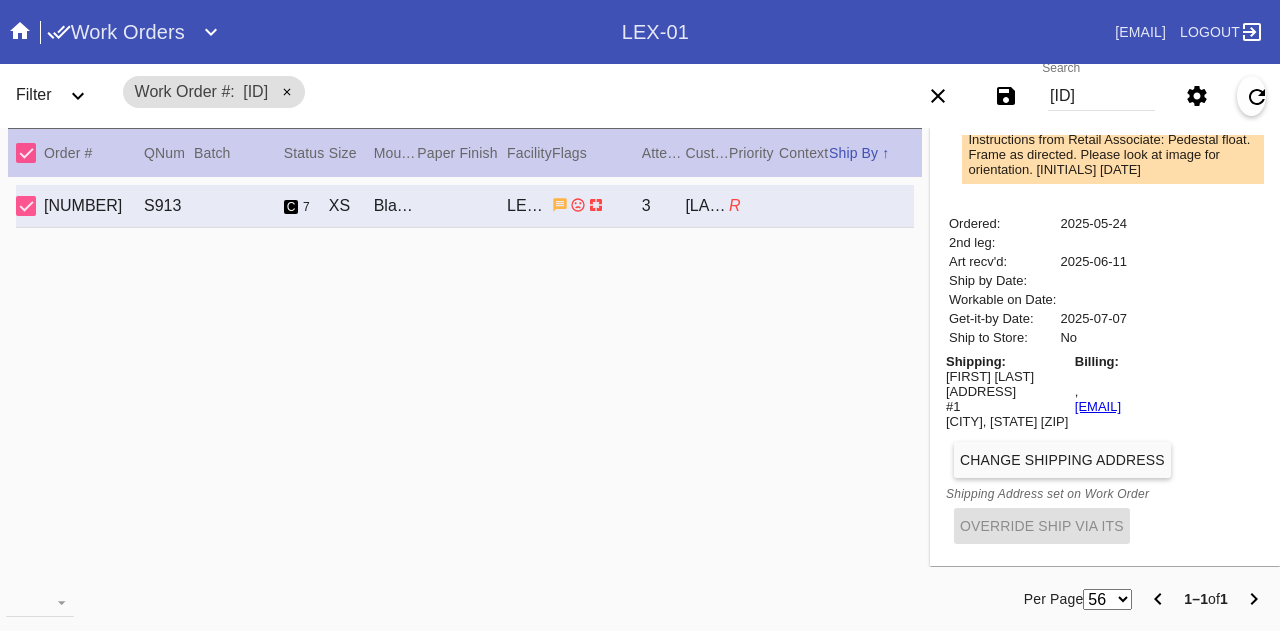 click on "Megan Fountain" at bounding box center [1007, 376] 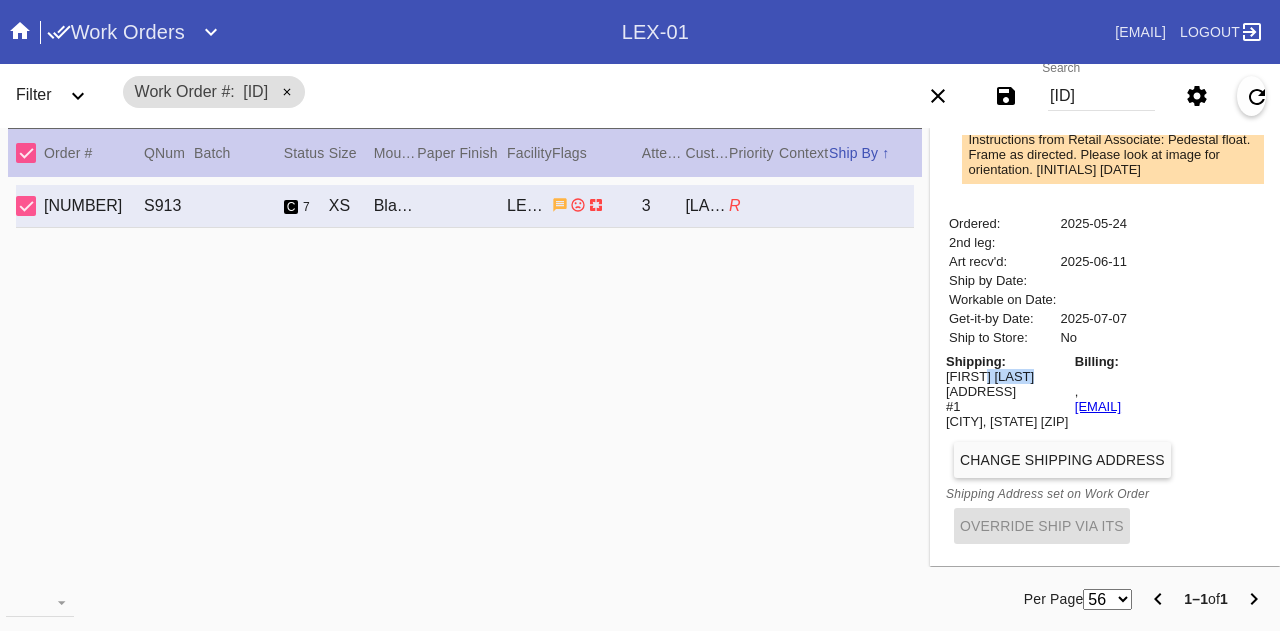 click on "Megan Fountain" at bounding box center [1007, 376] 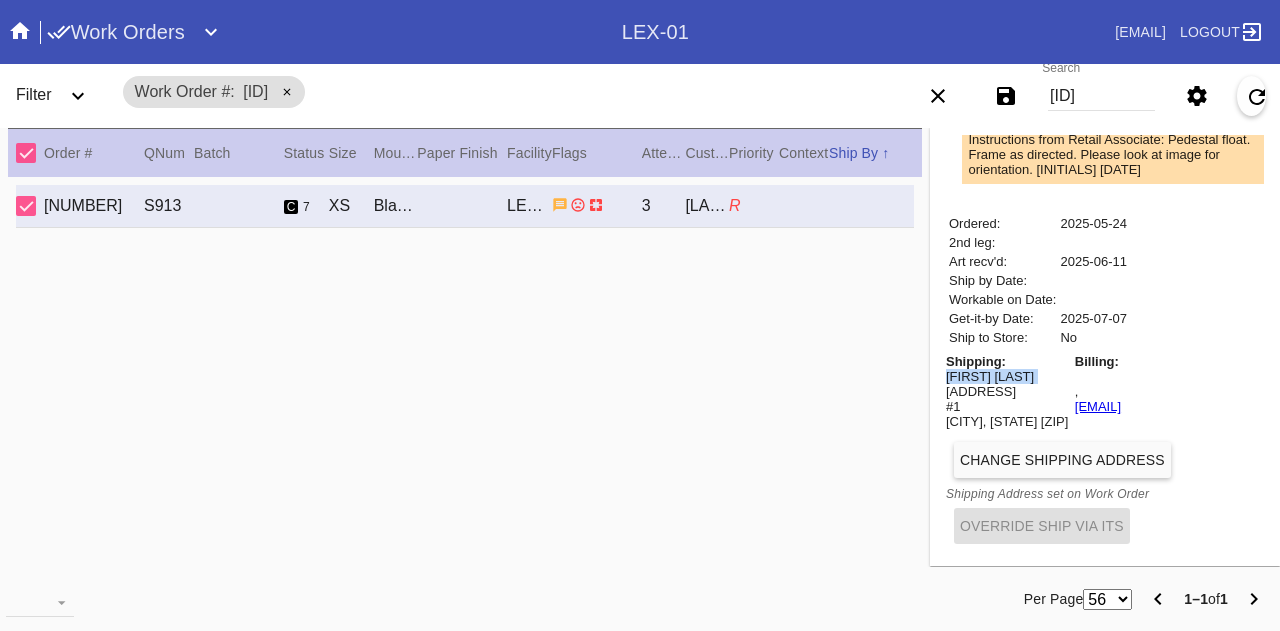 click on "Megan Fountain" at bounding box center (1007, 376) 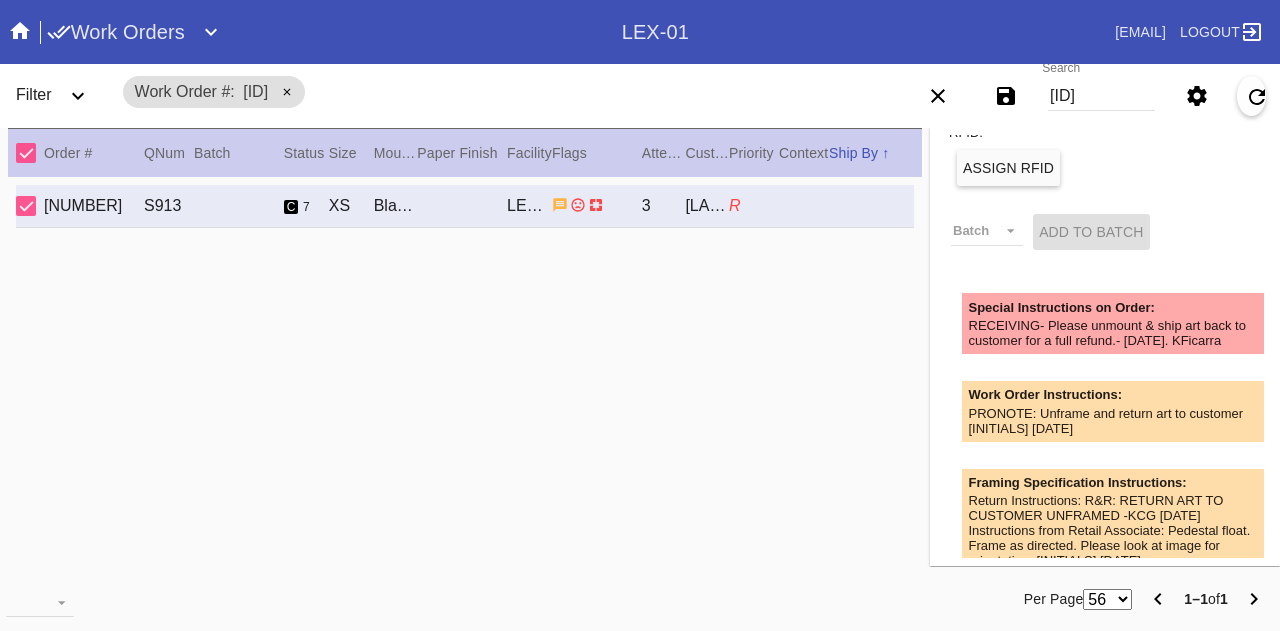 scroll, scrollTop: 0, scrollLeft: 0, axis: both 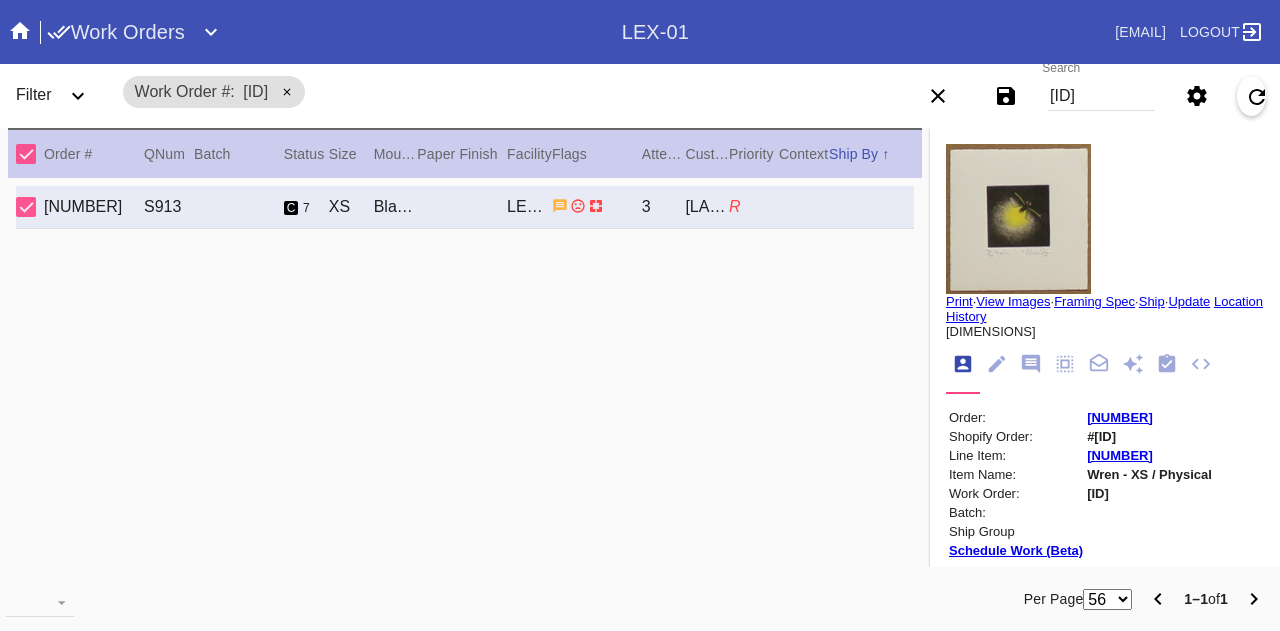 click on "W222200113739244" at bounding box center [1101, 96] 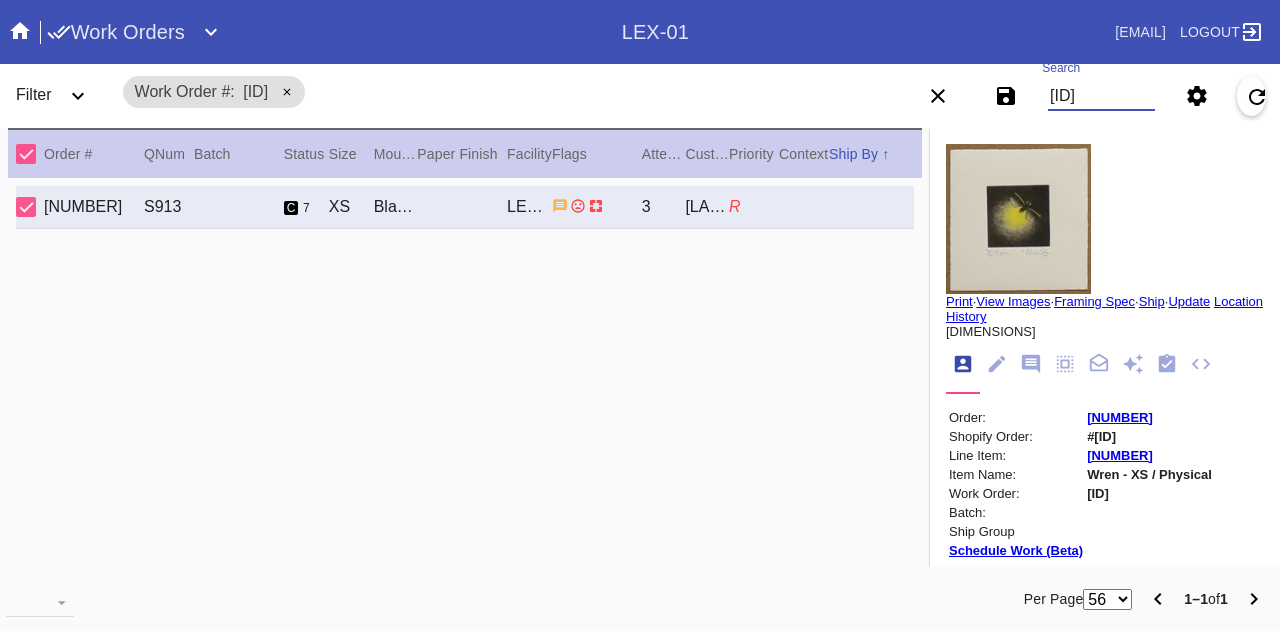 click on "W222200113739244" at bounding box center [1101, 96] 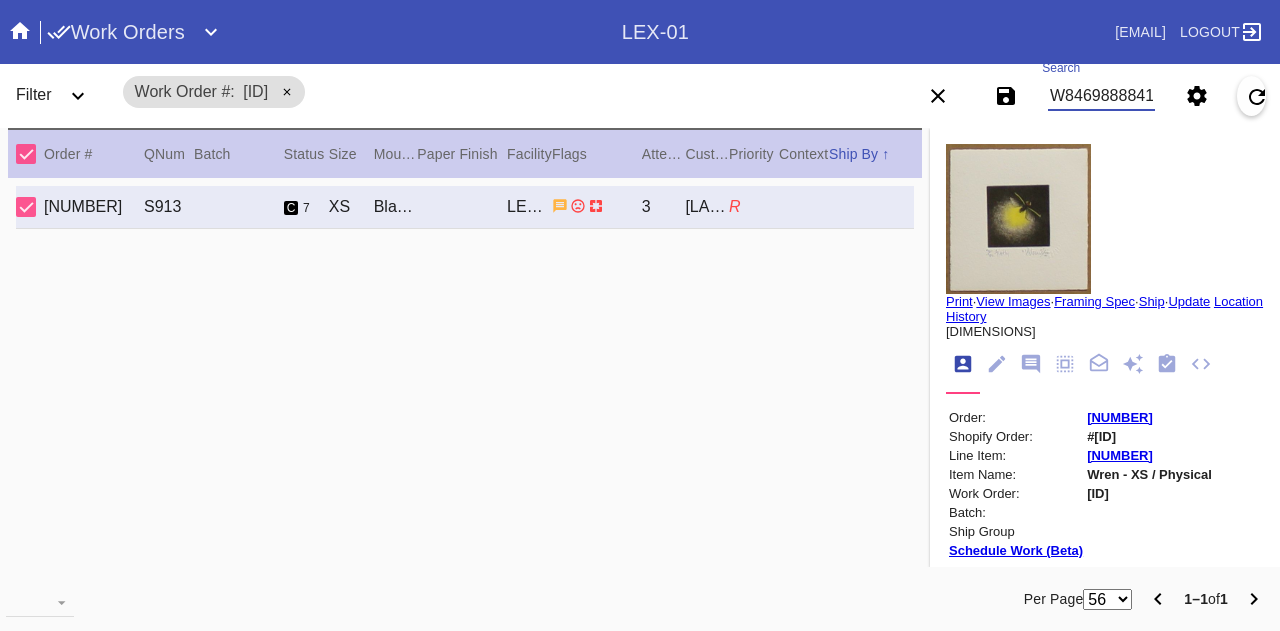 type on "W846988884107805" 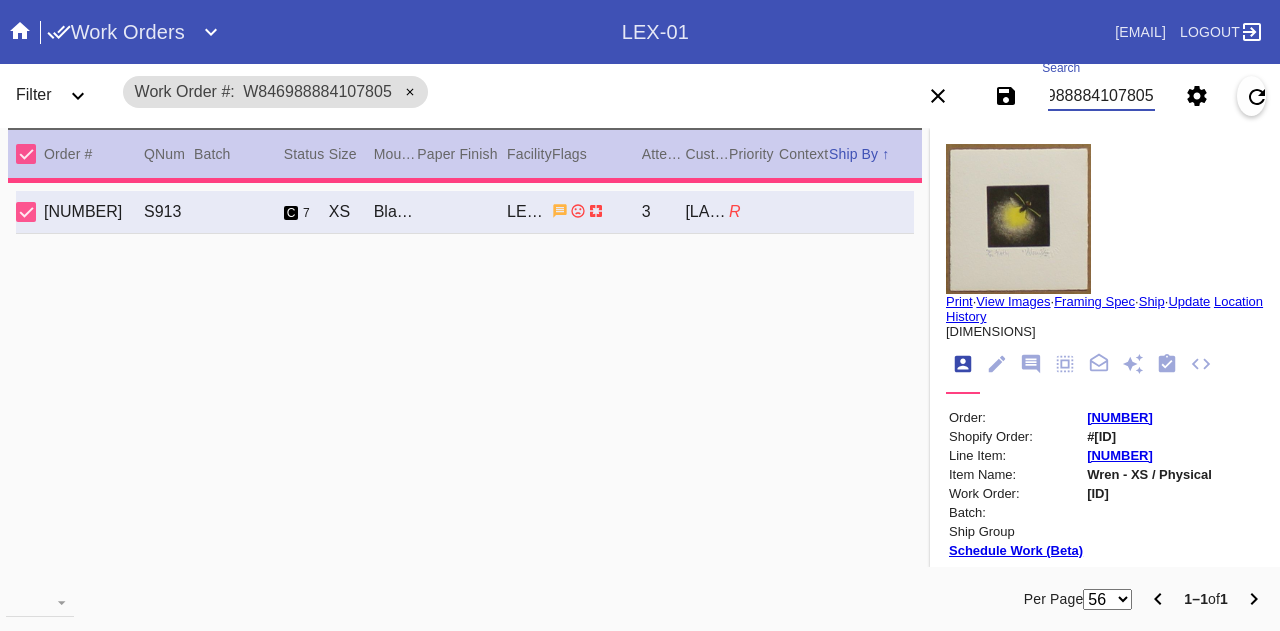 type 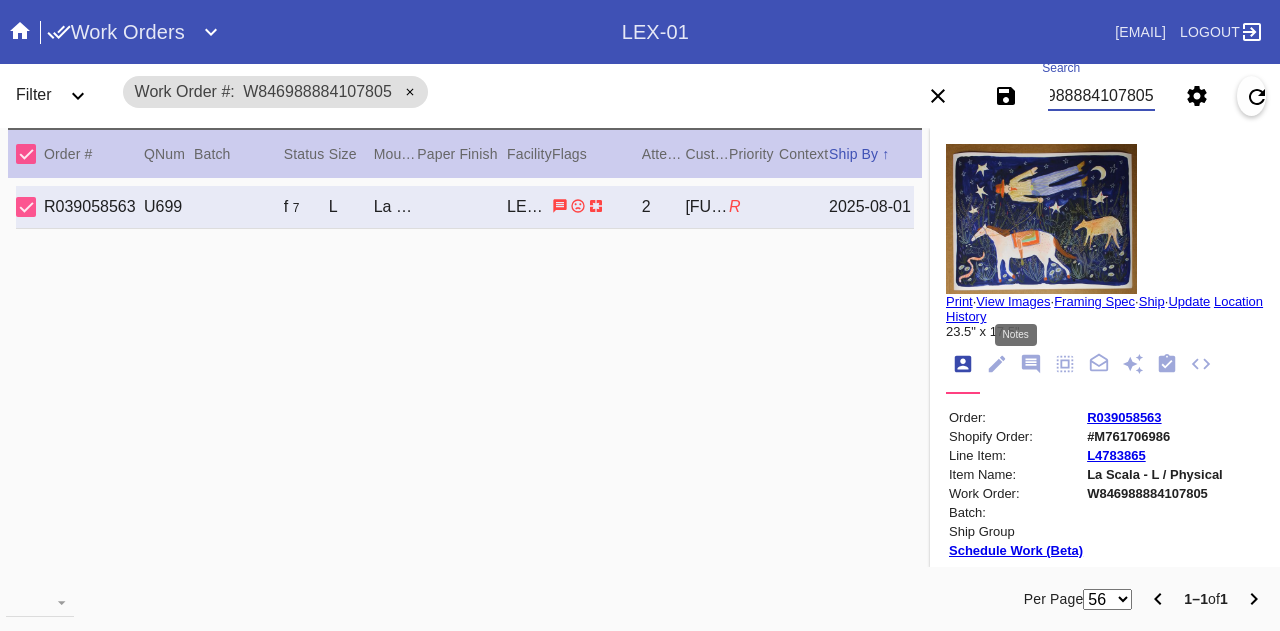 scroll, scrollTop: 0, scrollLeft: 0, axis: both 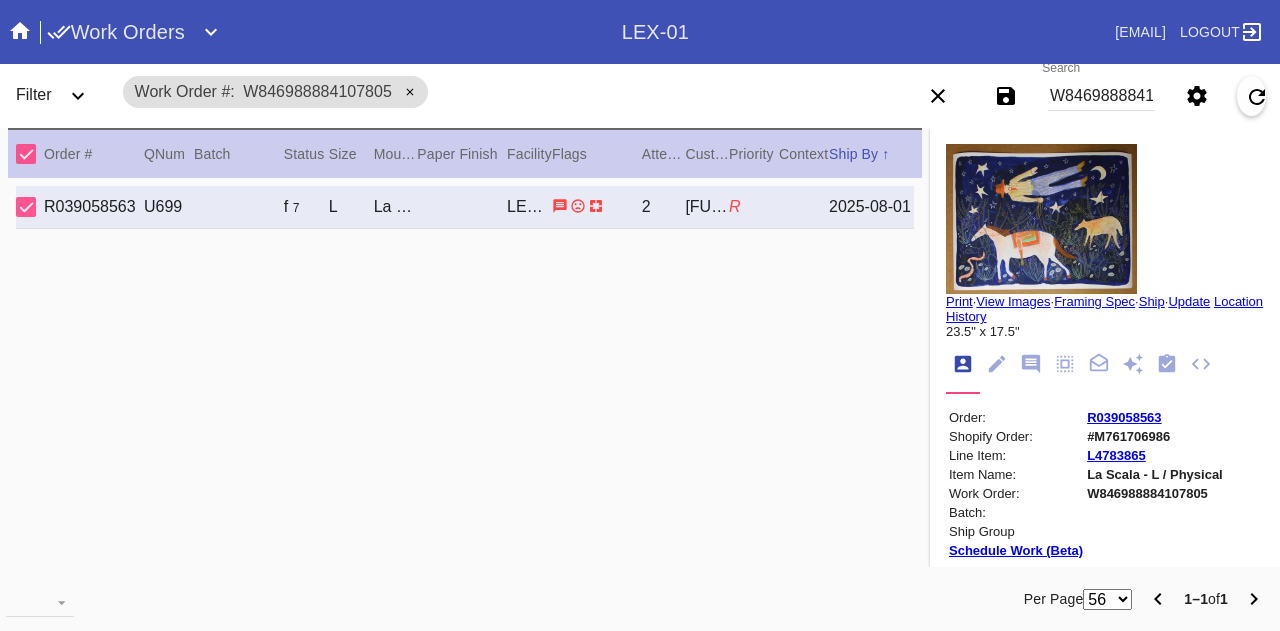 click 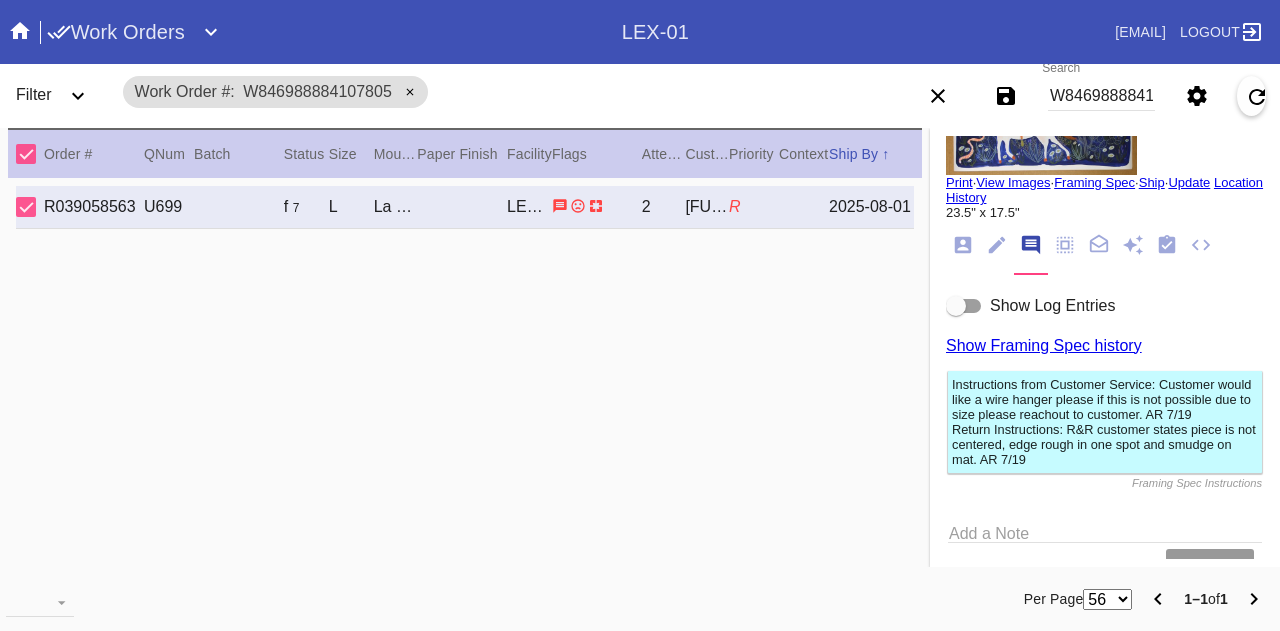 scroll, scrollTop: 125, scrollLeft: 0, axis: vertical 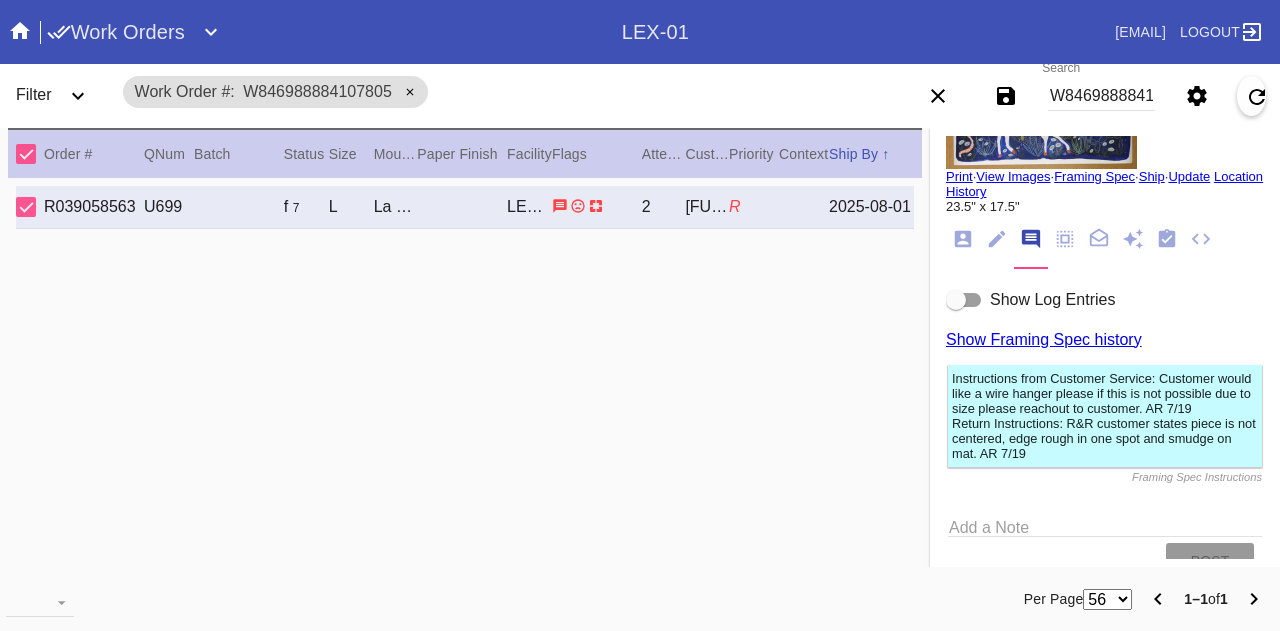 click on "Show Log Entries" at bounding box center (1052, 299) 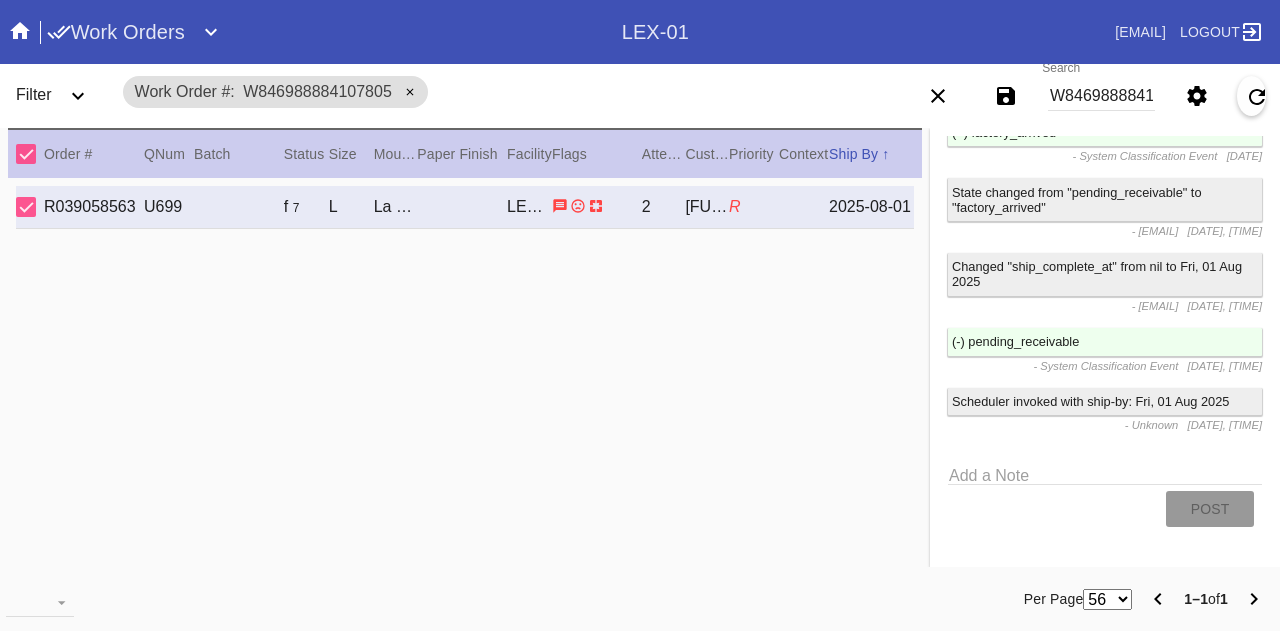 scroll, scrollTop: 1928, scrollLeft: 0, axis: vertical 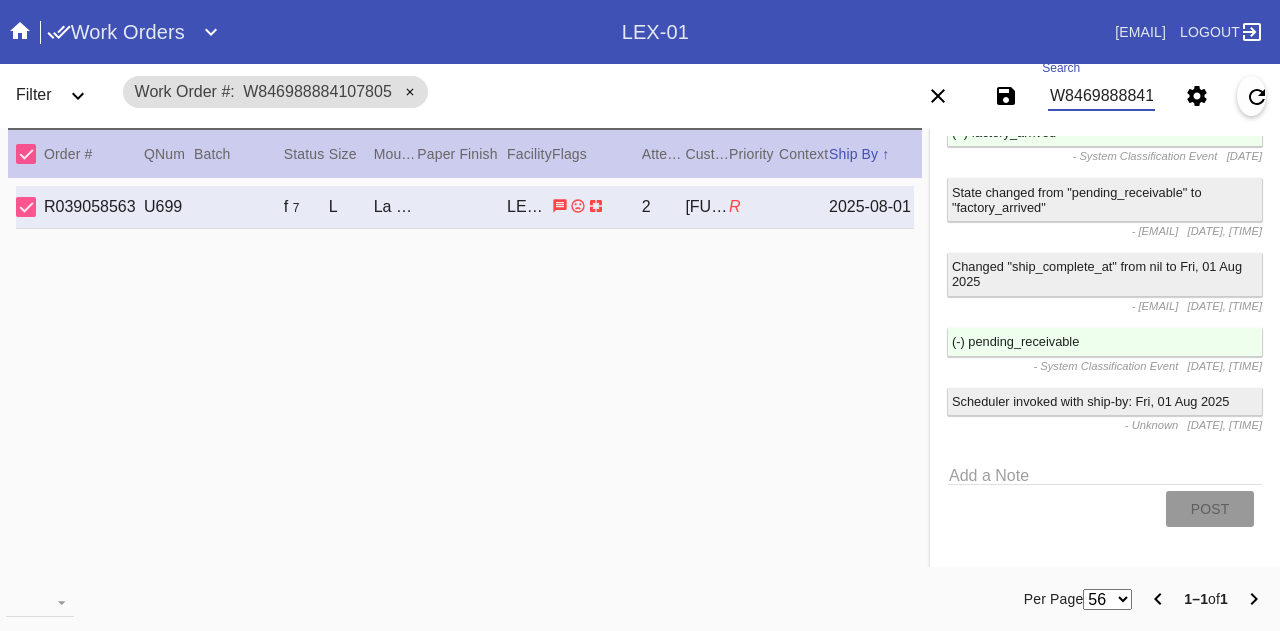 click on "W846988884107805" at bounding box center [1101, 96] 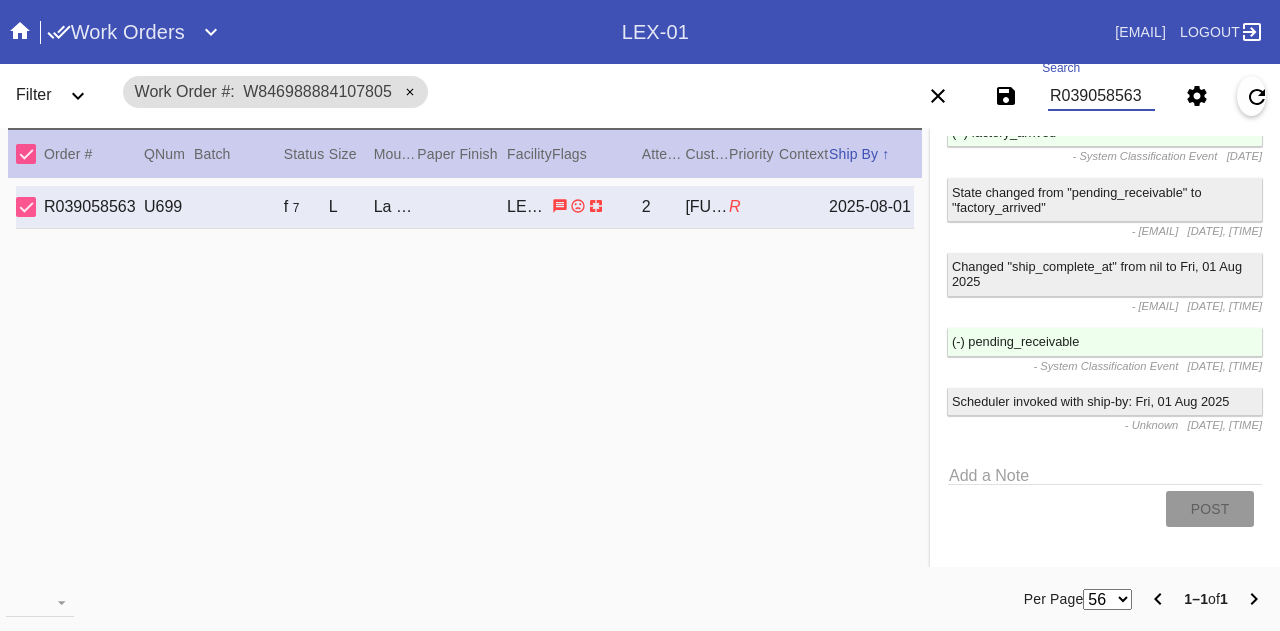 type on "R039058563" 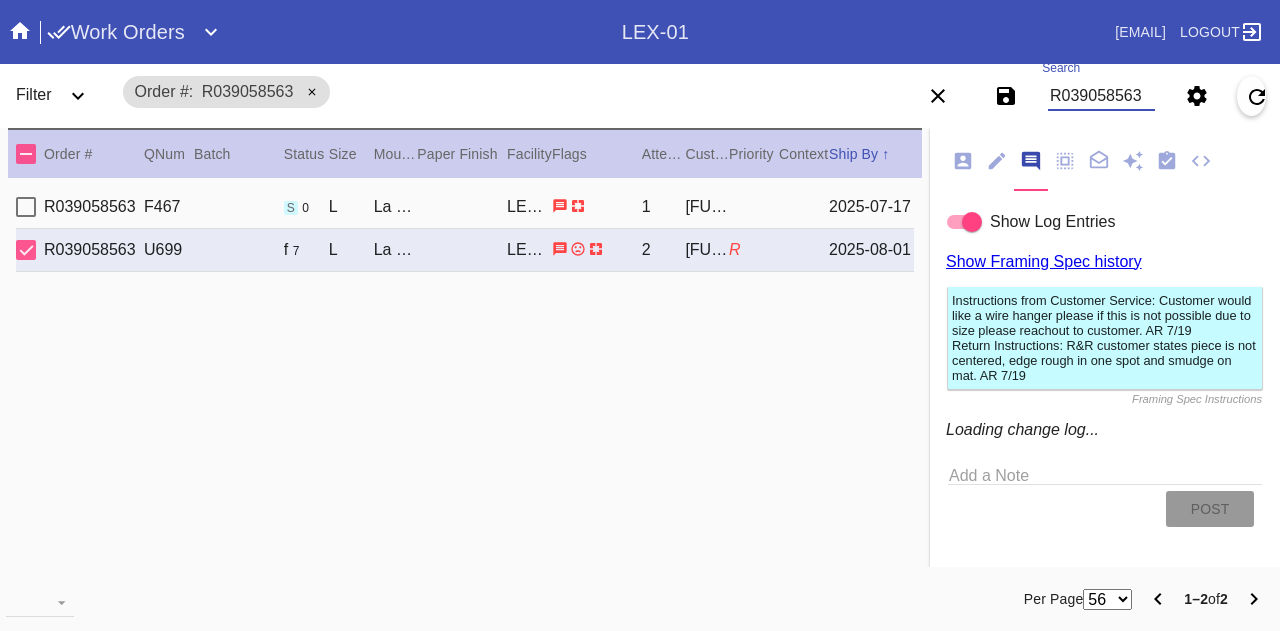 scroll, scrollTop: 238, scrollLeft: 0, axis: vertical 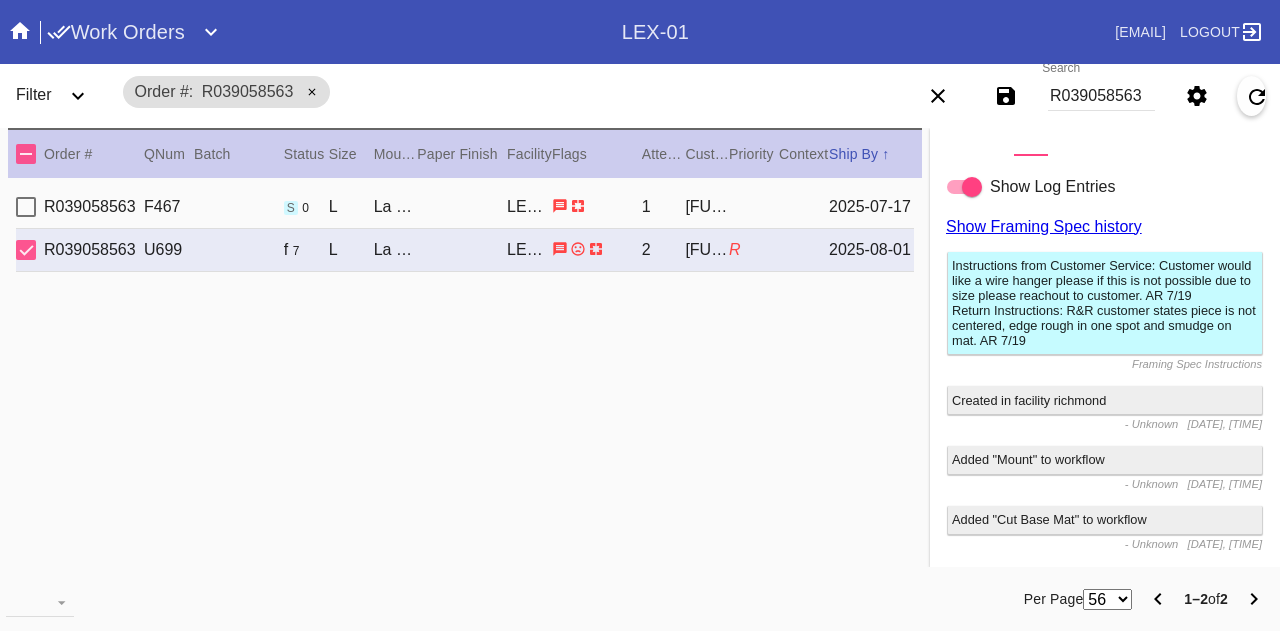 click on "Benjamin Carothers" at bounding box center (707, 207) 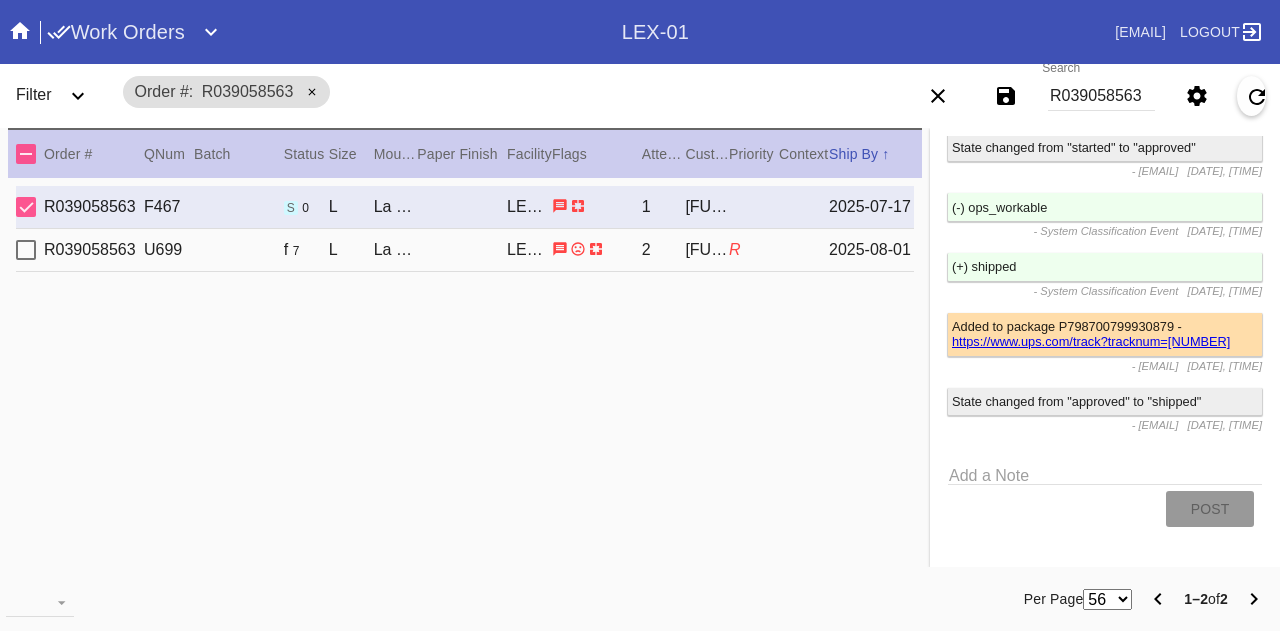 scroll, scrollTop: 5394, scrollLeft: 0, axis: vertical 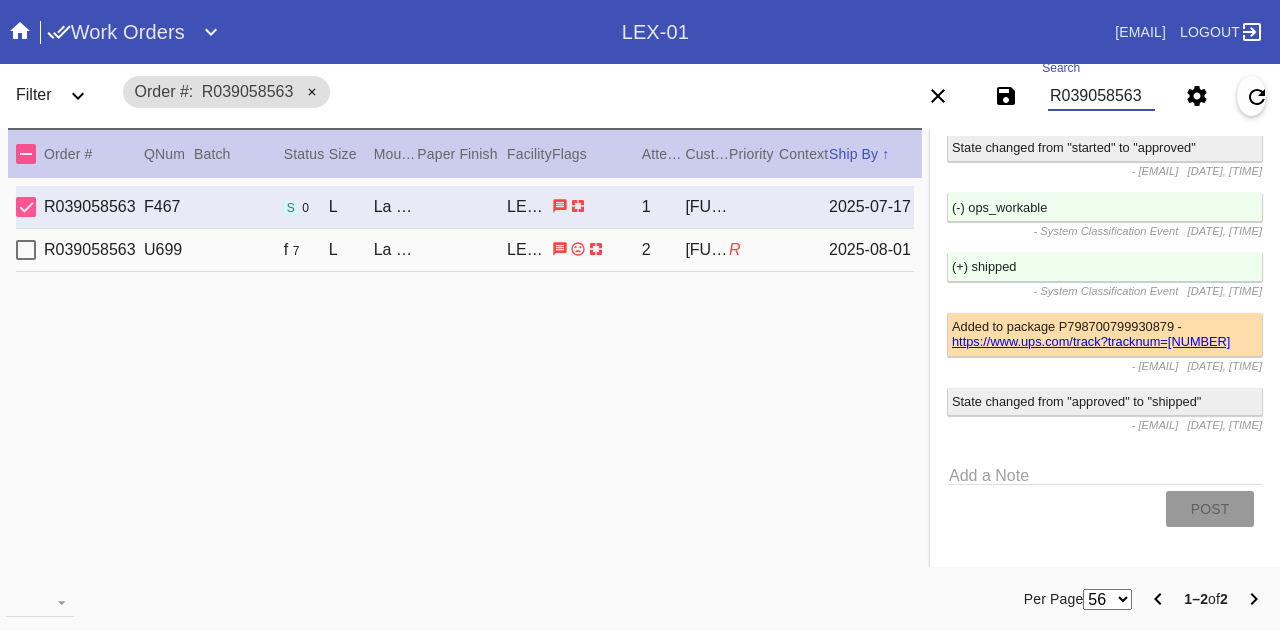 click on "R039058563" at bounding box center (1101, 96) 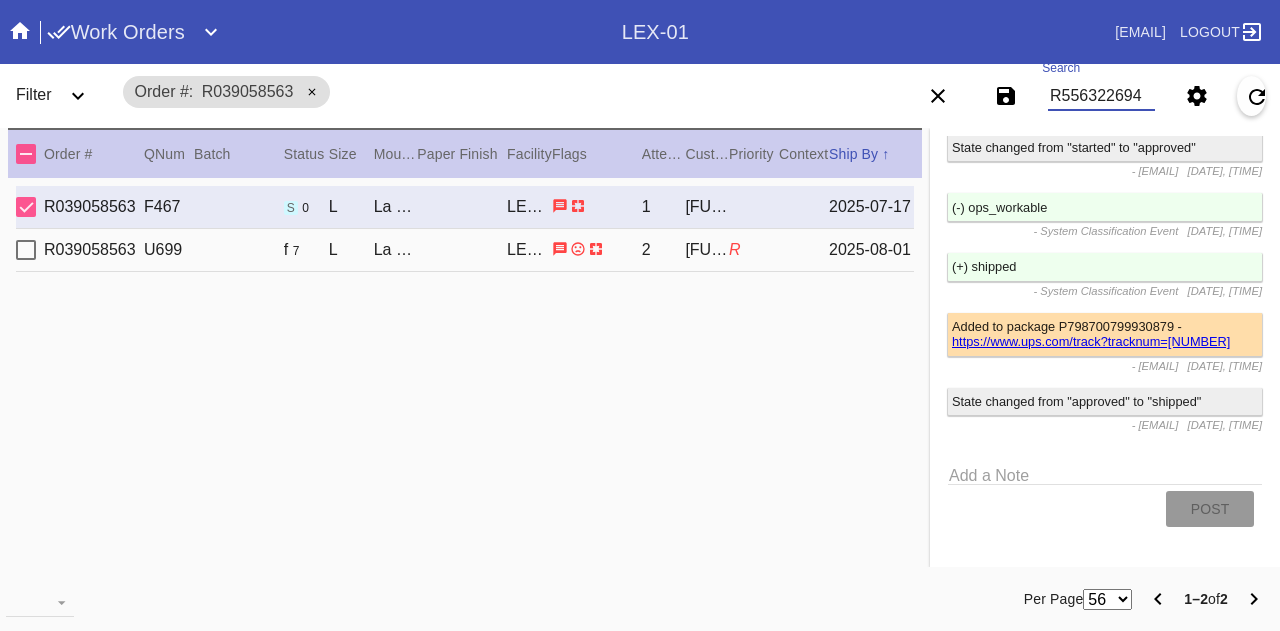 type on "R556322694" 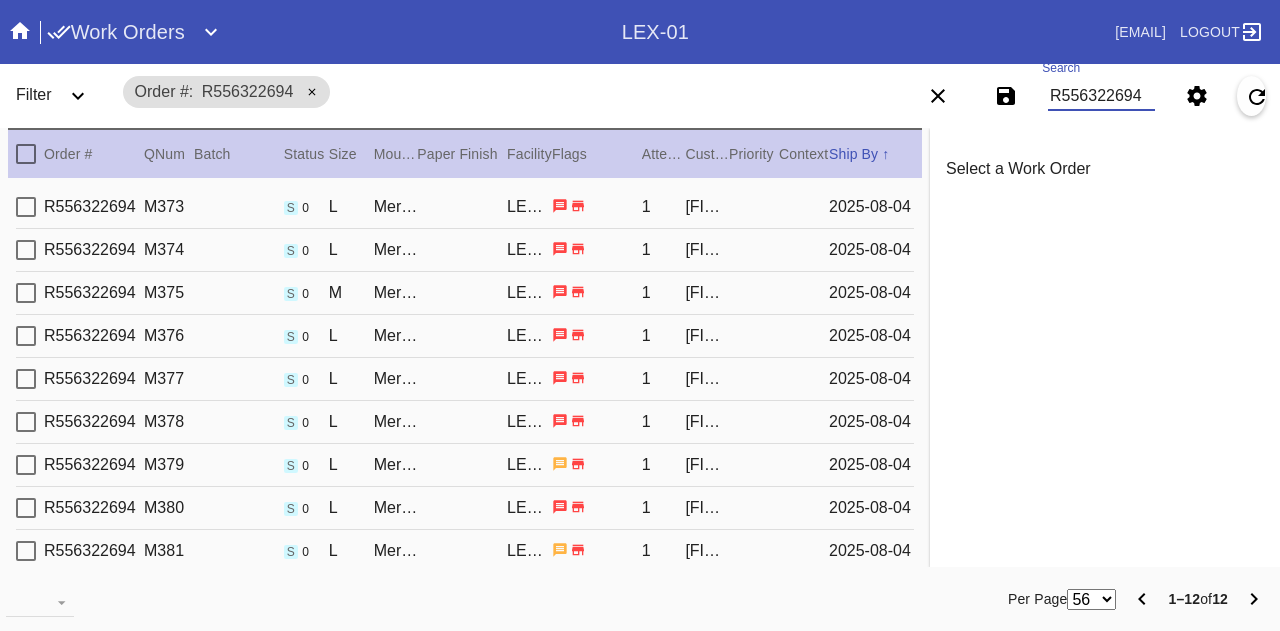 scroll, scrollTop: 0, scrollLeft: 0, axis: both 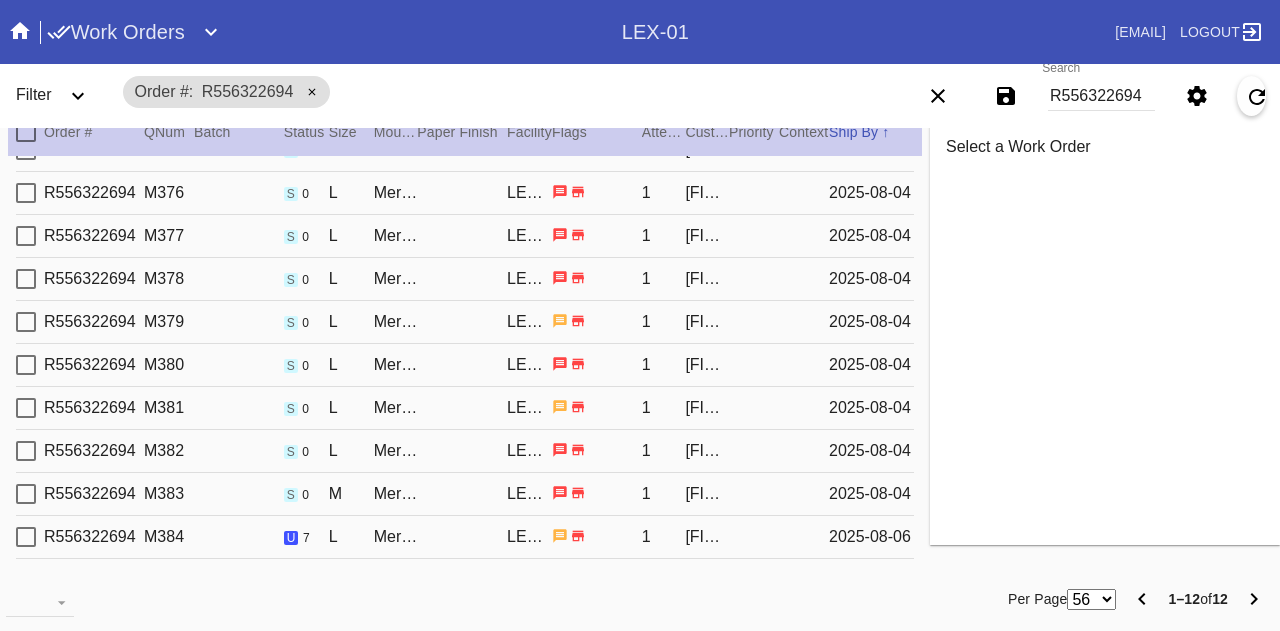 click on "R556322694 M383 s   0 M Mercer Slim / Ice Cream LEX-01 1 Melanie Lee
2025-08-04" at bounding box center (465, 494) 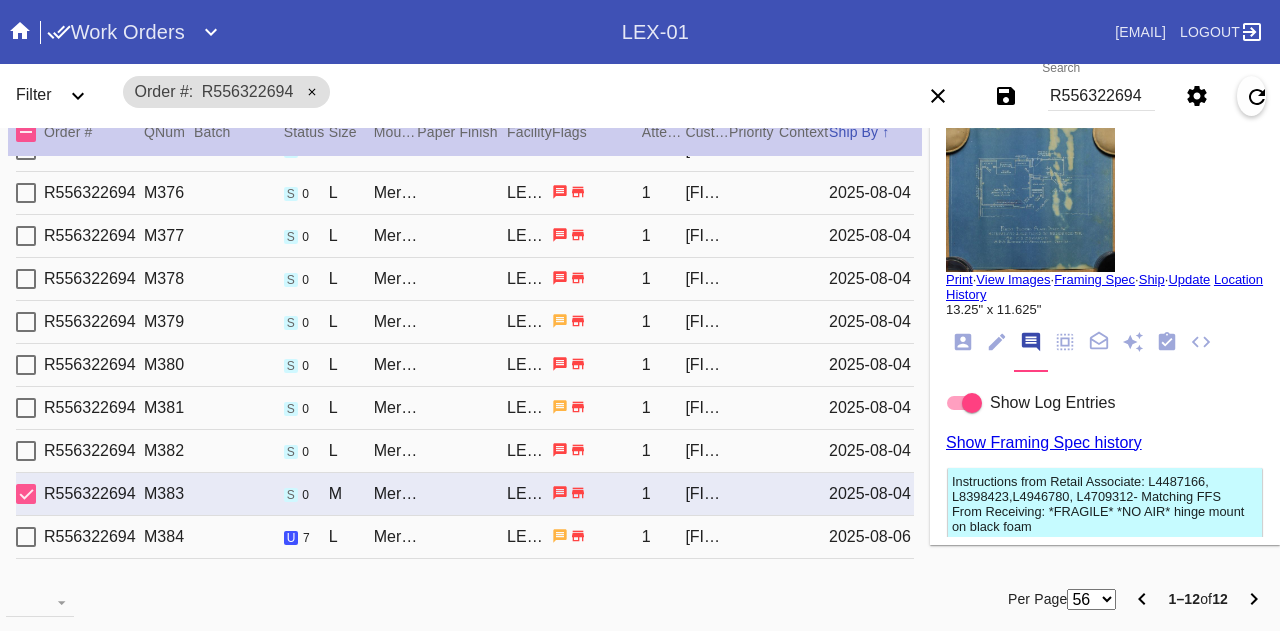 click at bounding box center (1030, 197) 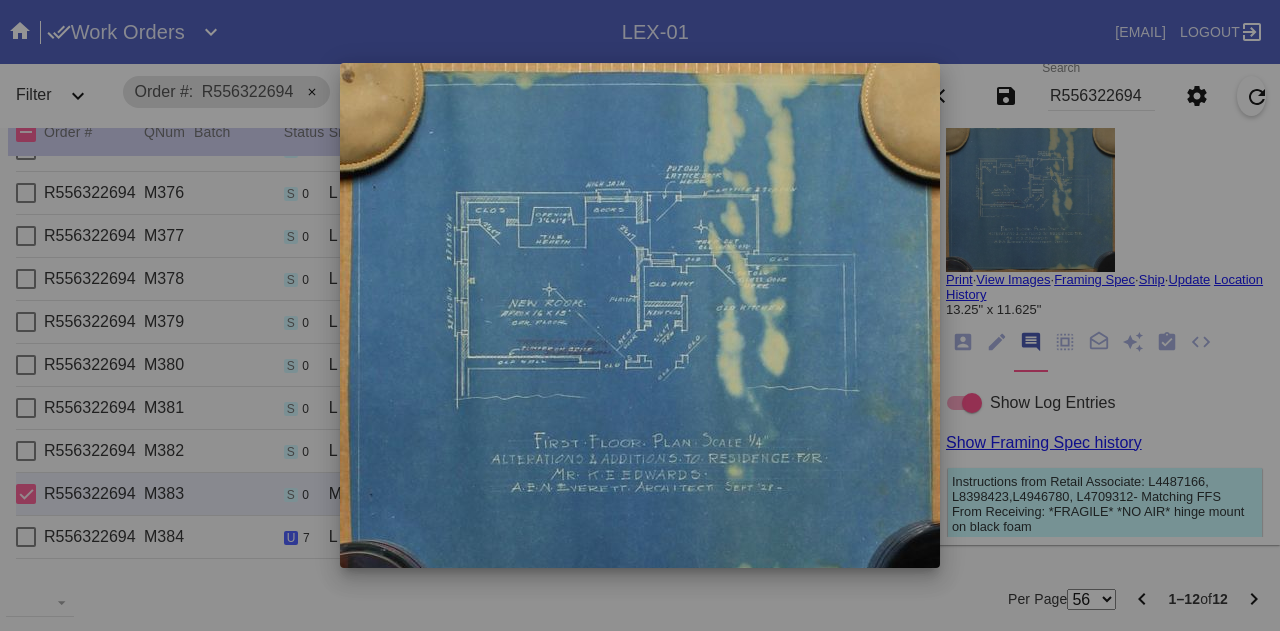 scroll, scrollTop: 27, scrollLeft: 0, axis: vertical 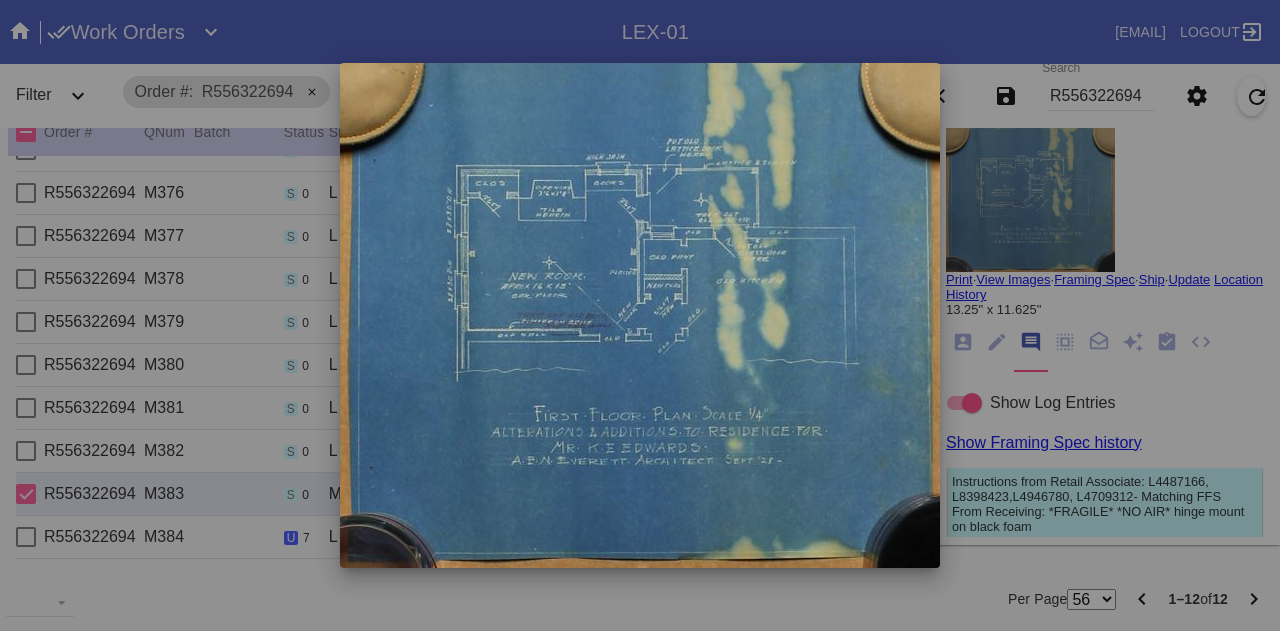 click at bounding box center (640, 315) 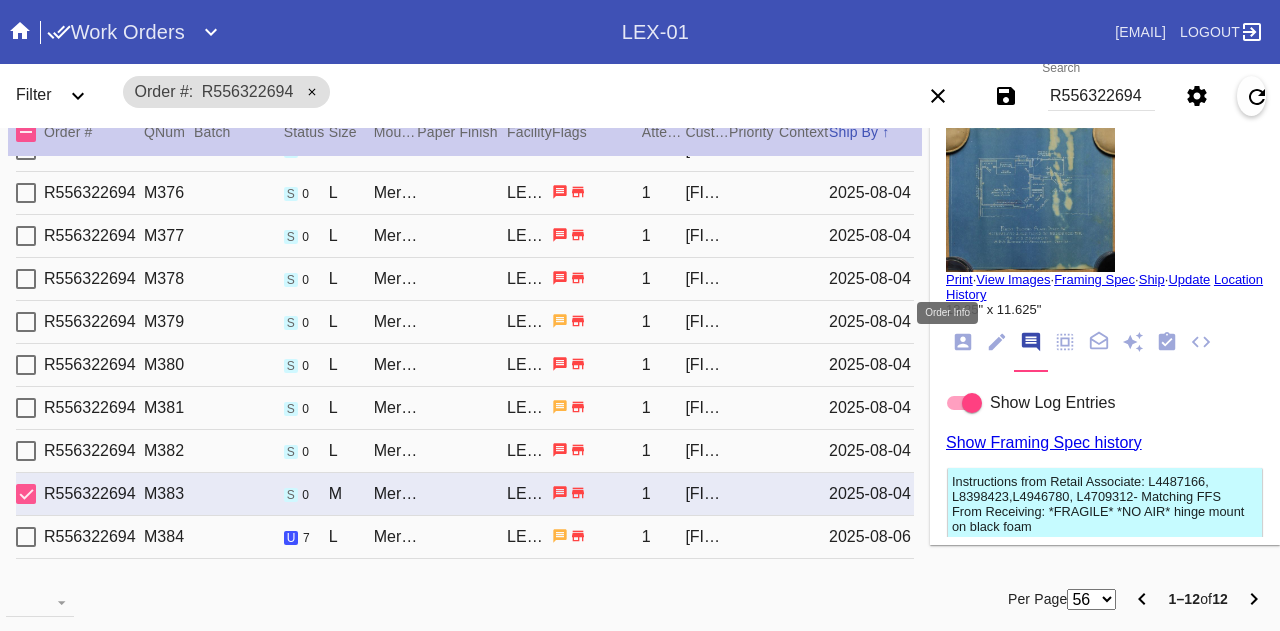 click 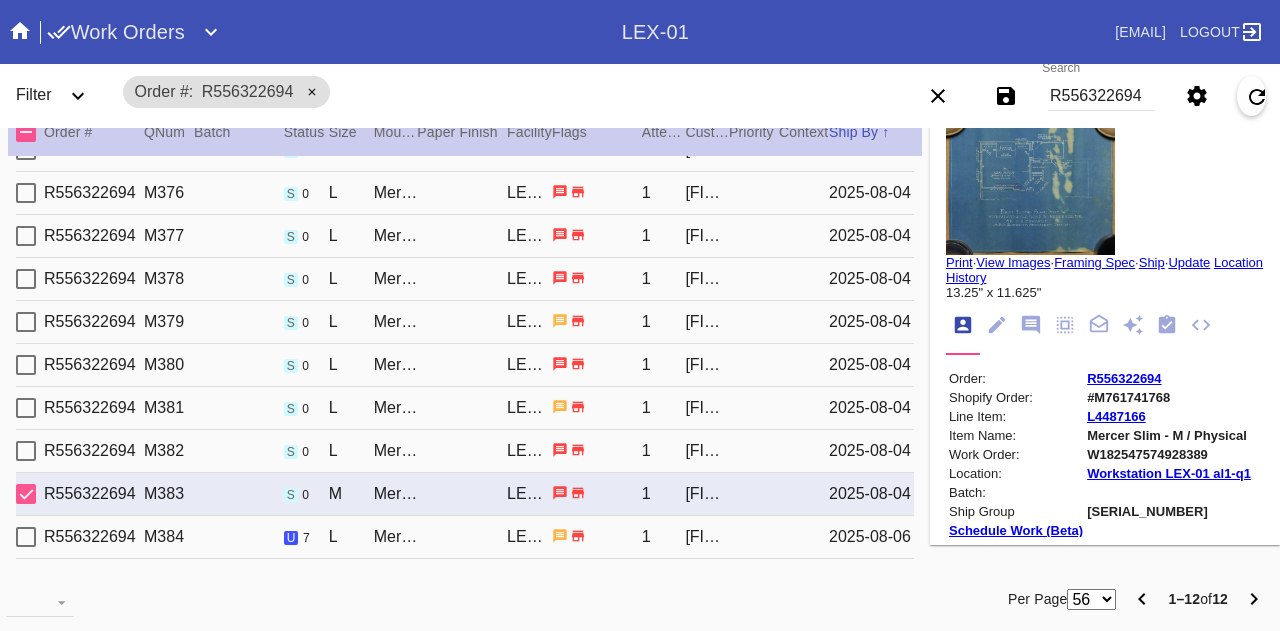 scroll, scrollTop: 18, scrollLeft: 0, axis: vertical 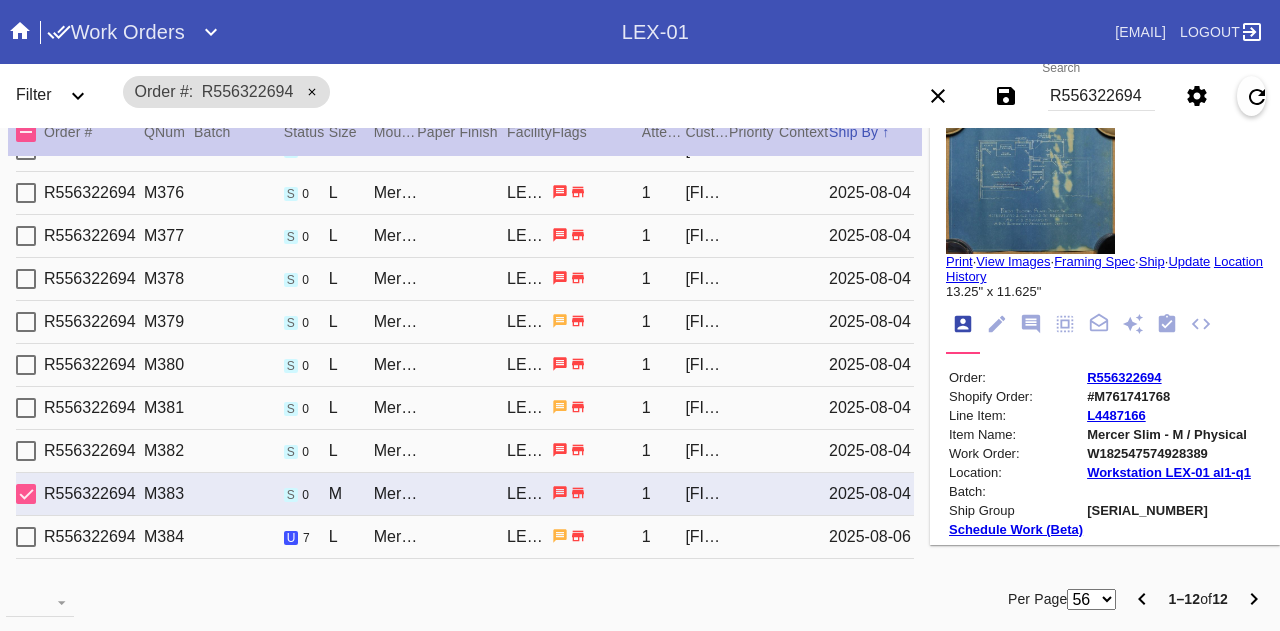 type on "3.0625" 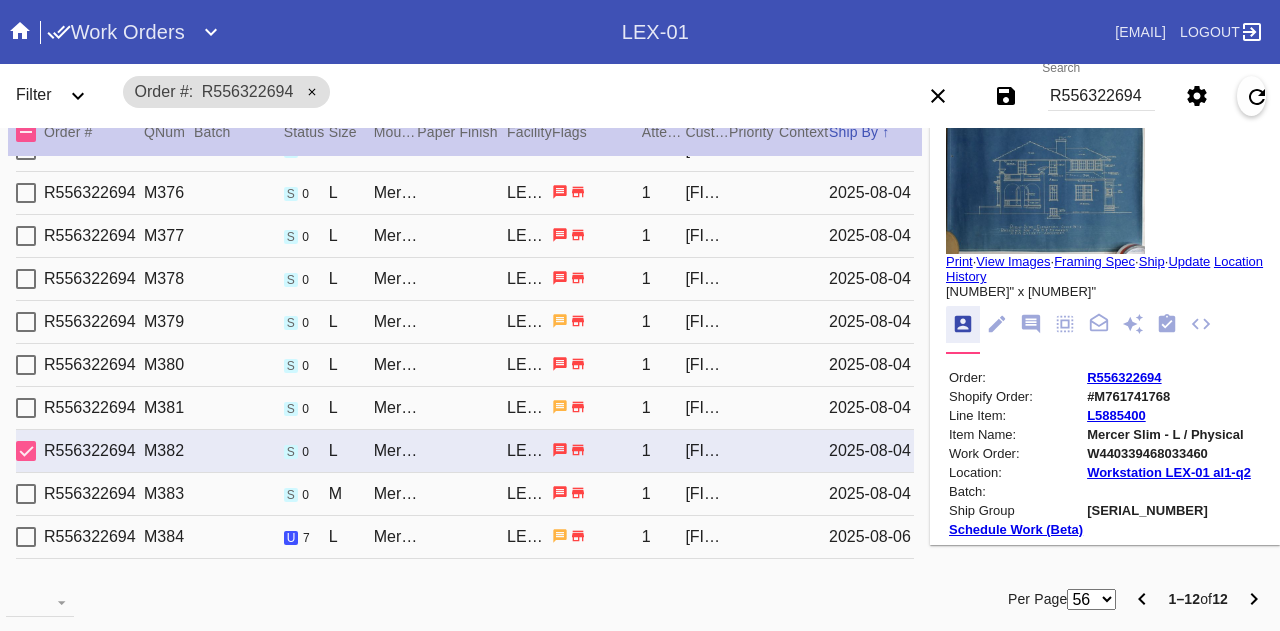 scroll, scrollTop: 0, scrollLeft: 0, axis: both 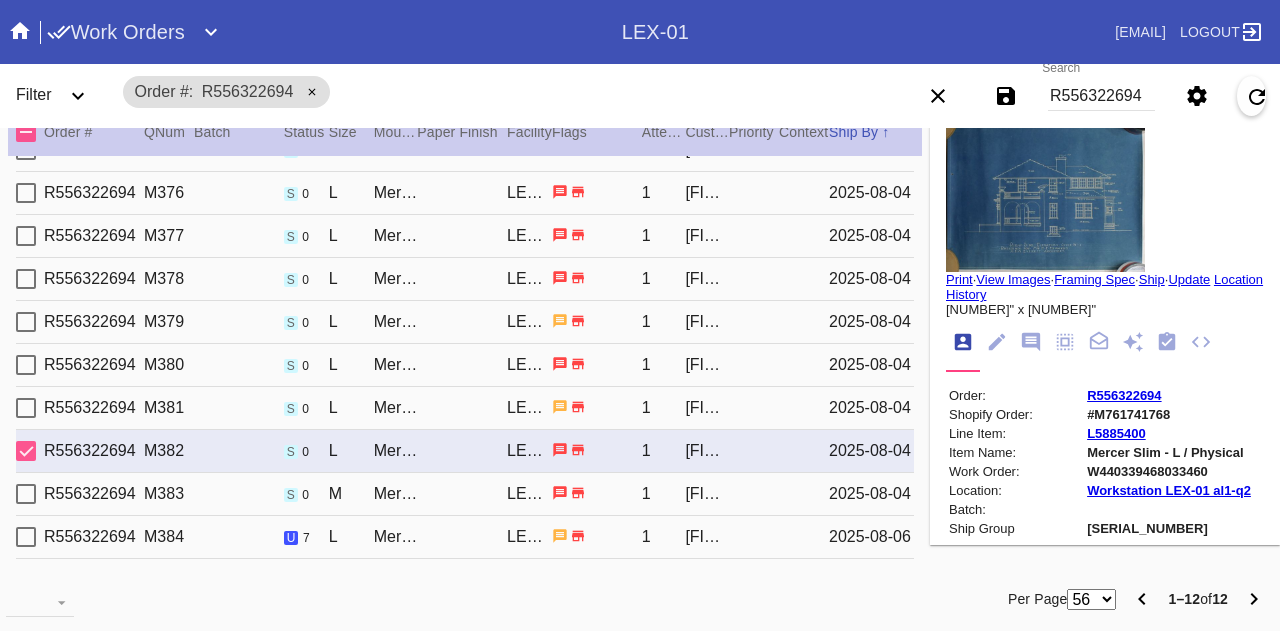 click on "View Images" at bounding box center [1013, 279] 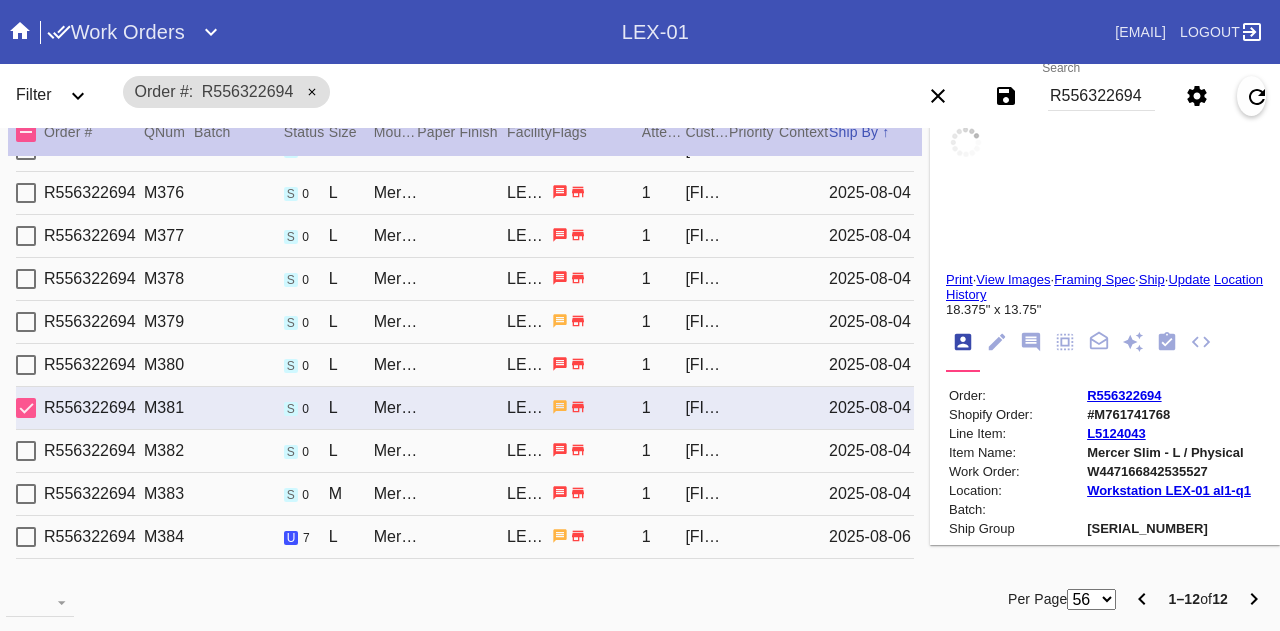scroll, scrollTop: 0, scrollLeft: 0, axis: both 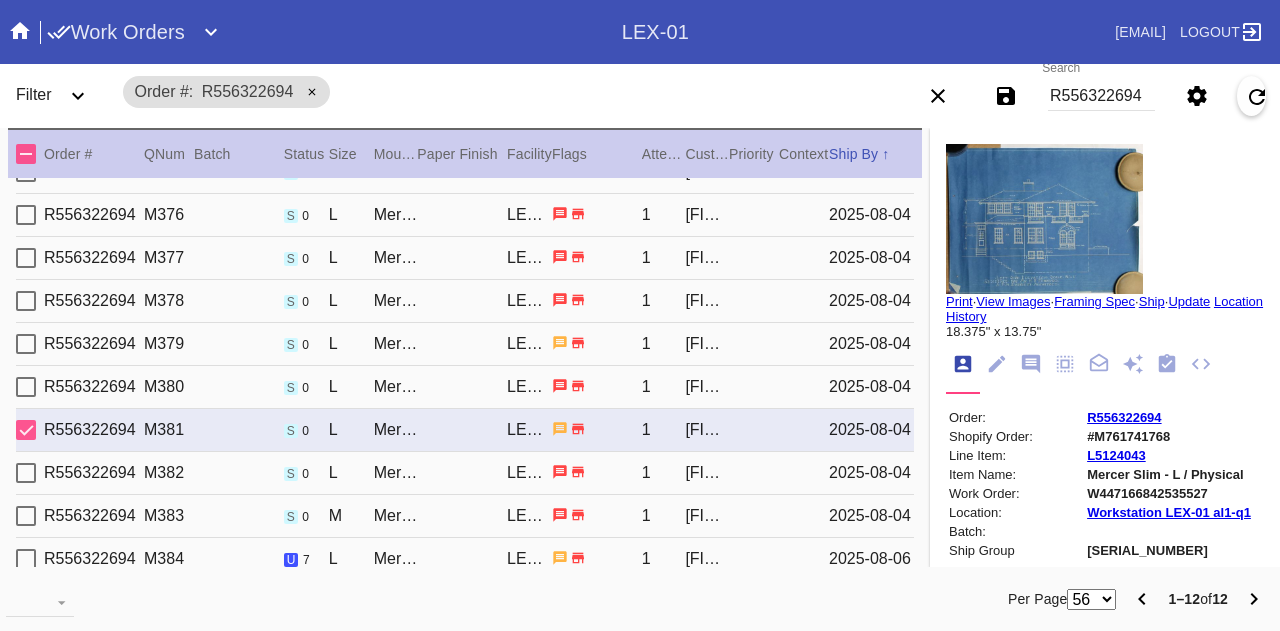 click at bounding box center [1044, 219] 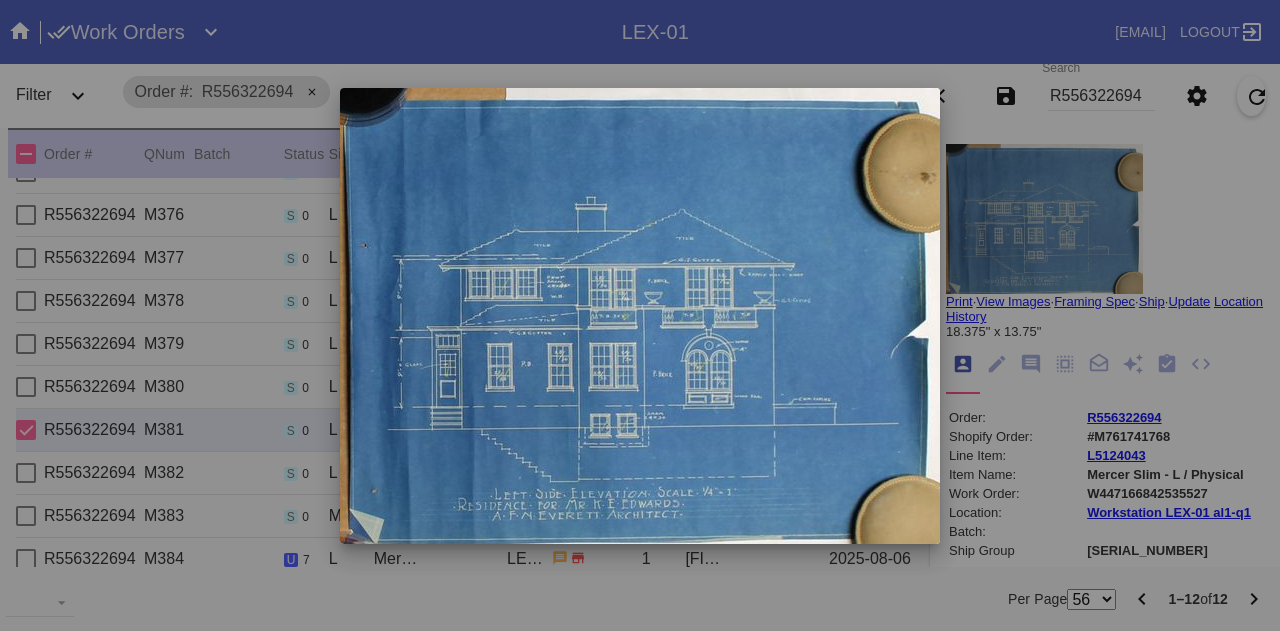 click at bounding box center [640, 315] 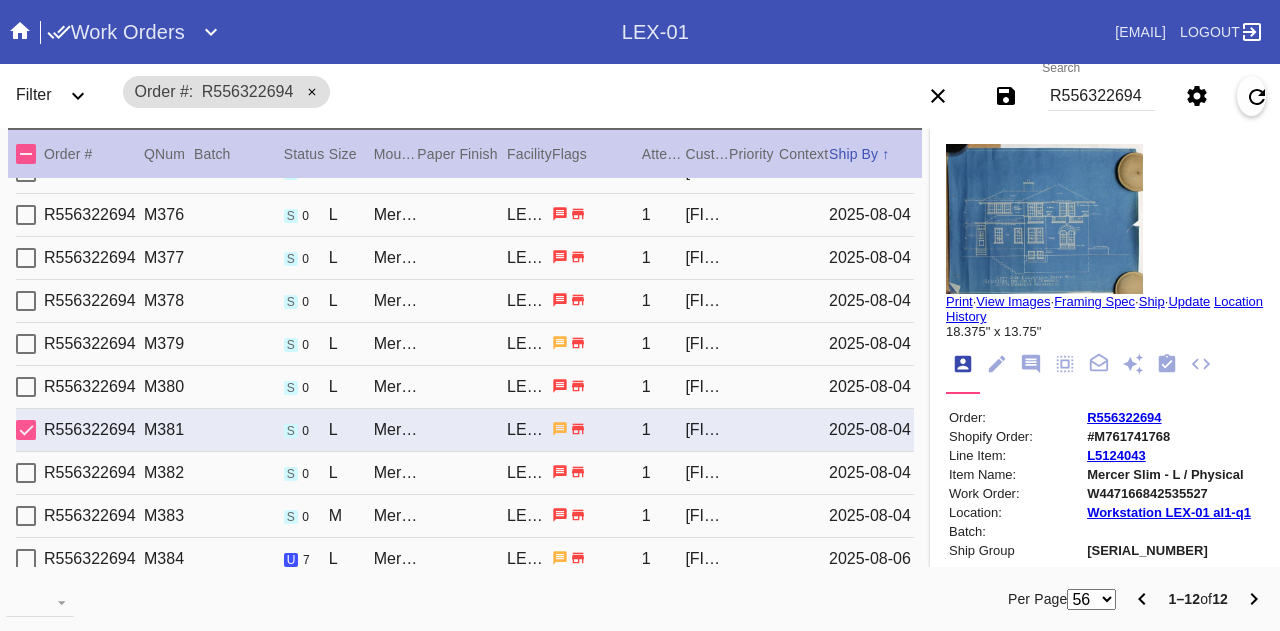 click on "R556322694 M380 s   0 L Mercer Slim / Ice Cream LEX-01 1 Melanie Lee
2025-08-04" at bounding box center [465, 387] 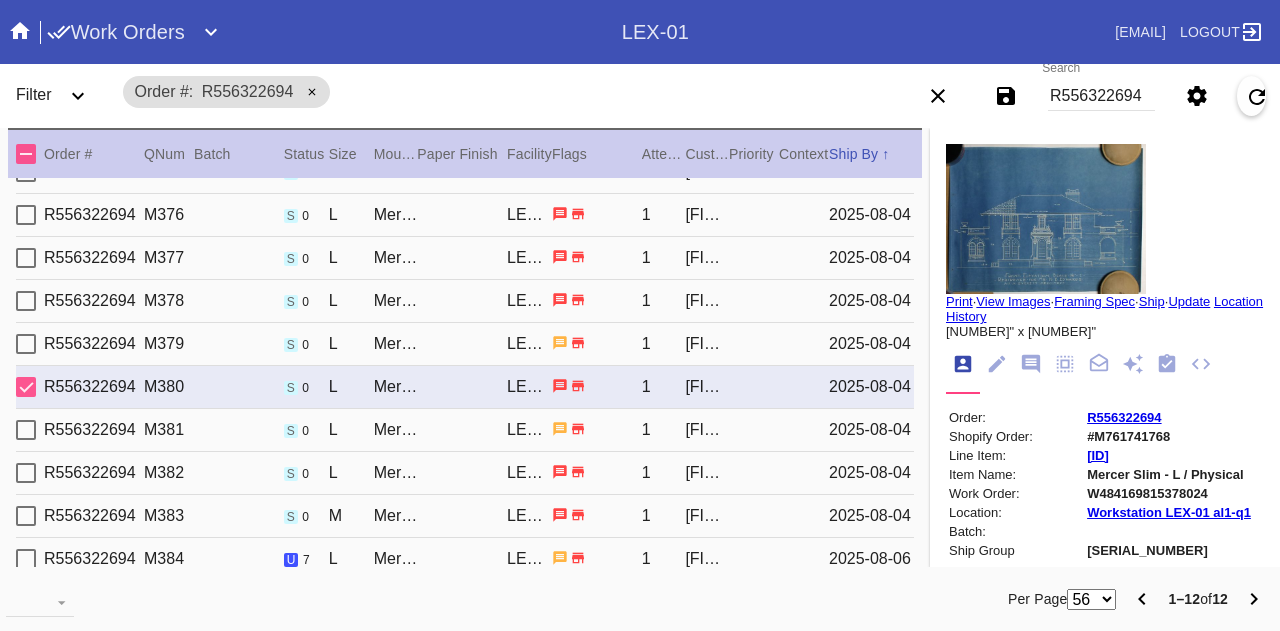 click on "LEX-01" at bounding box center [529, 344] 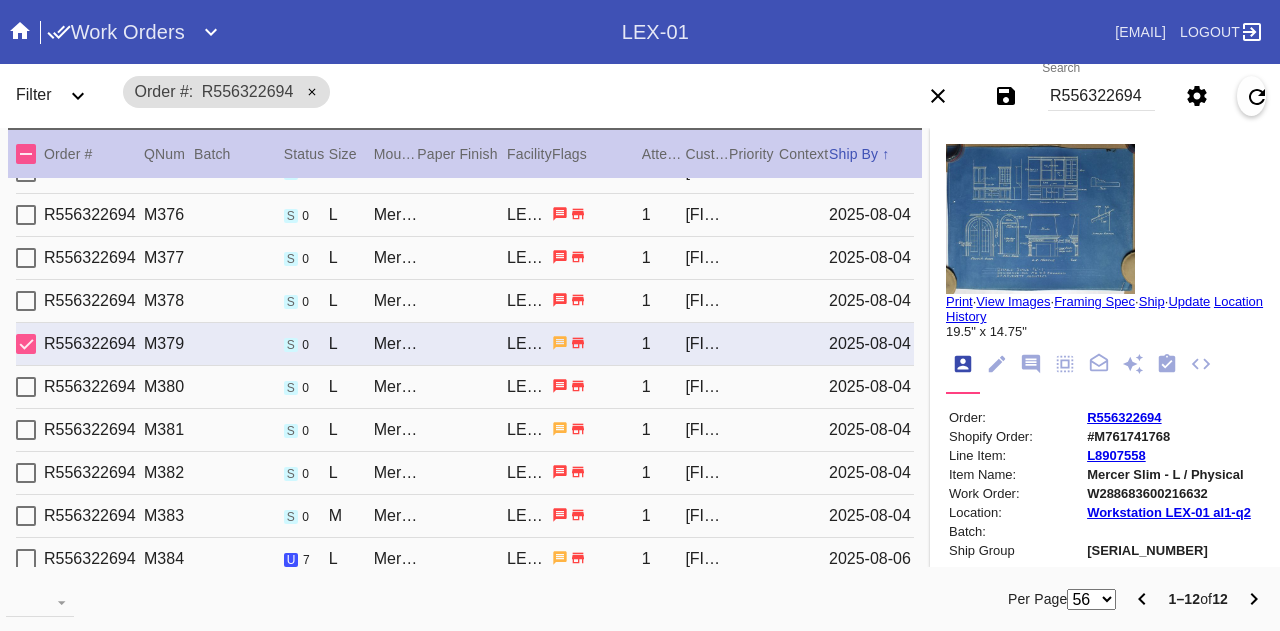 click on "LEX-01" at bounding box center [529, 301] 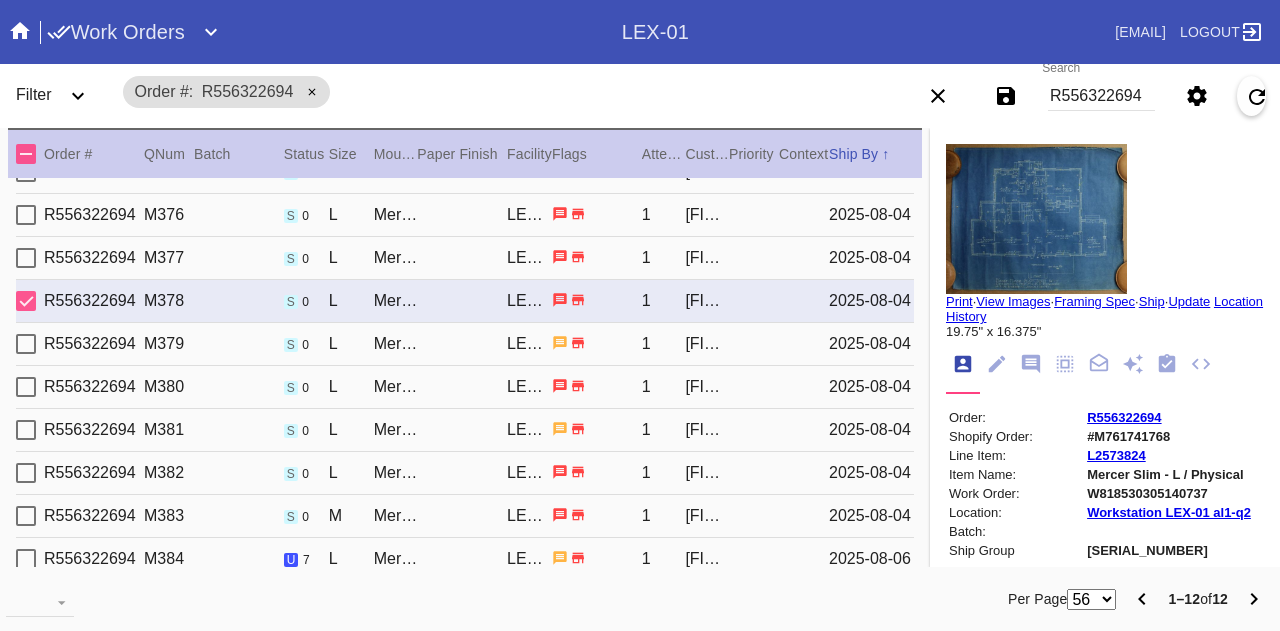 click on "R556322694 M377 s   0 L Mercer Slim / Ice Cream LEX-01 1 Melanie Lee
2025-08-04" at bounding box center [465, 258] 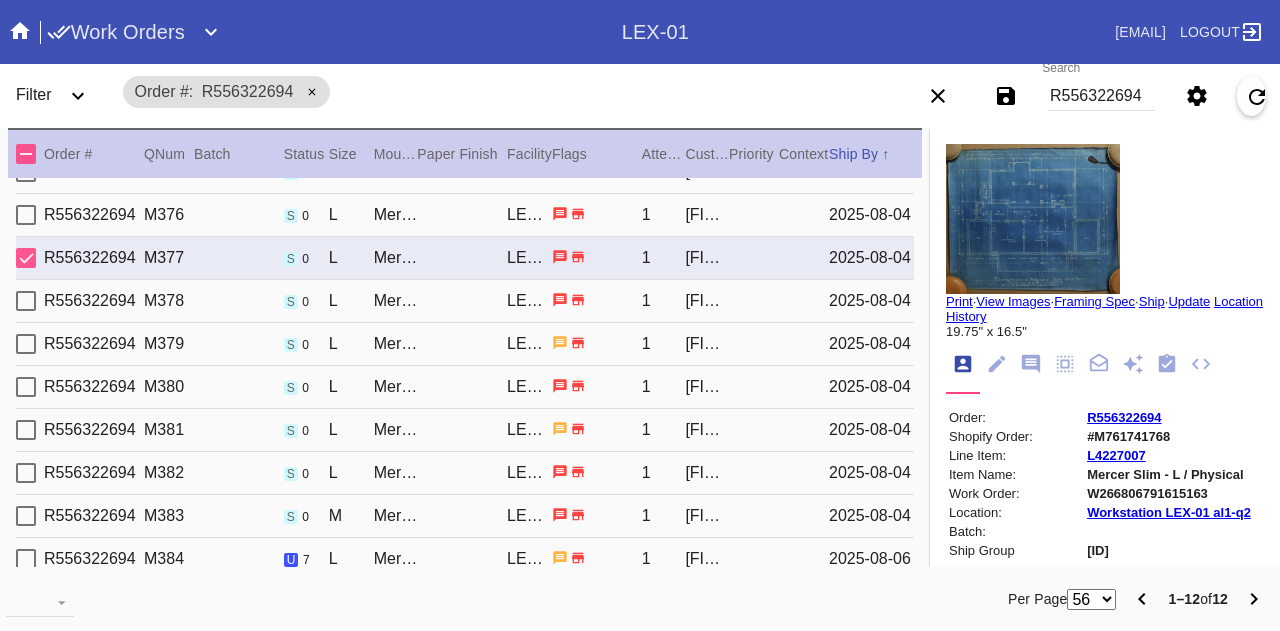 click on "R556322694 M376 s   0 L Mercer Slim / Ice Cream LEX-01 1 Melanie Lee
2025-08-04" at bounding box center [465, 215] 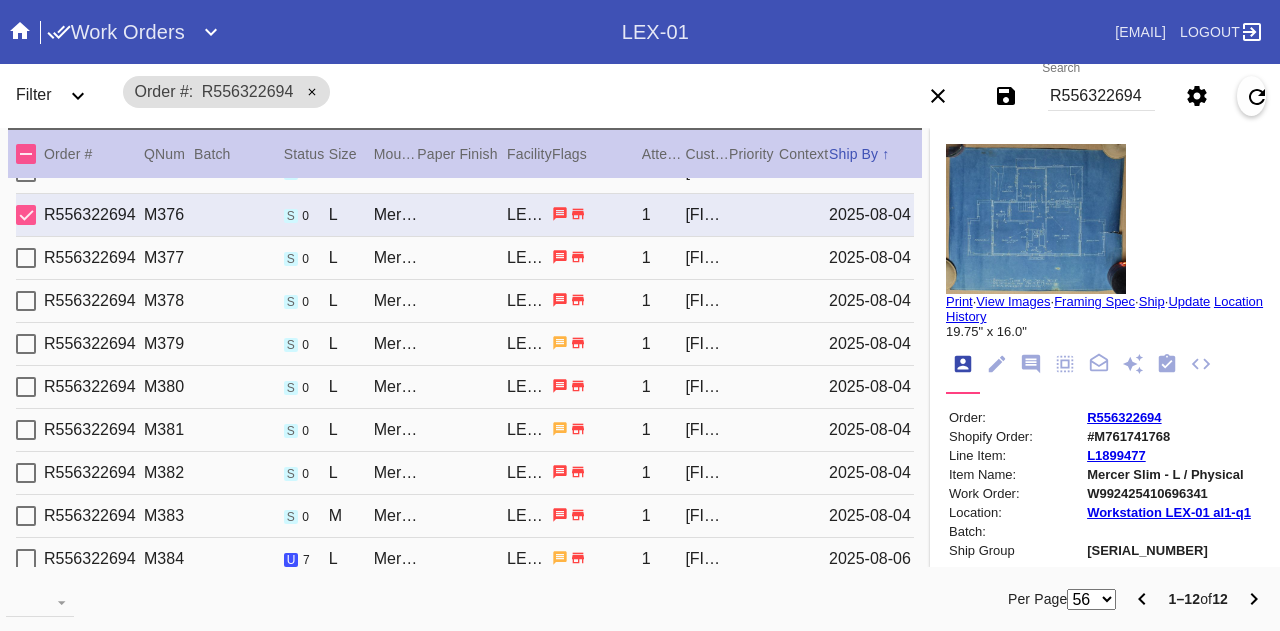 scroll, scrollTop: 0, scrollLeft: 0, axis: both 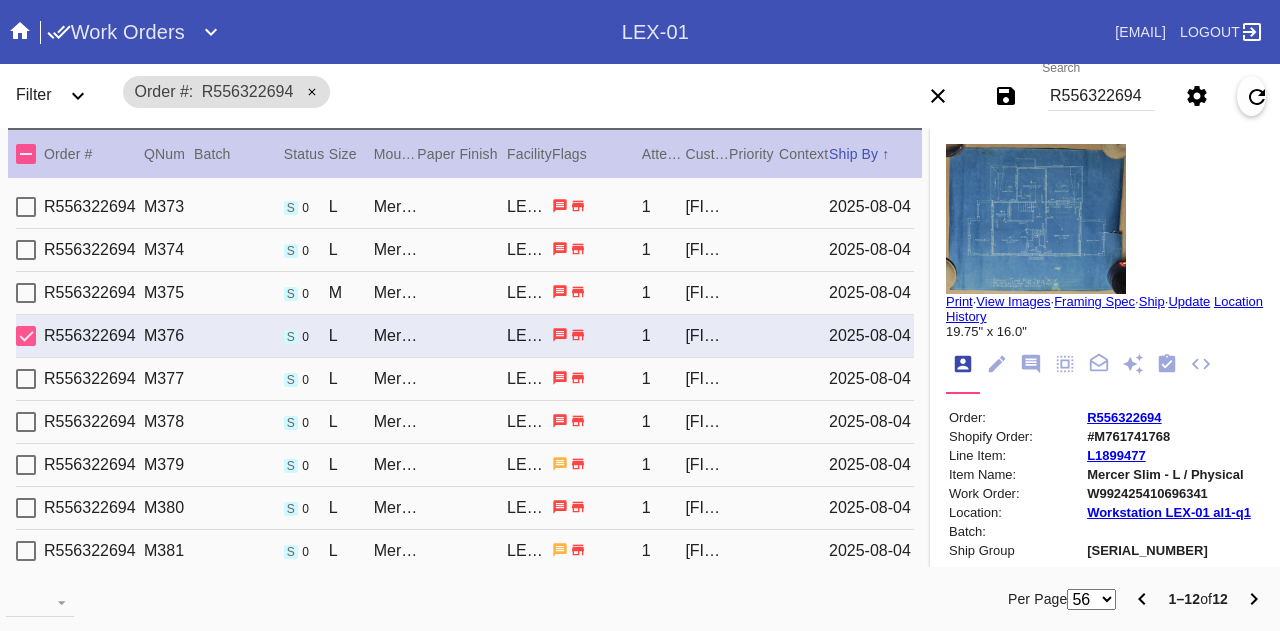 click on "R556322694 M373 s   0 L Mercer Slim / Ice Cream LEX-01 1 Melanie Lee
2025-08-04" at bounding box center [465, 207] 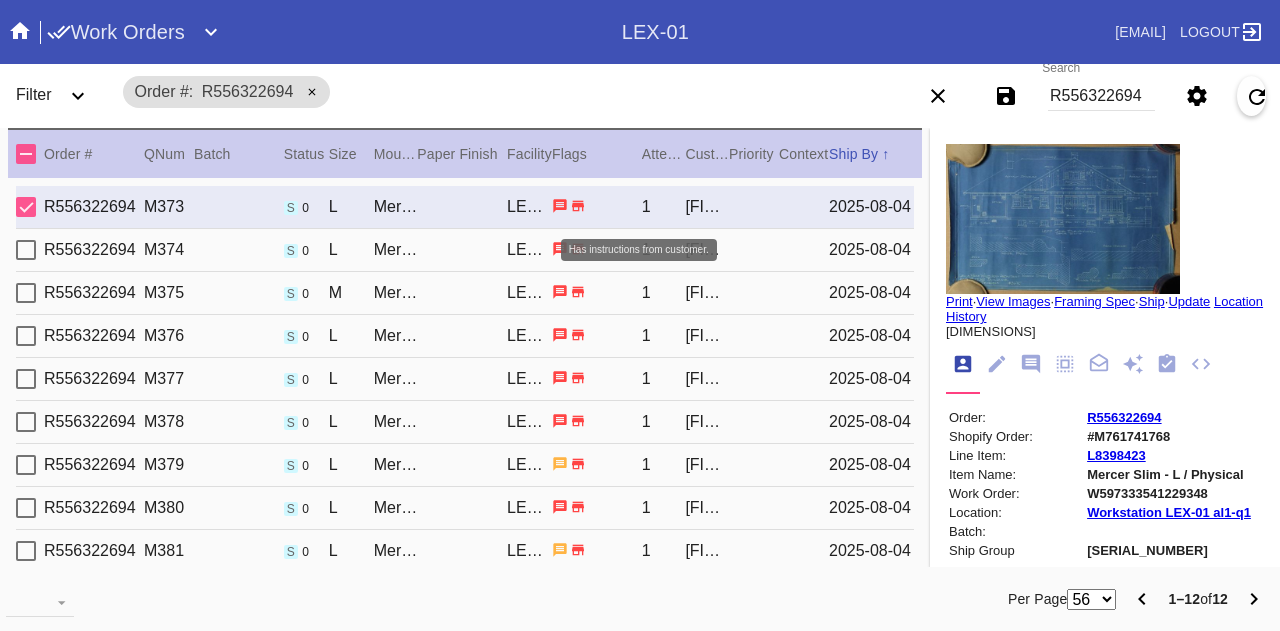click 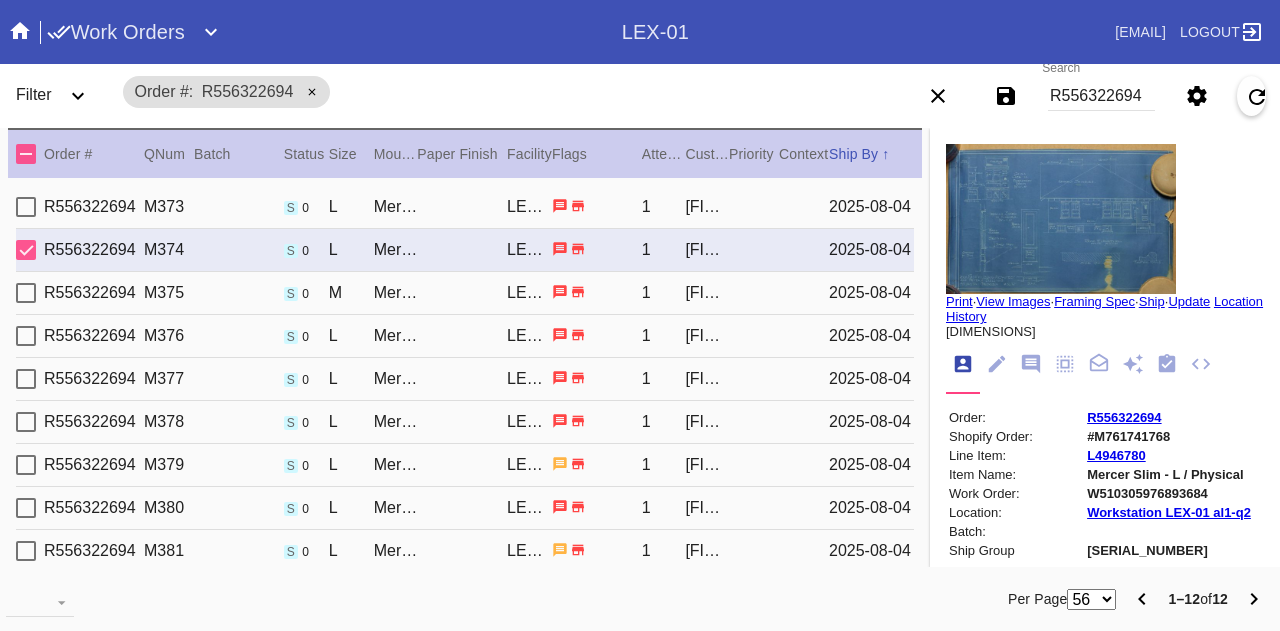 click on "R556322694" at bounding box center (1101, 96) 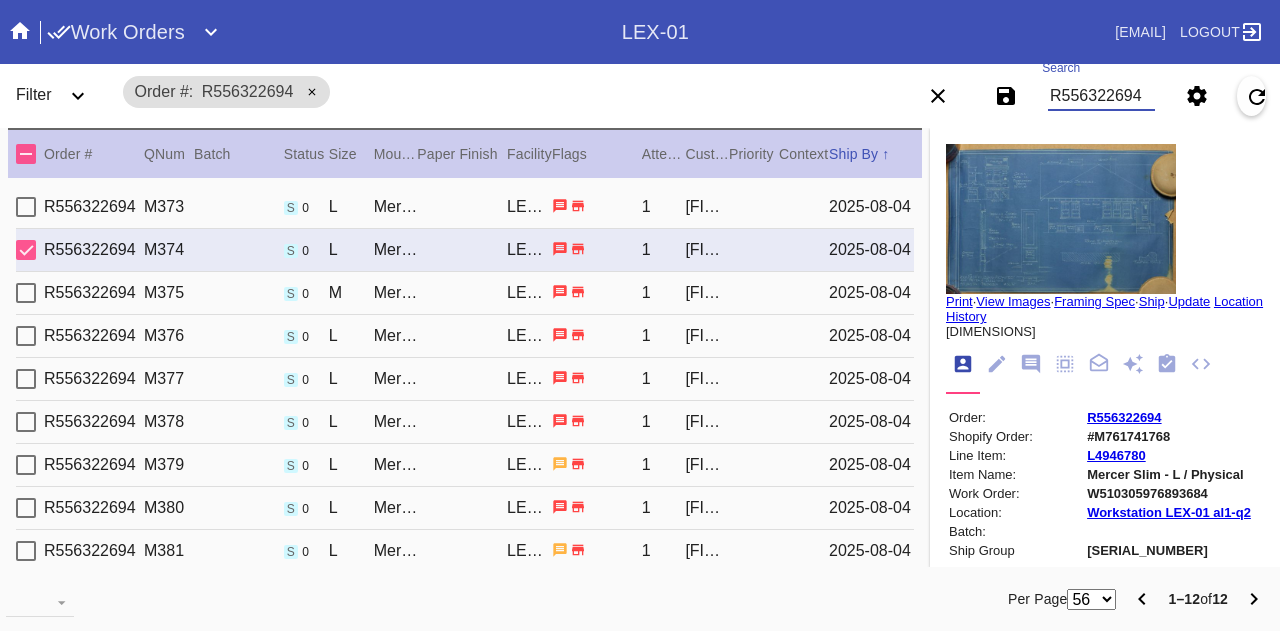 click on "R556322694" at bounding box center [1101, 96] 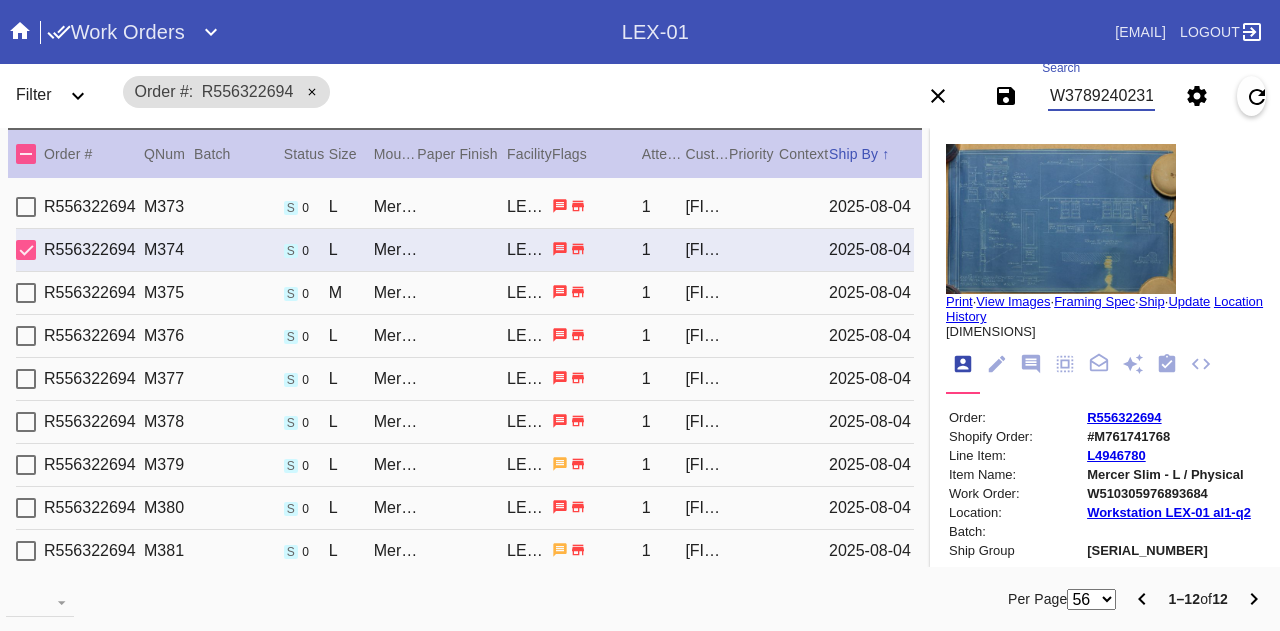 type on "W378924023113442" 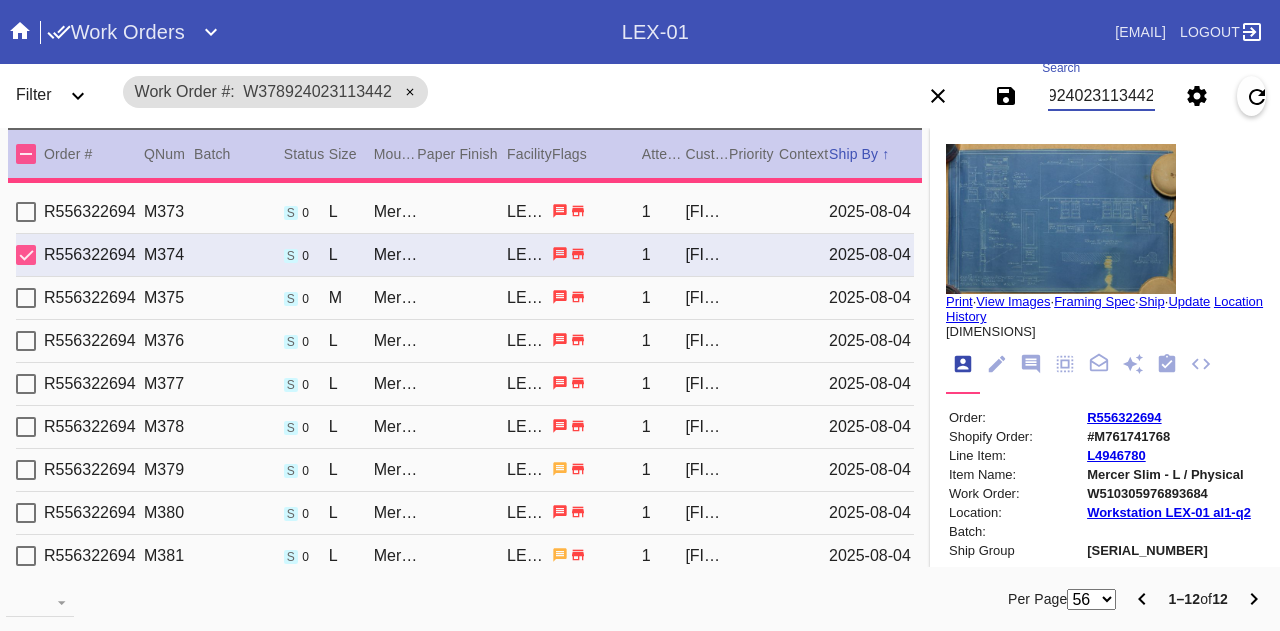 type on "1.5" 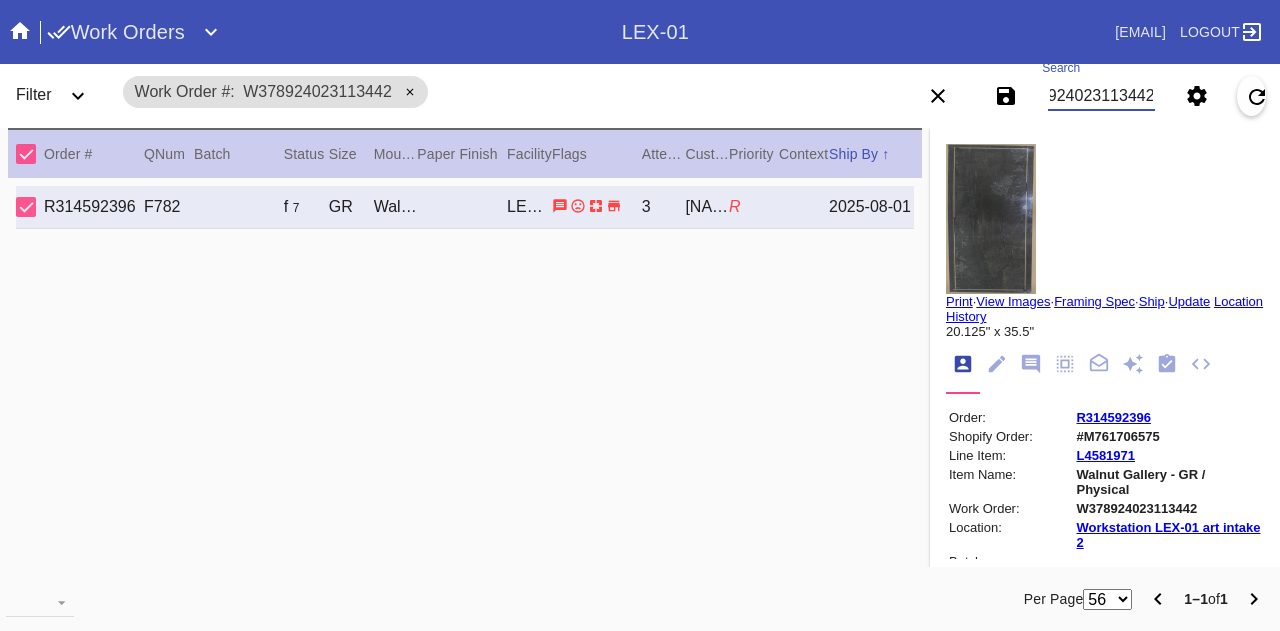 scroll, scrollTop: 0, scrollLeft: 0, axis: both 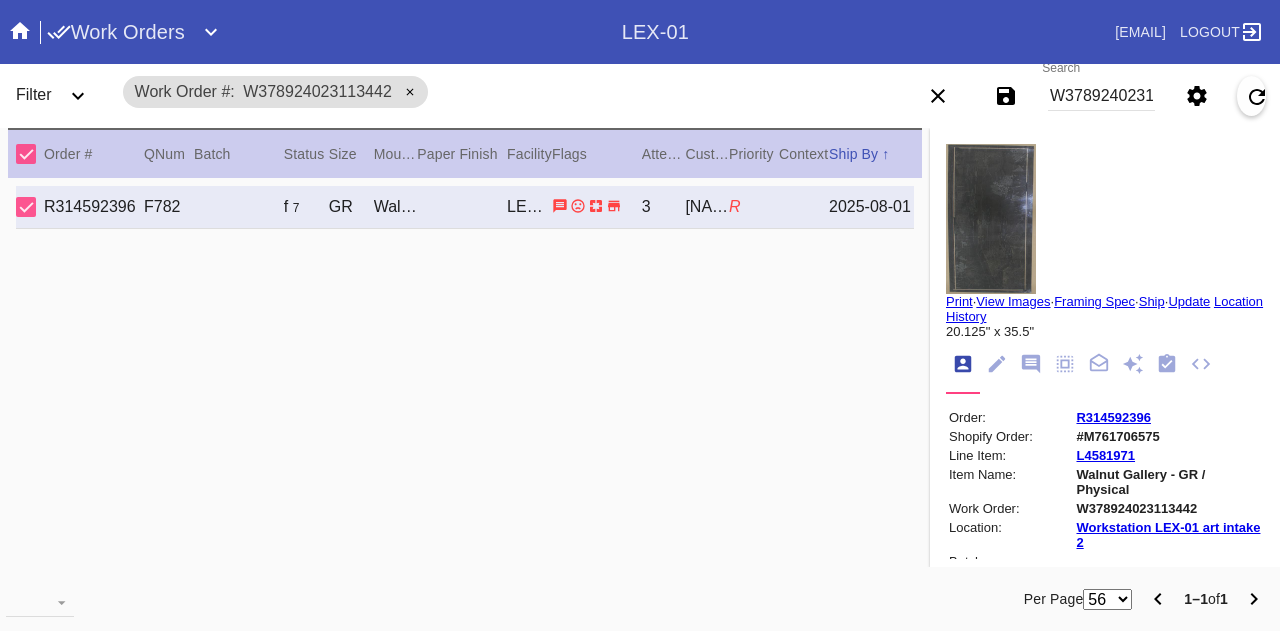 click on "Print" at bounding box center [959, 301] 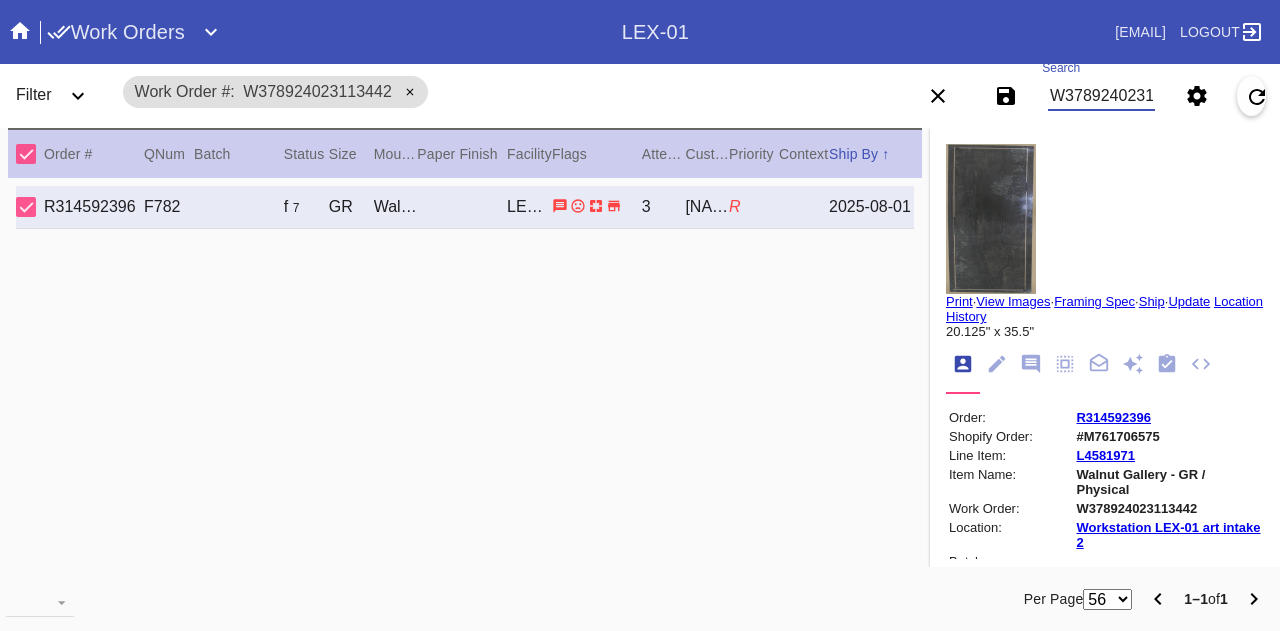 click on "W378924023113442" at bounding box center (1101, 96) 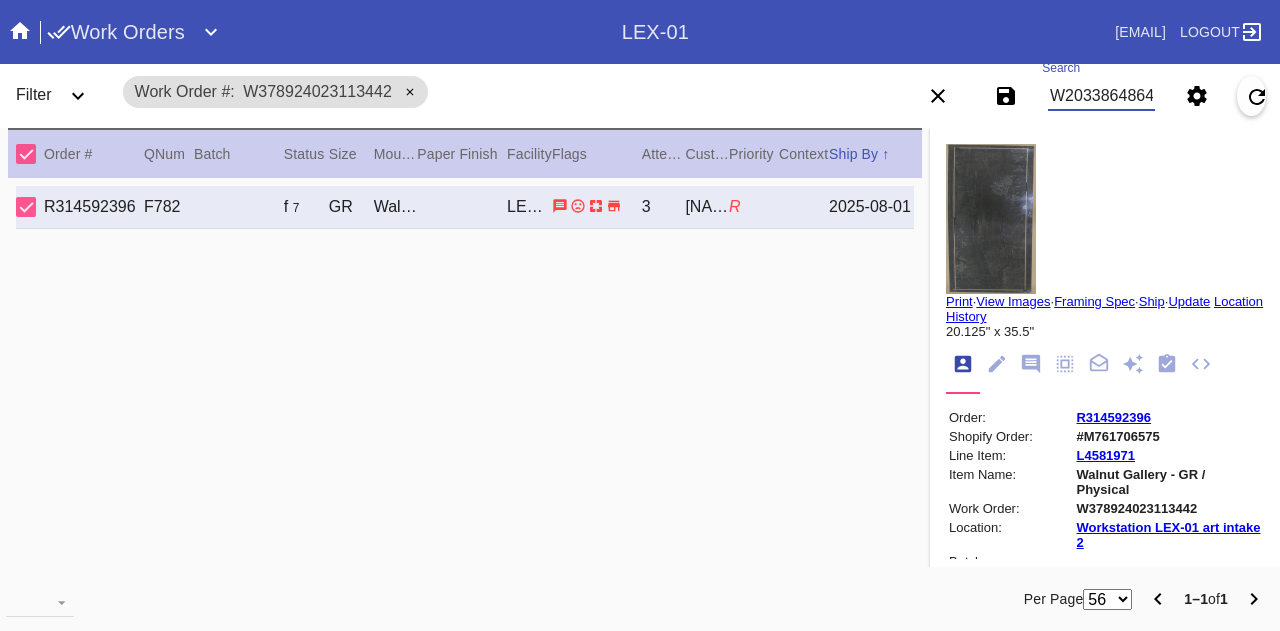 scroll, scrollTop: 0, scrollLeft: 45, axis: horizontal 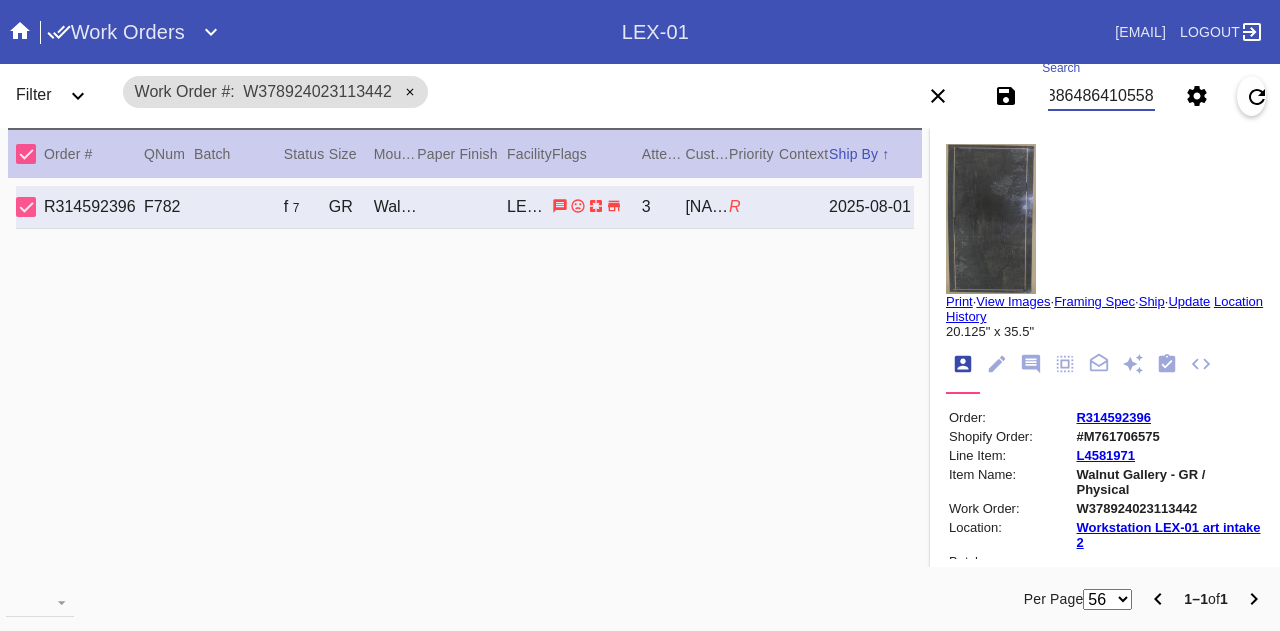 type on "W203386486410558" 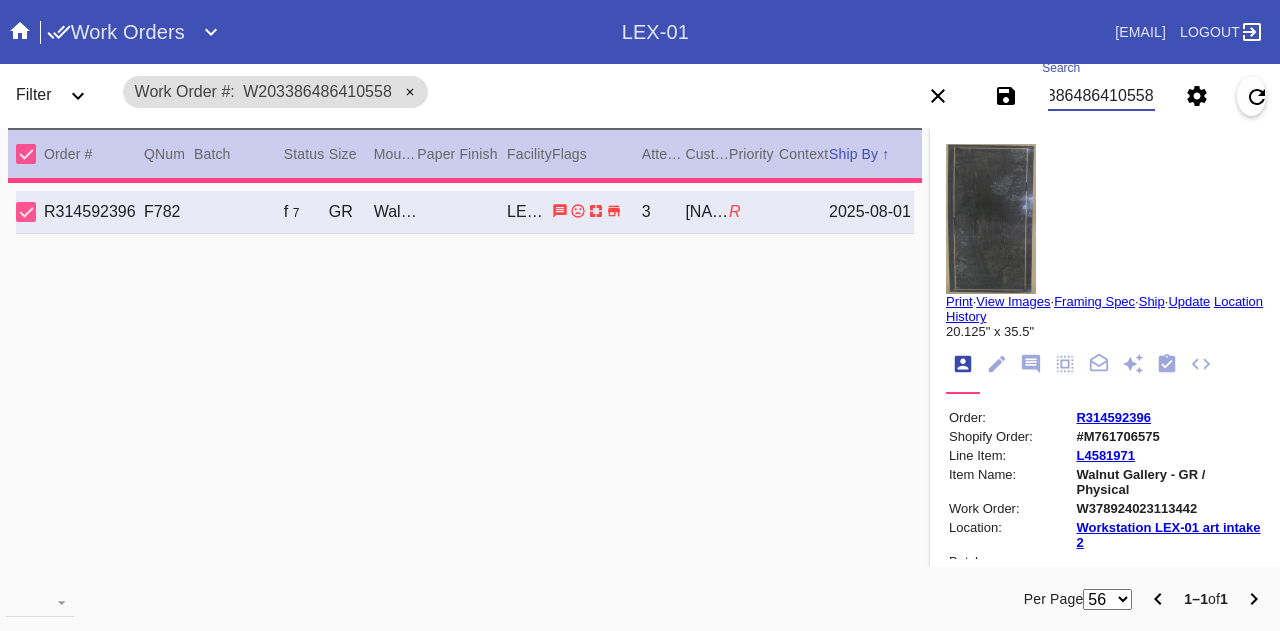 type on "25.0" 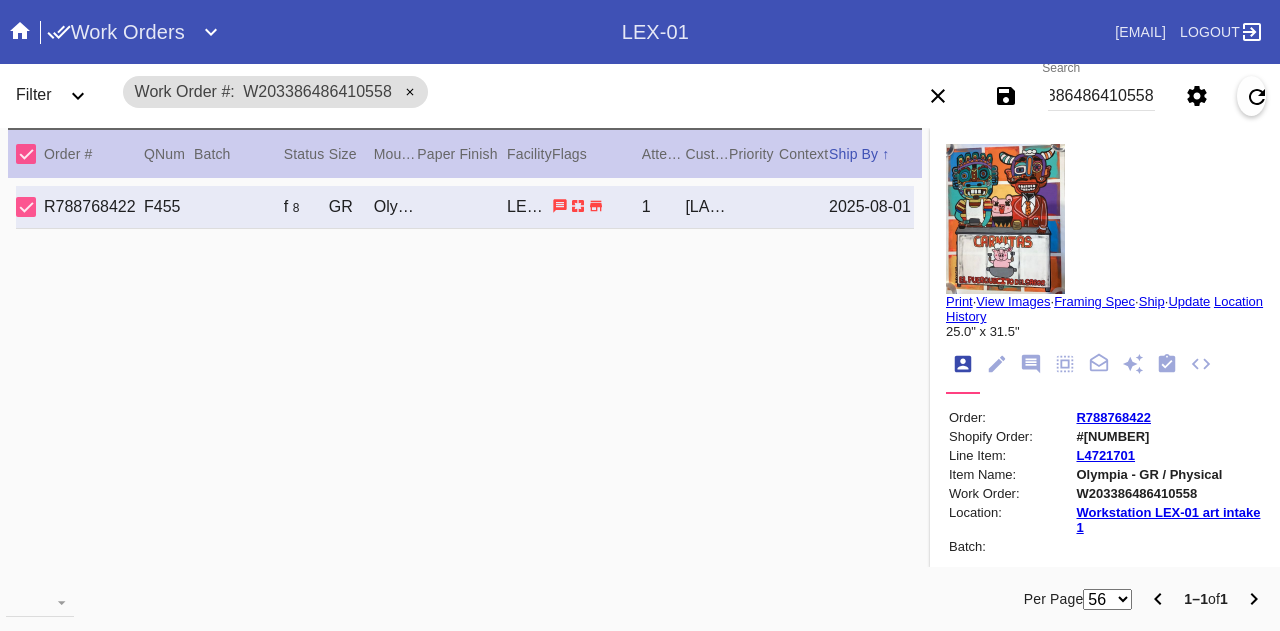 scroll, scrollTop: 0, scrollLeft: 0, axis: both 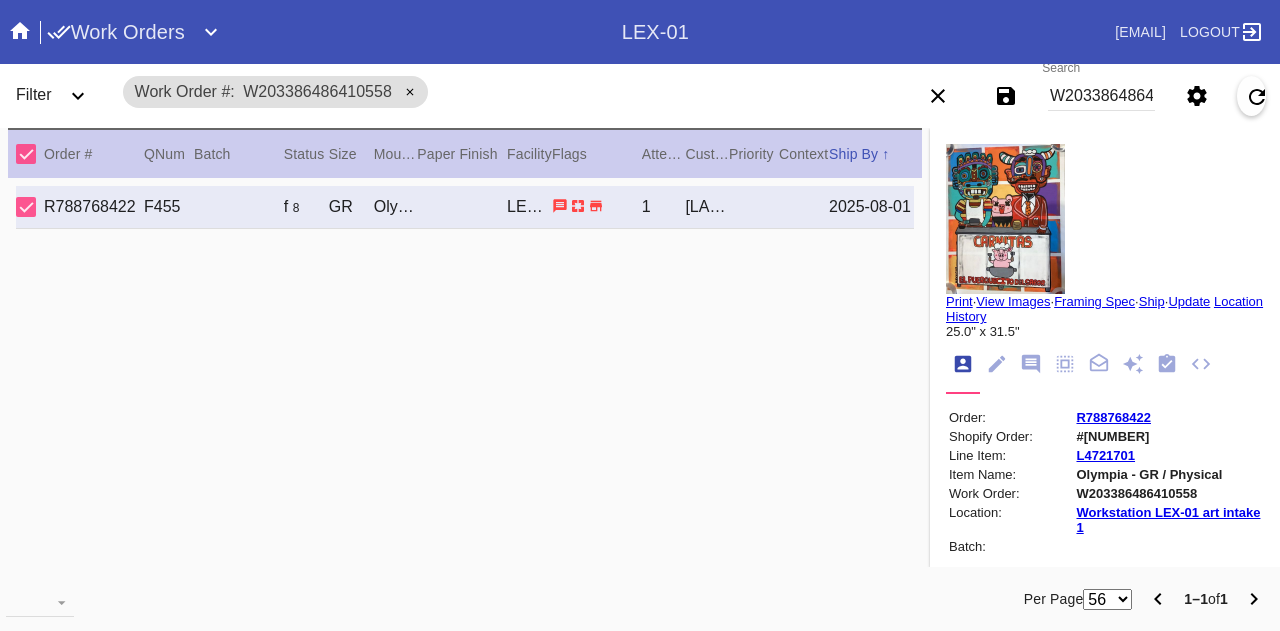 click 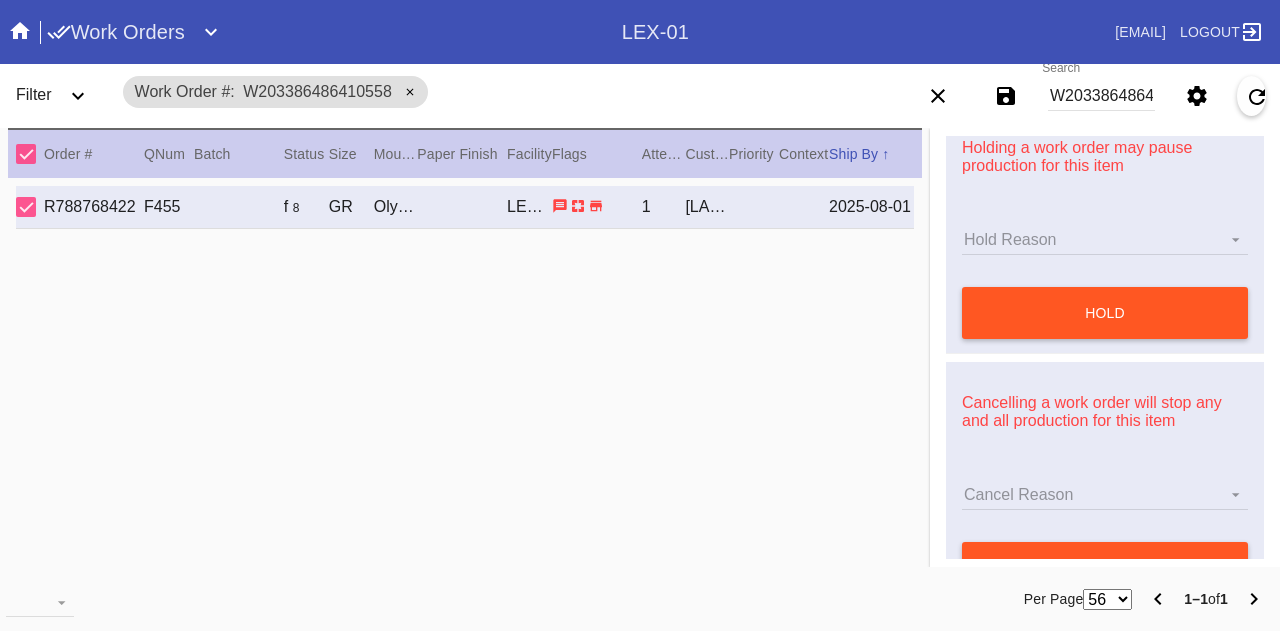 scroll, scrollTop: 870, scrollLeft: 0, axis: vertical 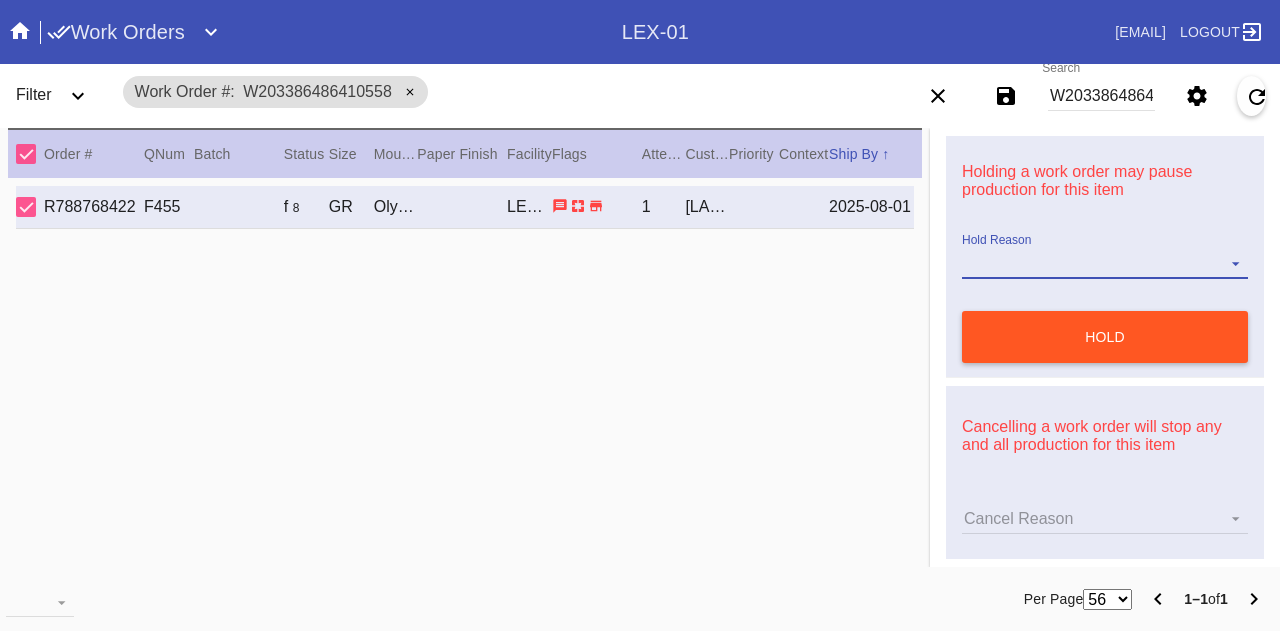 click on "Hold Reason Artcare Artwork Review CA Proactive Outreach CX Artwork Review CX Asset Protection Review Embedded Mat Plaque F4B Order Update FB Internal Sample Facility Out of Stock HPO Not Received Ops Question Submitted Order Change Request Out of Stock Pull for Production Replacement Ordered Retail NSOGW Search and Rescue Update Work Order" at bounding box center (1105, 264) 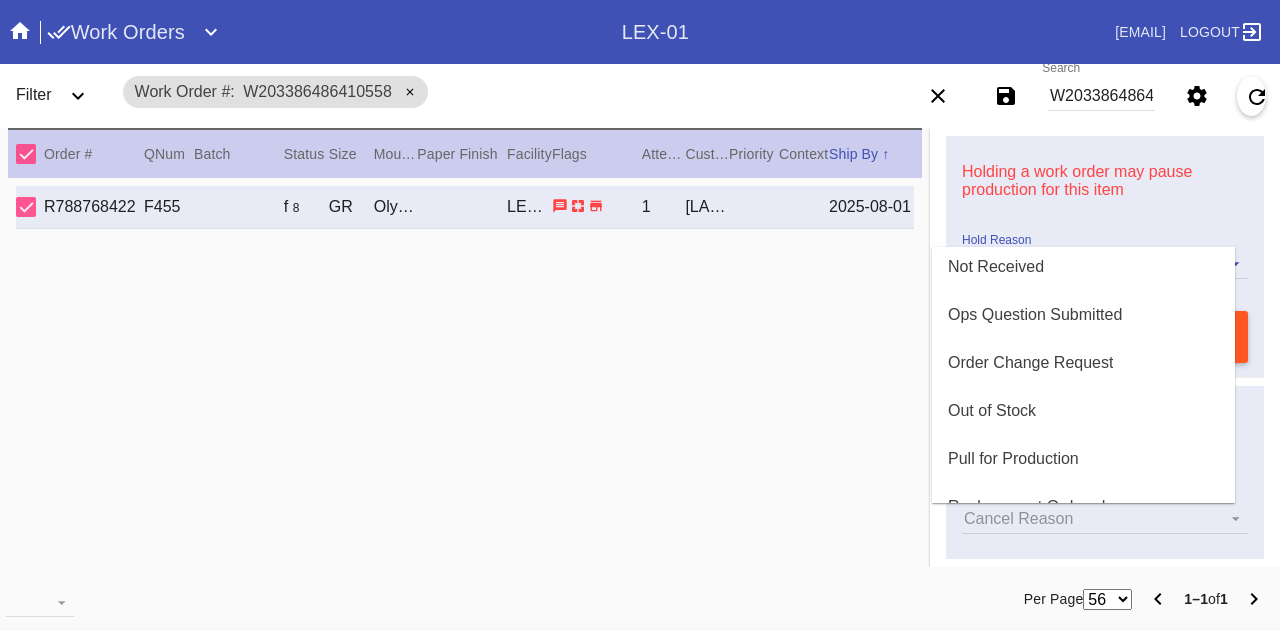 scroll, scrollTop: 440, scrollLeft: 0, axis: vertical 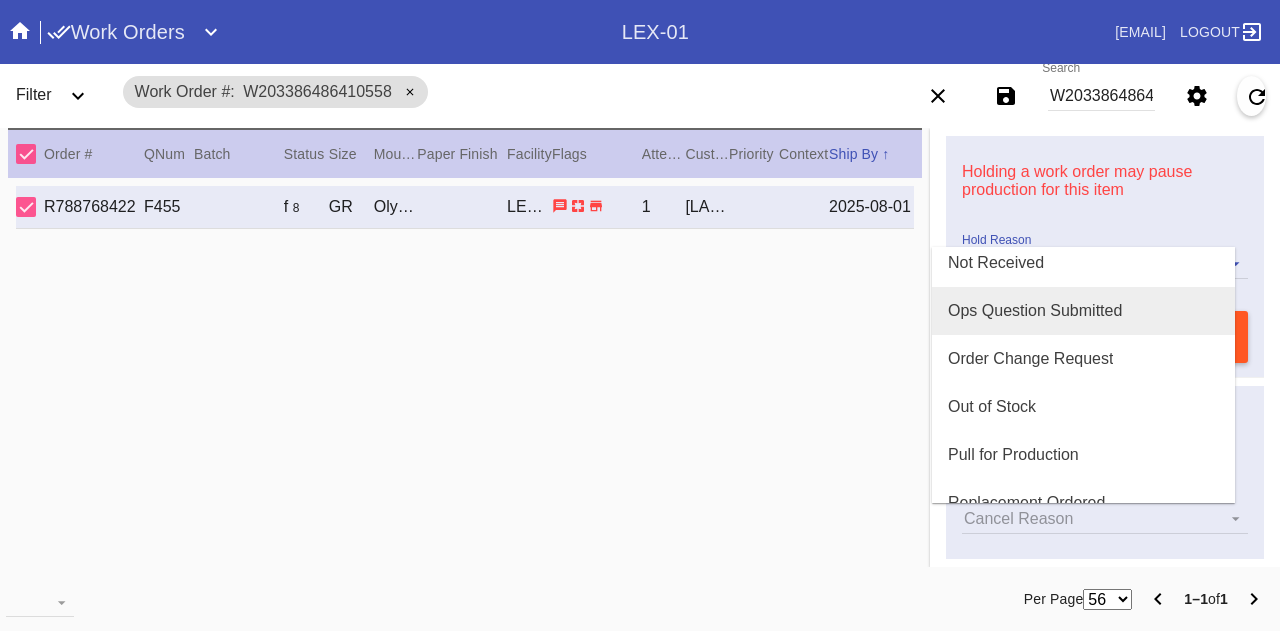 click on "Ops Question Submitted" at bounding box center (1083, 311) 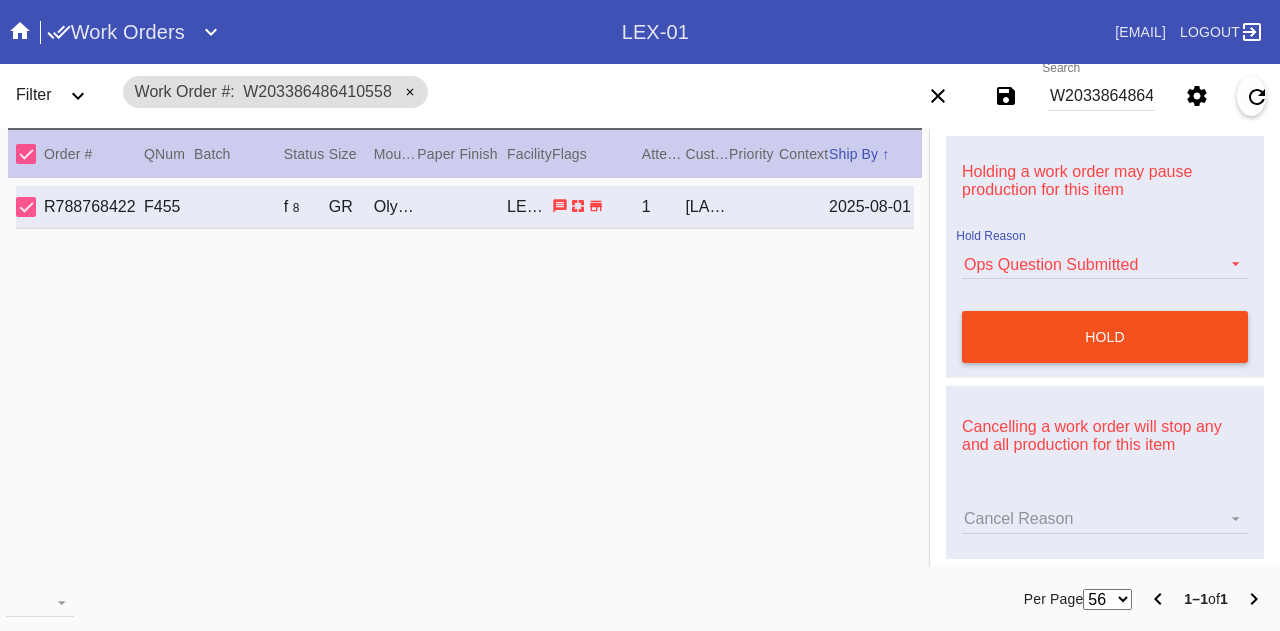 click on "hold" at bounding box center (1105, 337) 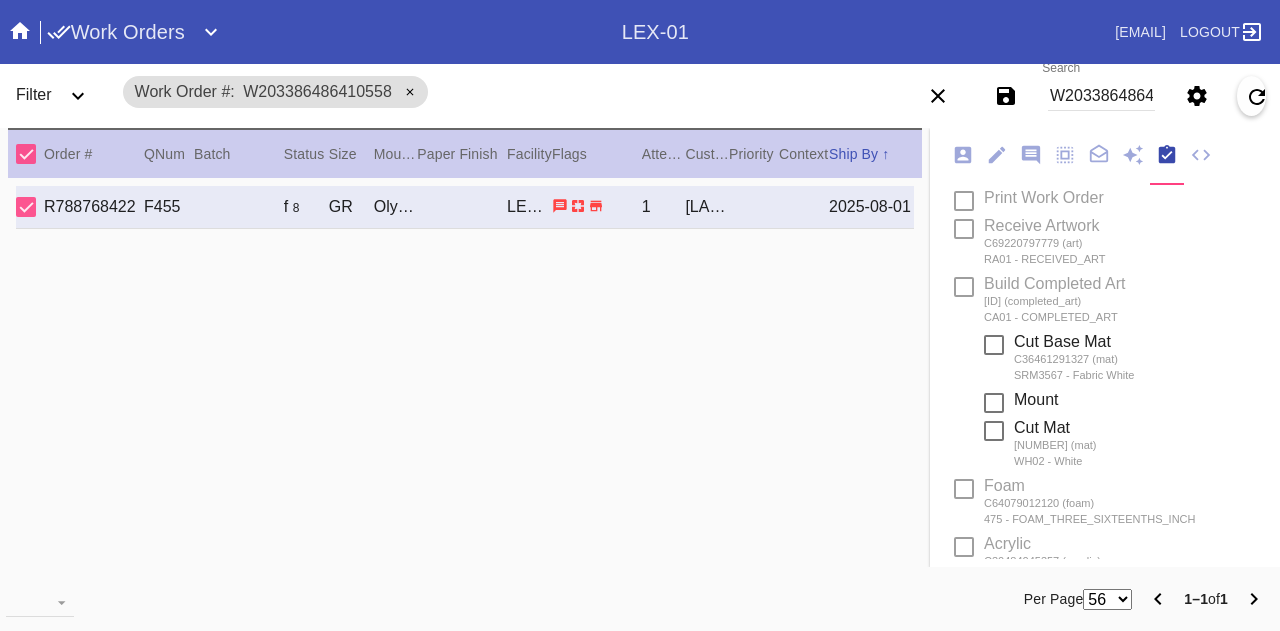 scroll, scrollTop: 0, scrollLeft: 0, axis: both 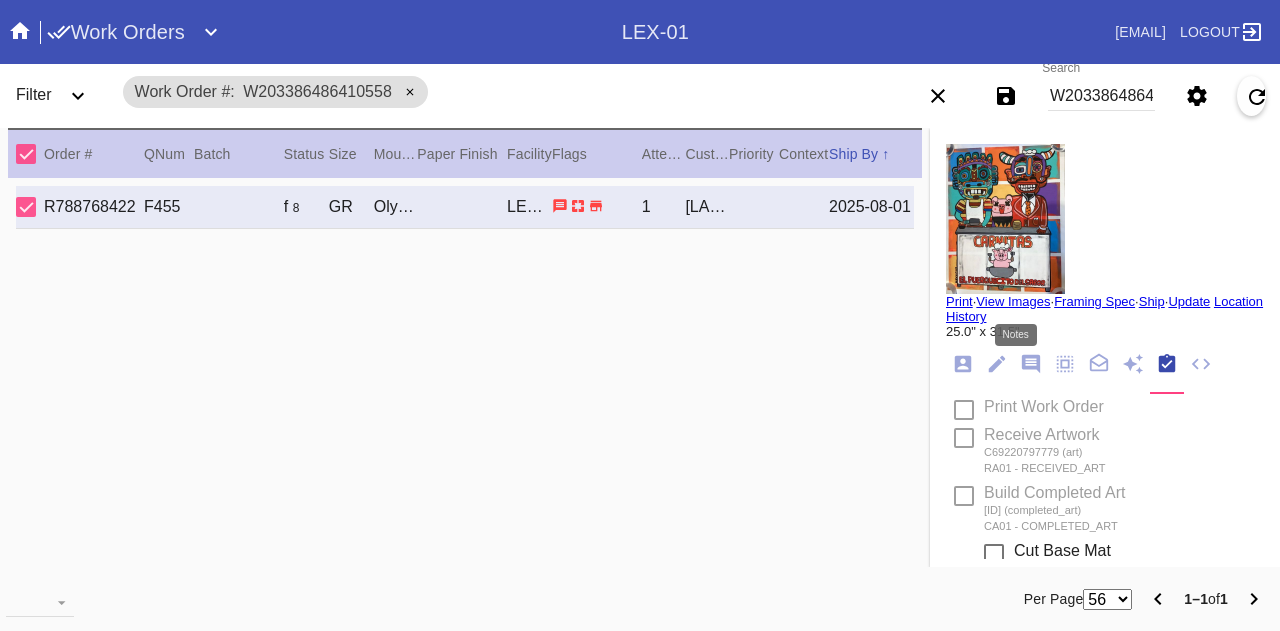 type 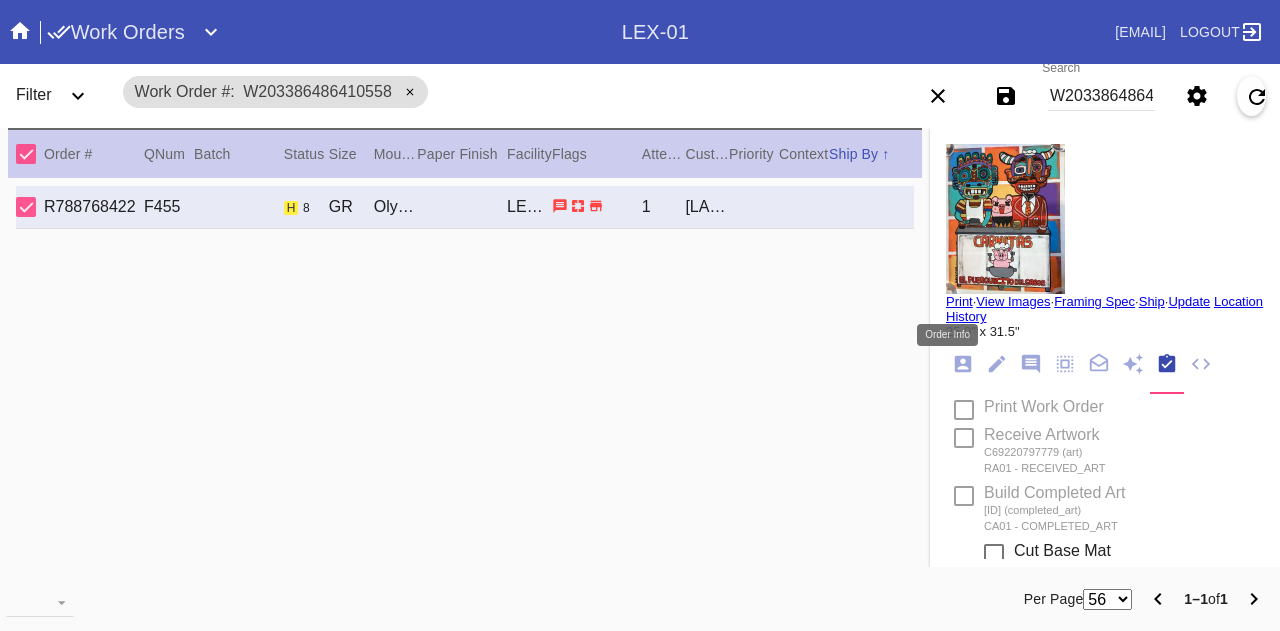 click 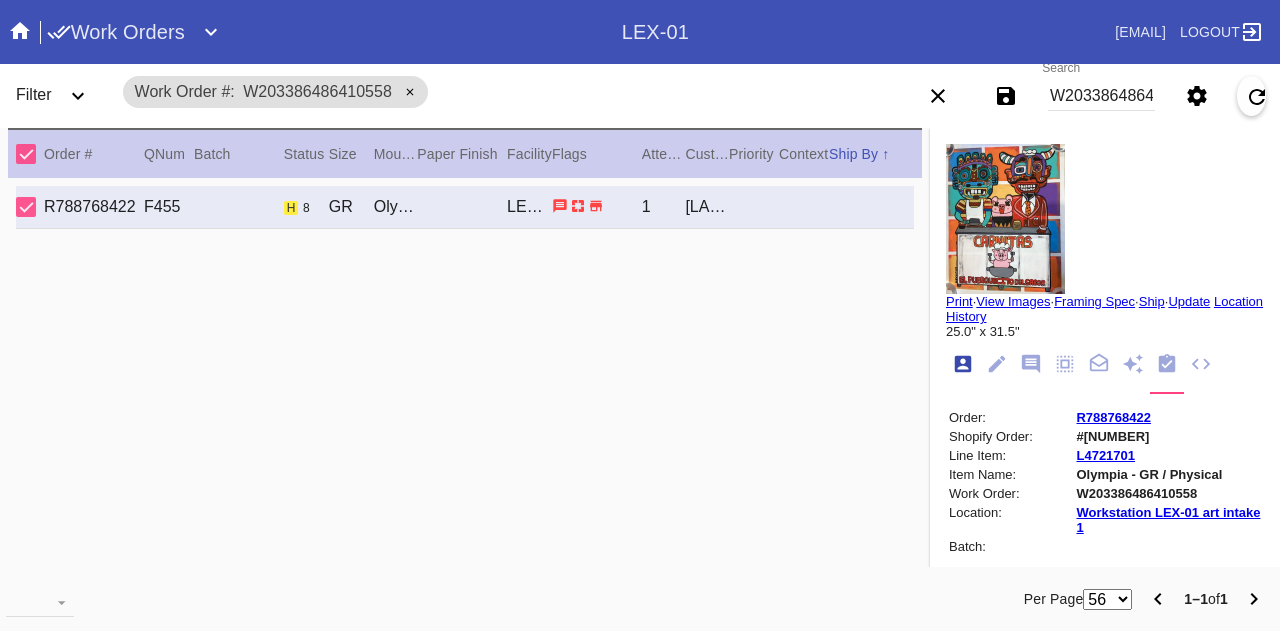 scroll, scrollTop: 24, scrollLeft: 0, axis: vertical 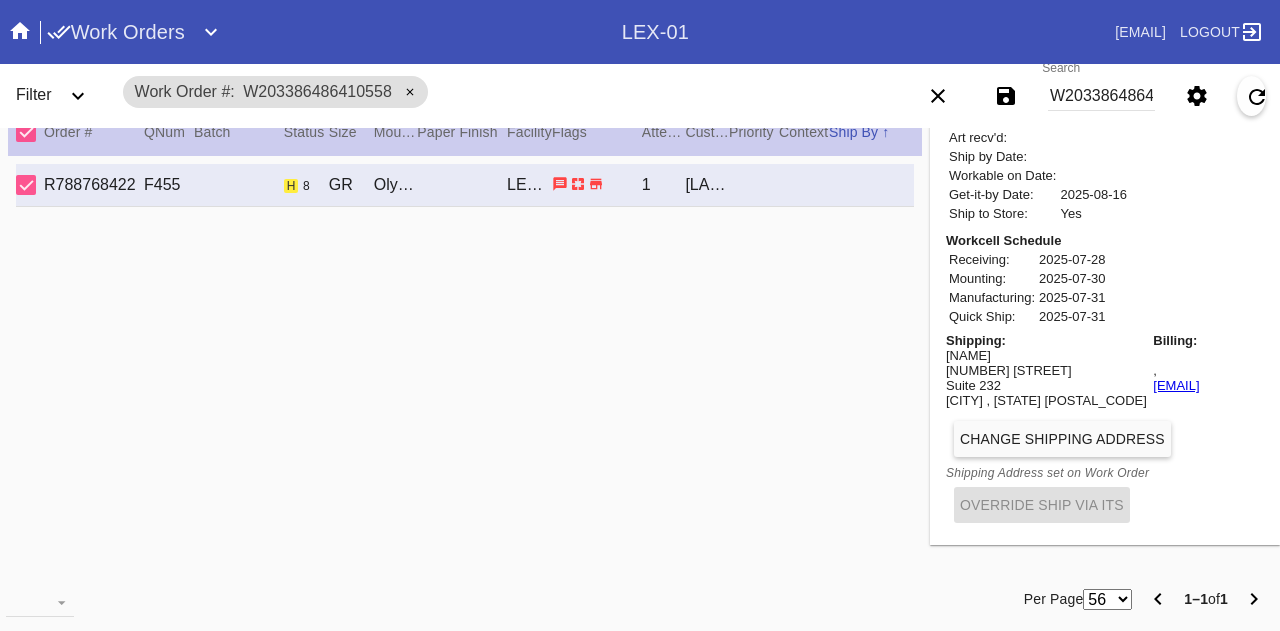 click on "Jeremy Ekes" at bounding box center [1046, 355] 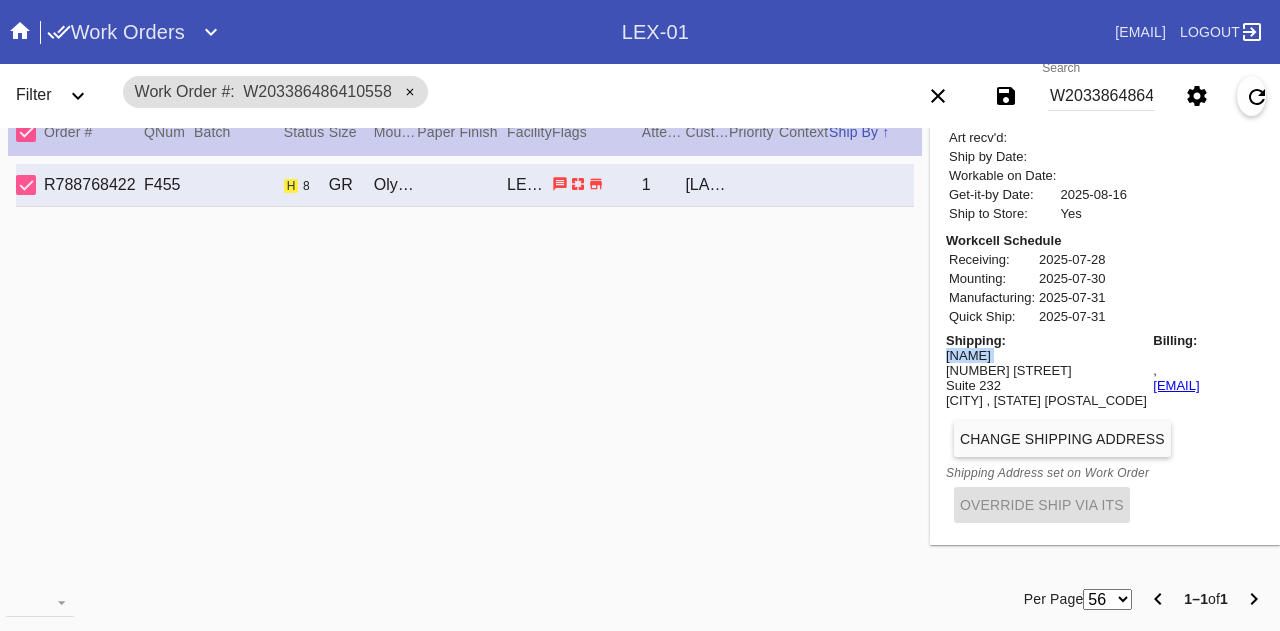 click on "Jeremy Ekes" at bounding box center (1046, 355) 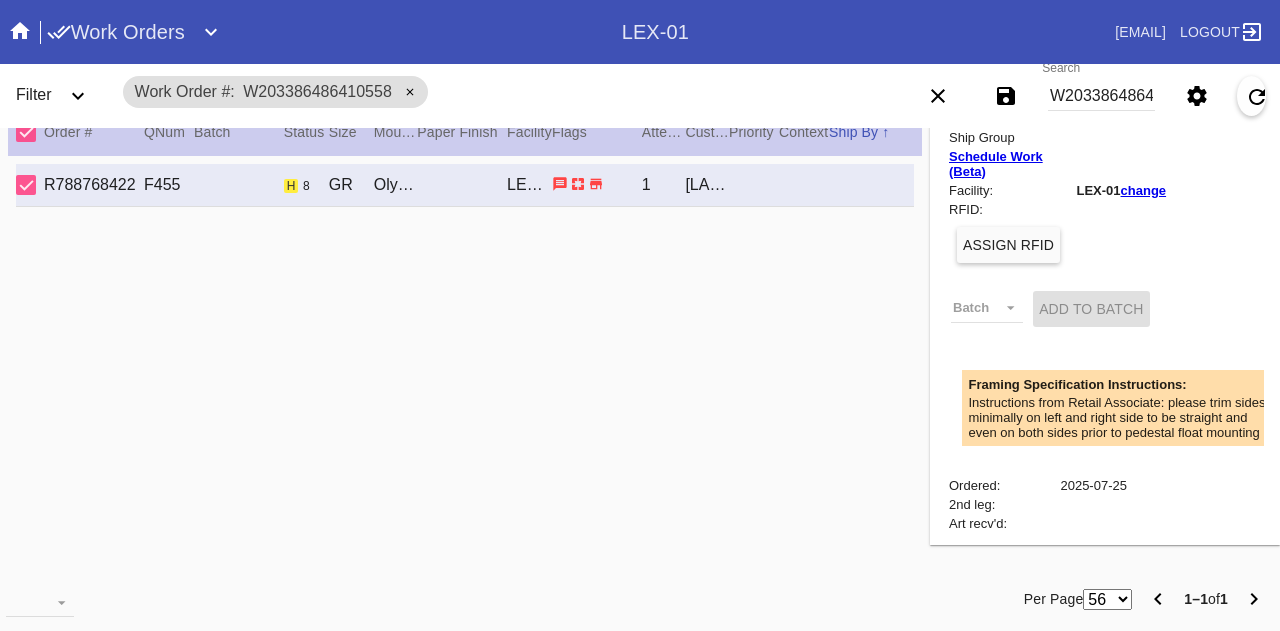scroll, scrollTop: 0, scrollLeft: 0, axis: both 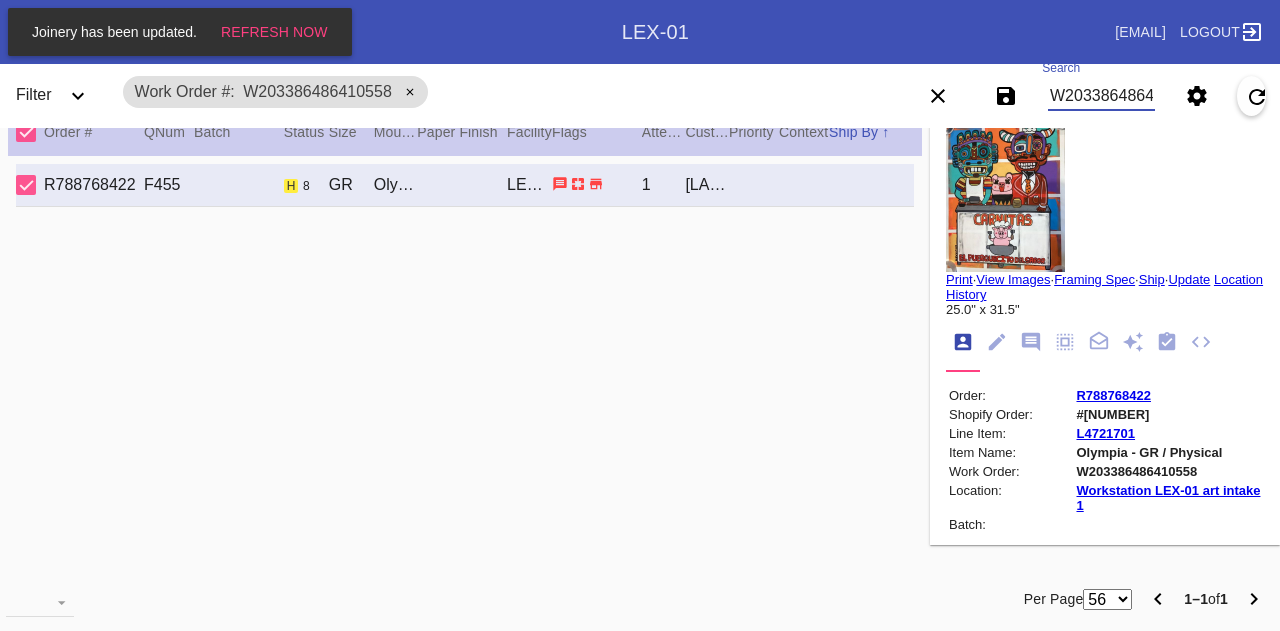 click on "W203386486410558" at bounding box center [1101, 96] 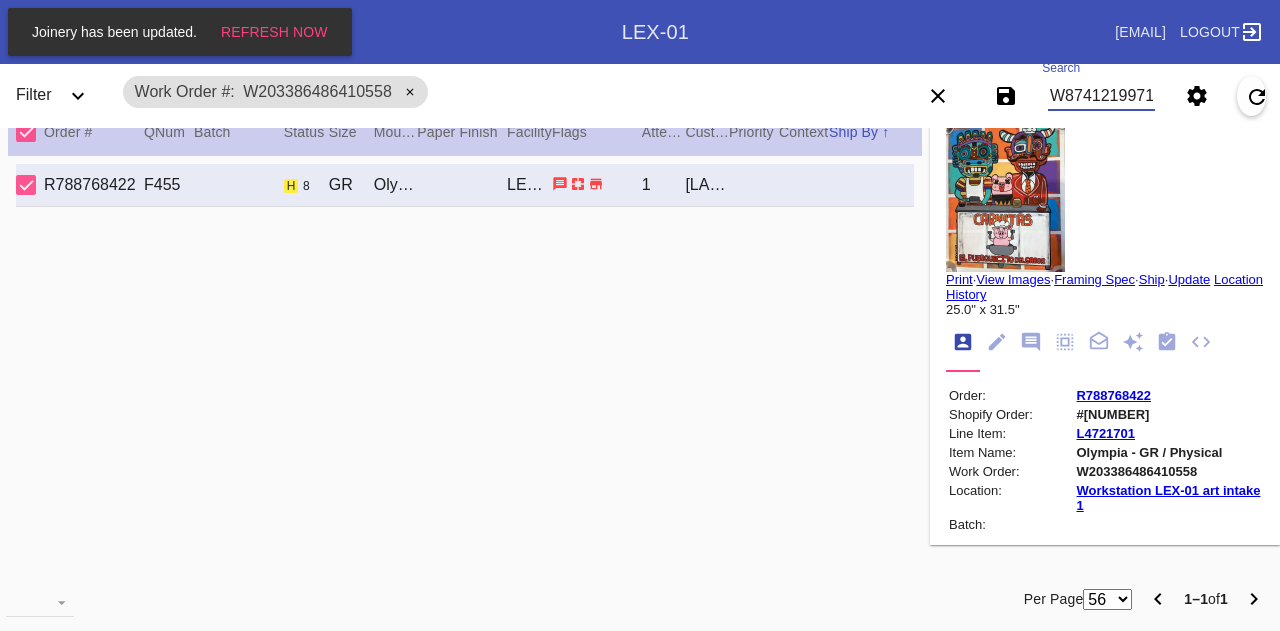 type on "W874121997186305" 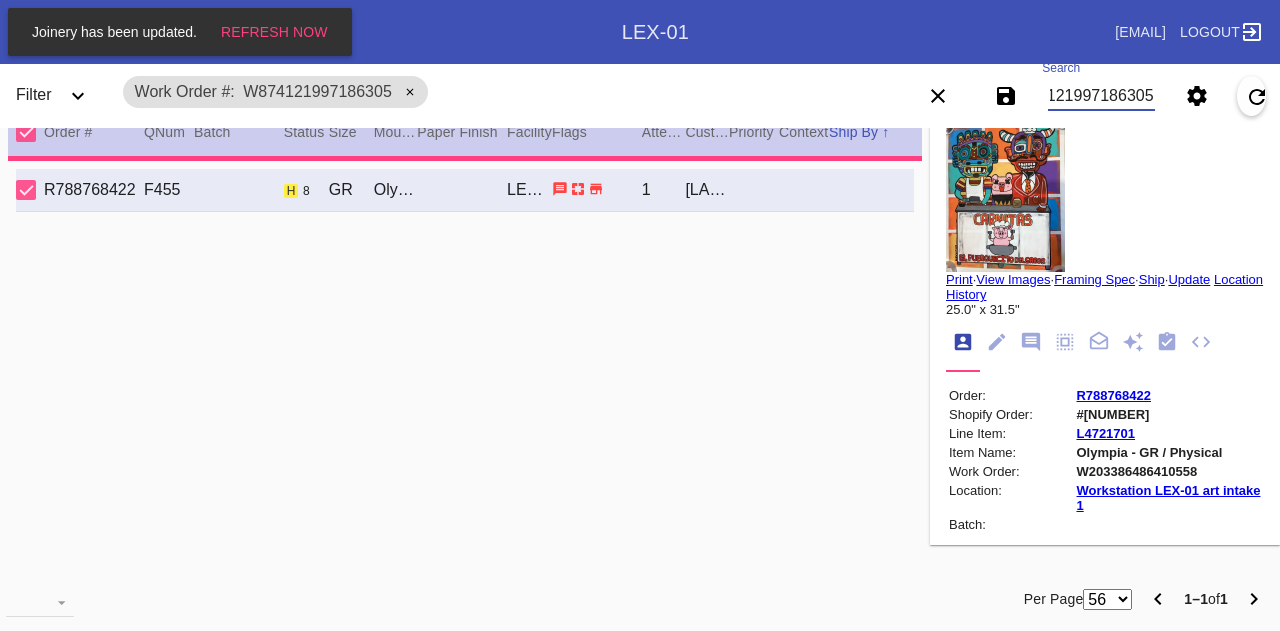 type on "1.9375" 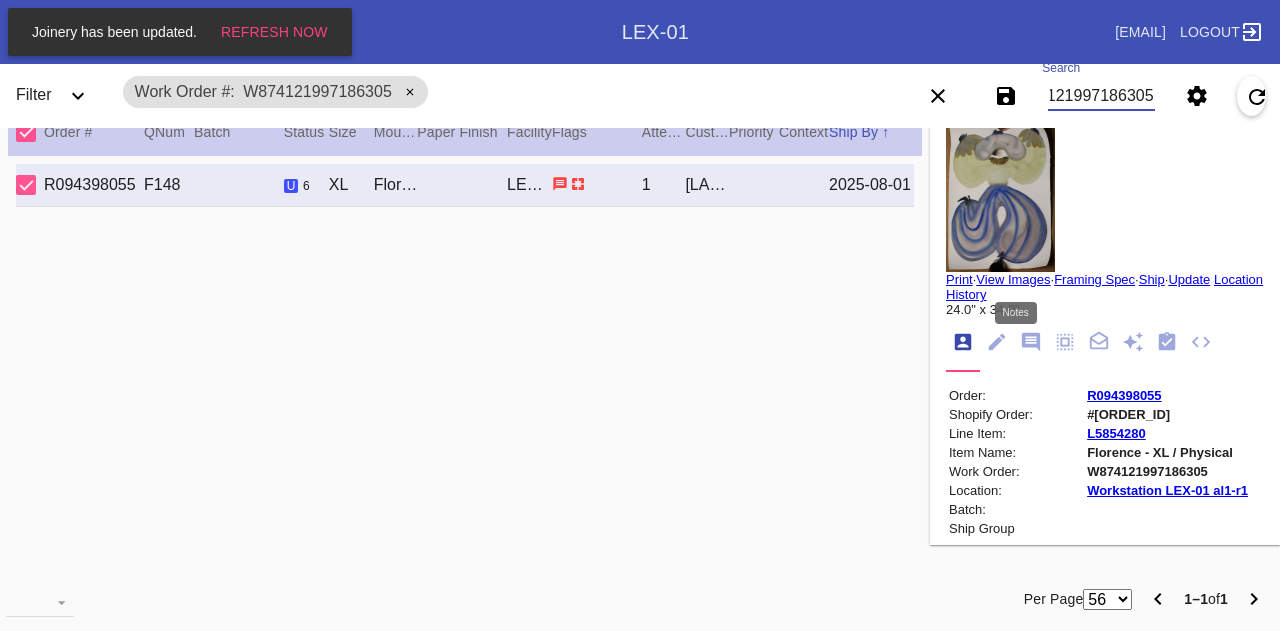 scroll, scrollTop: 0, scrollLeft: 0, axis: both 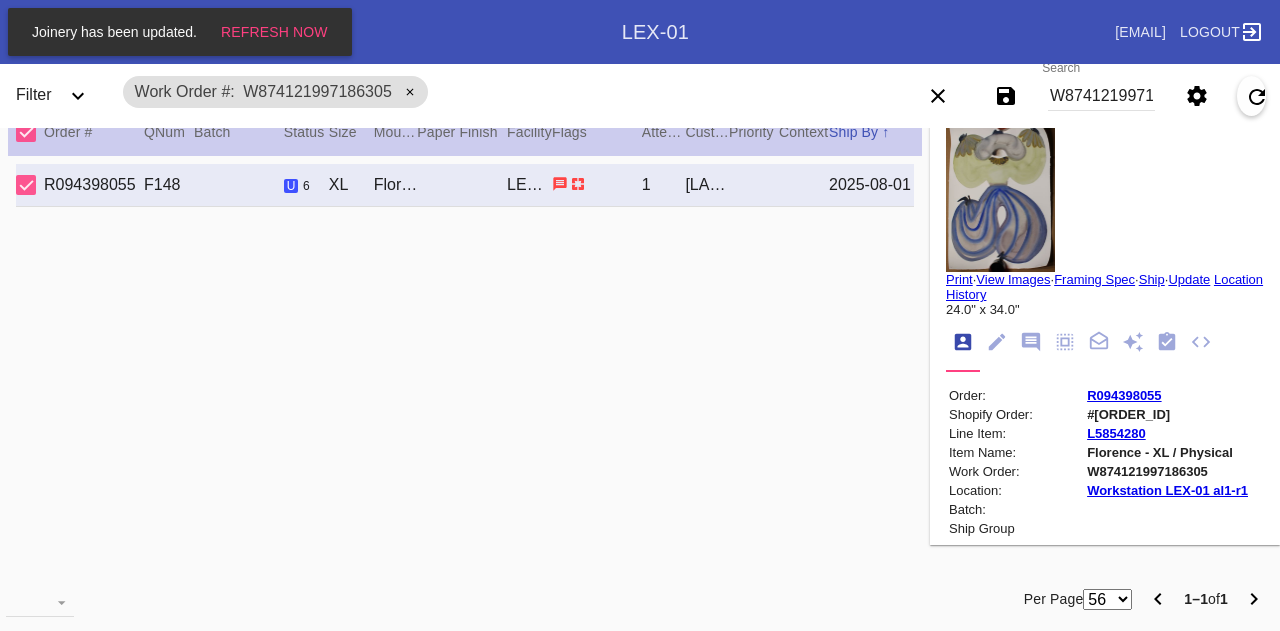 click 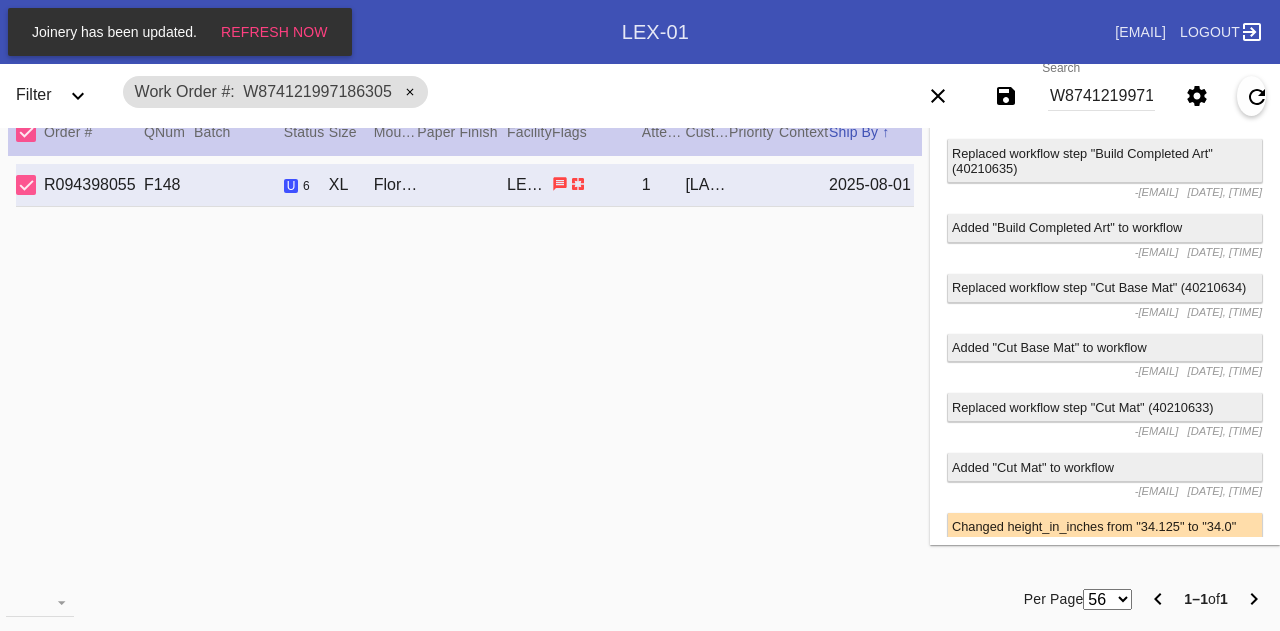scroll, scrollTop: 5549, scrollLeft: 0, axis: vertical 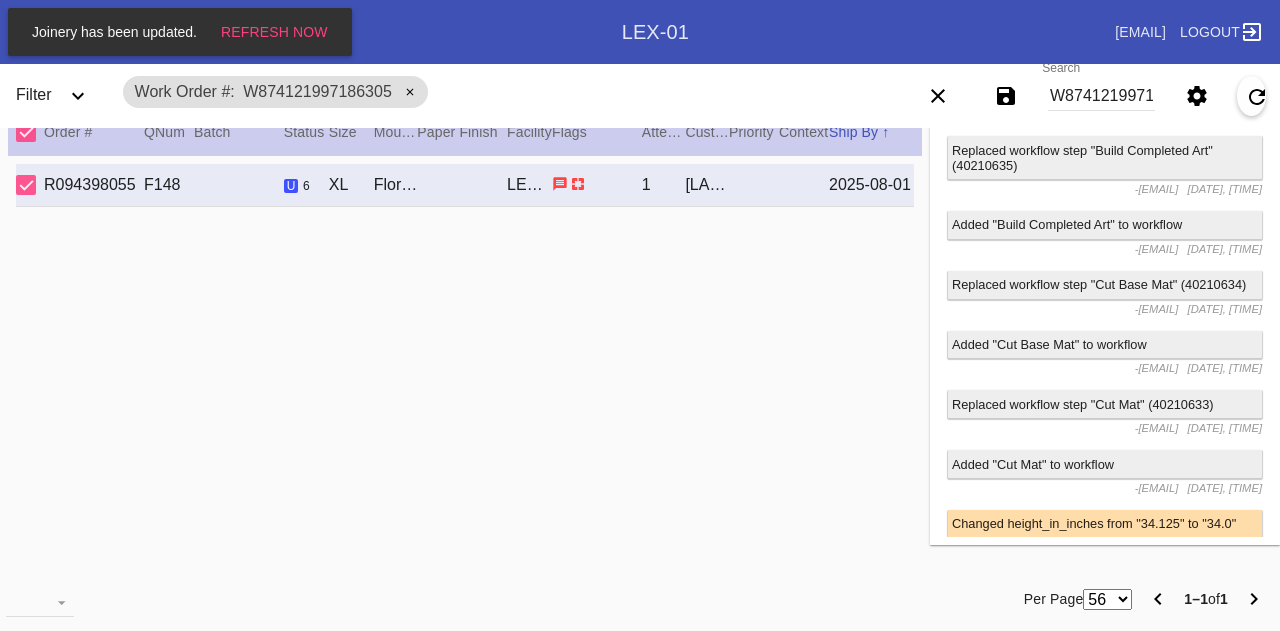 click on "W874121997186305" at bounding box center [1101, 96] 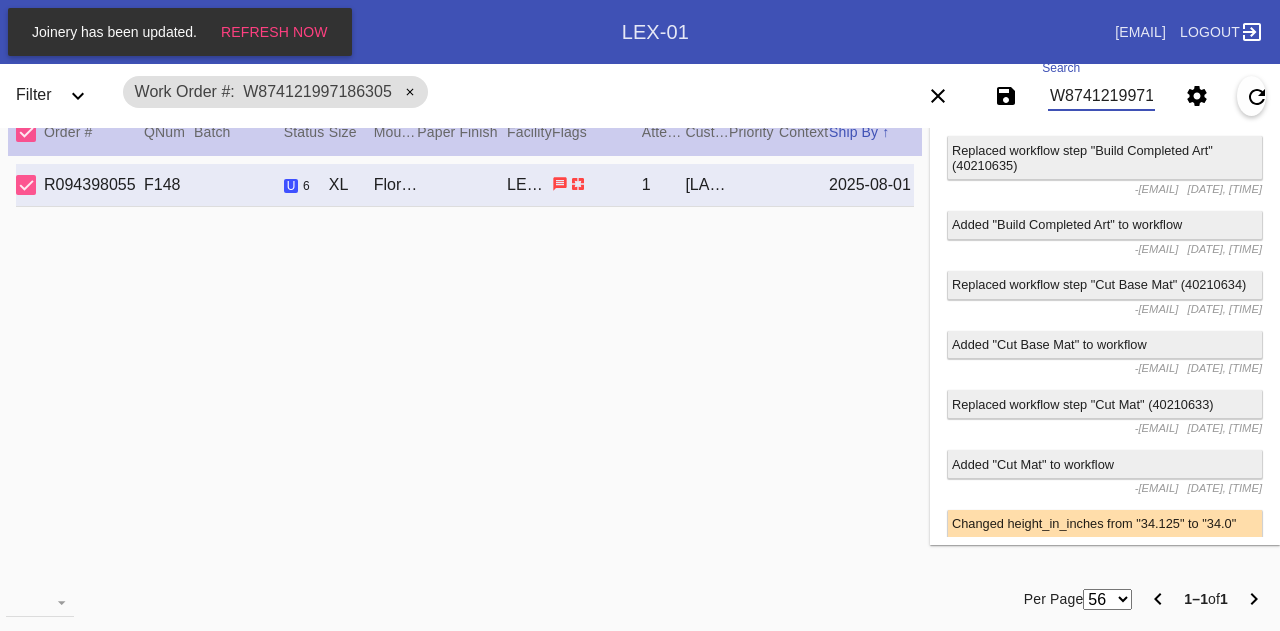 click on "W874121997186305" at bounding box center (1101, 96) 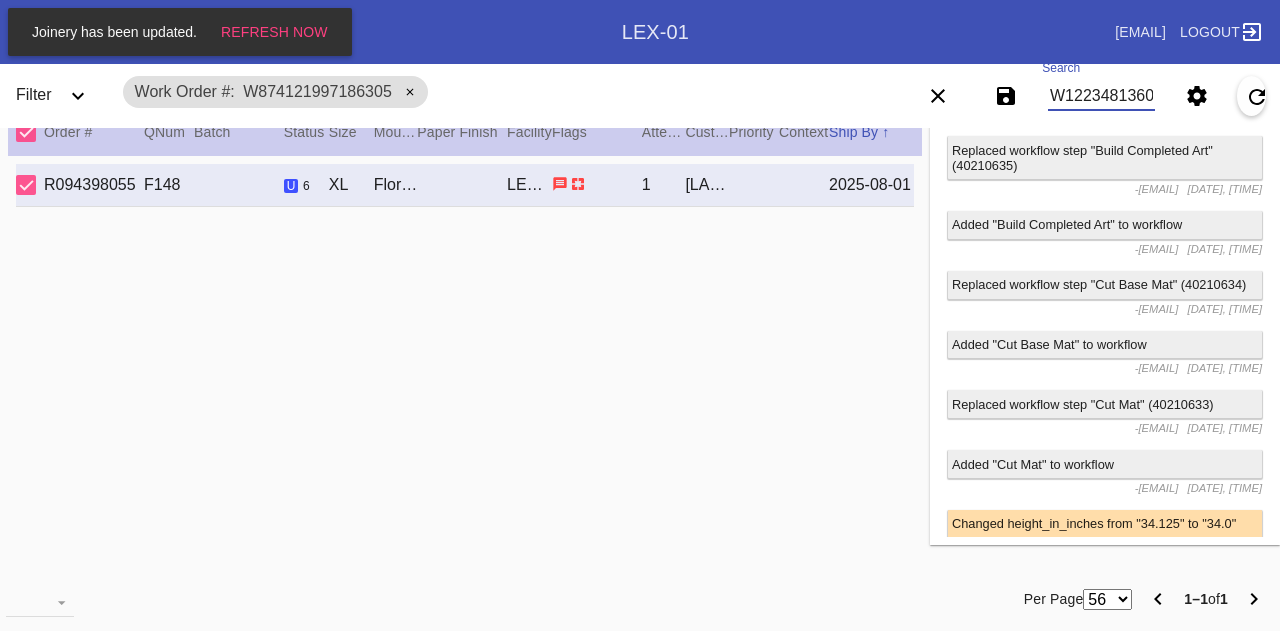 scroll, scrollTop: 0, scrollLeft: 45, axis: horizontal 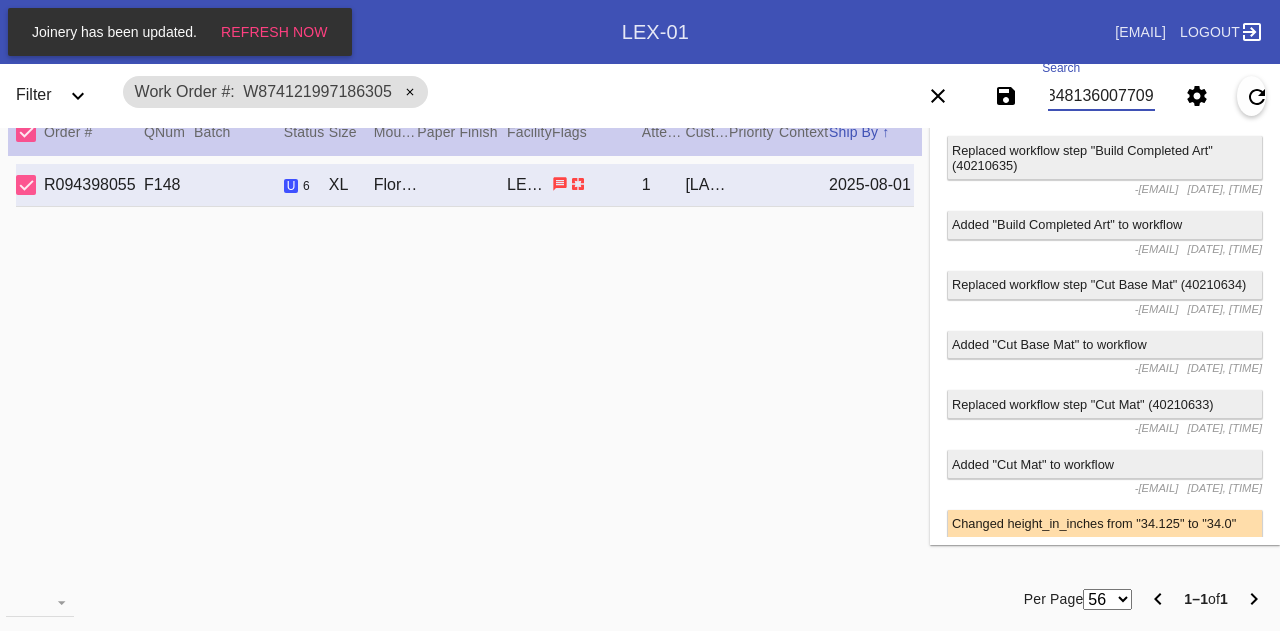 type on "W122348136007709" 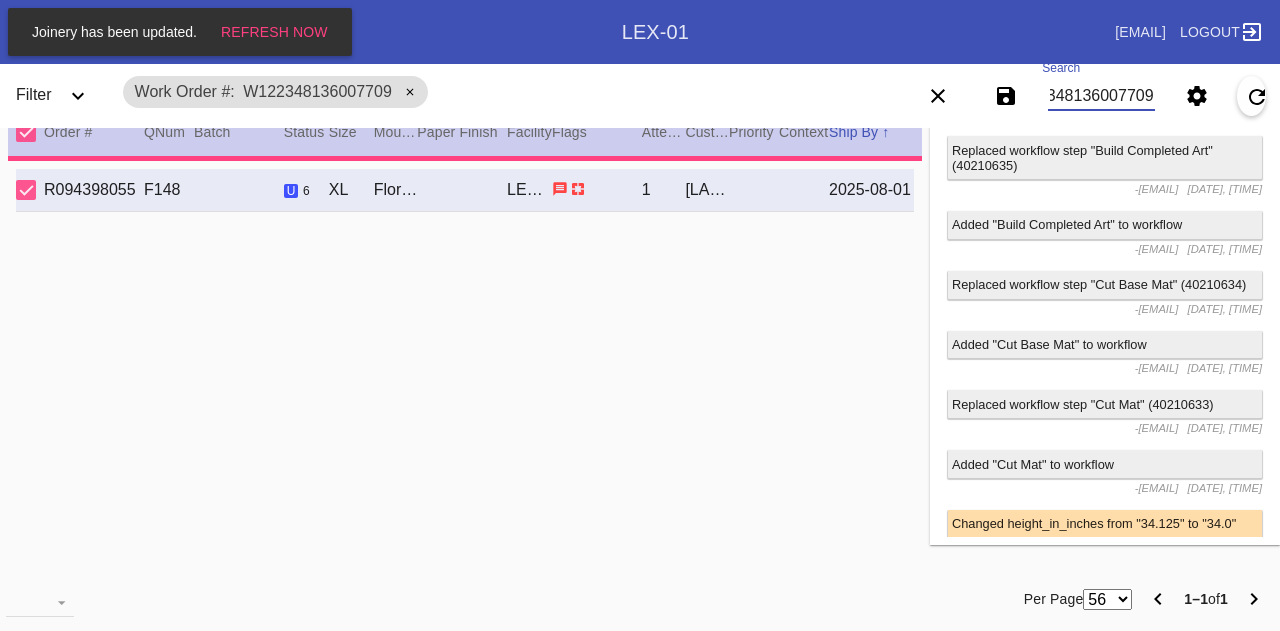 type on "2.5" 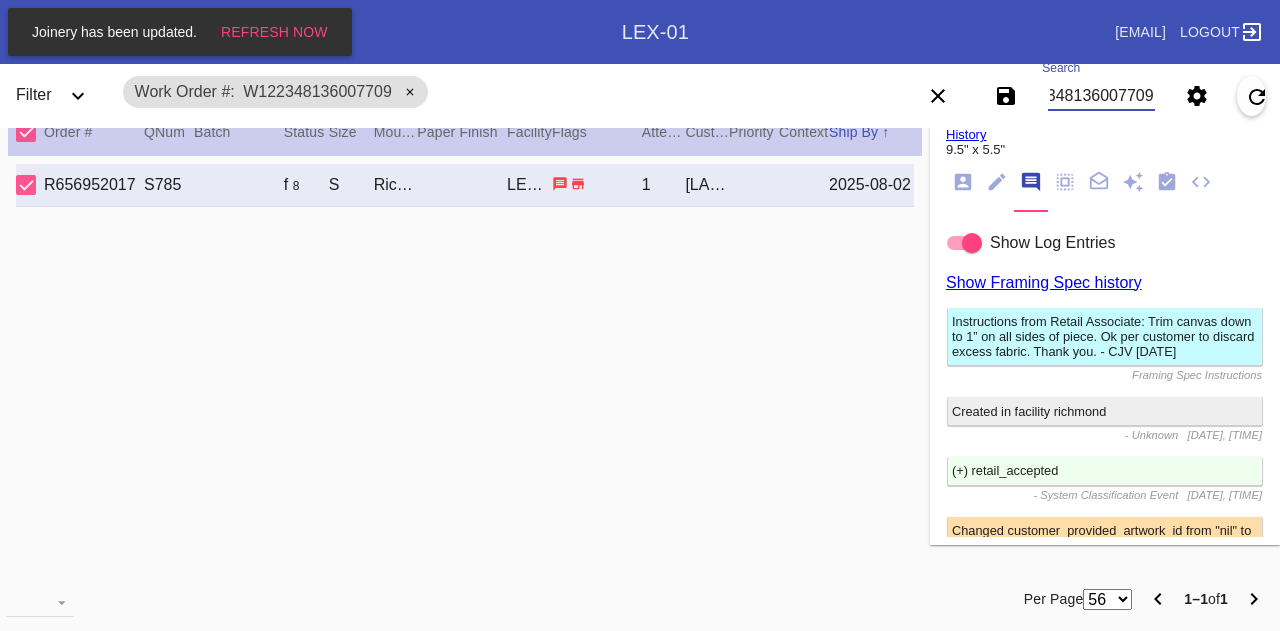 scroll, scrollTop: 1966, scrollLeft: 0, axis: vertical 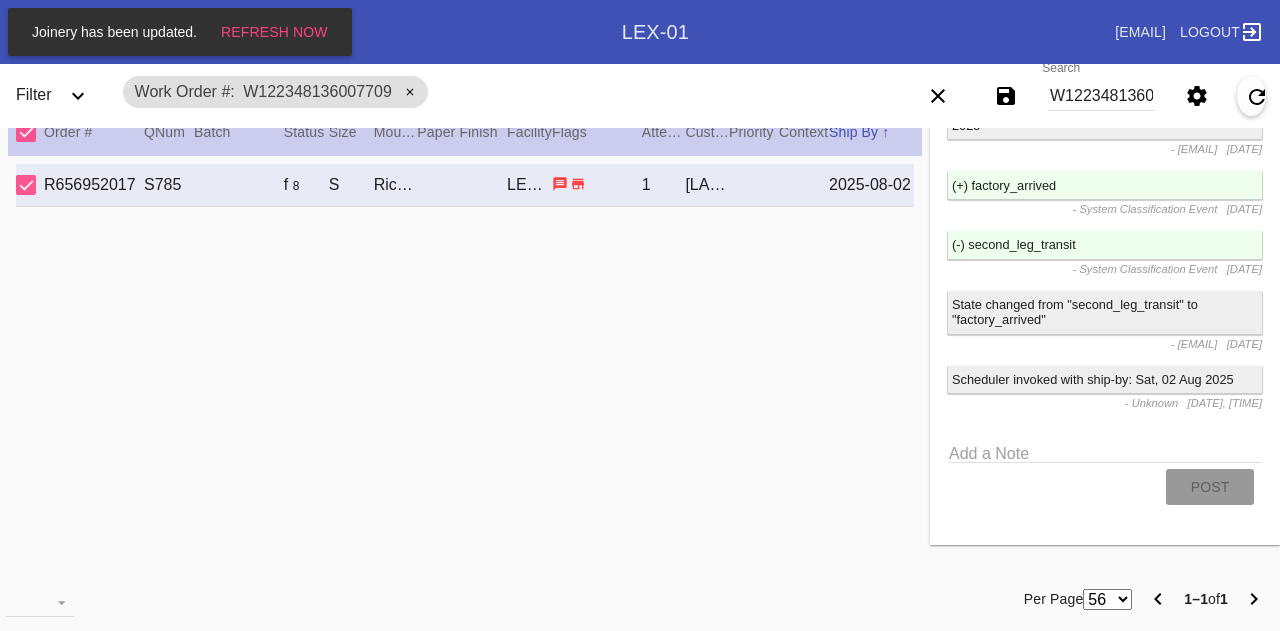 click on "State changed from "second_leg_transit" to "factory_arrived"" at bounding box center [1105, 312] 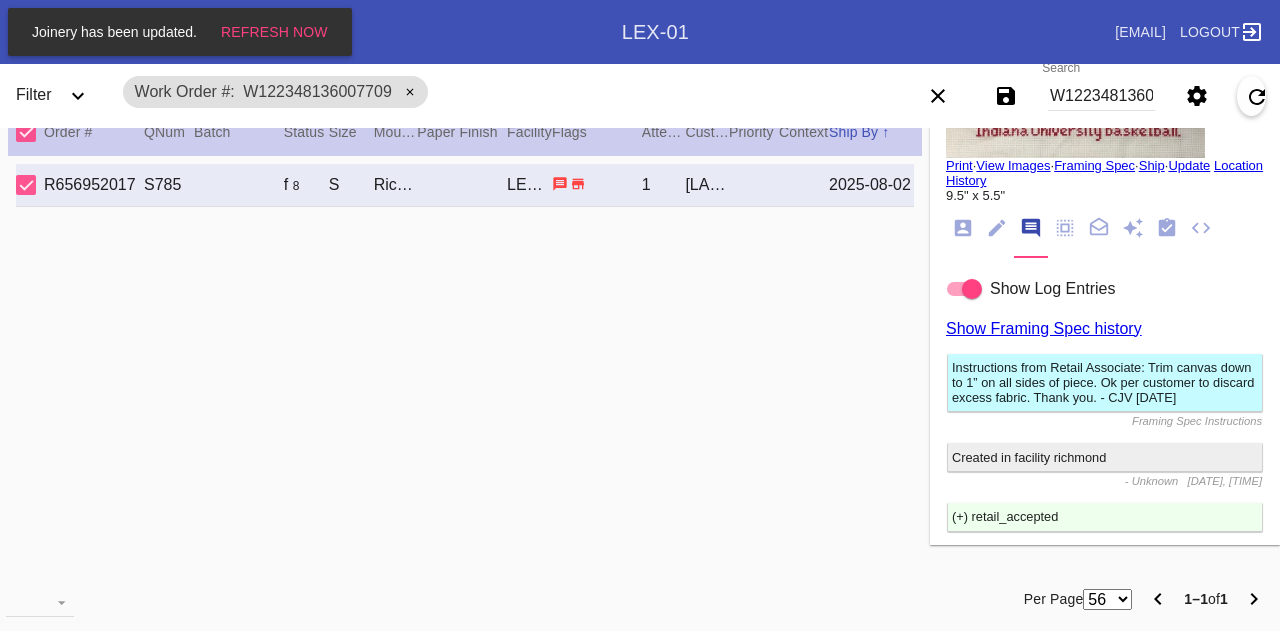 scroll, scrollTop: 114, scrollLeft: 0, axis: vertical 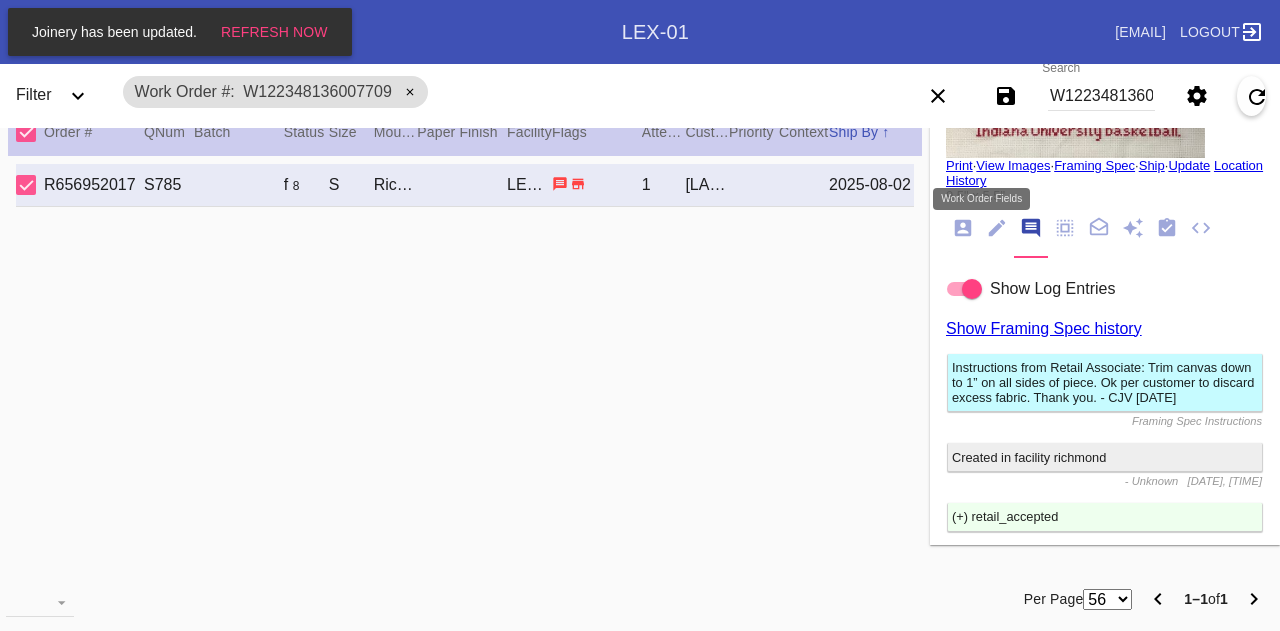 click 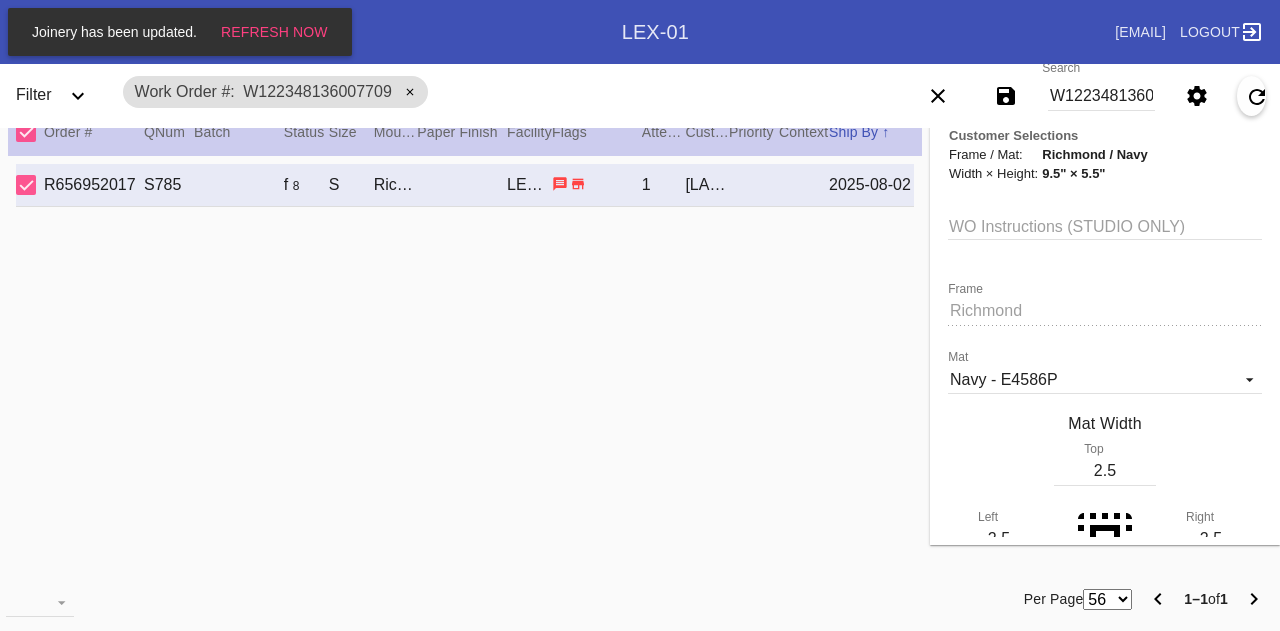 scroll, scrollTop: 258, scrollLeft: 0, axis: vertical 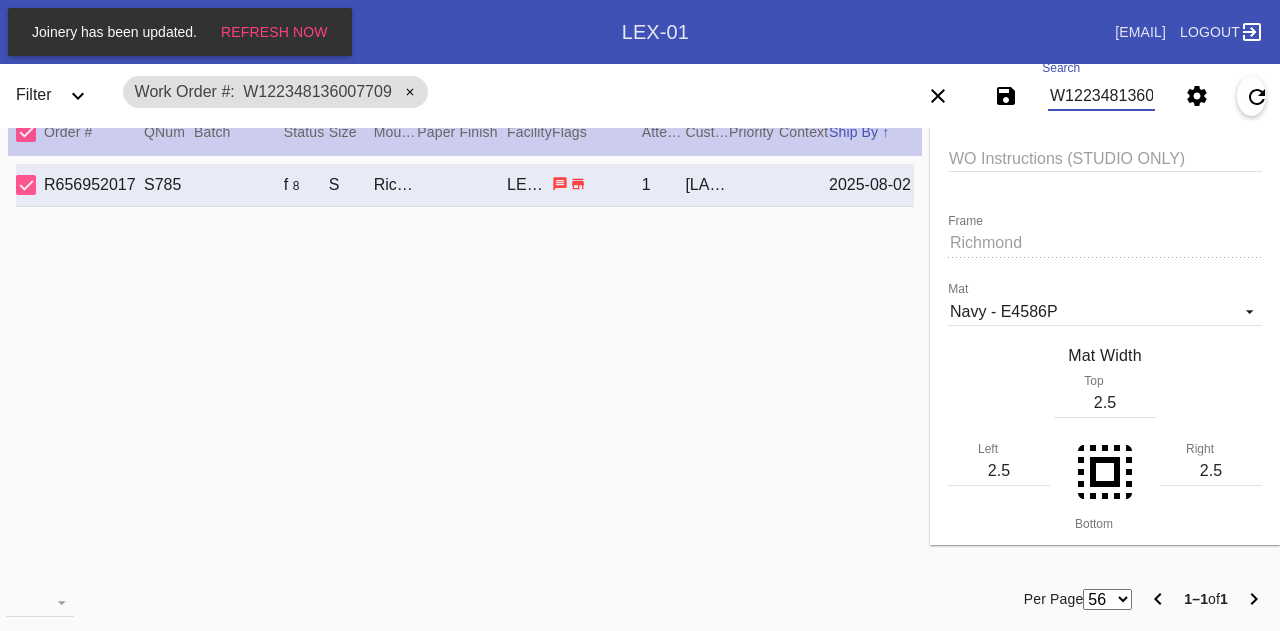 click on "W122348136007709" at bounding box center [1101, 96] 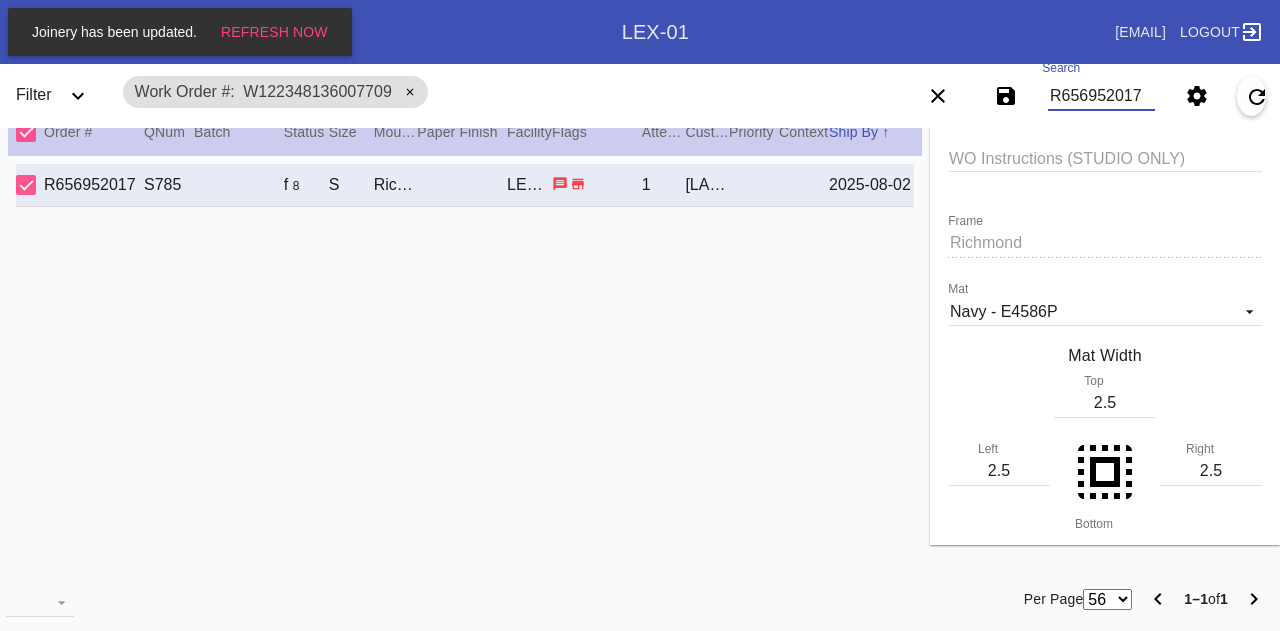 type on "R656952017" 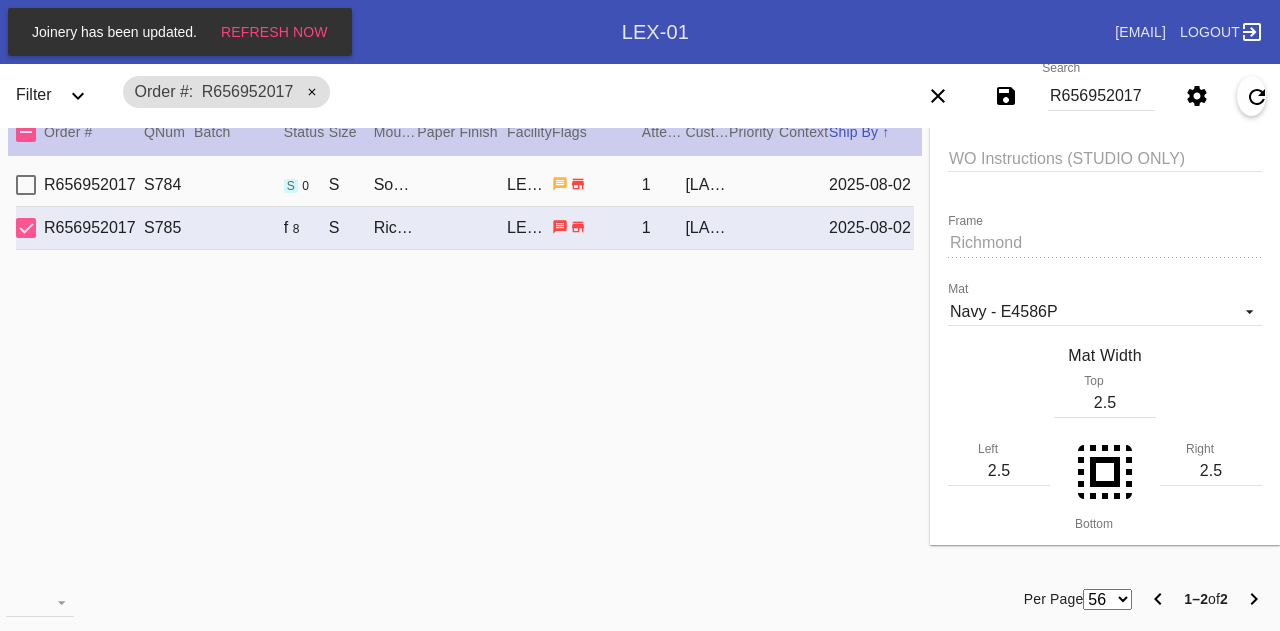 click on "R656952017 S784 s   0 S Somerset / No Mat LEX-01 1 Megan Erwin
2025-08-02" at bounding box center (465, 185) 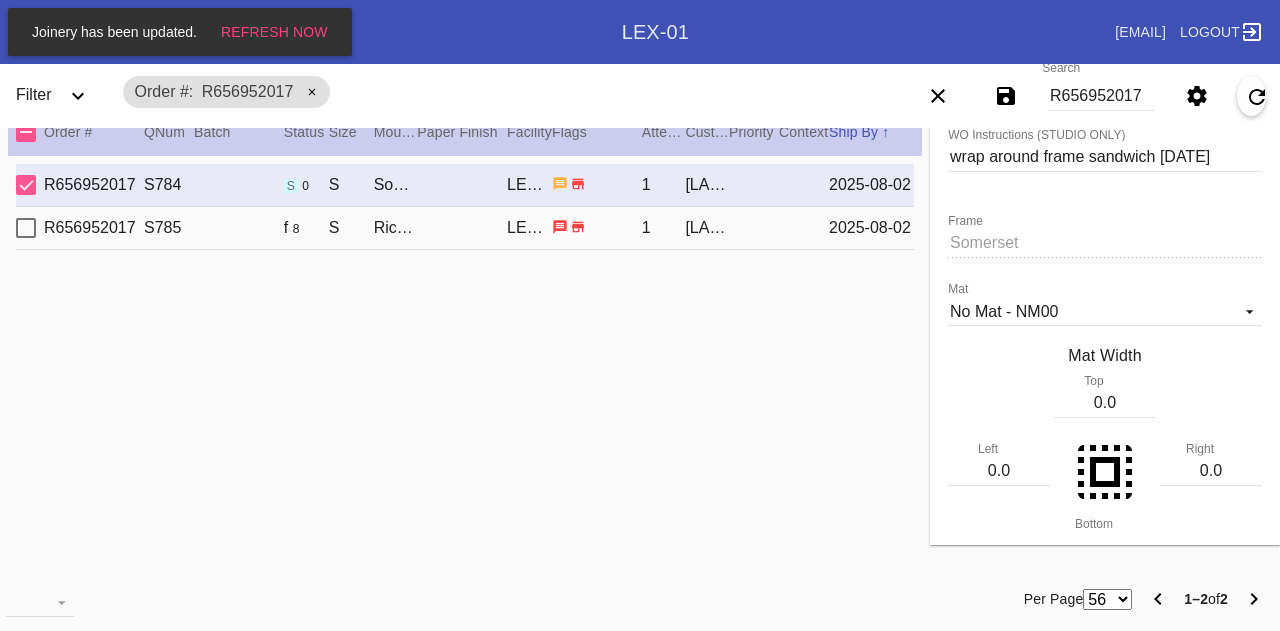 scroll, scrollTop: 0, scrollLeft: 0, axis: both 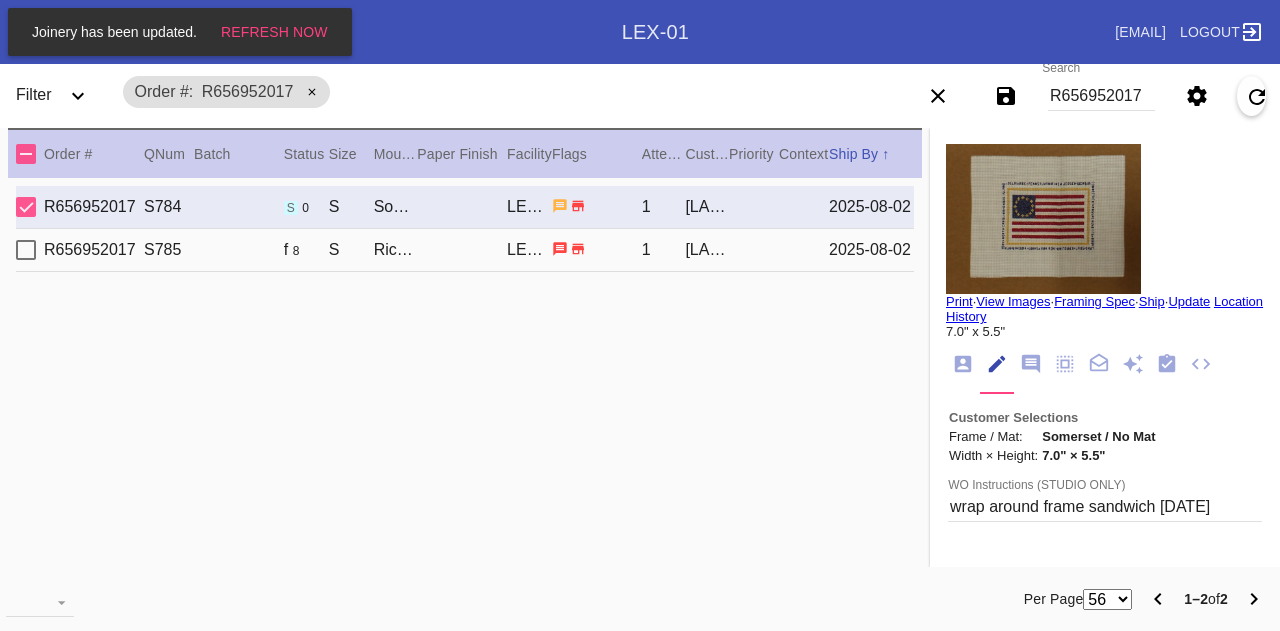 click at bounding box center (1043, 219) 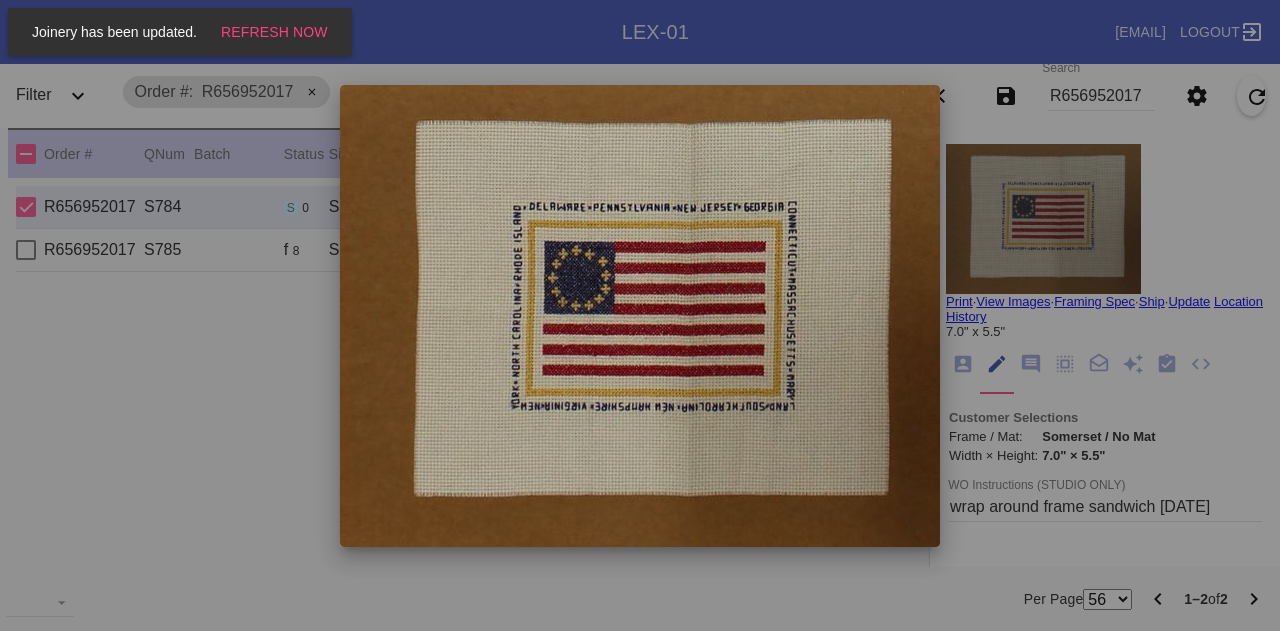 click at bounding box center (640, 315) 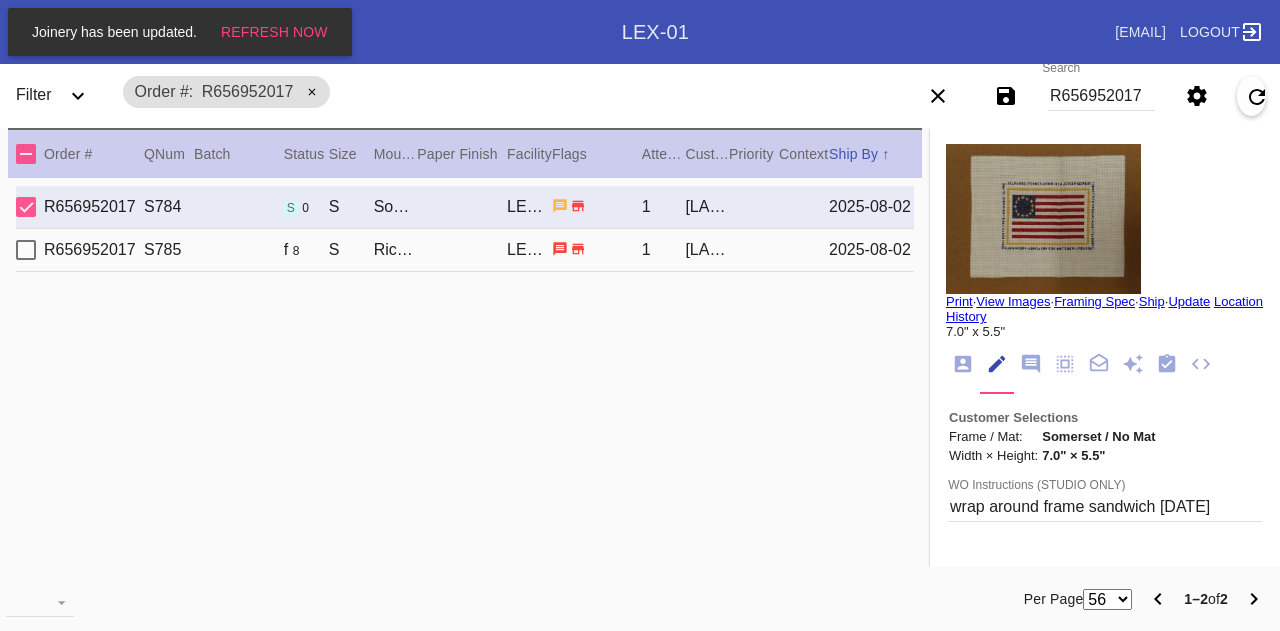 click 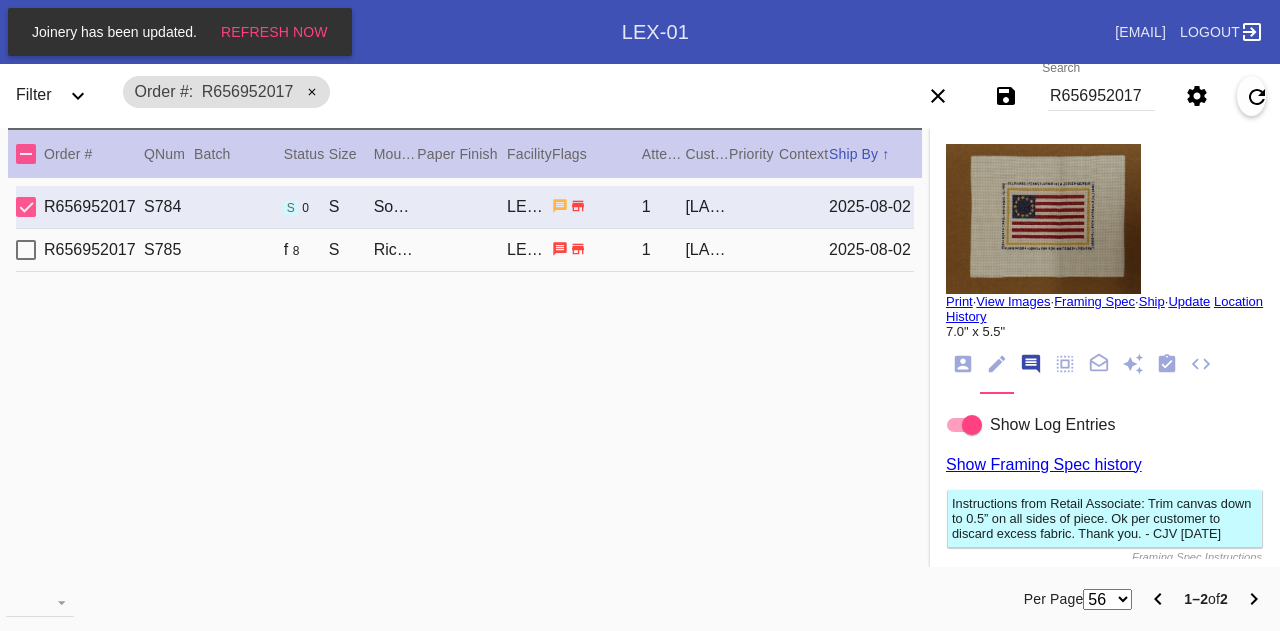 scroll, scrollTop: 122, scrollLeft: 0, axis: vertical 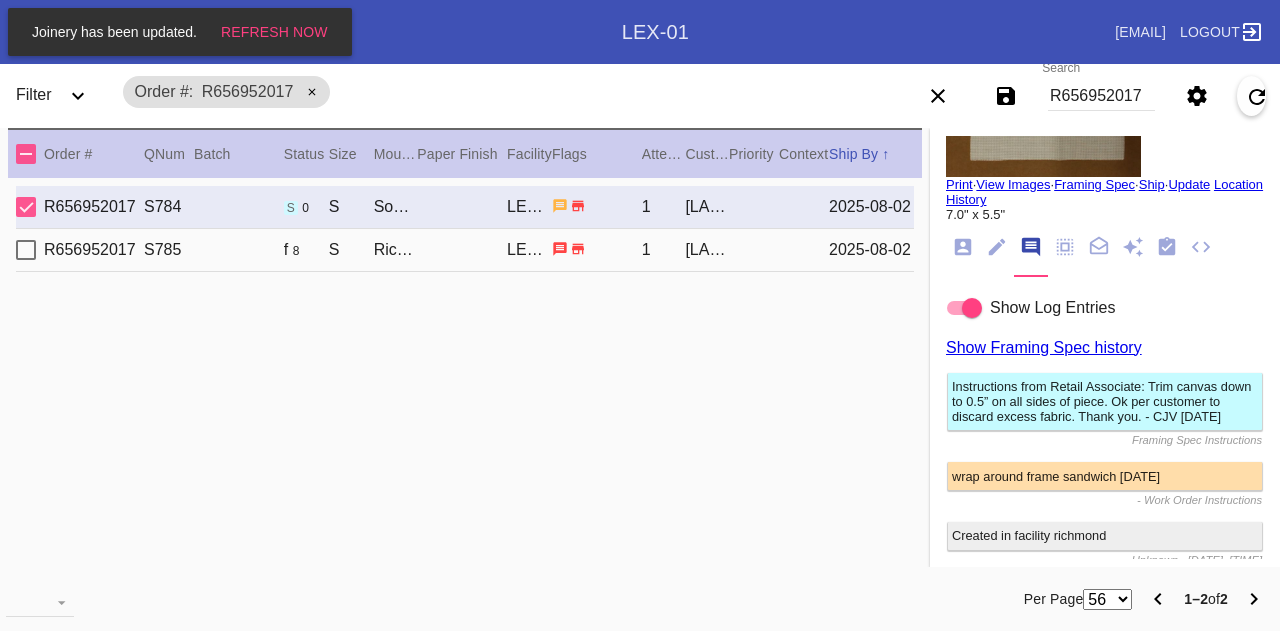 click on "R656952017 S785 f   8 S Richmond / Navy LEX-01 1 Megan Erwin
2025-08-02" at bounding box center (465, 250) 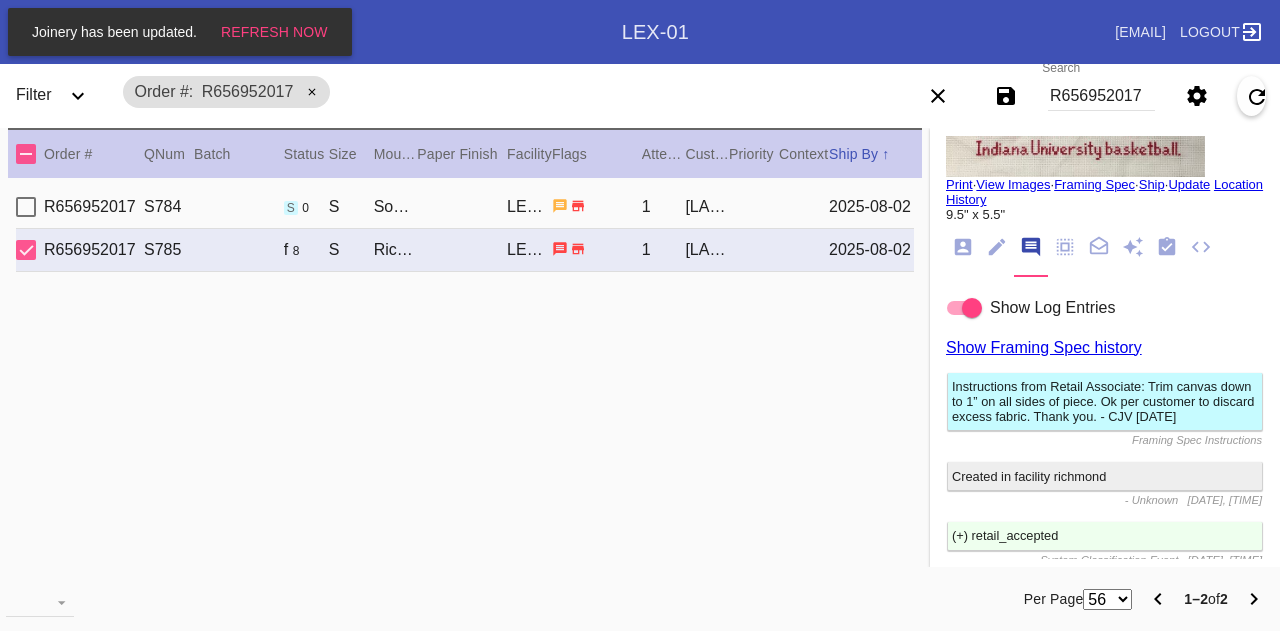 click on "R656952017" at bounding box center [1101, 96] 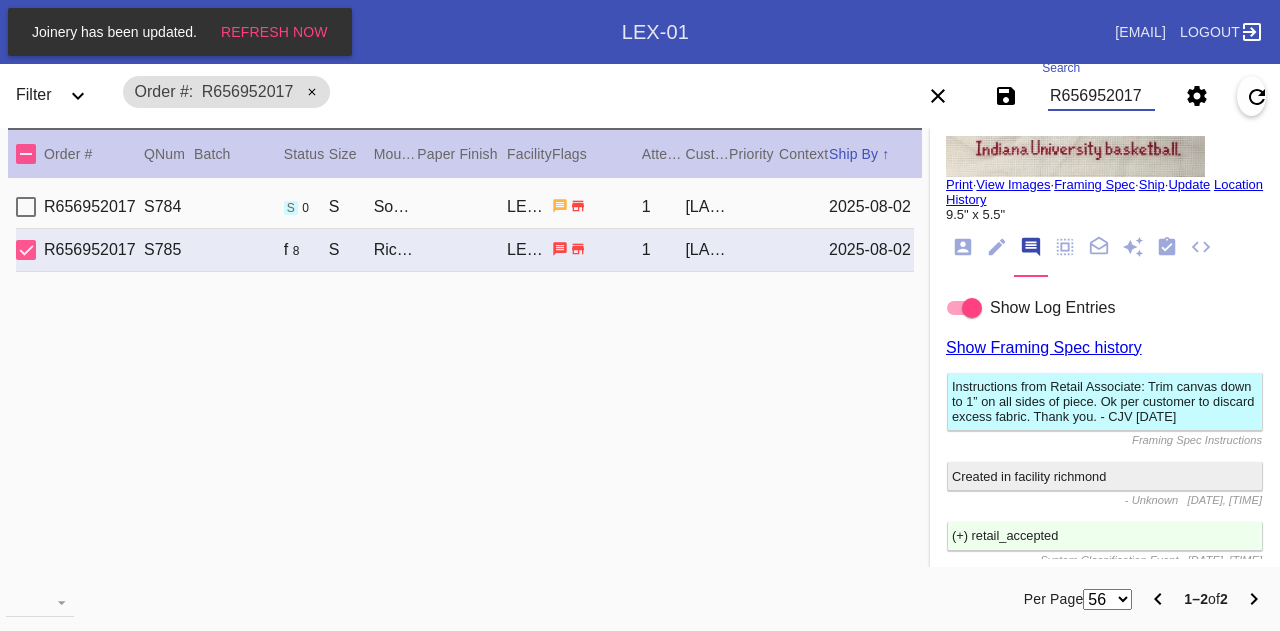 click on "R656952017" at bounding box center [1101, 96] 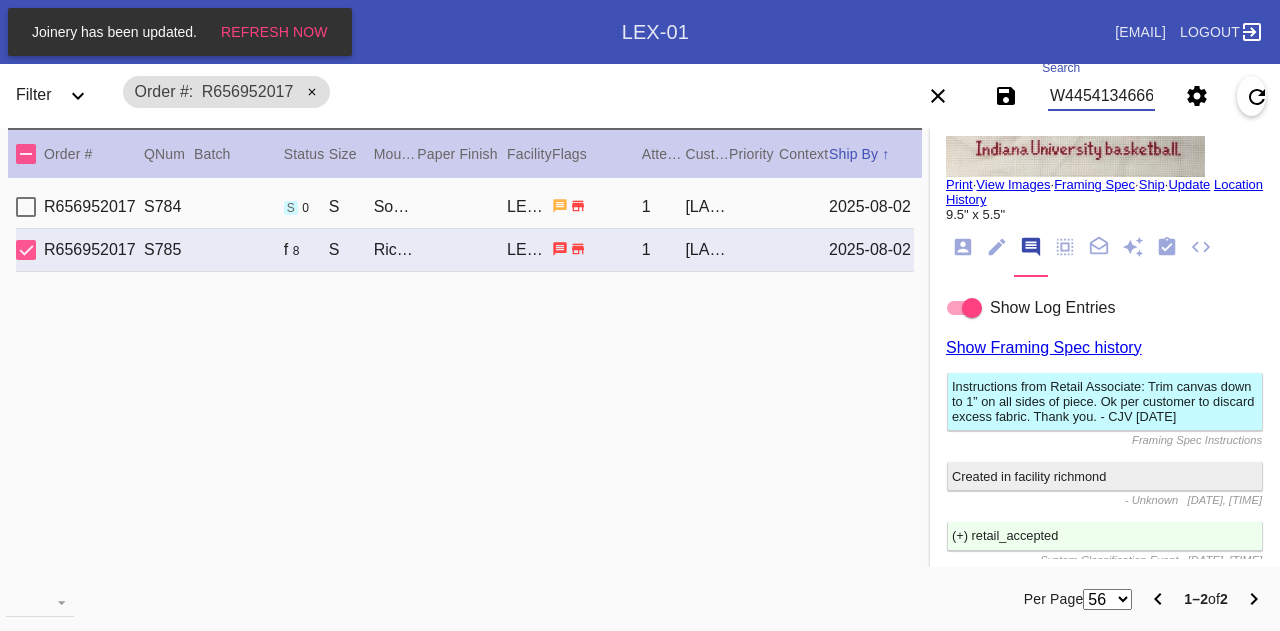 scroll, scrollTop: 0, scrollLeft: 45, axis: horizontal 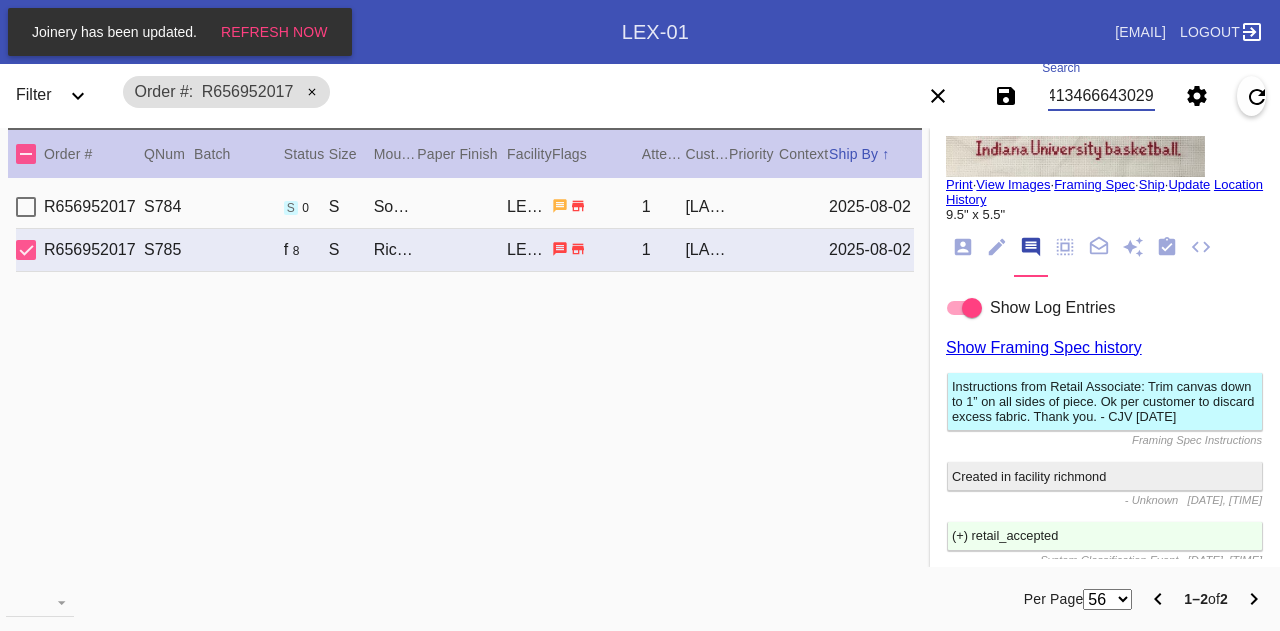 type on "W445413466643029" 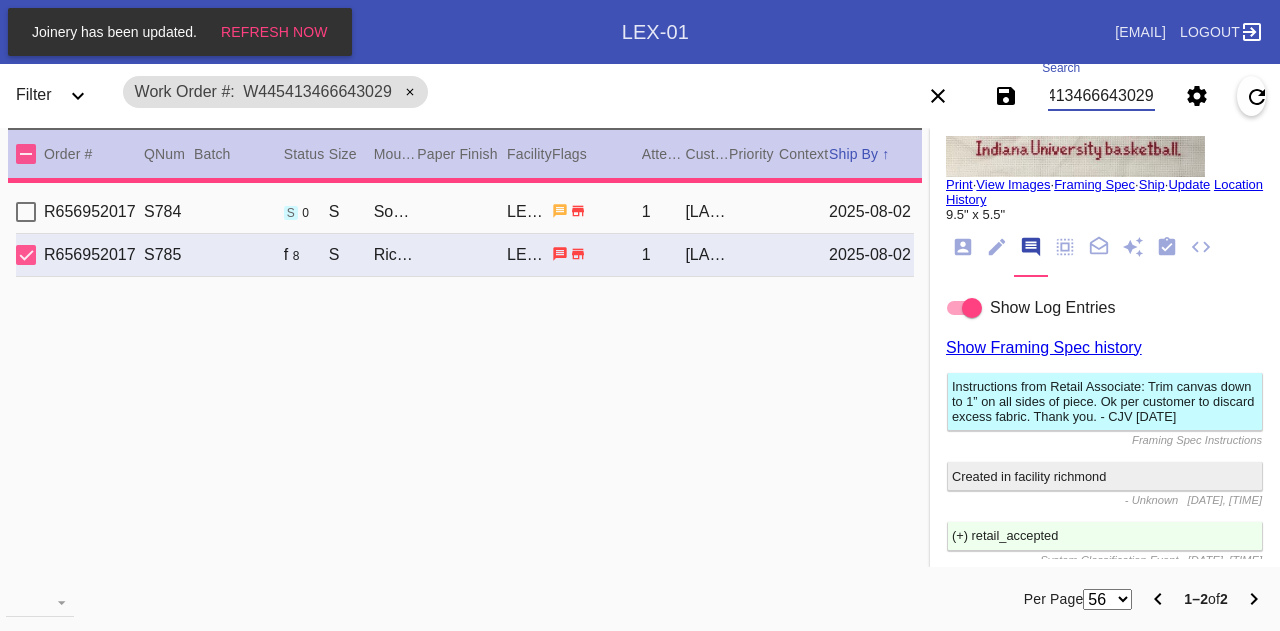 type on "1.75" 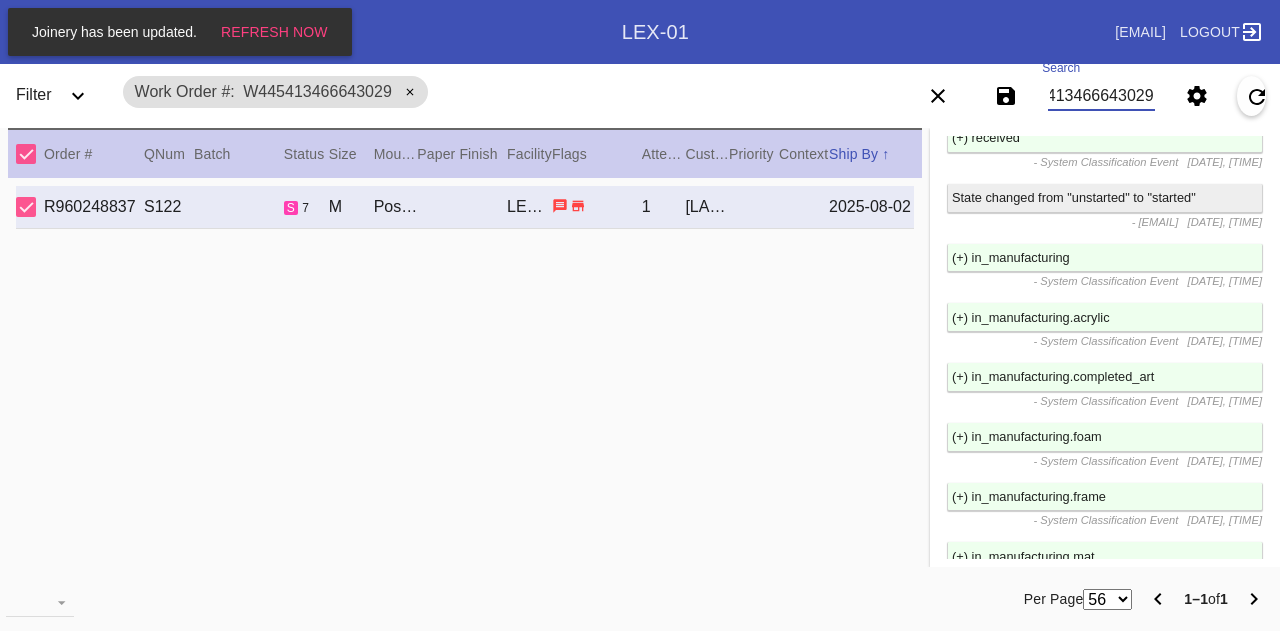 scroll, scrollTop: 4954, scrollLeft: 0, axis: vertical 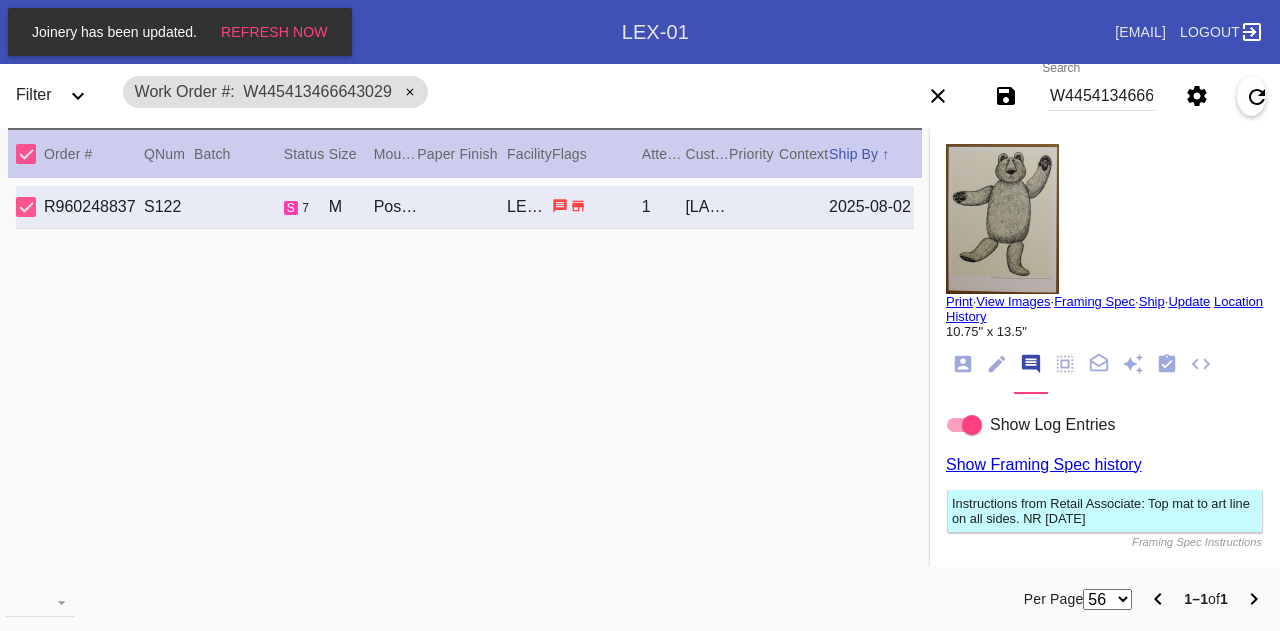 click on "Print" at bounding box center (959, 301) 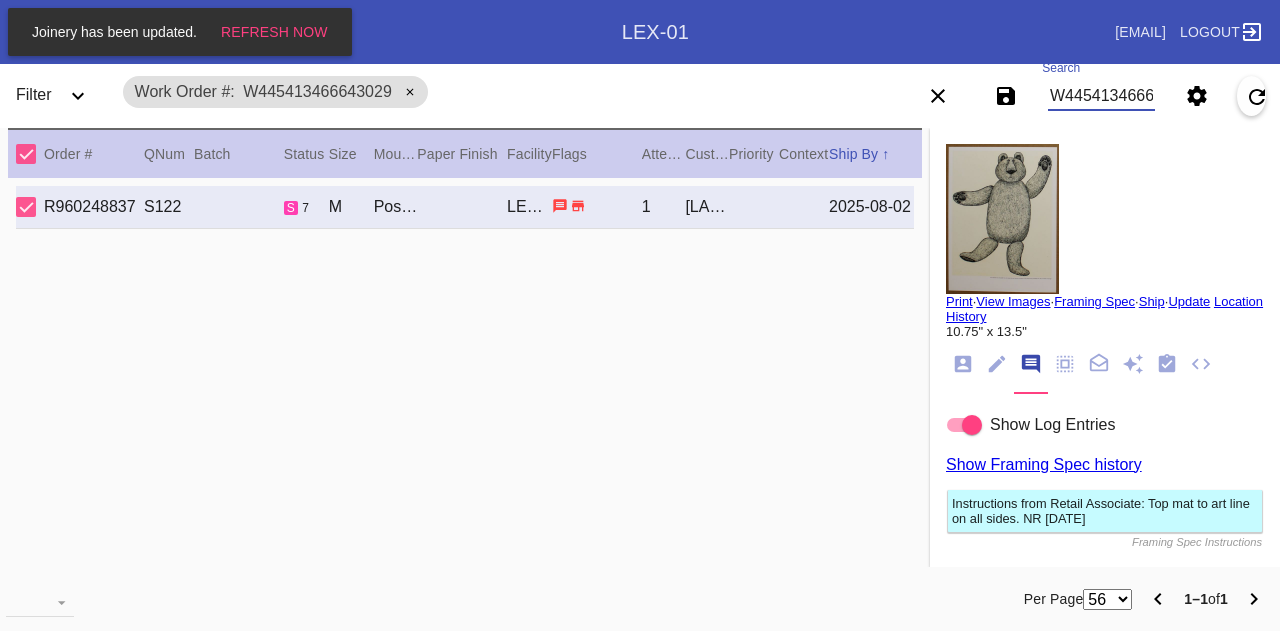click on "W445413466643029" at bounding box center [1101, 96] 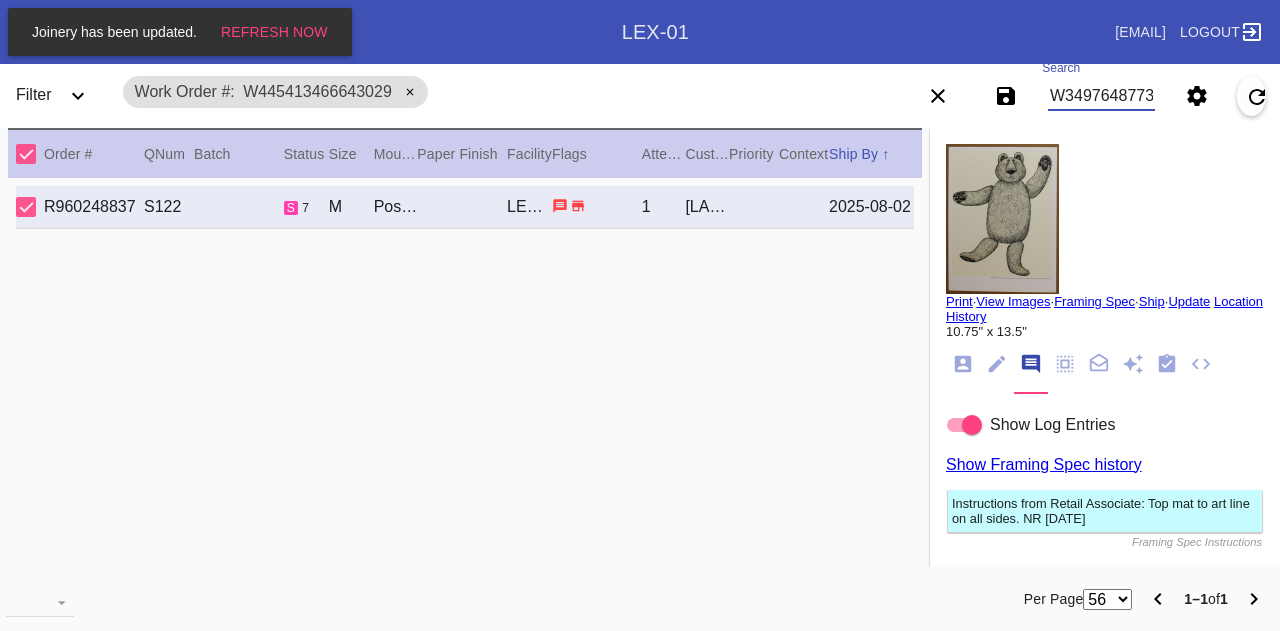 type on "W349764877386780" 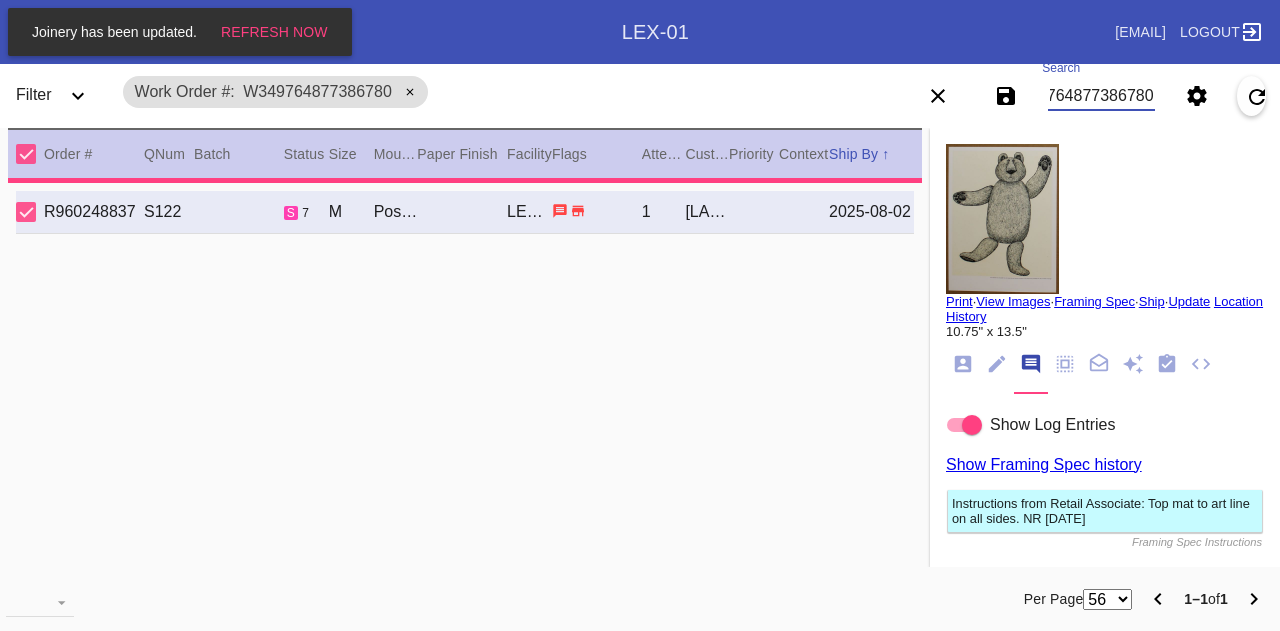 type on "1.5" 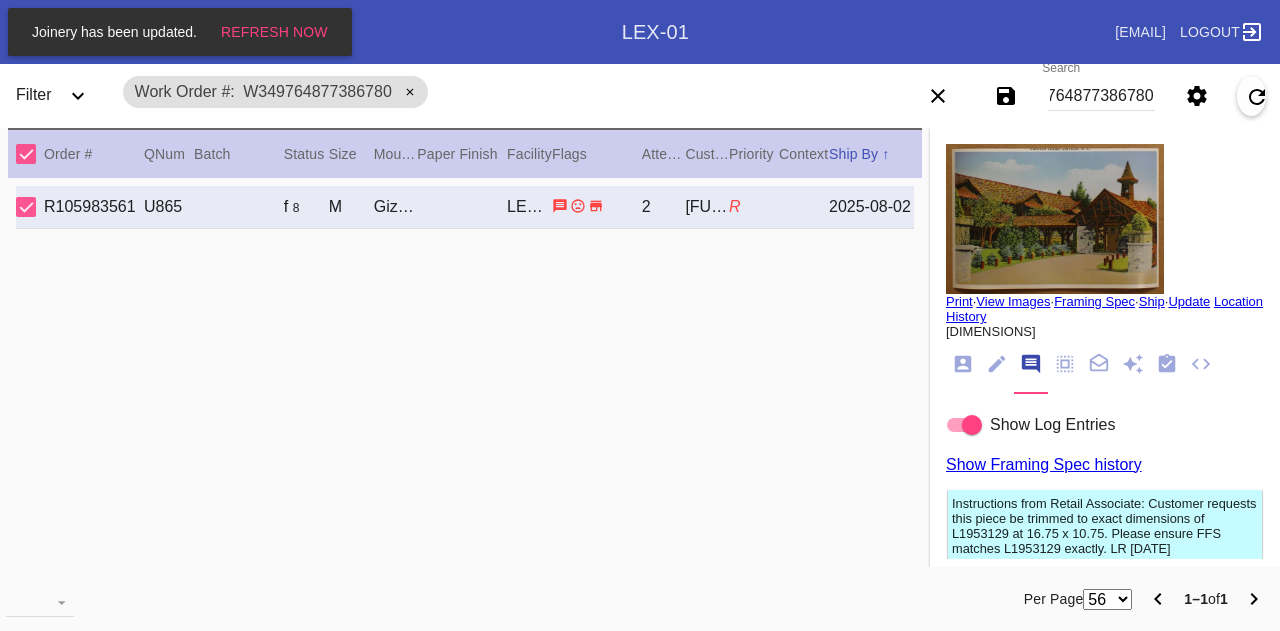 scroll, scrollTop: 0, scrollLeft: 0, axis: both 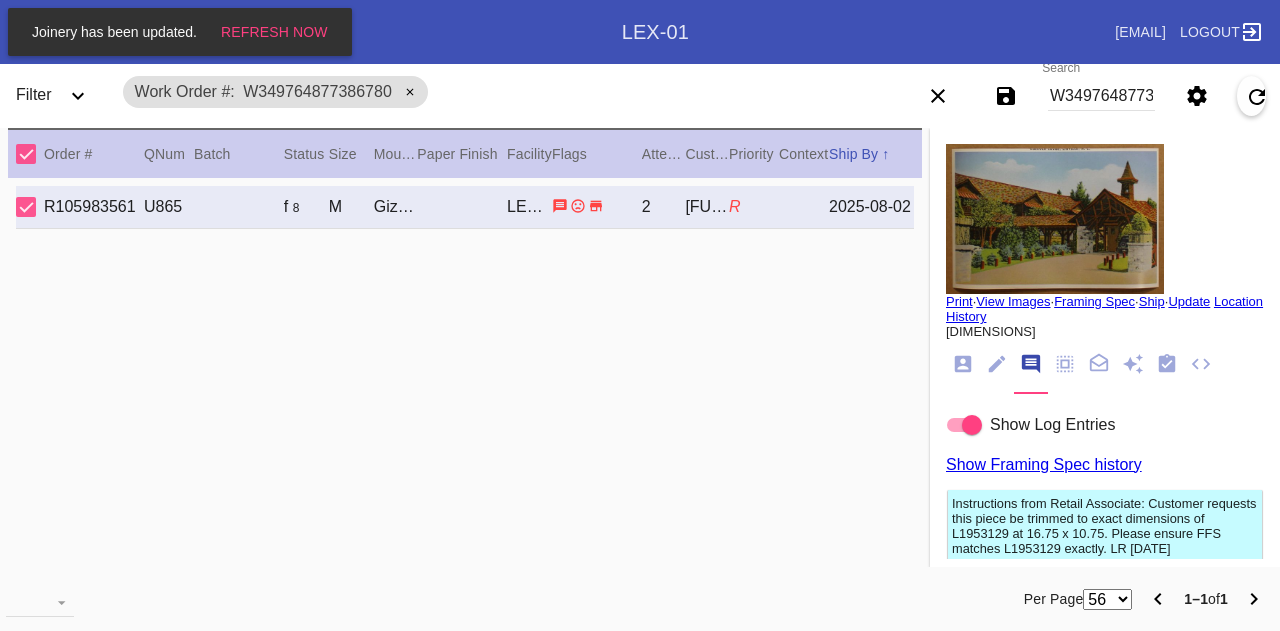 click at bounding box center (1055, 219) 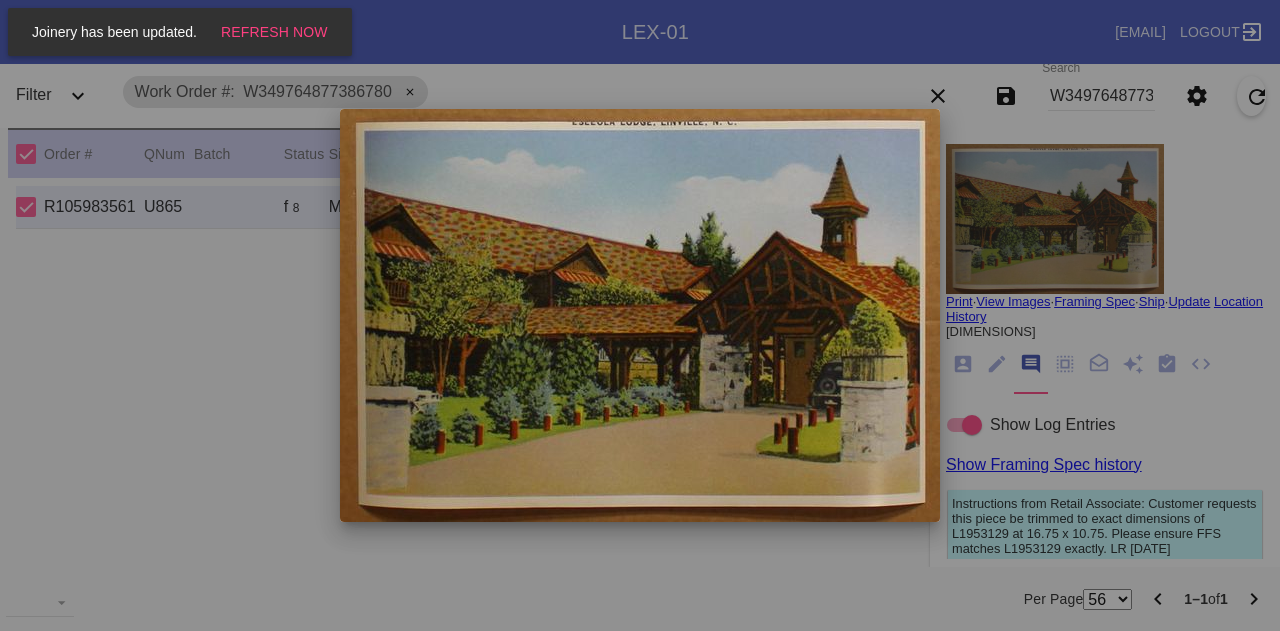 click at bounding box center (640, 315) 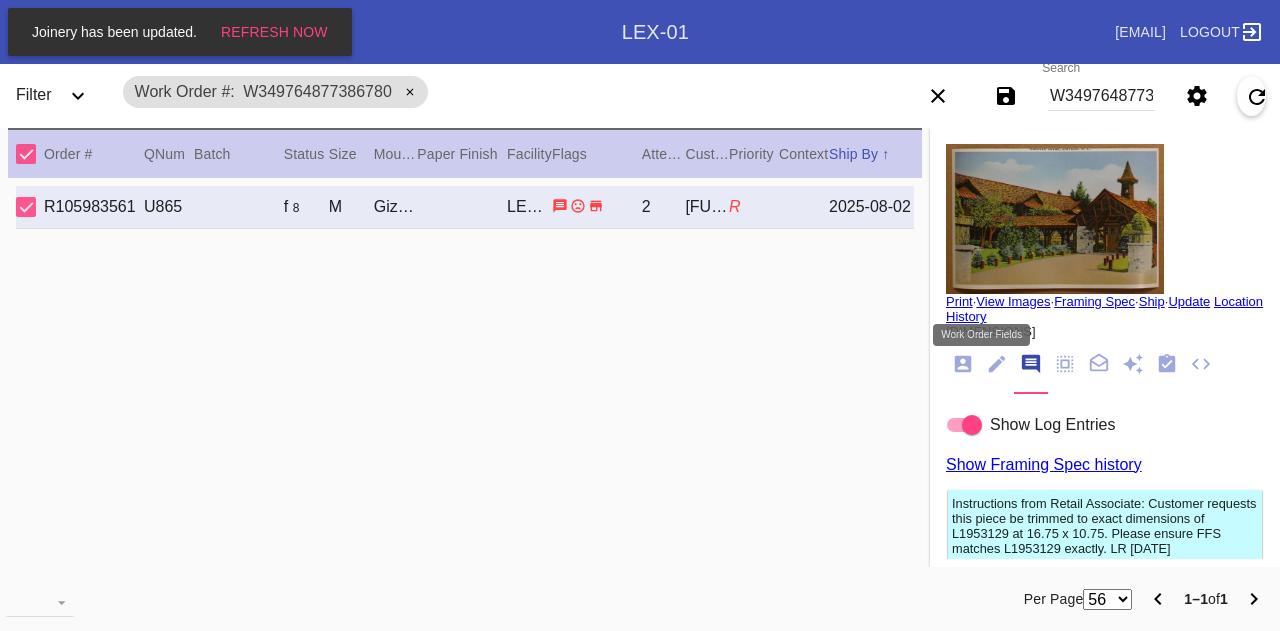 click 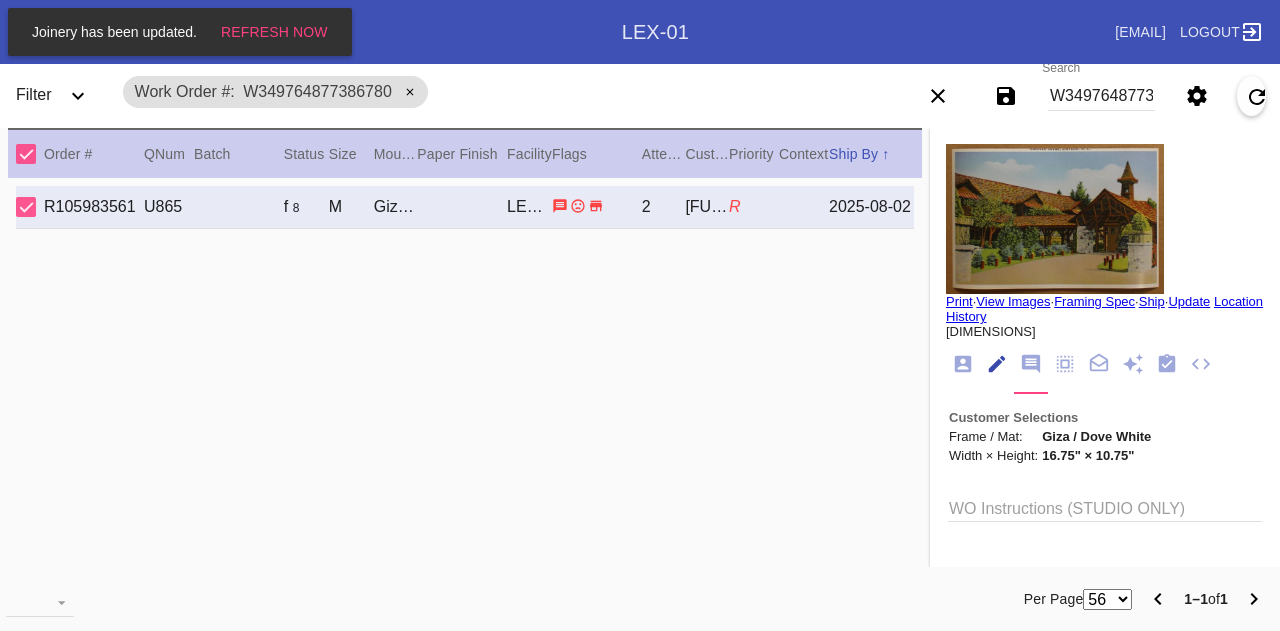 scroll, scrollTop: 73, scrollLeft: 0, axis: vertical 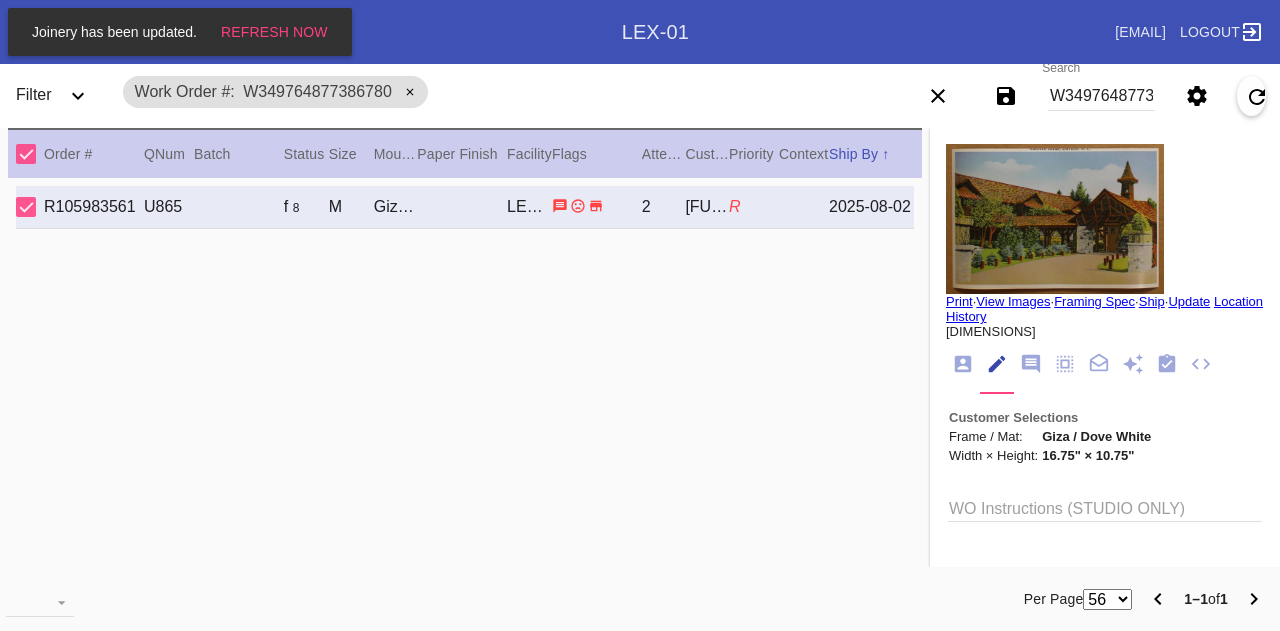 click on "Print" at bounding box center (959, 301) 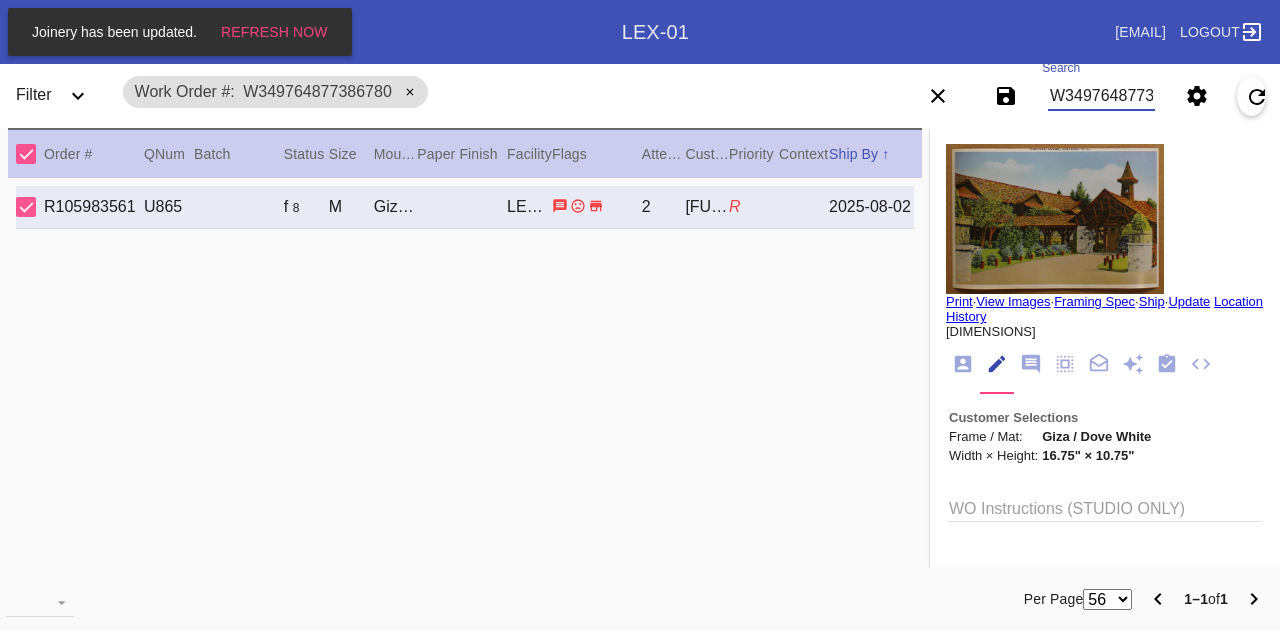 click on "W349764877386780" at bounding box center [1101, 96] 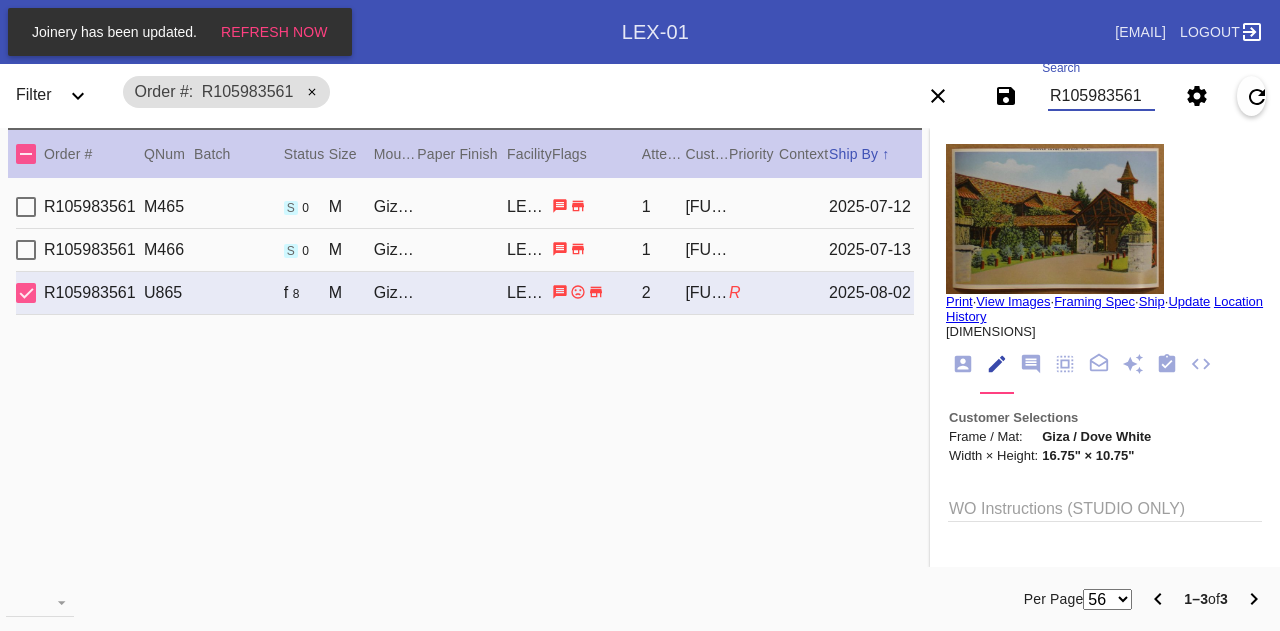 click on "R105983561 M466 s   0 M Giza / Dove White LEX-01 1 Caroline Bradford
2025-07-13" at bounding box center (465, 250) 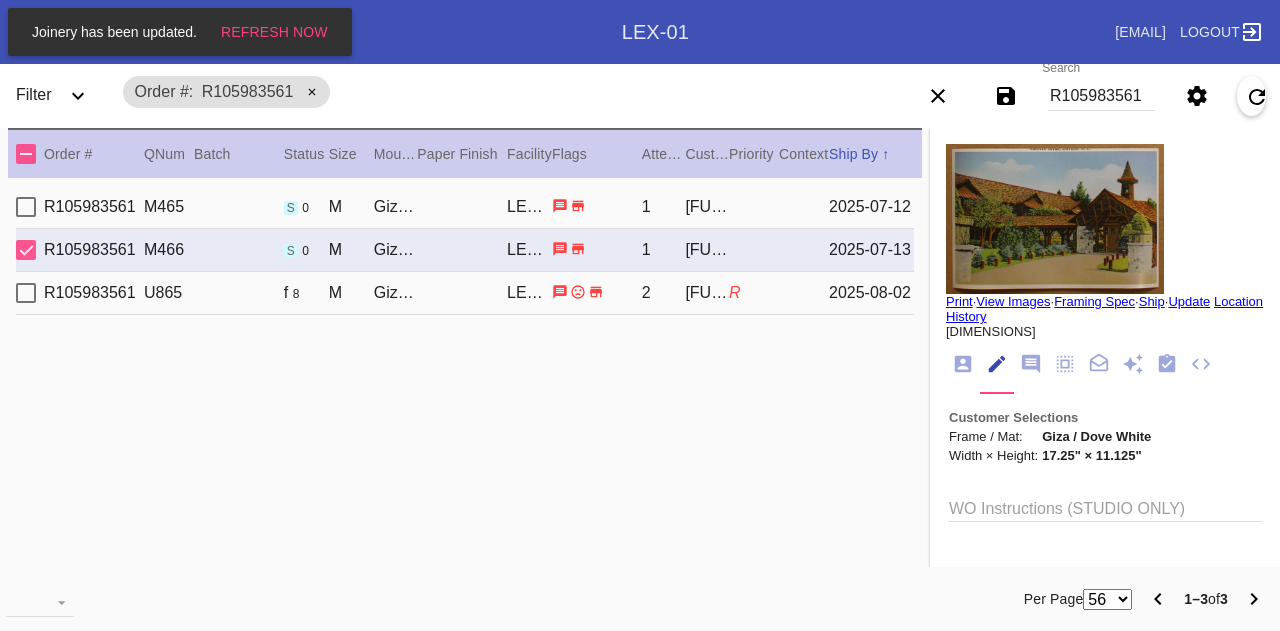 click on "R105983561 M465 s   0 M Giza / Dove White LEX-01 1 Caroline Bradford
2025-07-12" at bounding box center (465, 207) 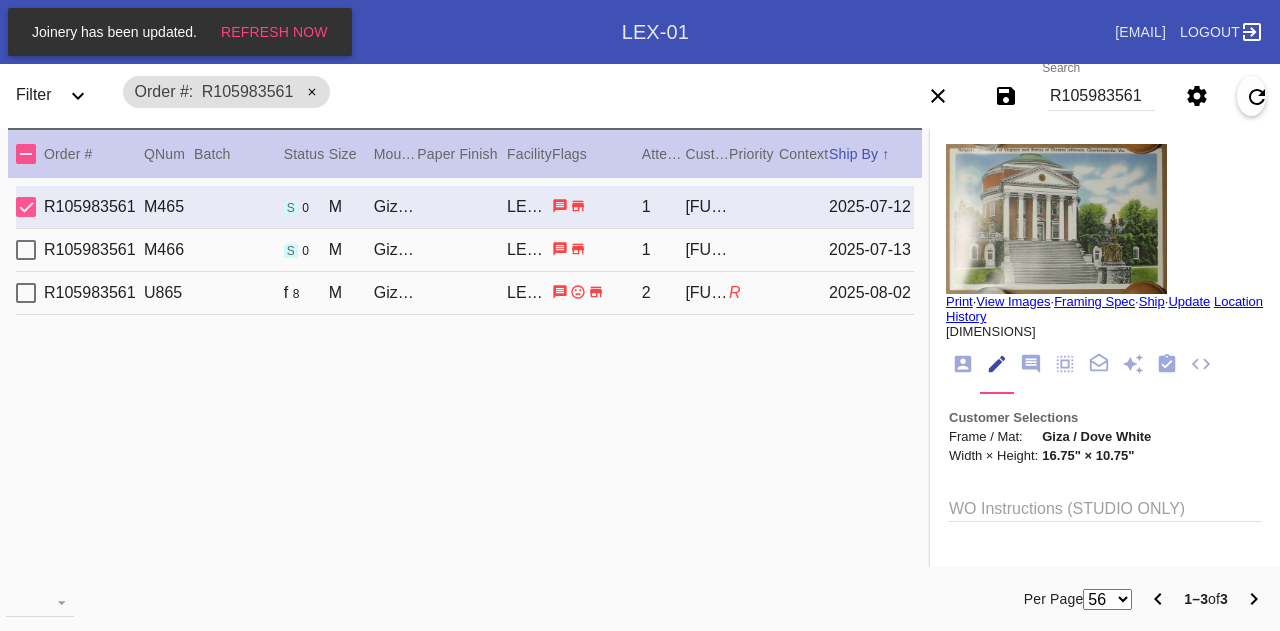 click on "R105983561 M466 s   0 M Giza / Dove White LEX-01 1 Caroline Bradford
2025-07-13" at bounding box center [465, 250] 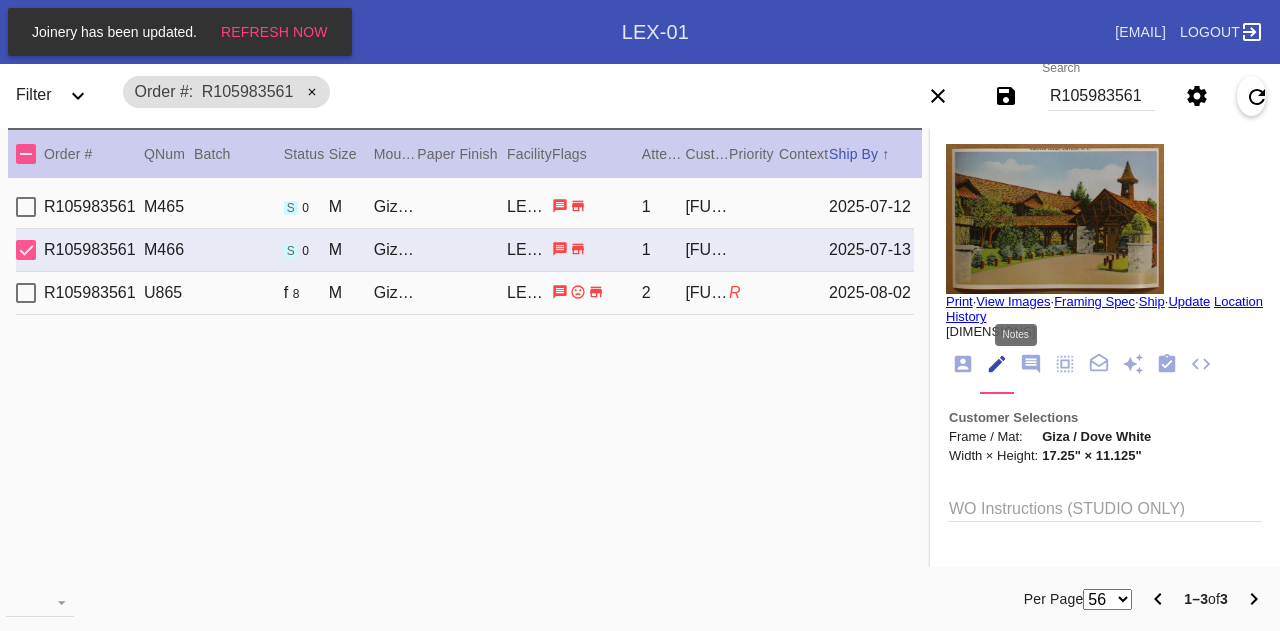 click 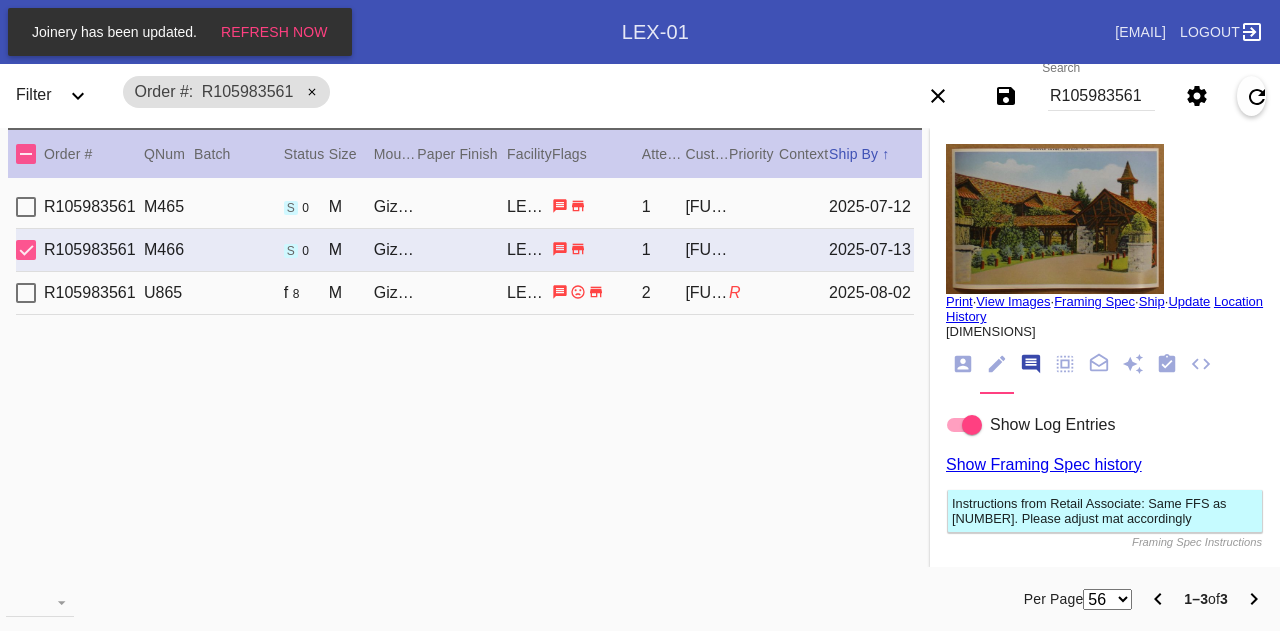 scroll, scrollTop: 122, scrollLeft: 0, axis: vertical 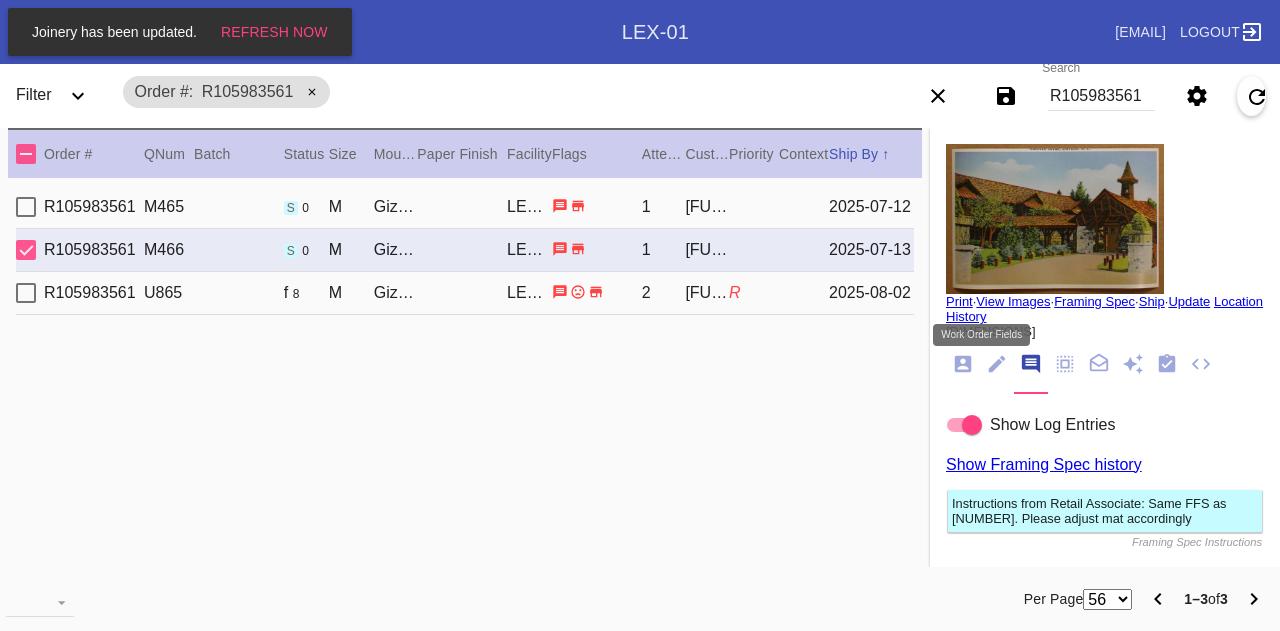 click 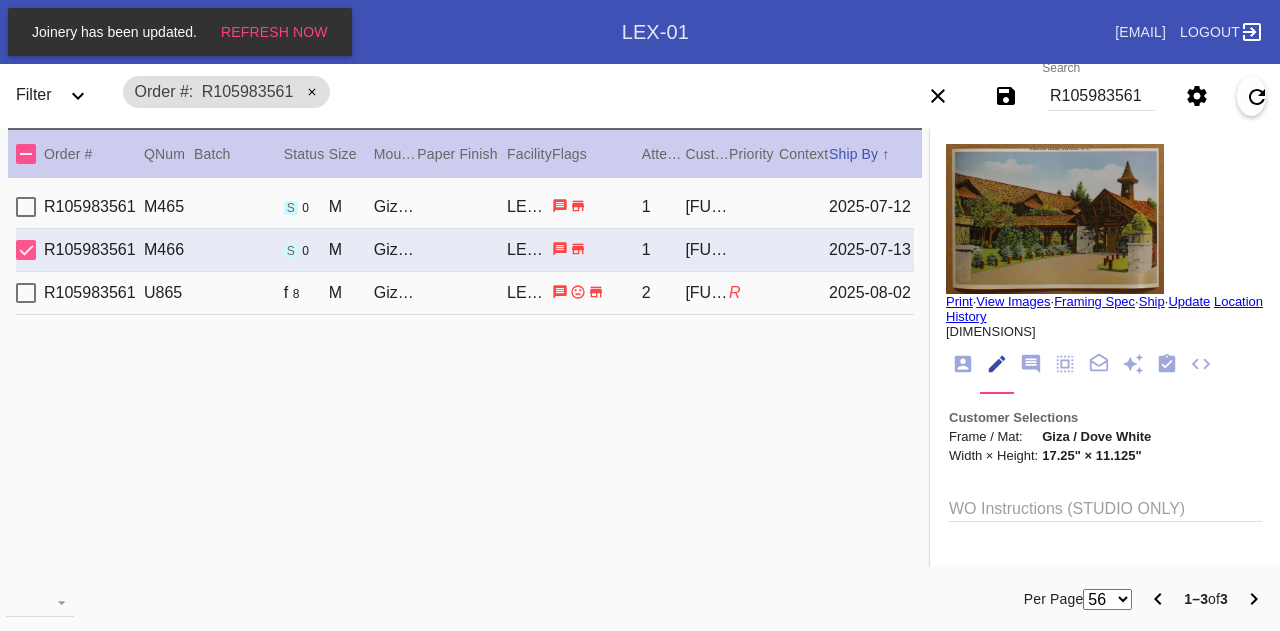 click on "R105983561 M465 s   0 M Giza / Dove White LEX-01 1 Caroline Bradford
2025-07-12" at bounding box center [465, 207] 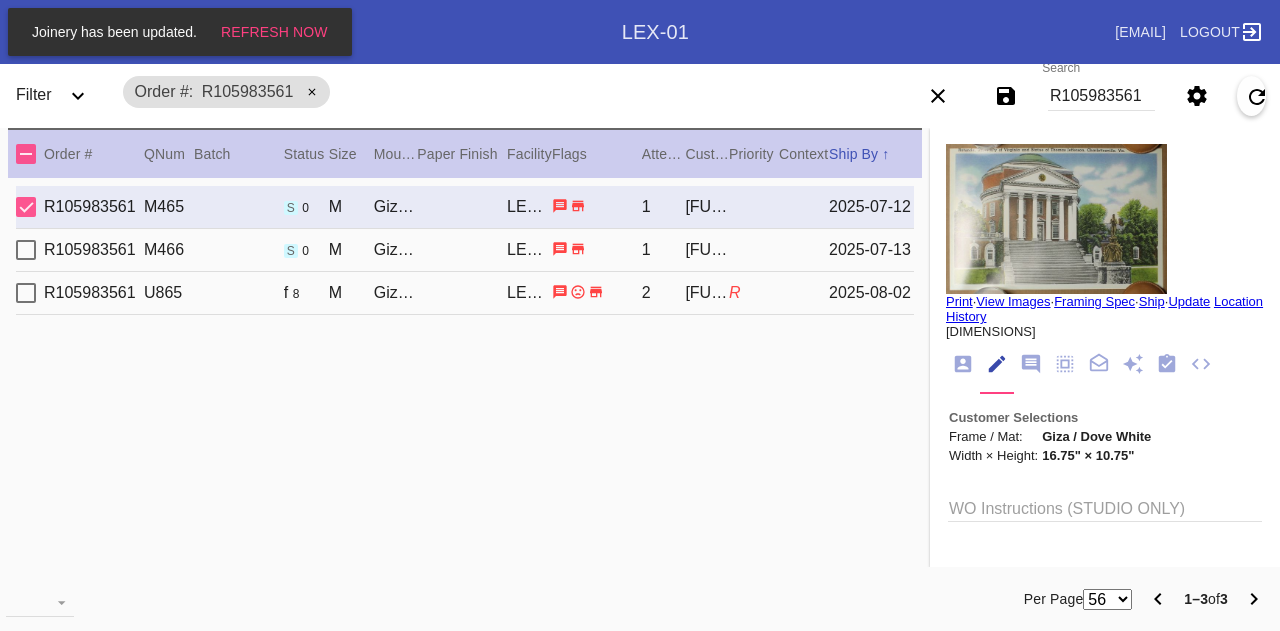 click on "Print" at bounding box center [959, 301] 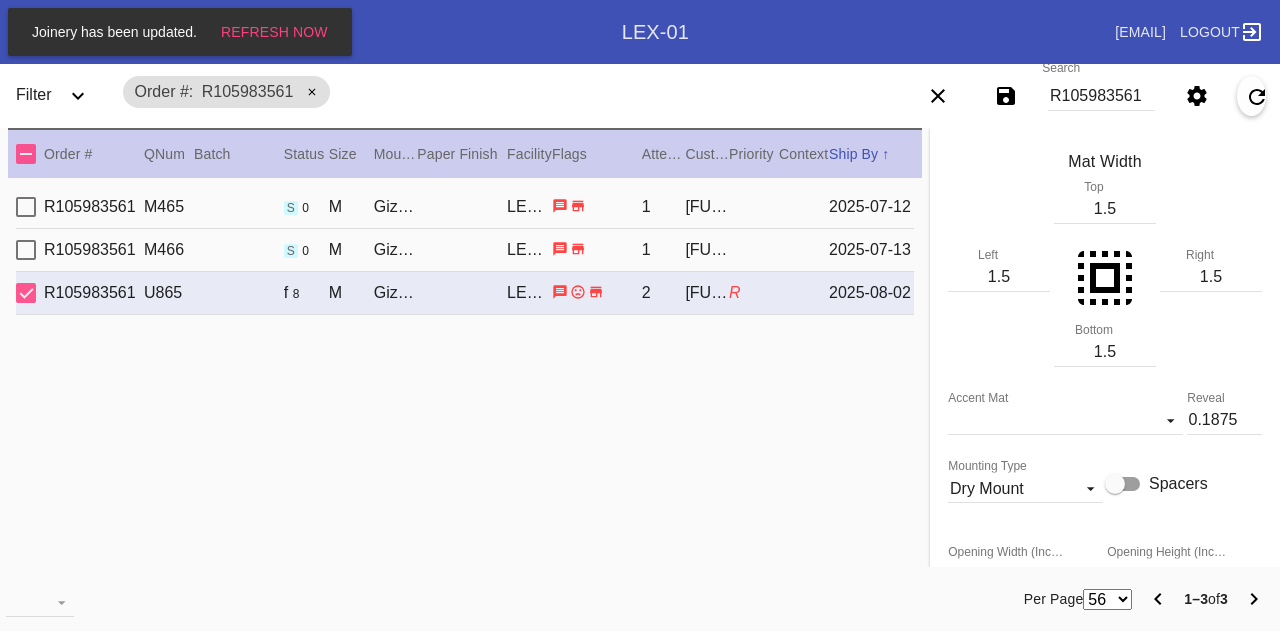 scroll, scrollTop: 540, scrollLeft: 0, axis: vertical 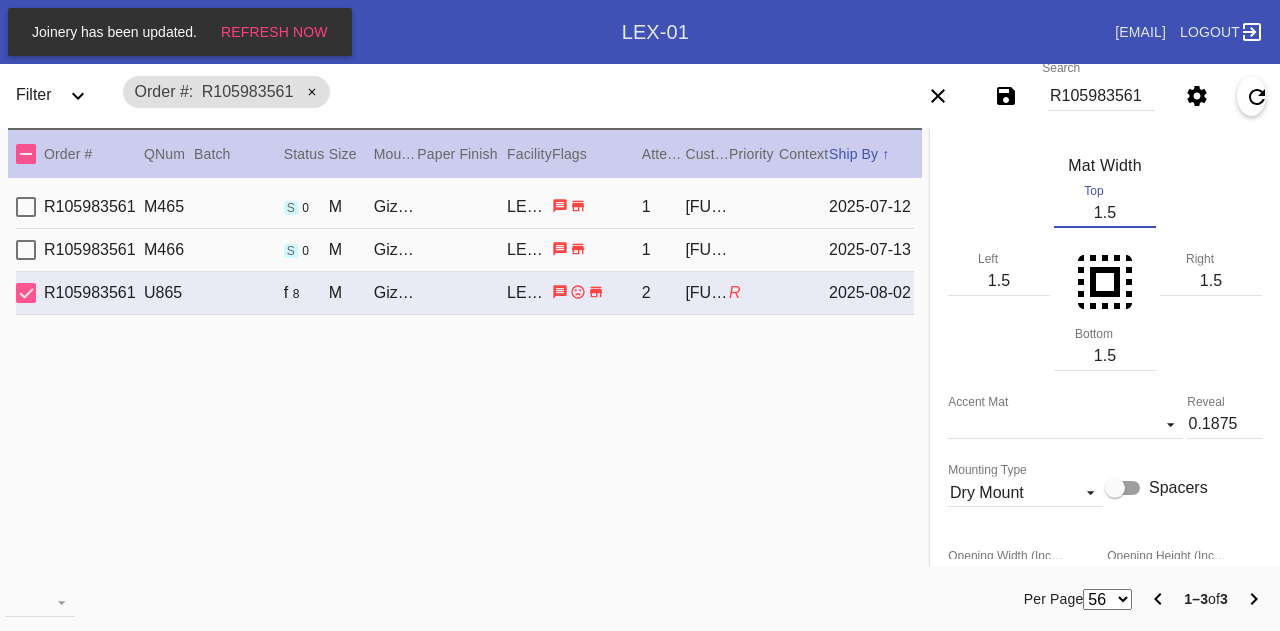 drag, startPoint x: 1116, startPoint y: 218, endPoint x: 923, endPoint y: 234, distance: 193.66208 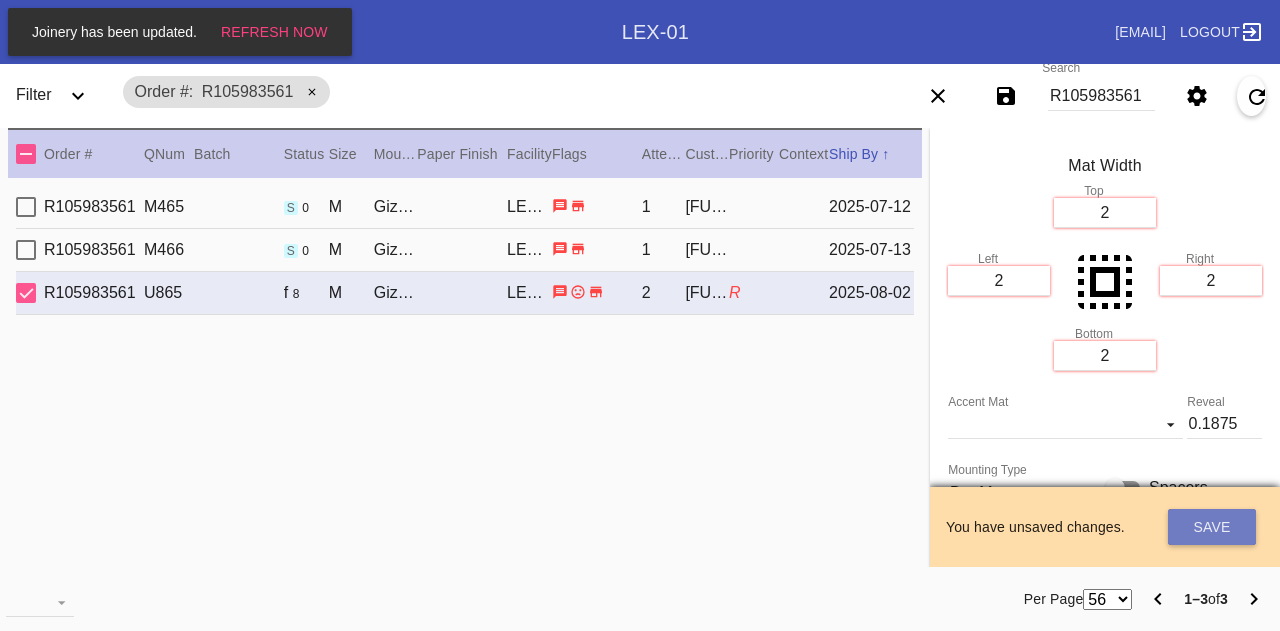 click on "Save" at bounding box center [1212, 527] 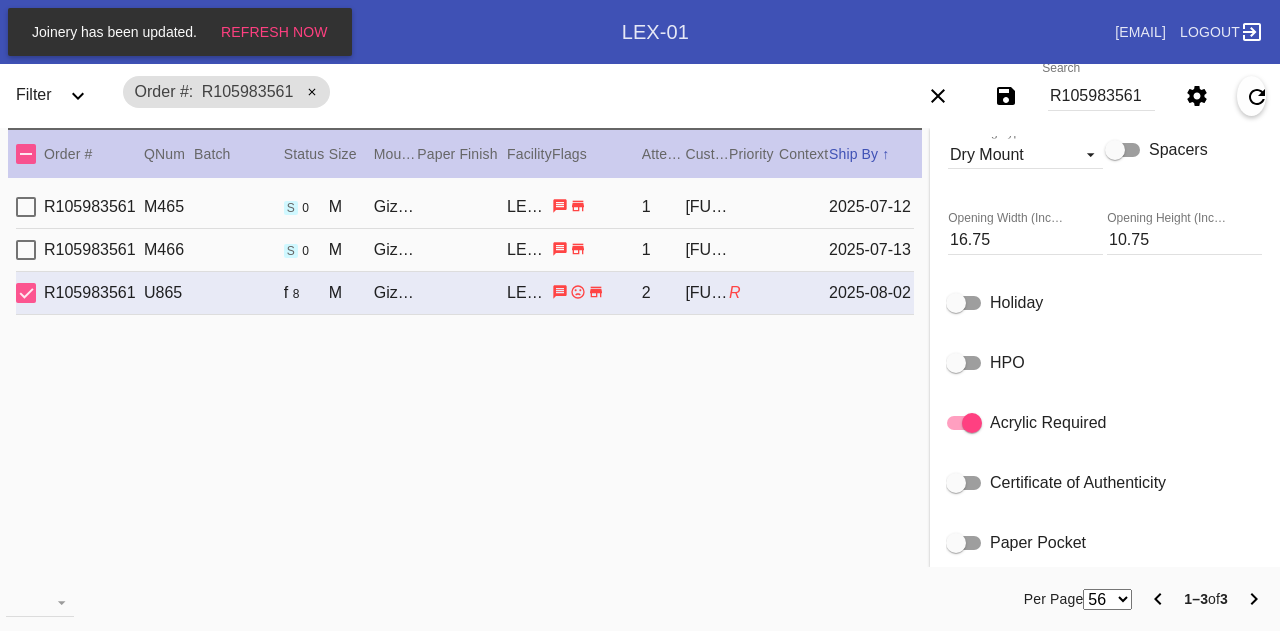 scroll, scrollTop: 0, scrollLeft: 0, axis: both 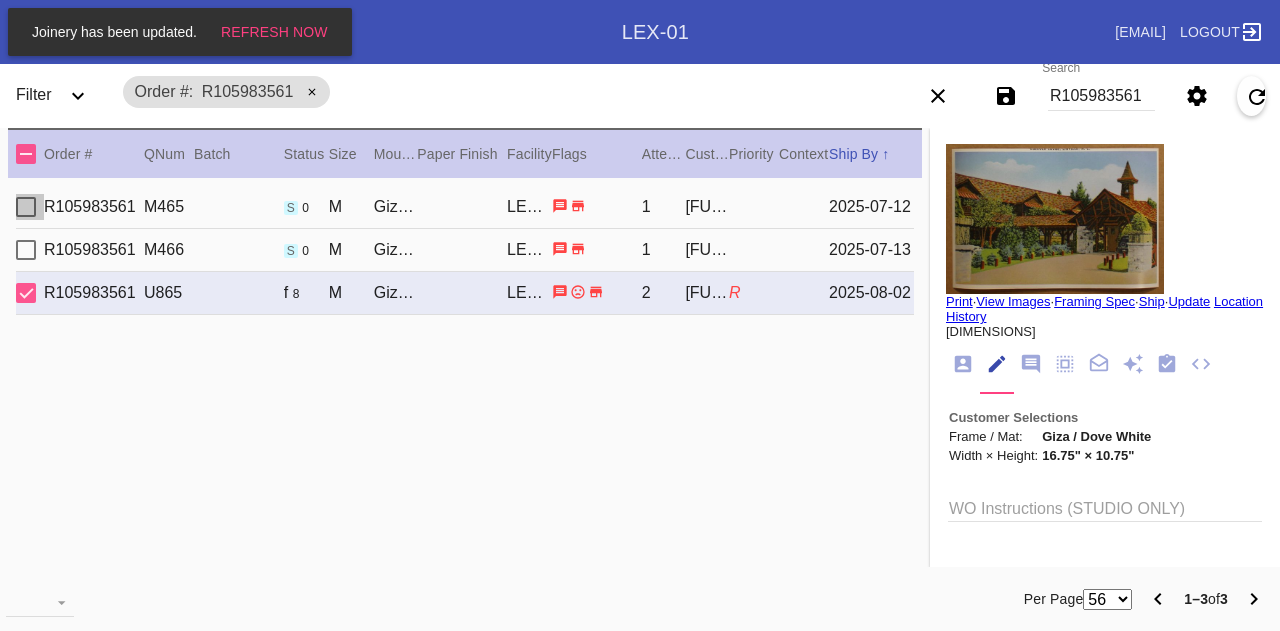 click at bounding box center (26, 207) 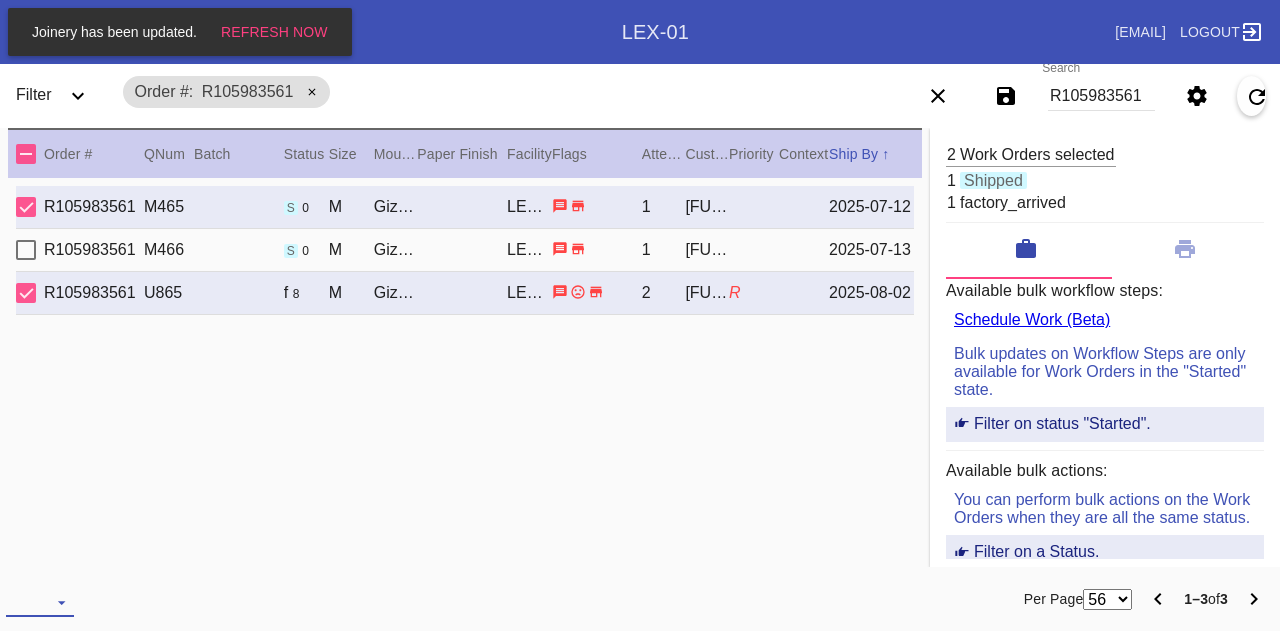 click on "Download... Export Selected Items Print Work Orders Frame Labels Frame Labels v2 Mat Labels Moulding Plate Labels Acrylic Labels Foam Labels Foam Data Story Pockets Mini Story Pockets OMGA Data GUNNAR Data FastCAM Data" at bounding box center (40, 602) 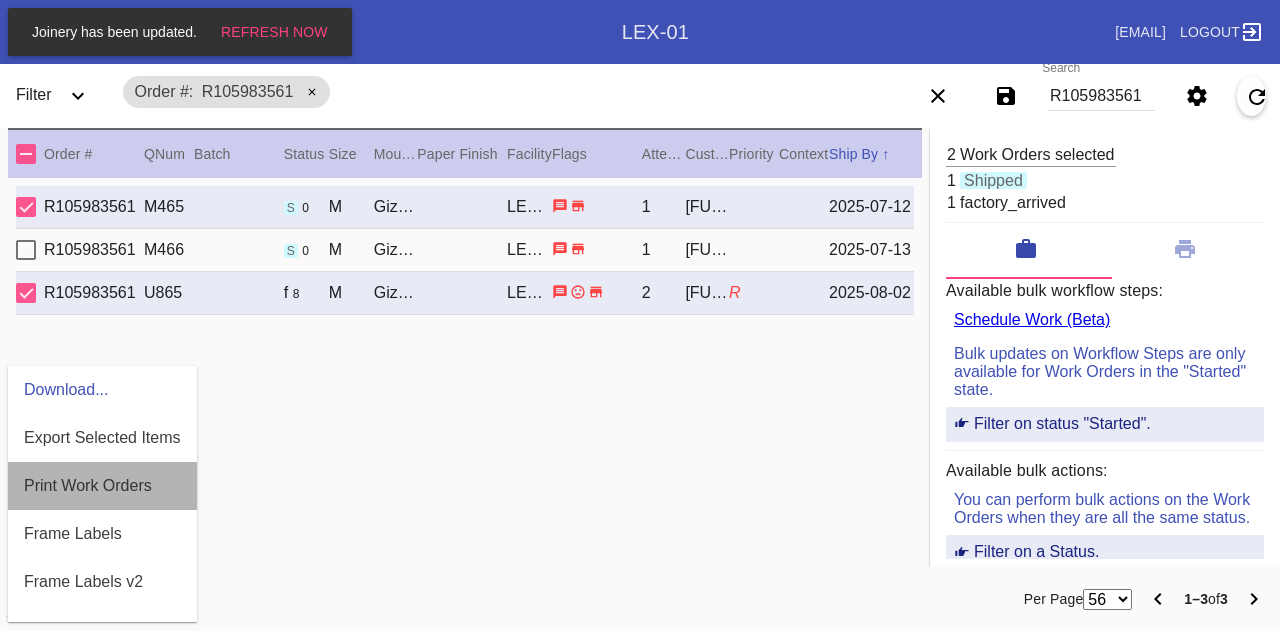 click on "Print Work Orders" at bounding box center (88, 486) 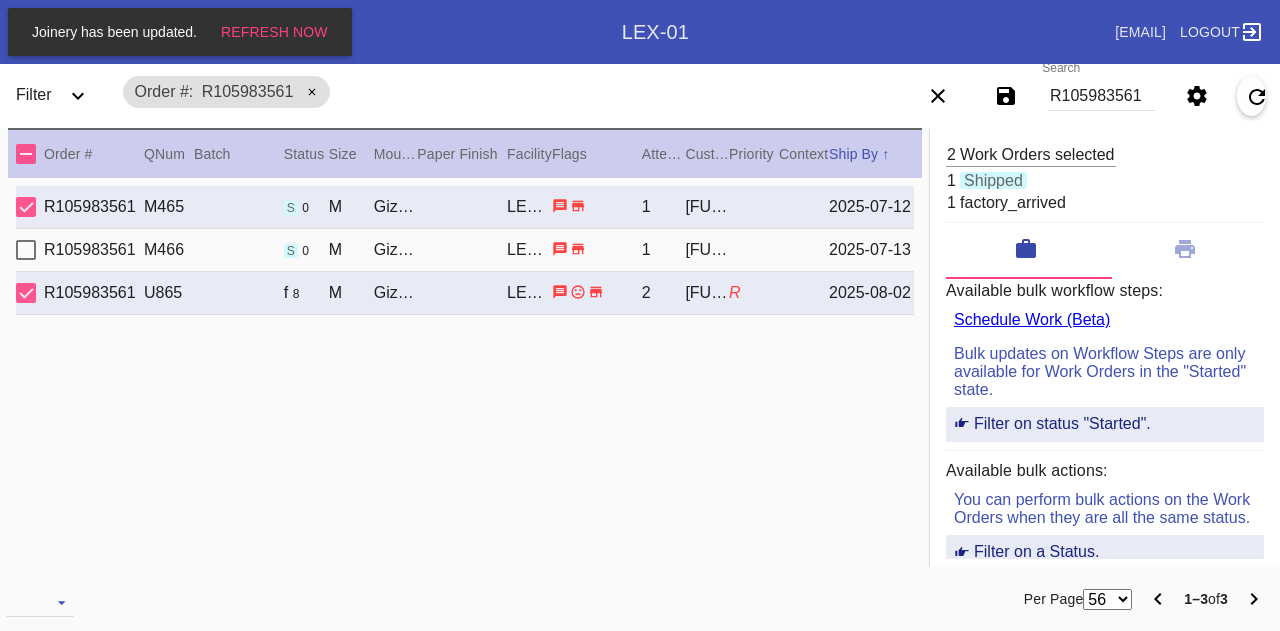 click on "R105983561 M465 s   0 M Giza / Dove White LEX-01 1 Caroline Bradford
2025-07-12 R105983561 M466 s   0 M Giza / Dove White LEX-01 1 Caroline Bradford
2025-07-13 R105983561 U865 f   8 M Giza / Dove White LEX-01 2 Caroline Bradford
R
2025-08-02" at bounding box center (465, 383) 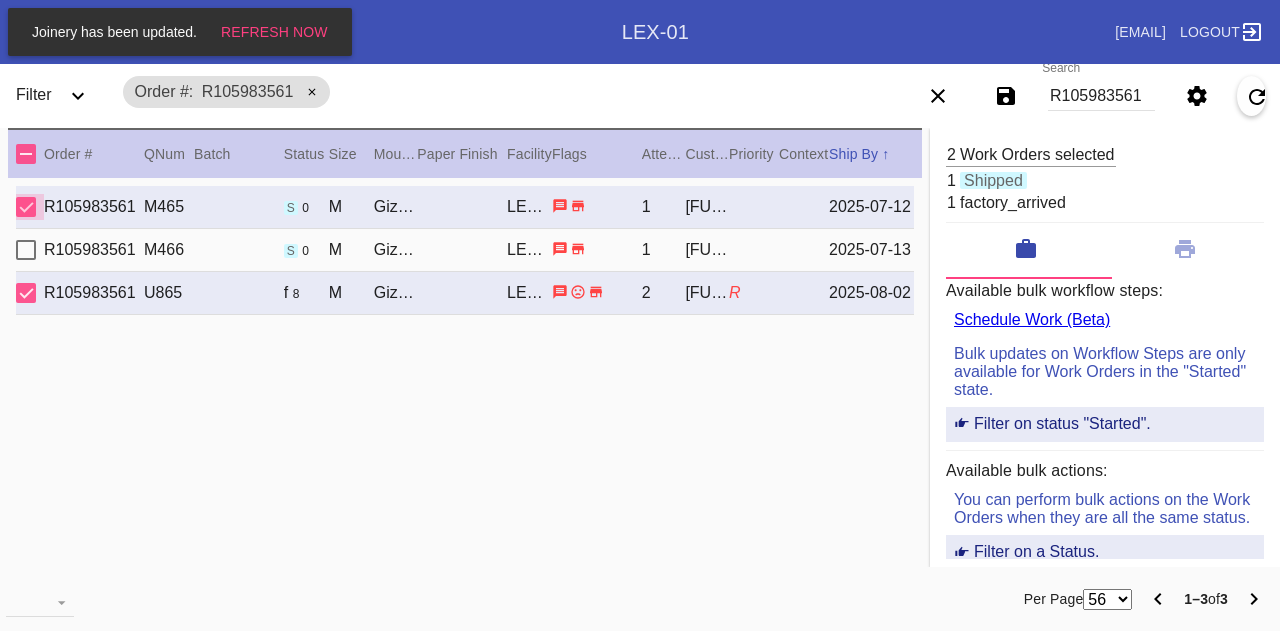 click at bounding box center (26, 207) 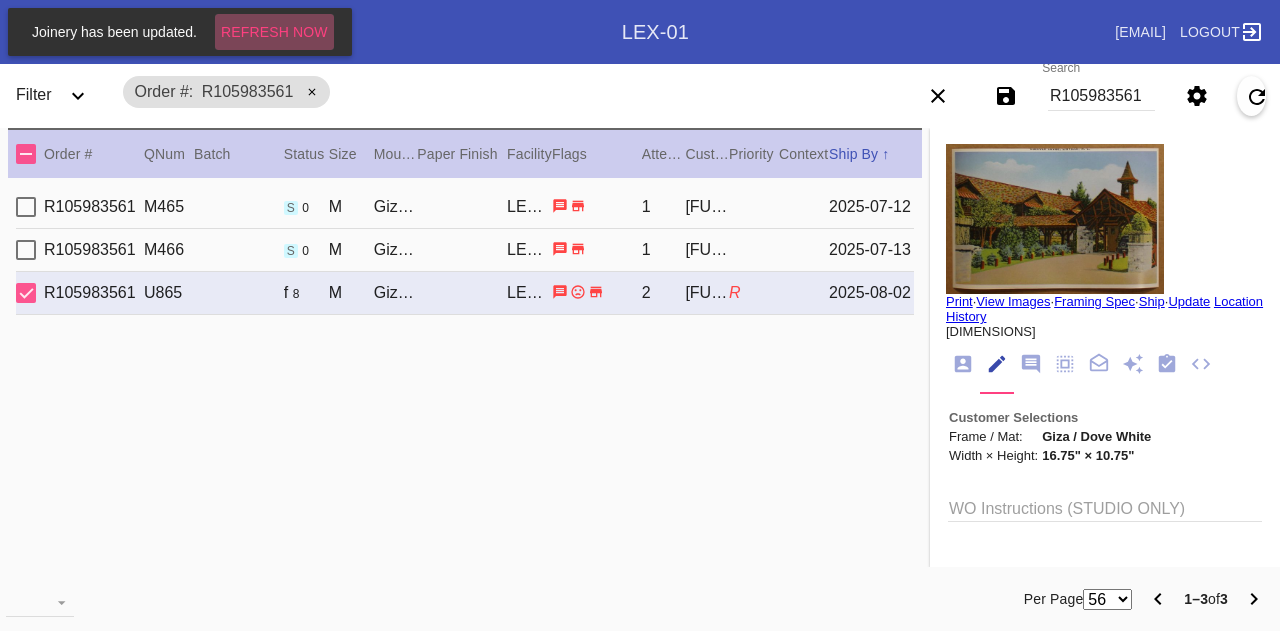 click on "Refresh Now" at bounding box center [274, 32] 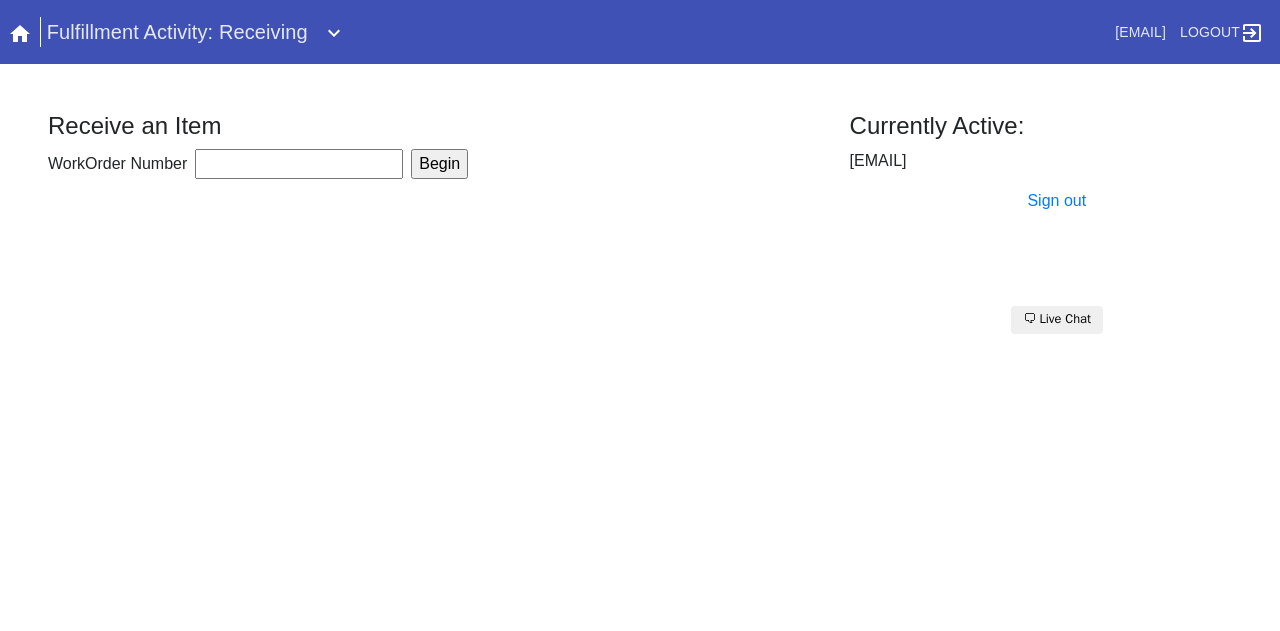 scroll, scrollTop: 0, scrollLeft: 0, axis: both 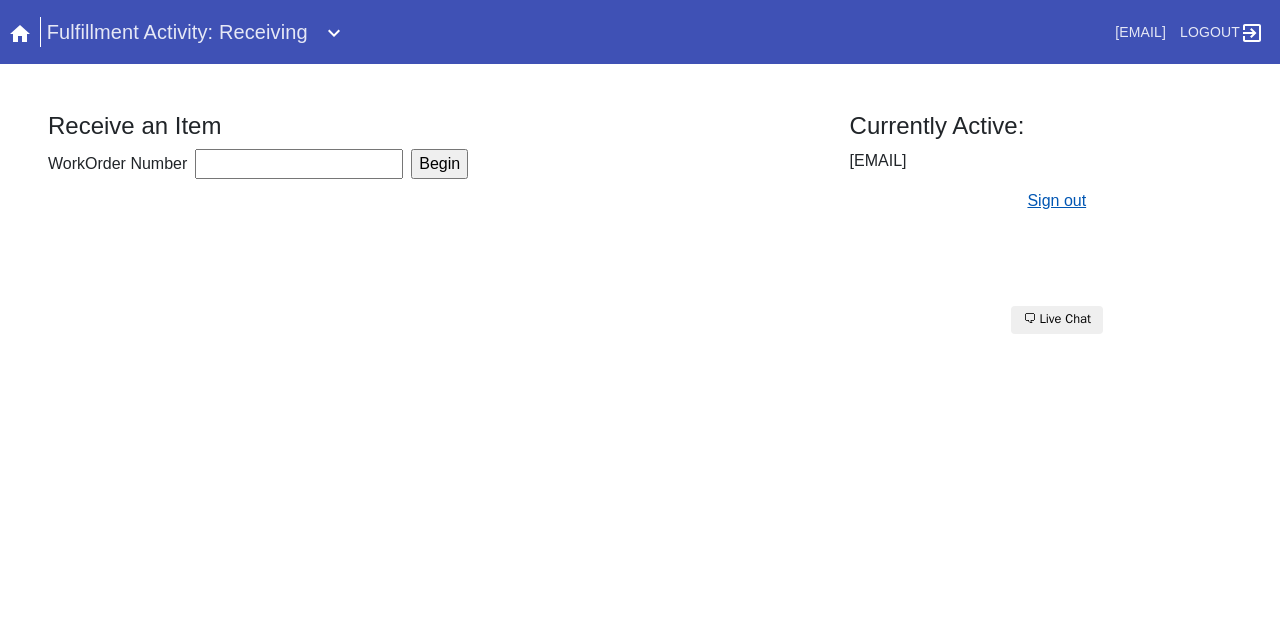 click on "Sign out" at bounding box center (1056, 200) 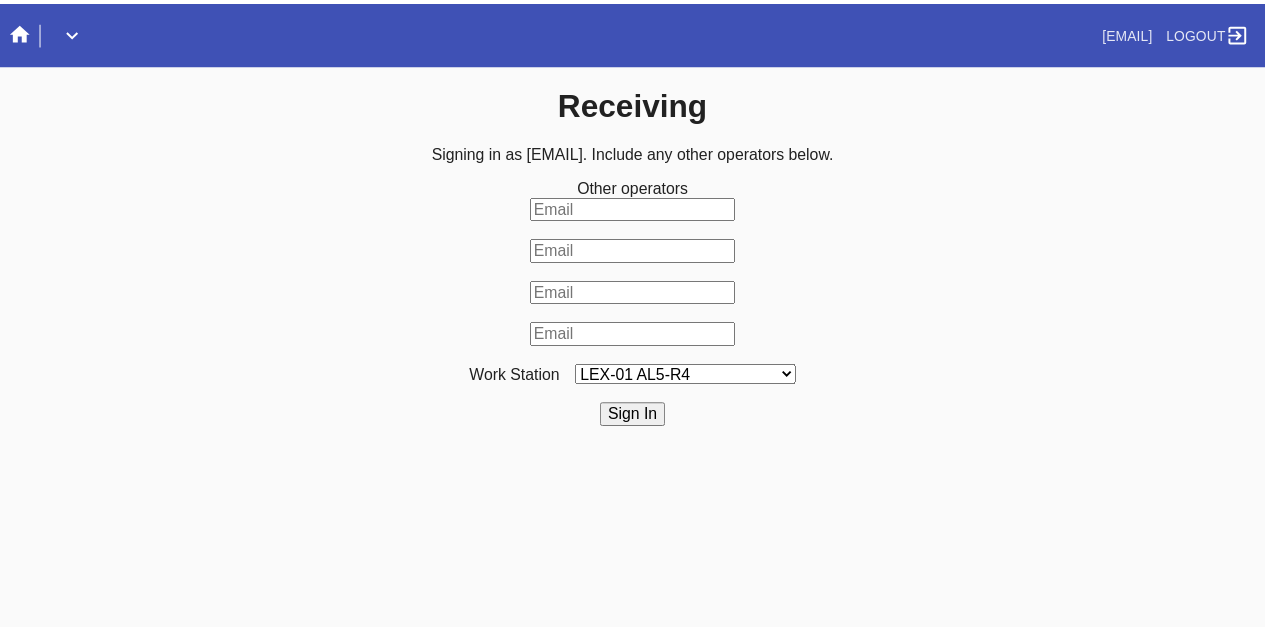 scroll, scrollTop: 0, scrollLeft: 0, axis: both 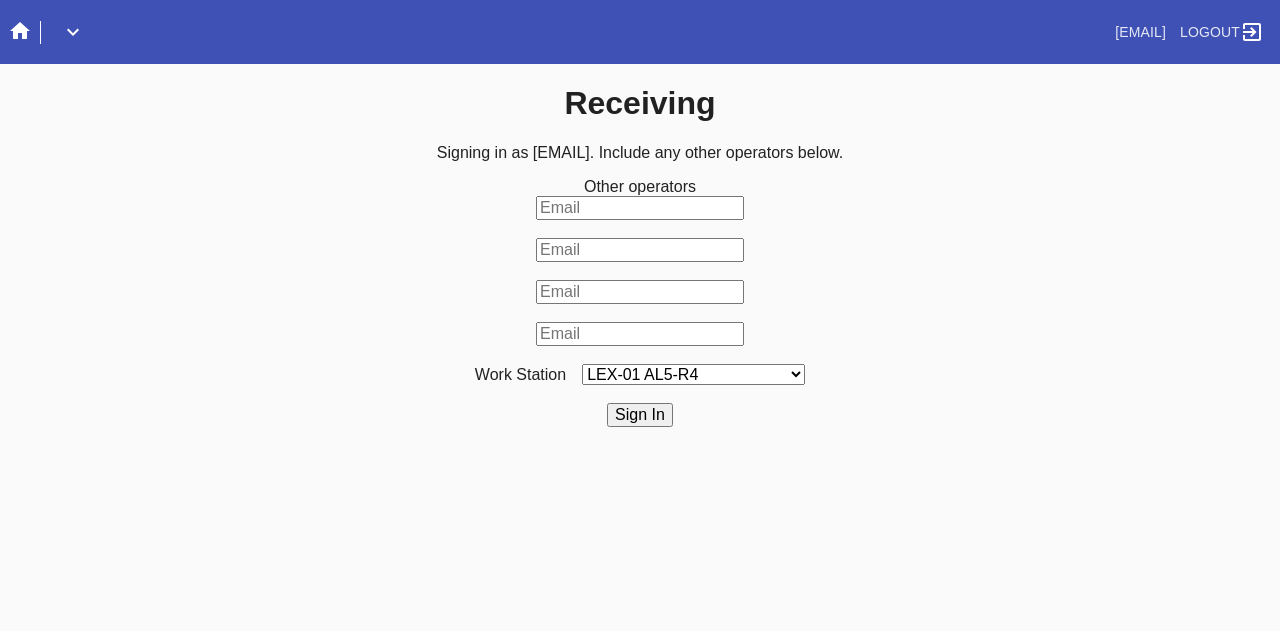 click 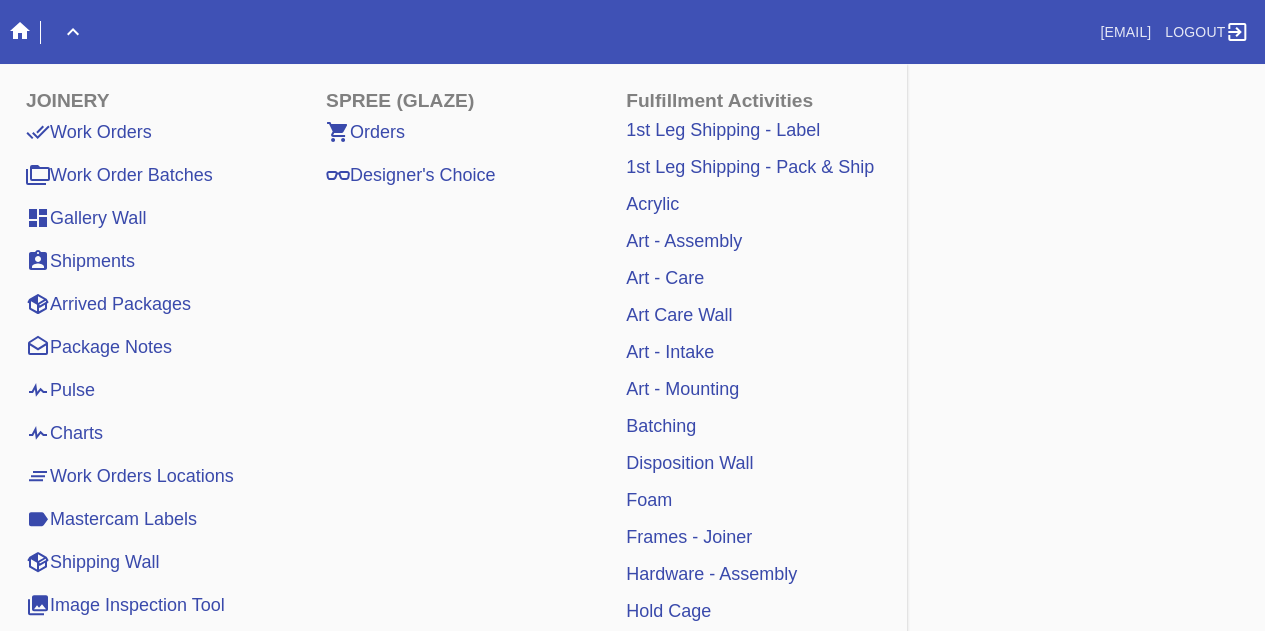 click on "Art - Care" at bounding box center (665, 278) 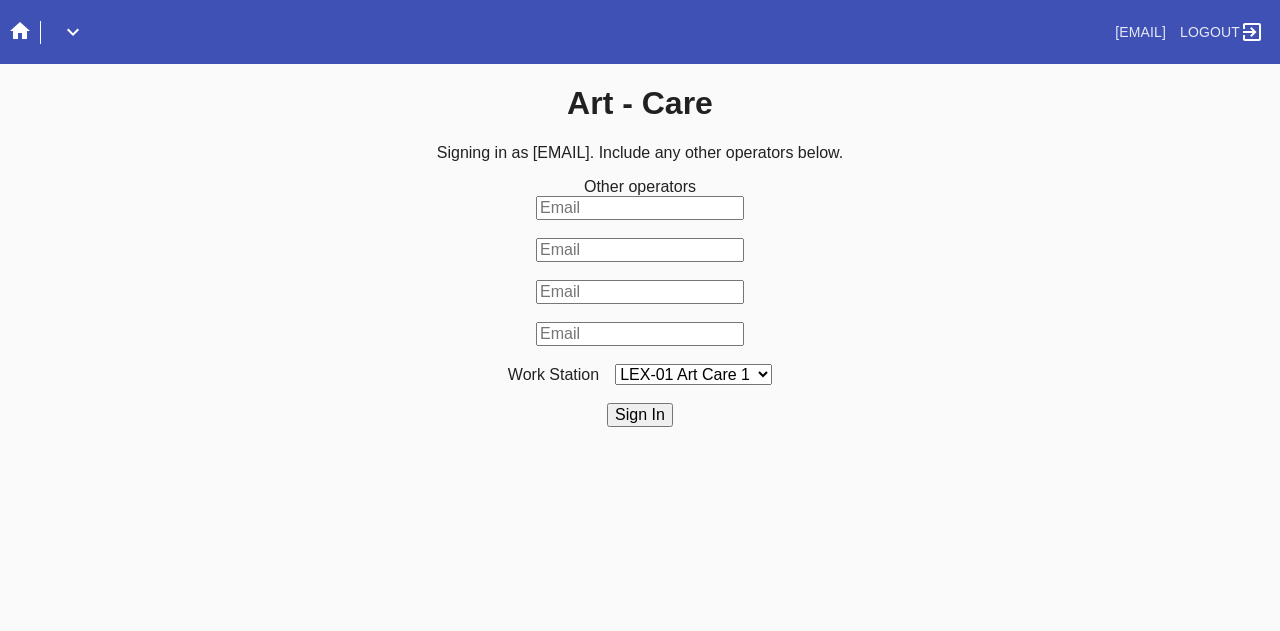 scroll, scrollTop: 0, scrollLeft: 0, axis: both 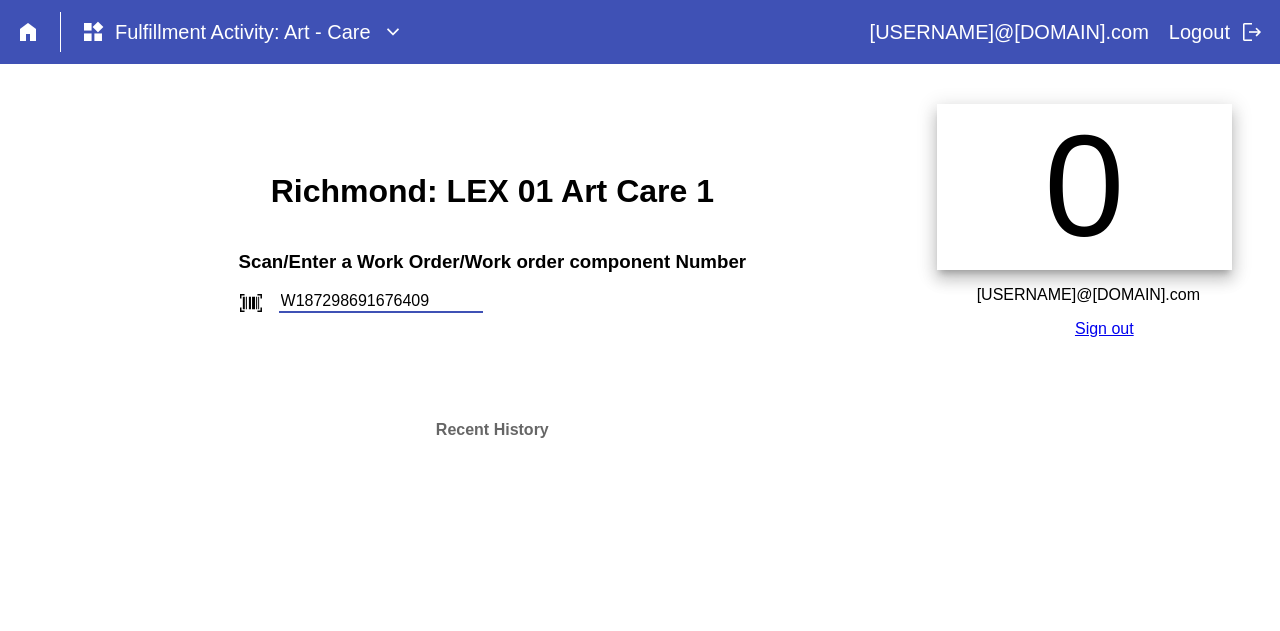 type on "W187298691676409" 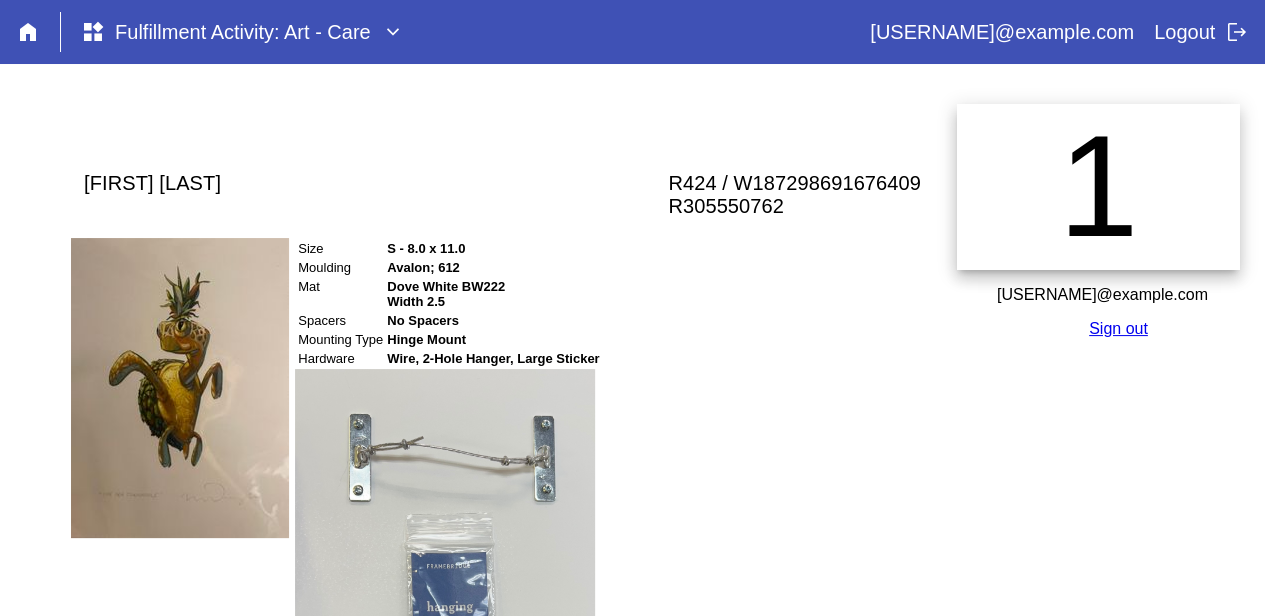 scroll, scrollTop: 378, scrollLeft: 0, axis: vertical 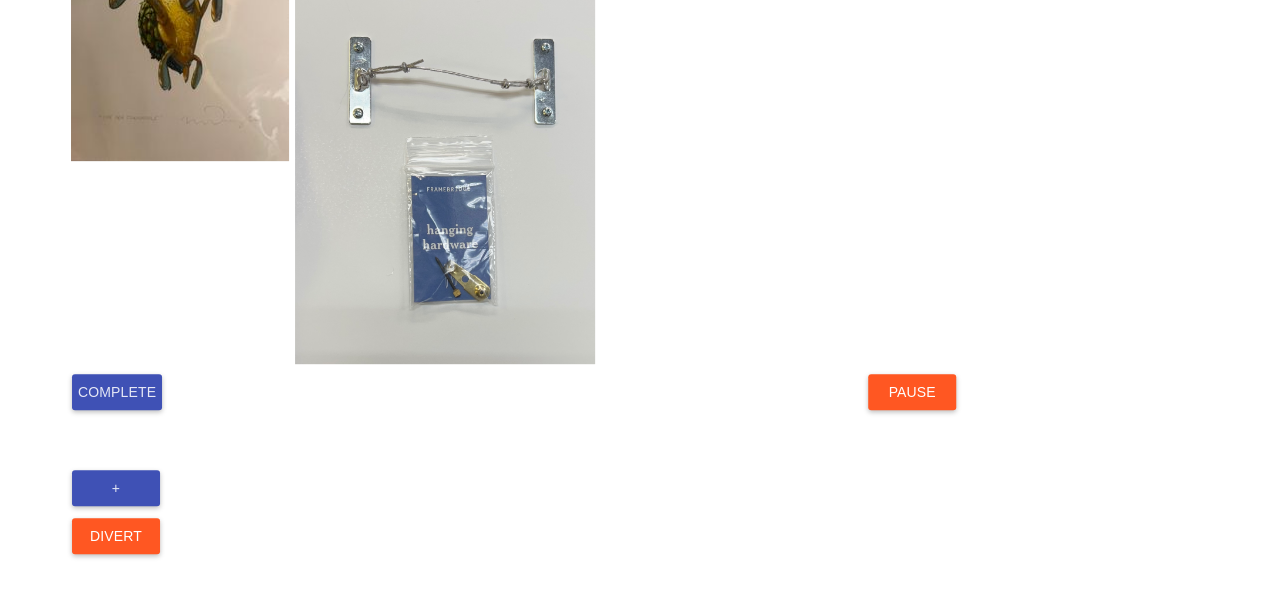 click on "Complete" at bounding box center [117, 392] 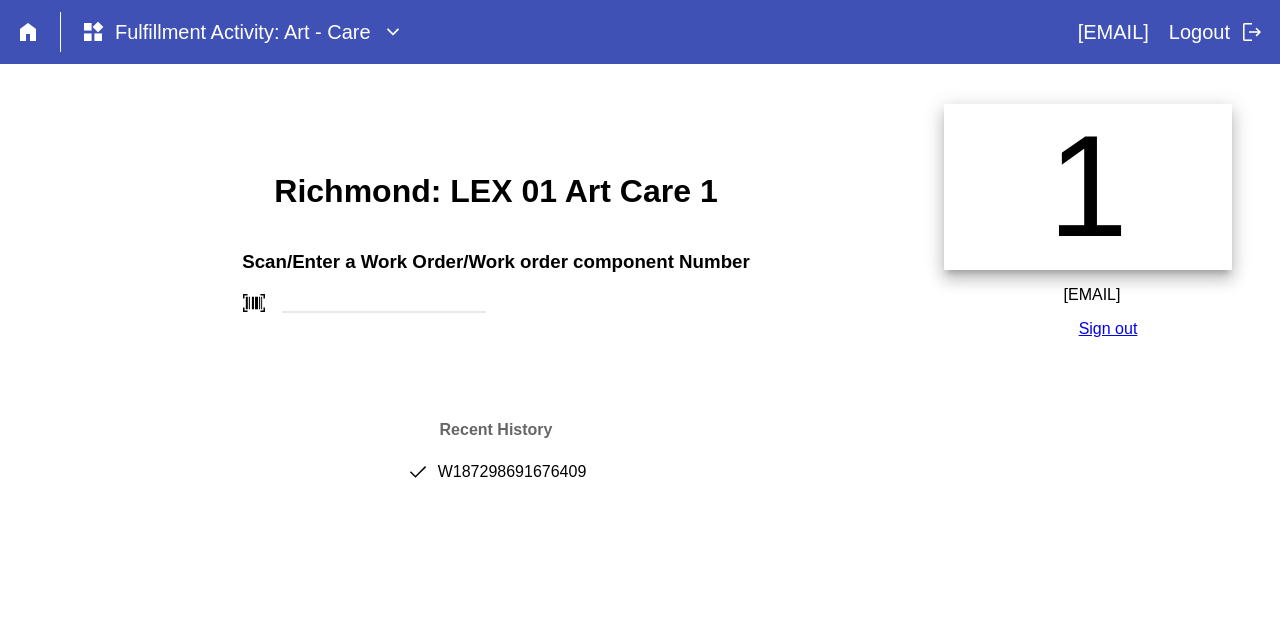 scroll, scrollTop: 0, scrollLeft: 0, axis: both 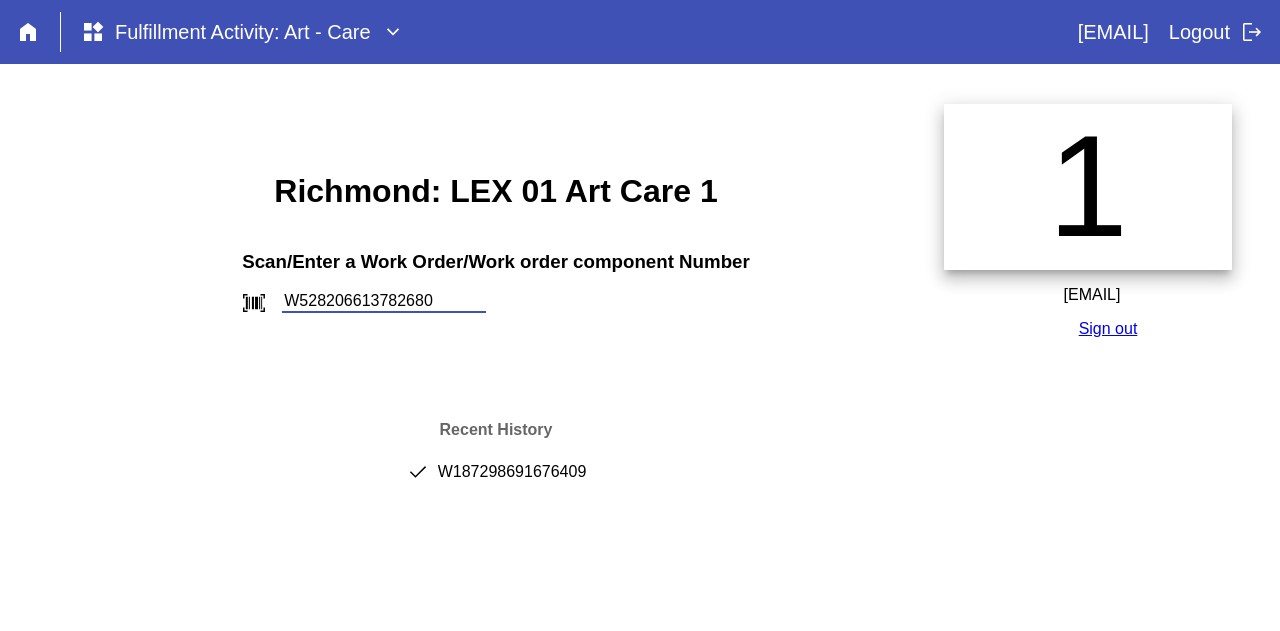type on "W528206613782680" 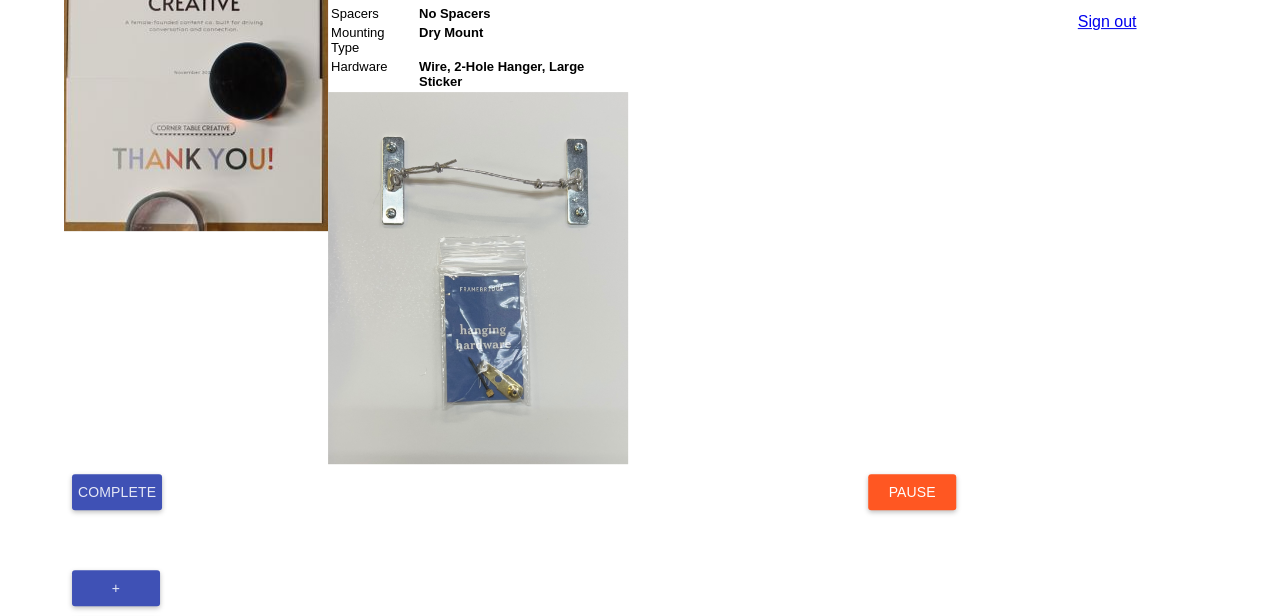 scroll, scrollTop: 408, scrollLeft: 0, axis: vertical 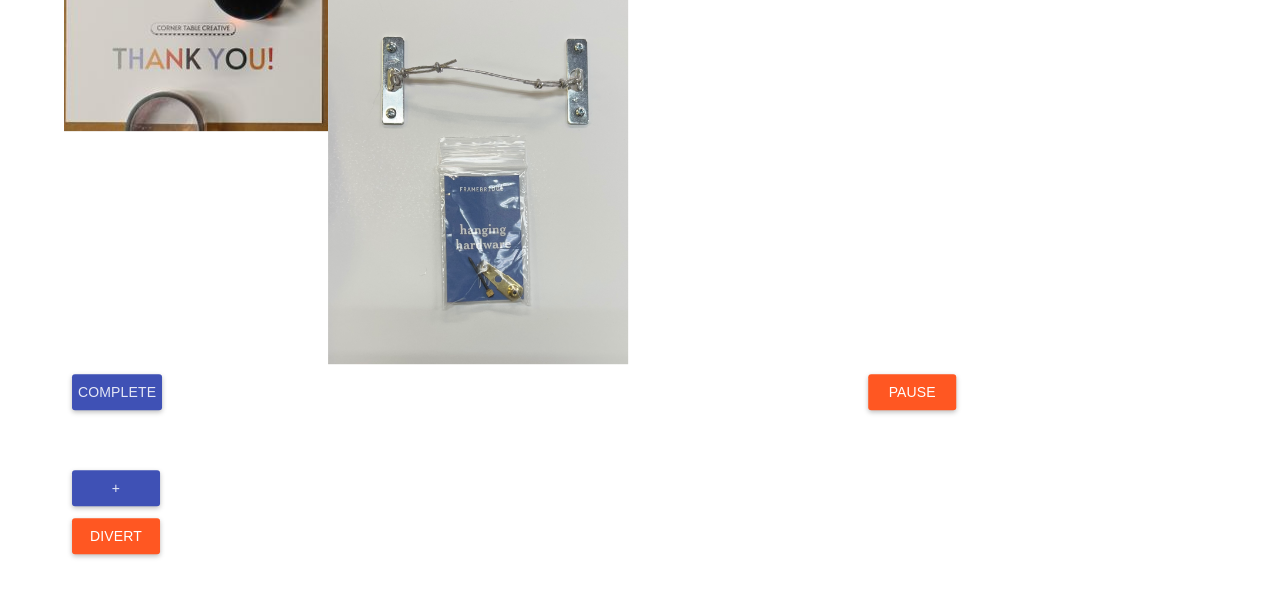 click on "Complete" at bounding box center [117, 392] 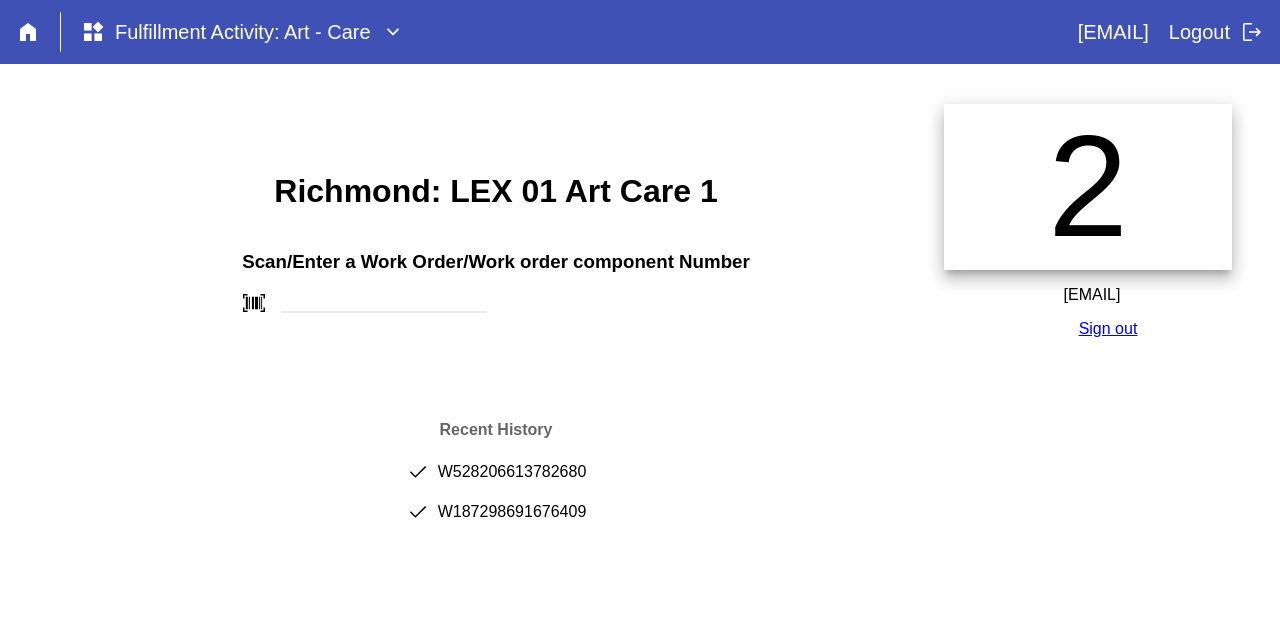 scroll, scrollTop: 0, scrollLeft: 0, axis: both 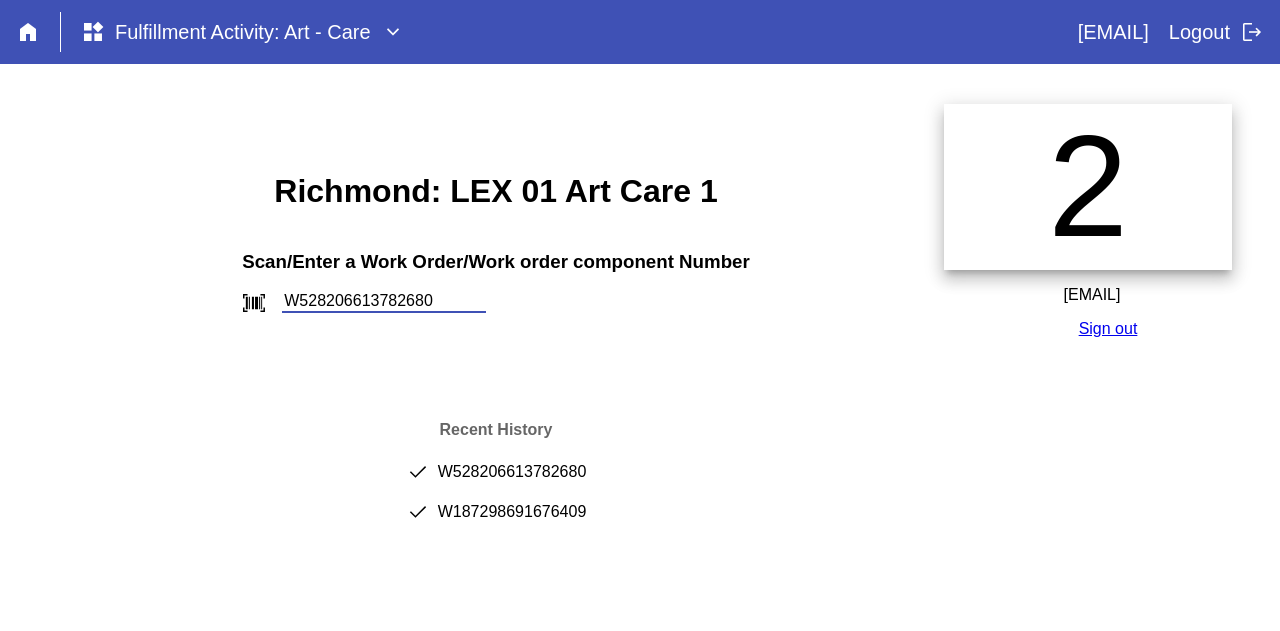 type on "W528206613782680" 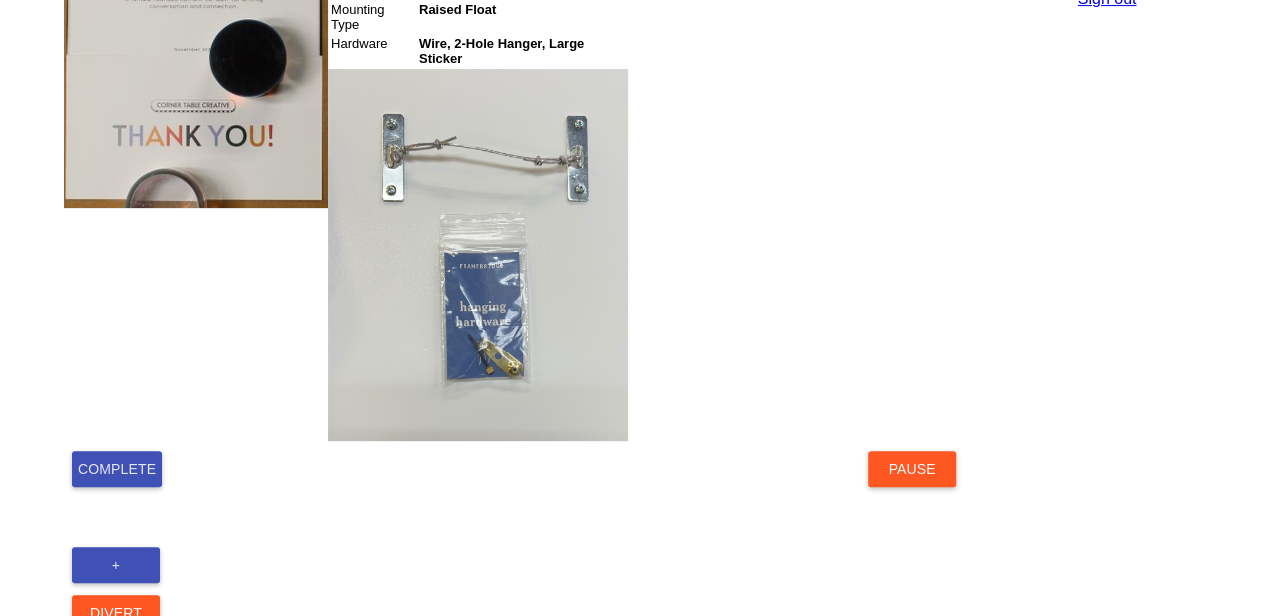 scroll, scrollTop: 408, scrollLeft: 0, axis: vertical 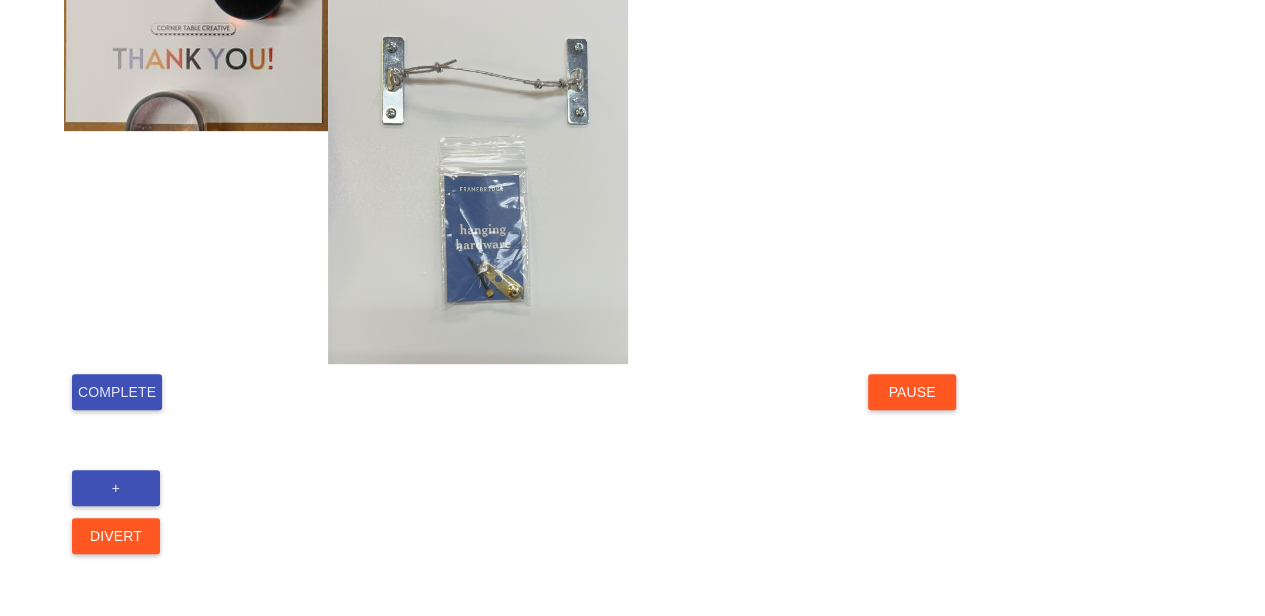 click on "Complete" at bounding box center [117, 392] 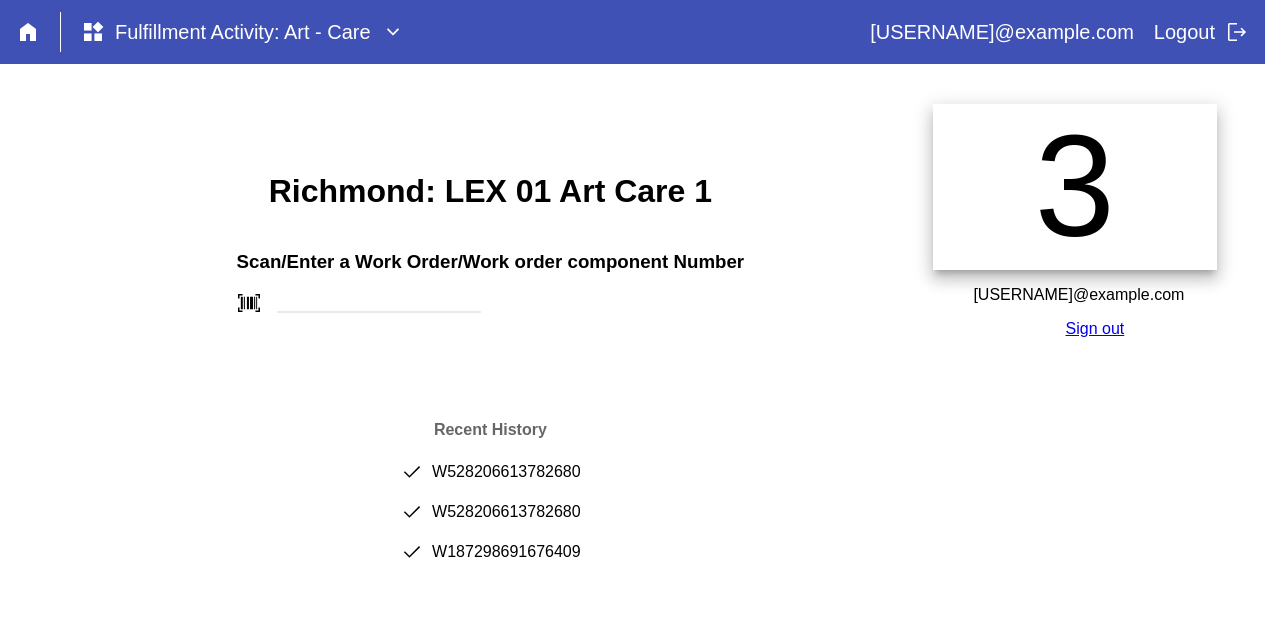scroll, scrollTop: 0, scrollLeft: 0, axis: both 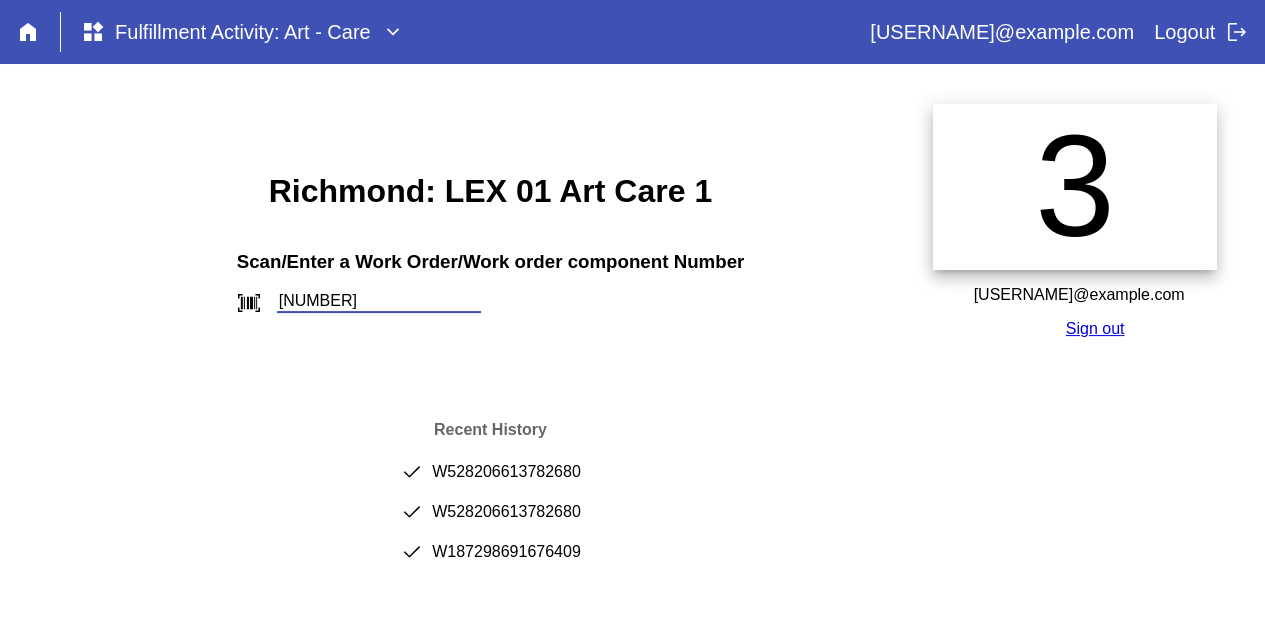 type on "[NUMBER]" 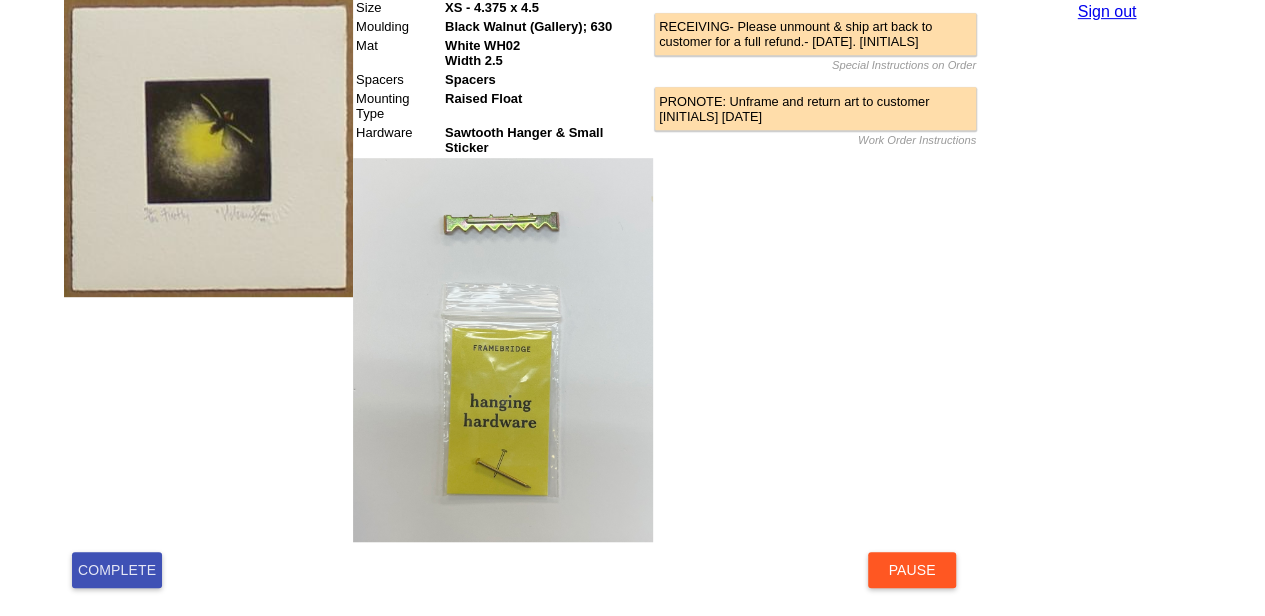 scroll, scrollTop: 676, scrollLeft: 0, axis: vertical 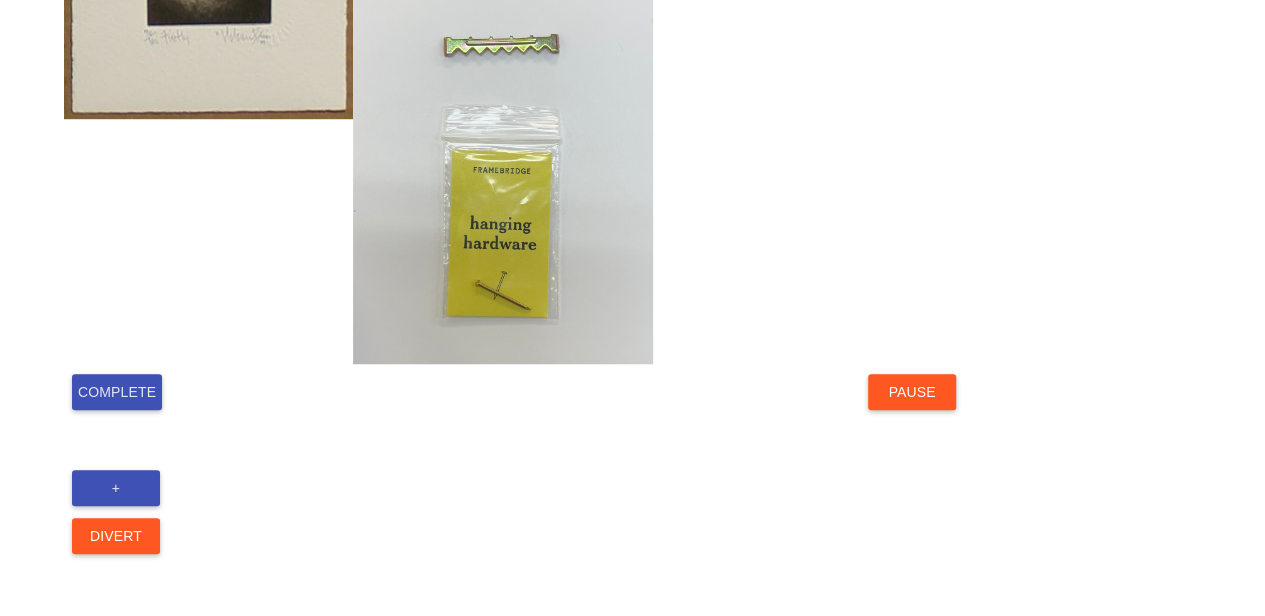 click on "Complete" at bounding box center [117, 392] 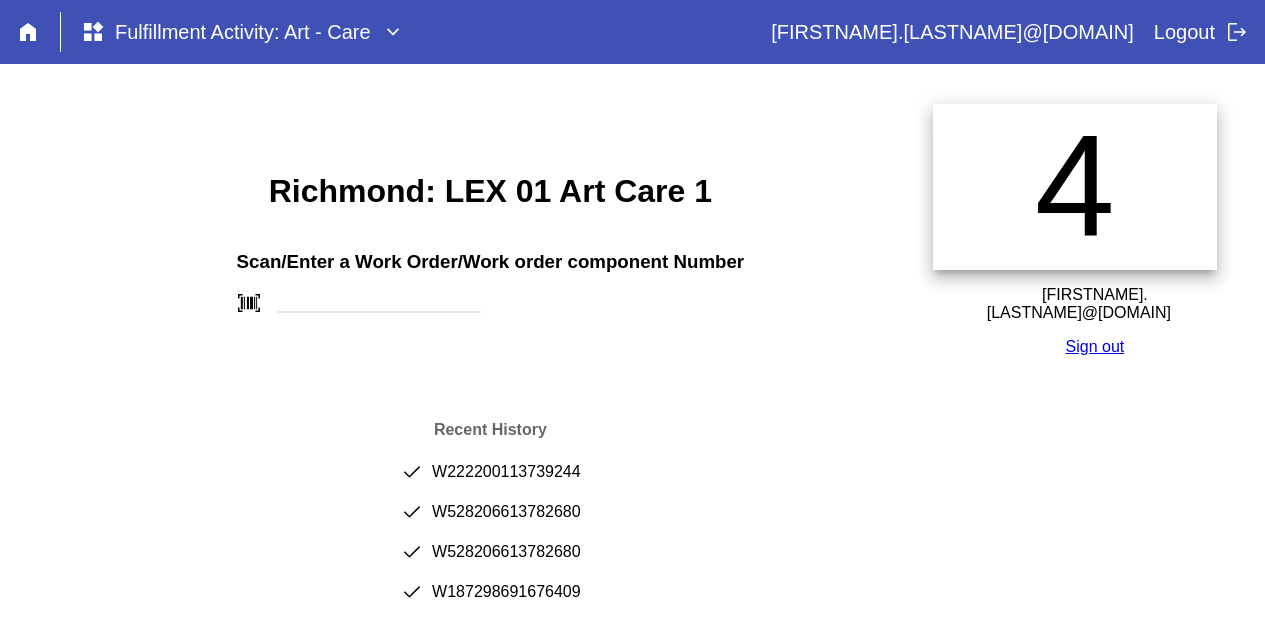scroll, scrollTop: 0, scrollLeft: 0, axis: both 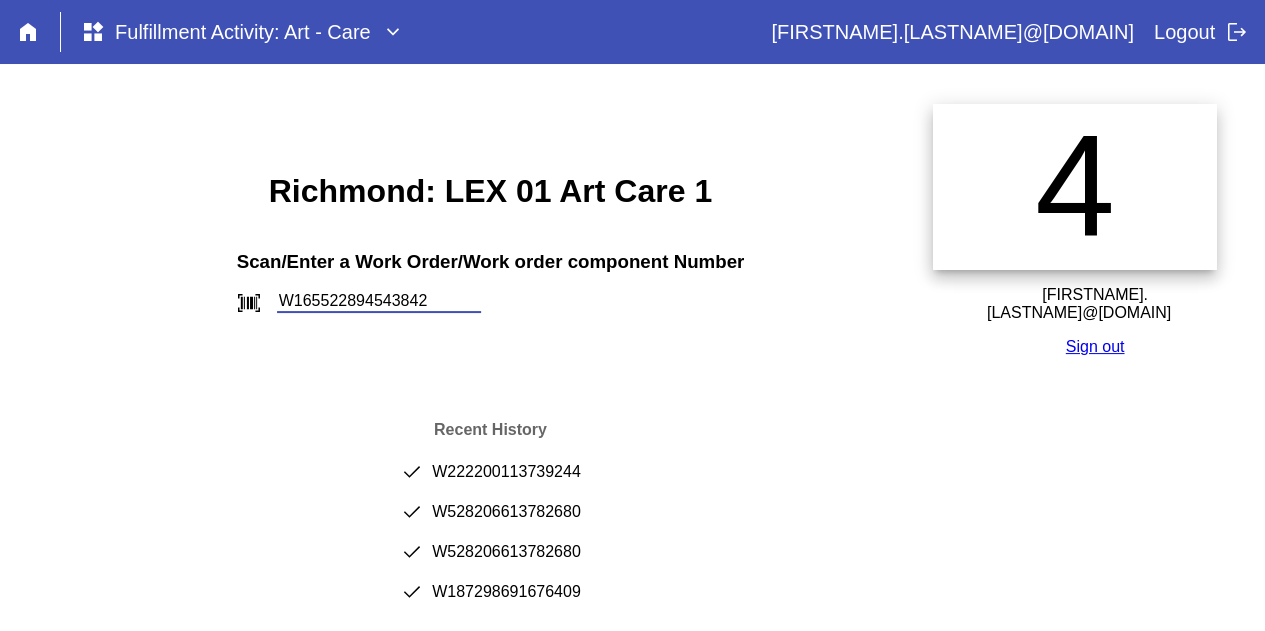 type on "W165522894543842" 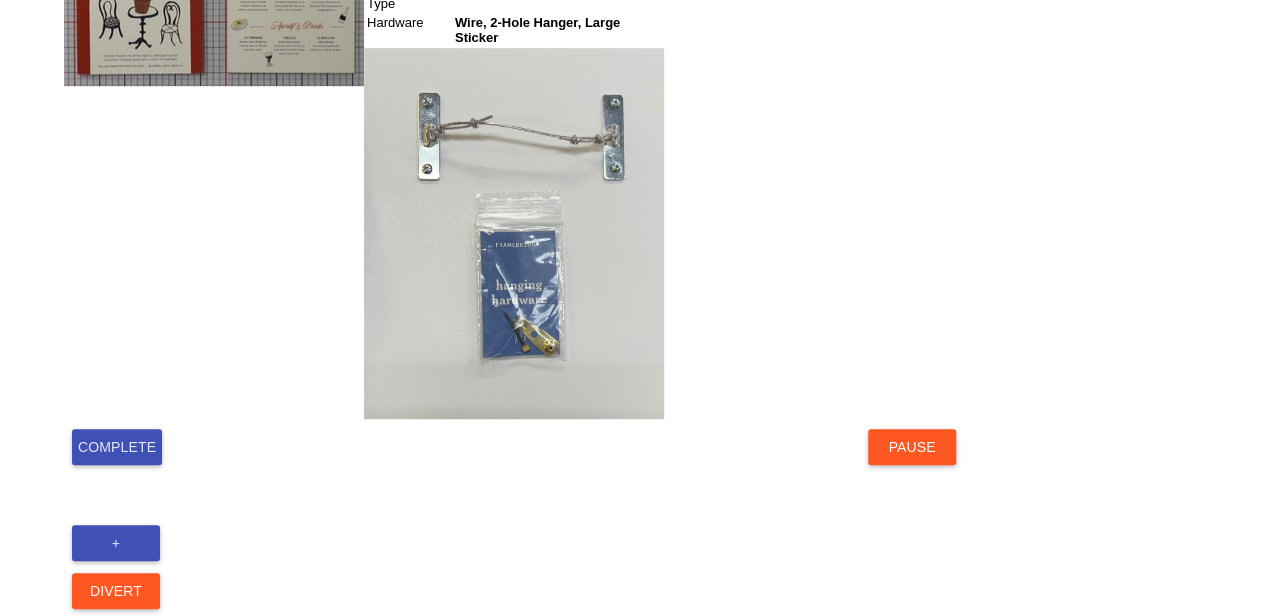 scroll, scrollTop: 568, scrollLeft: 0, axis: vertical 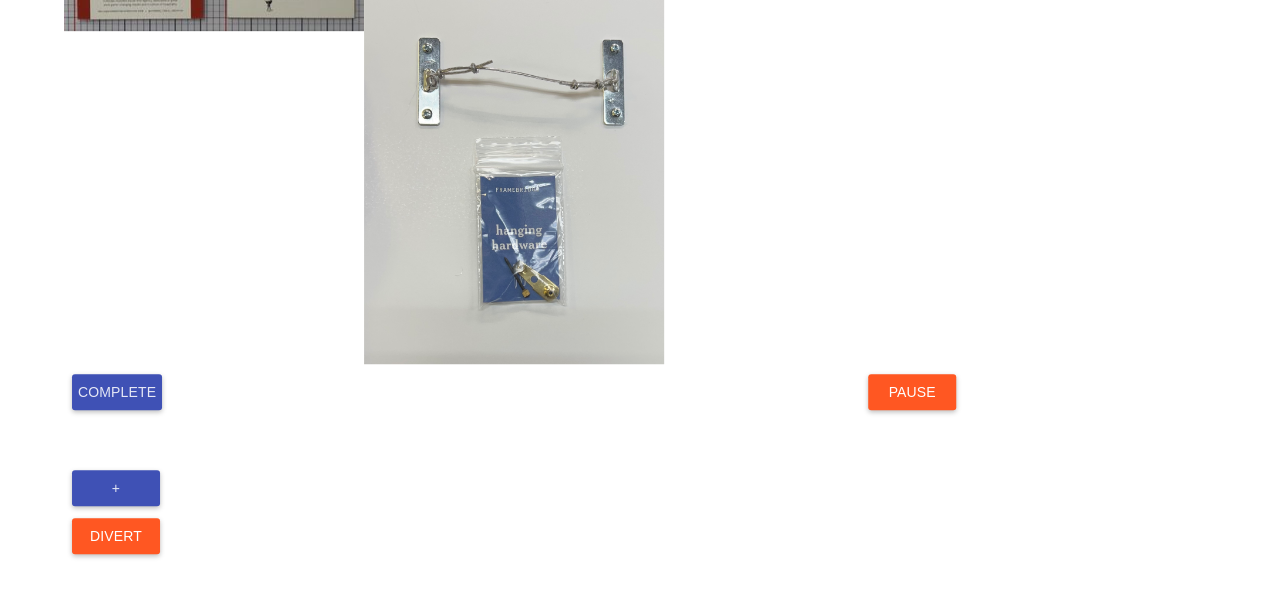 click on "Complete" at bounding box center [117, 392] 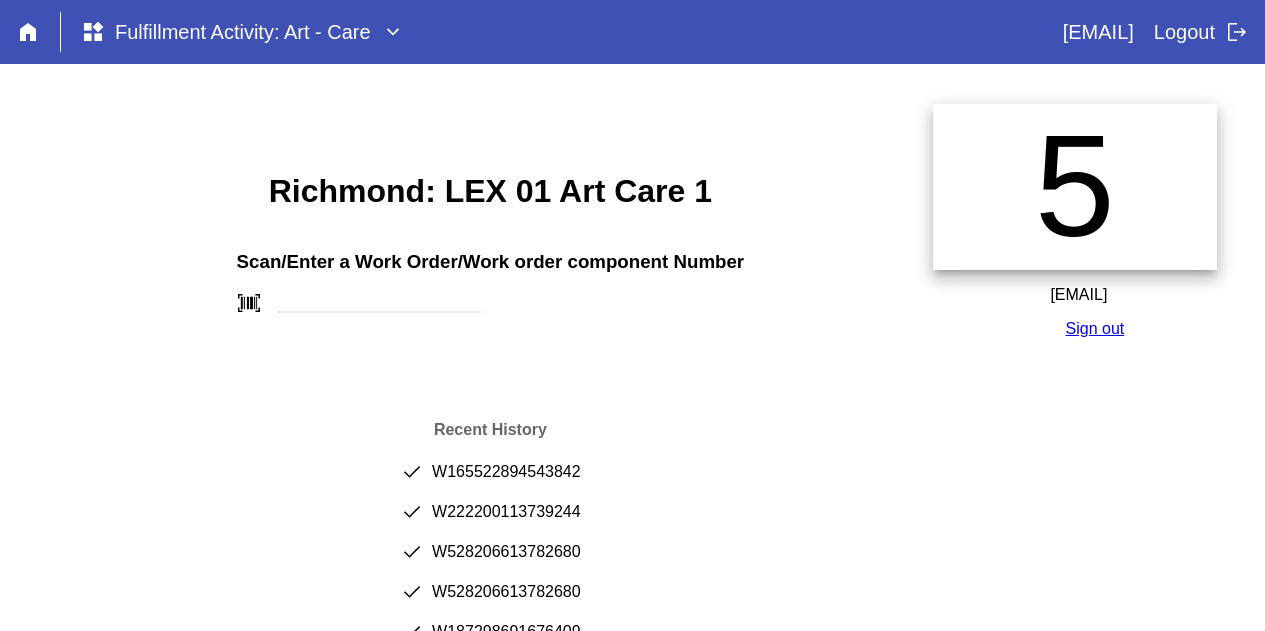 scroll, scrollTop: 0, scrollLeft: 0, axis: both 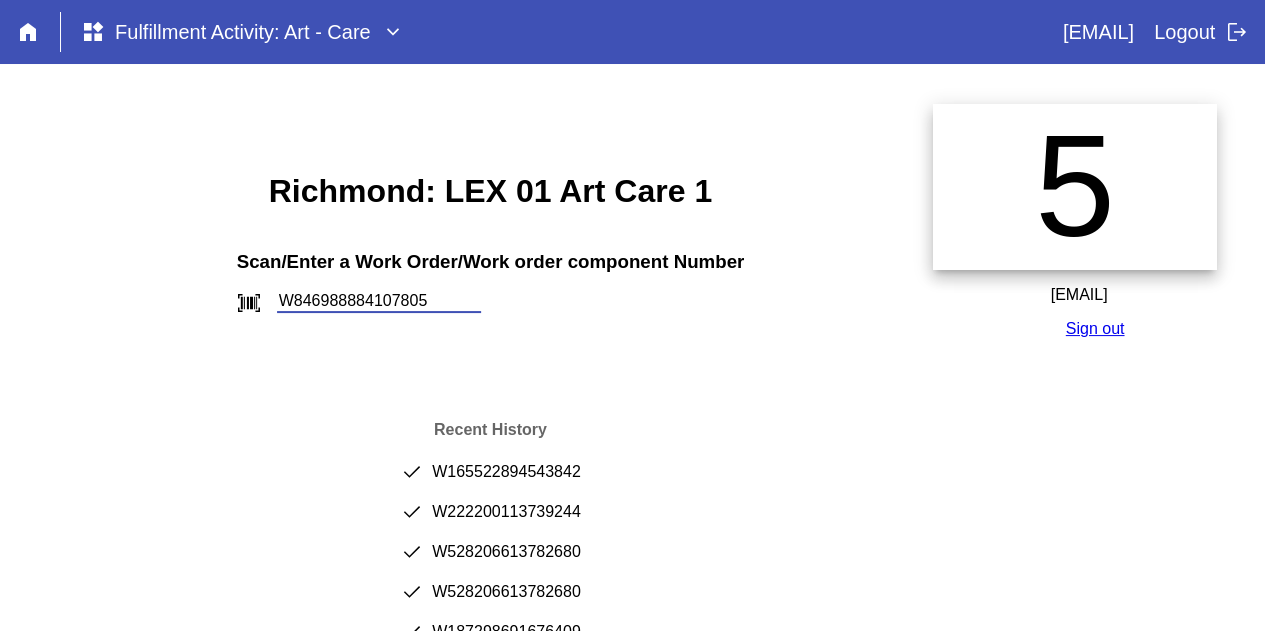 type on "W846988884107805" 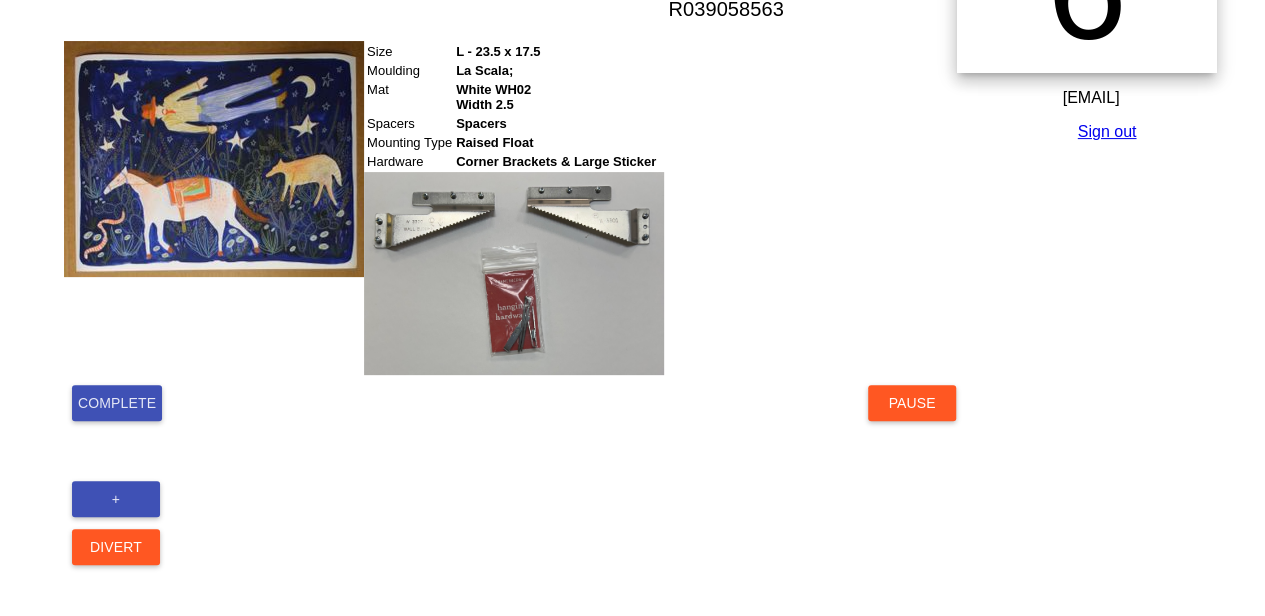 scroll, scrollTop: 200, scrollLeft: 0, axis: vertical 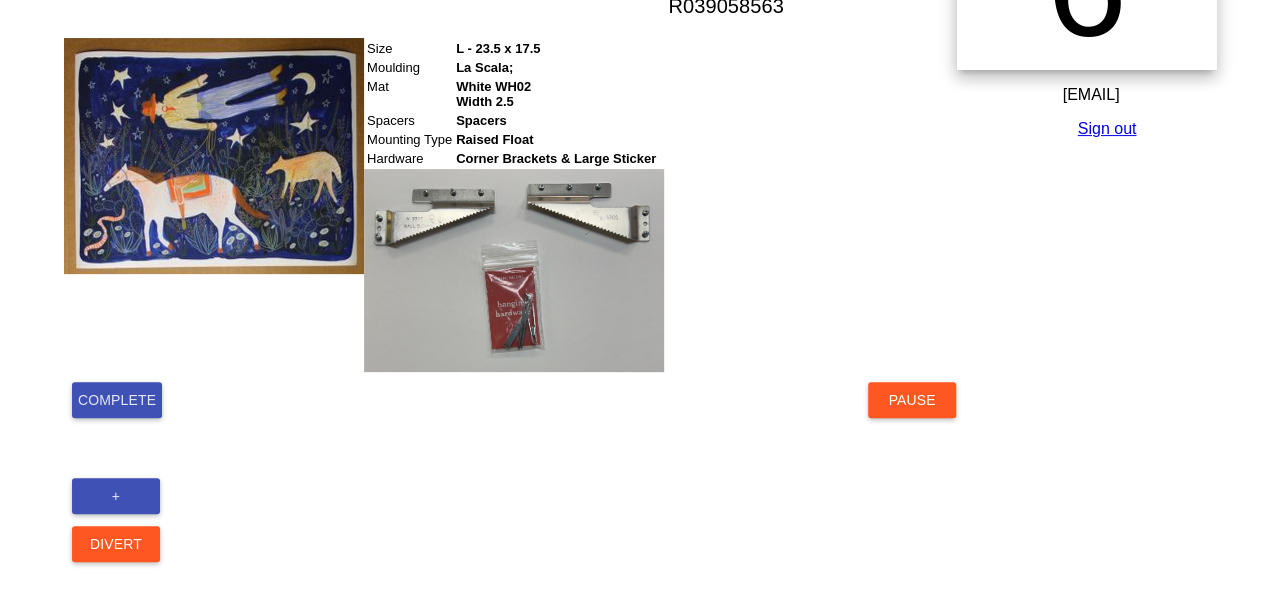 click on "Complete" at bounding box center (117, 400) 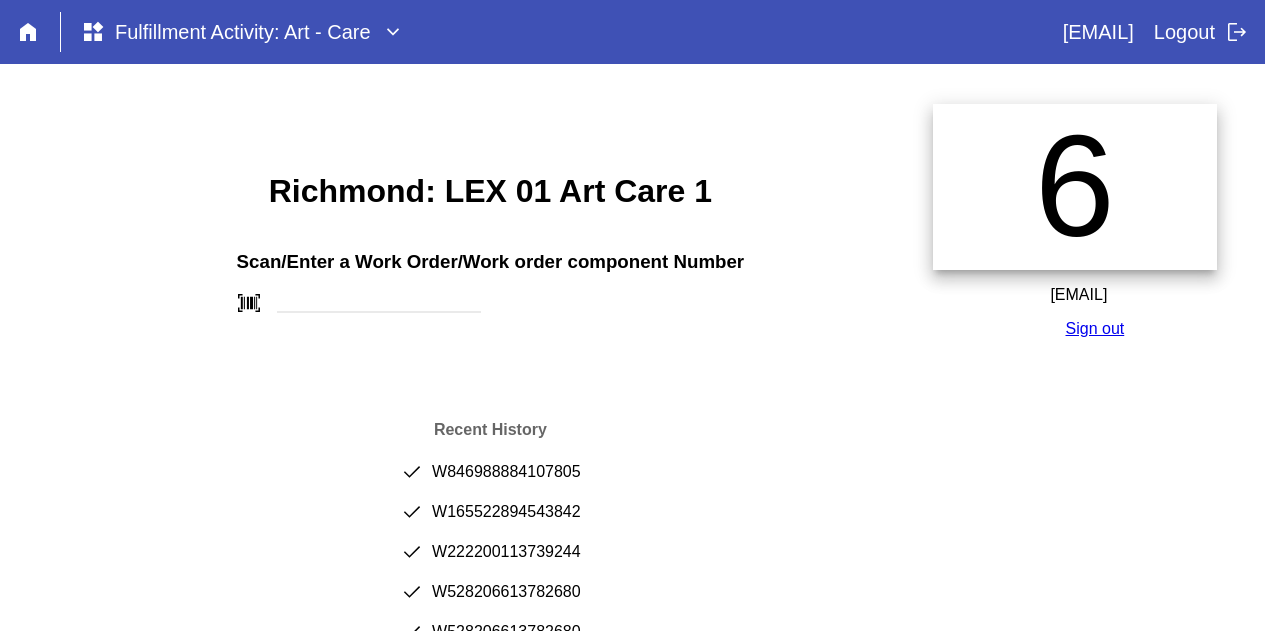 scroll, scrollTop: 0, scrollLeft: 0, axis: both 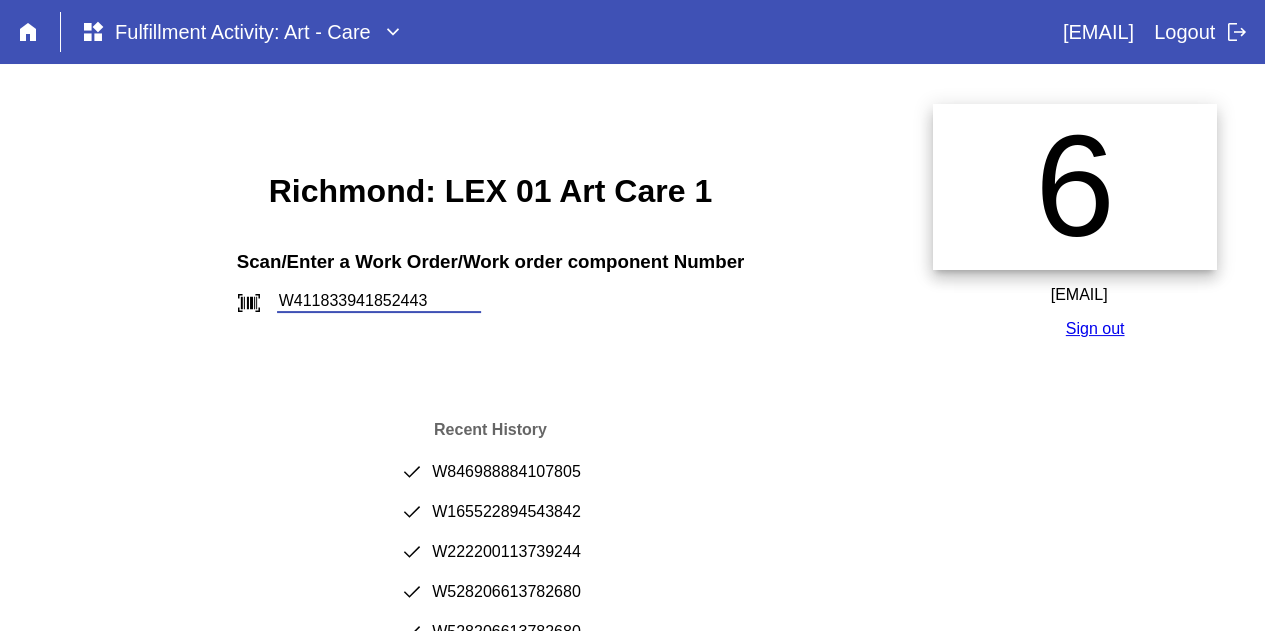 type on "W411833941852443" 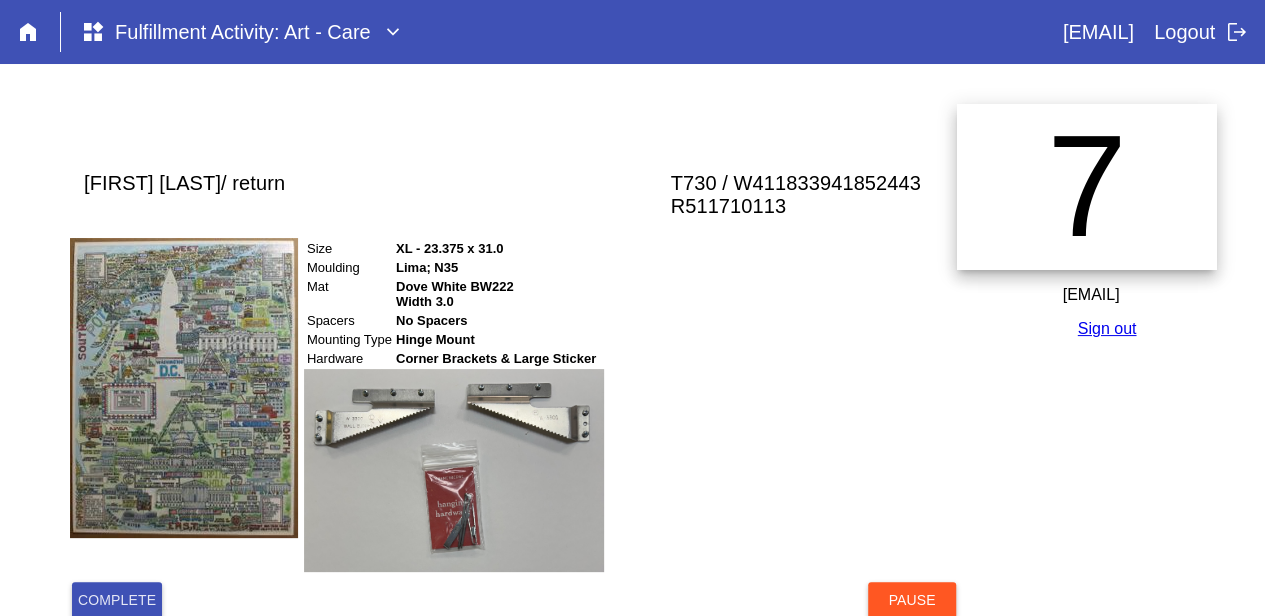 scroll, scrollTop: 209, scrollLeft: 0, axis: vertical 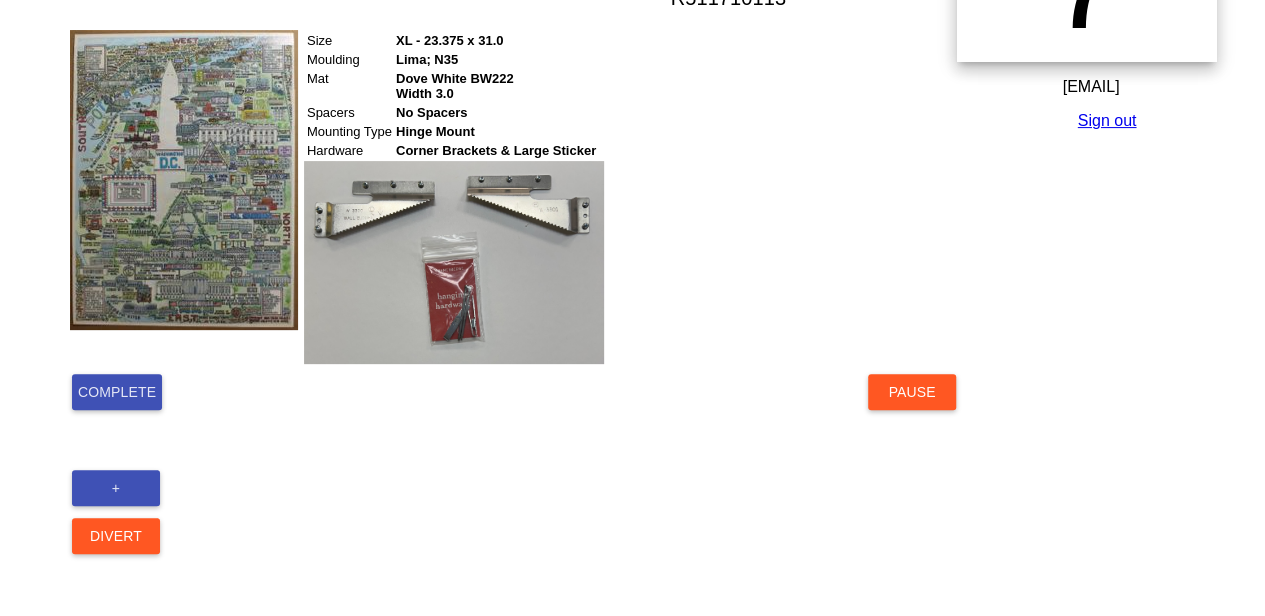click on "Complete" at bounding box center [117, 392] 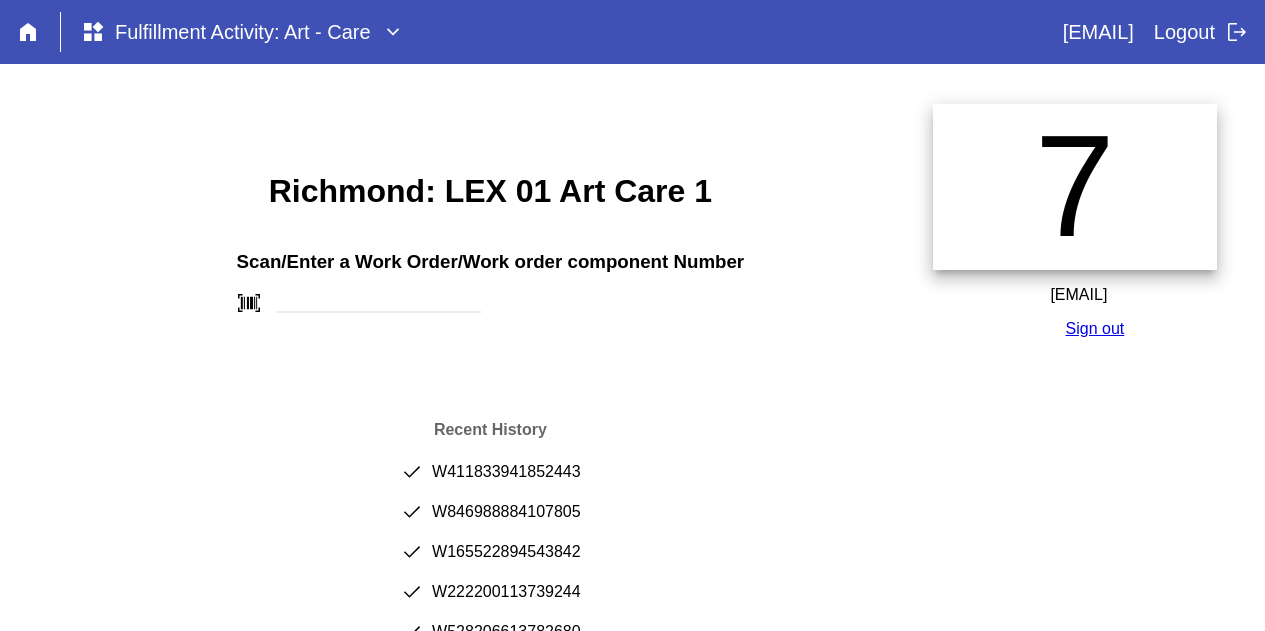 scroll, scrollTop: 0, scrollLeft: 0, axis: both 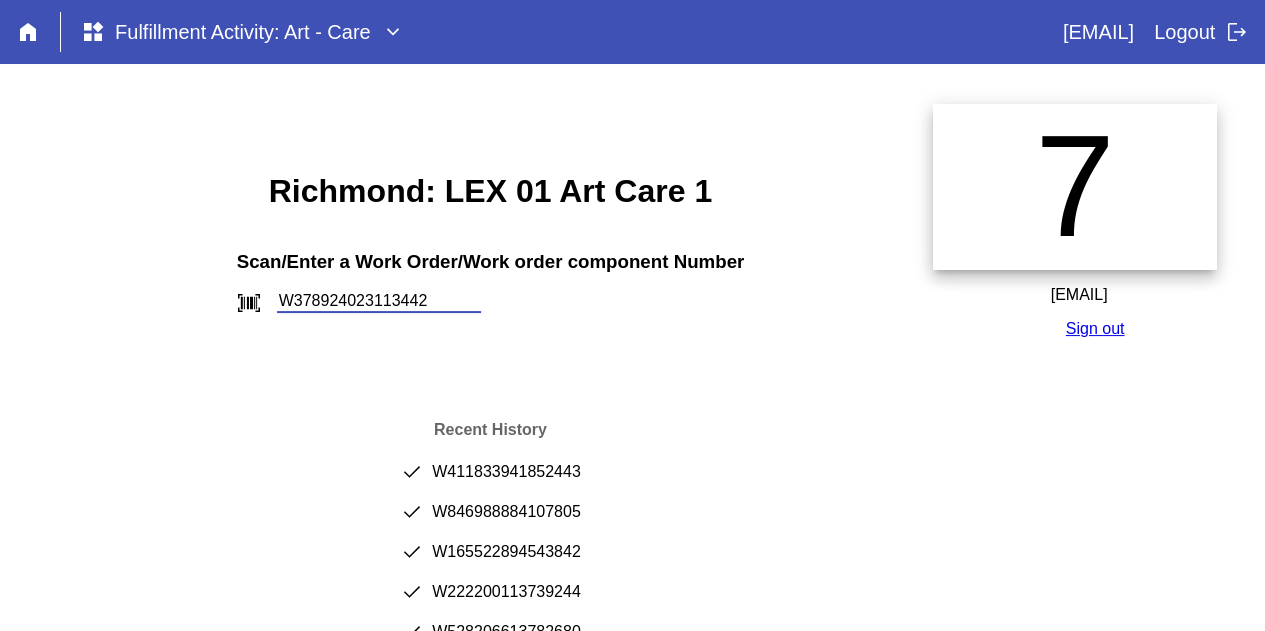 type on "W378924023113442" 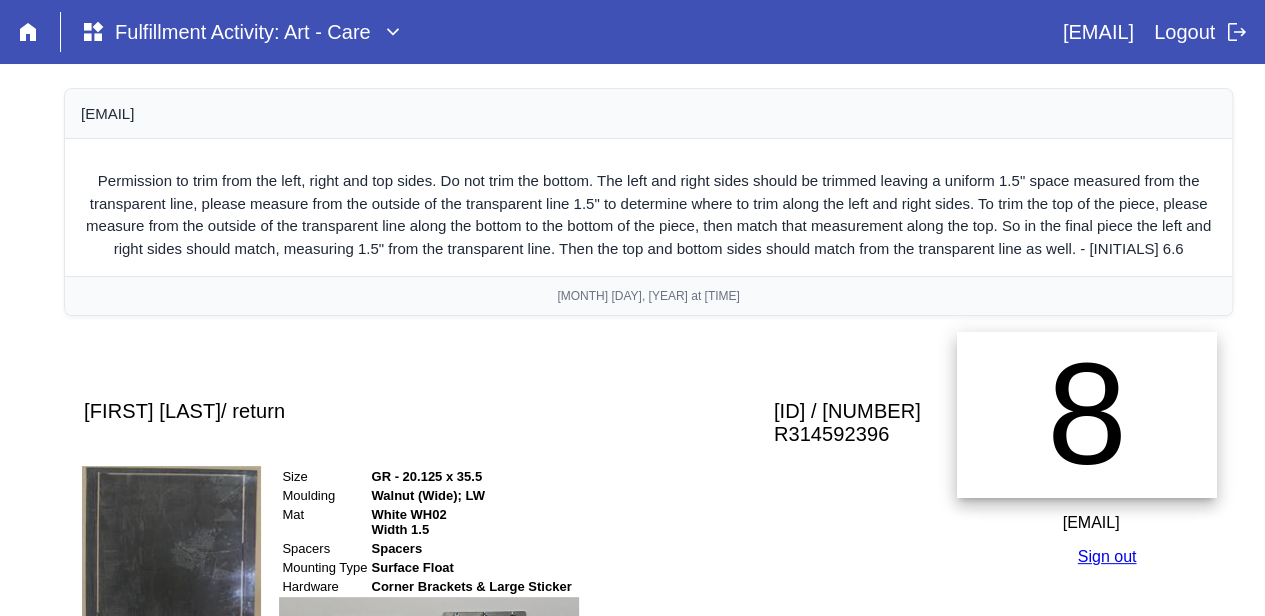 scroll, scrollTop: 436, scrollLeft: 0, axis: vertical 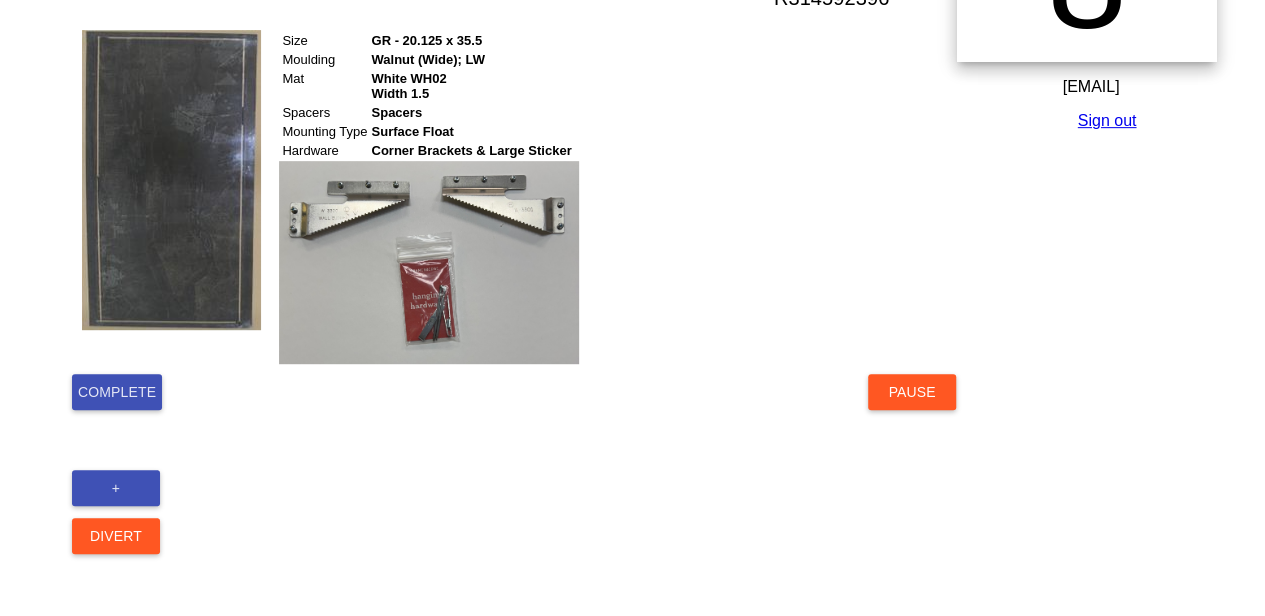 click on "Complete" at bounding box center (117, 392) 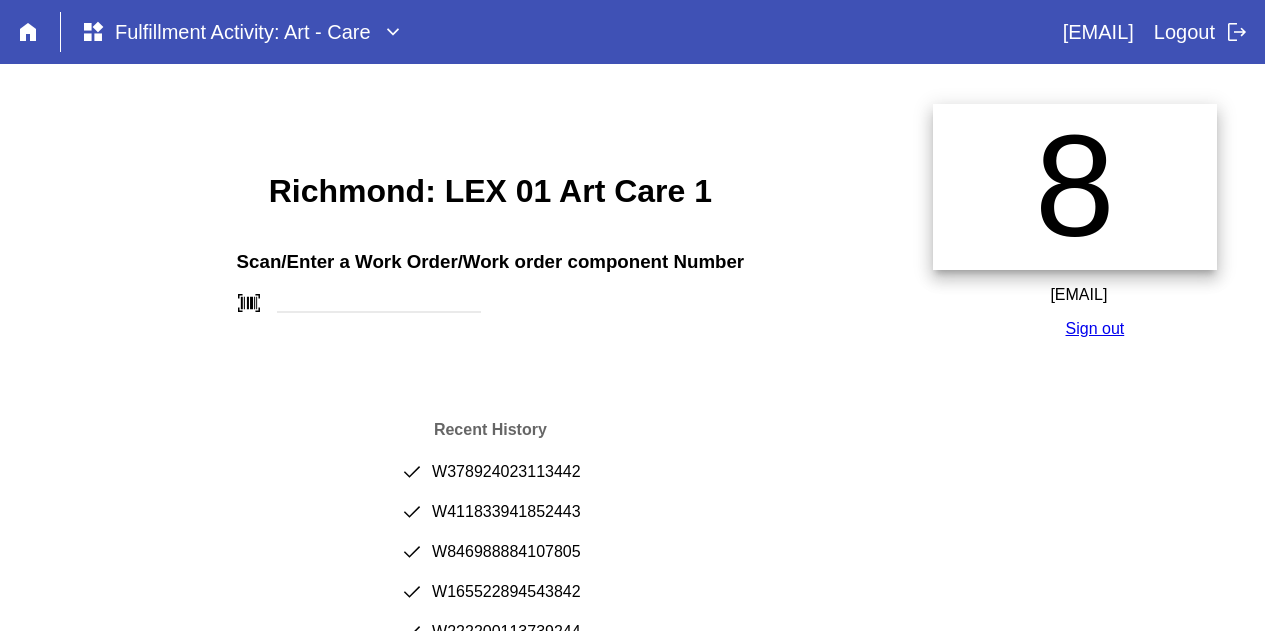 scroll, scrollTop: 0, scrollLeft: 0, axis: both 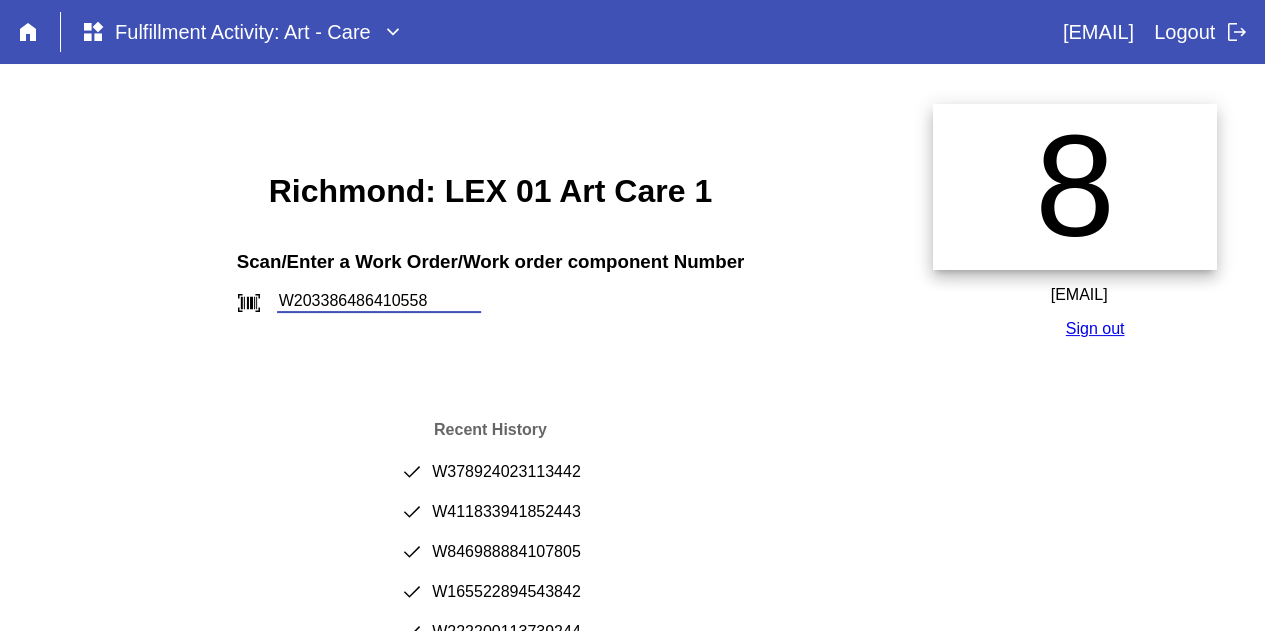 type on "W203386486410558" 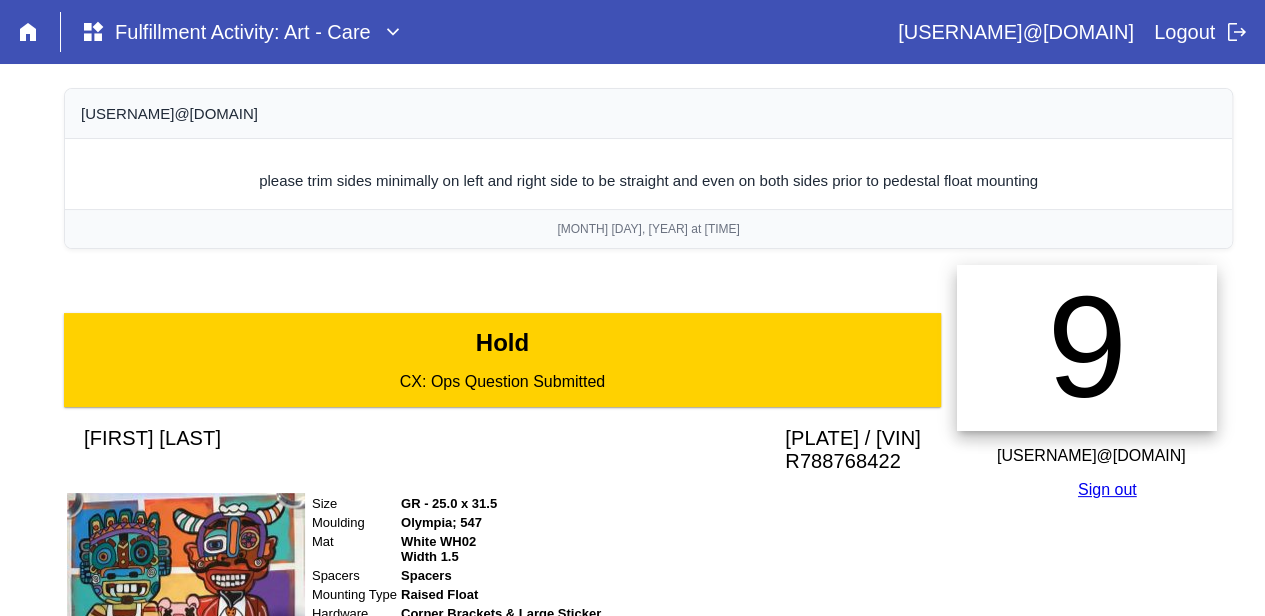 scroll, scrollTop: 463, scrollLeft: 0, axis: vertical 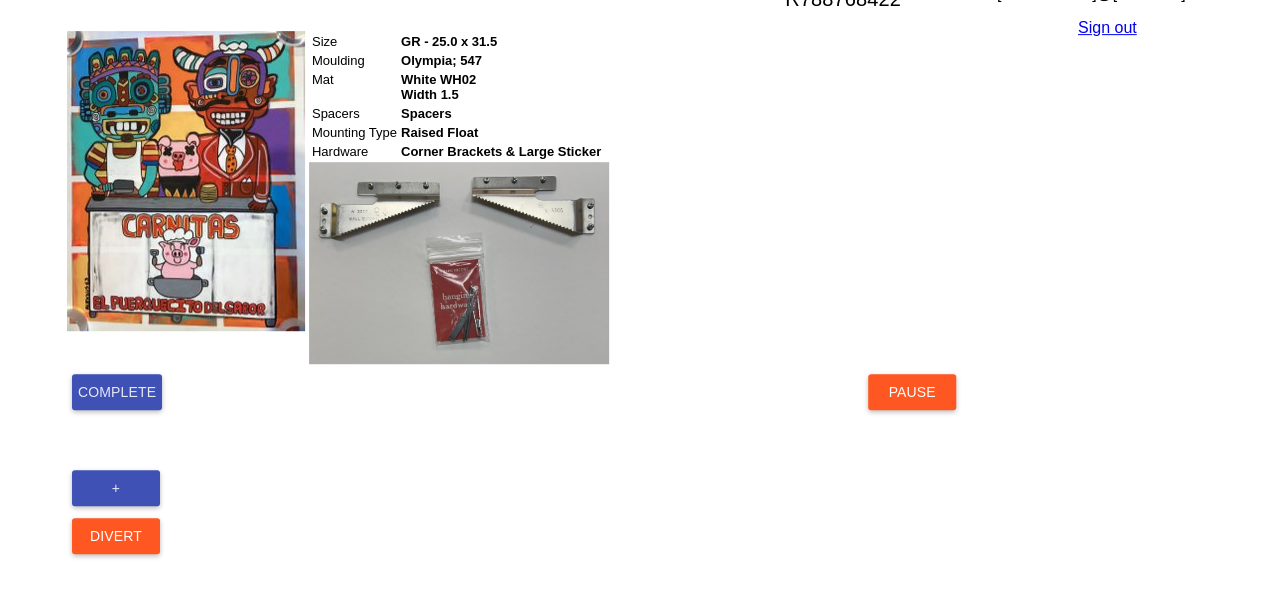 click on "Complete" at bounding box center (117, 392) 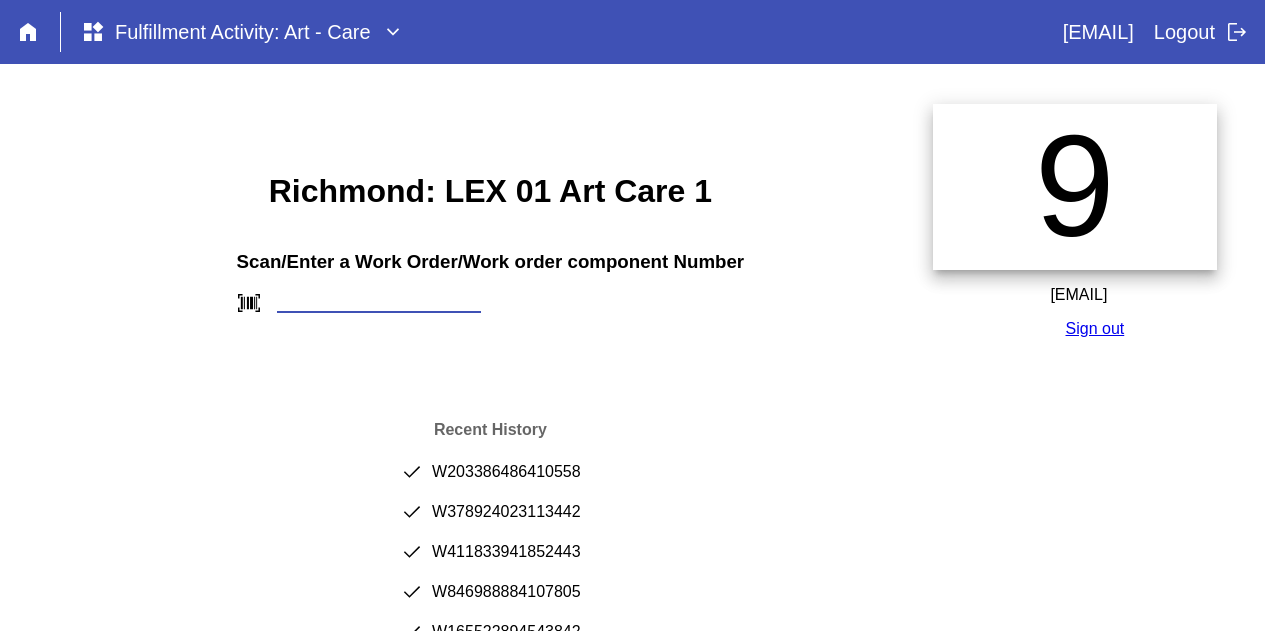scroll, scrollTop: 0, scrollLeft: 0, axis: both 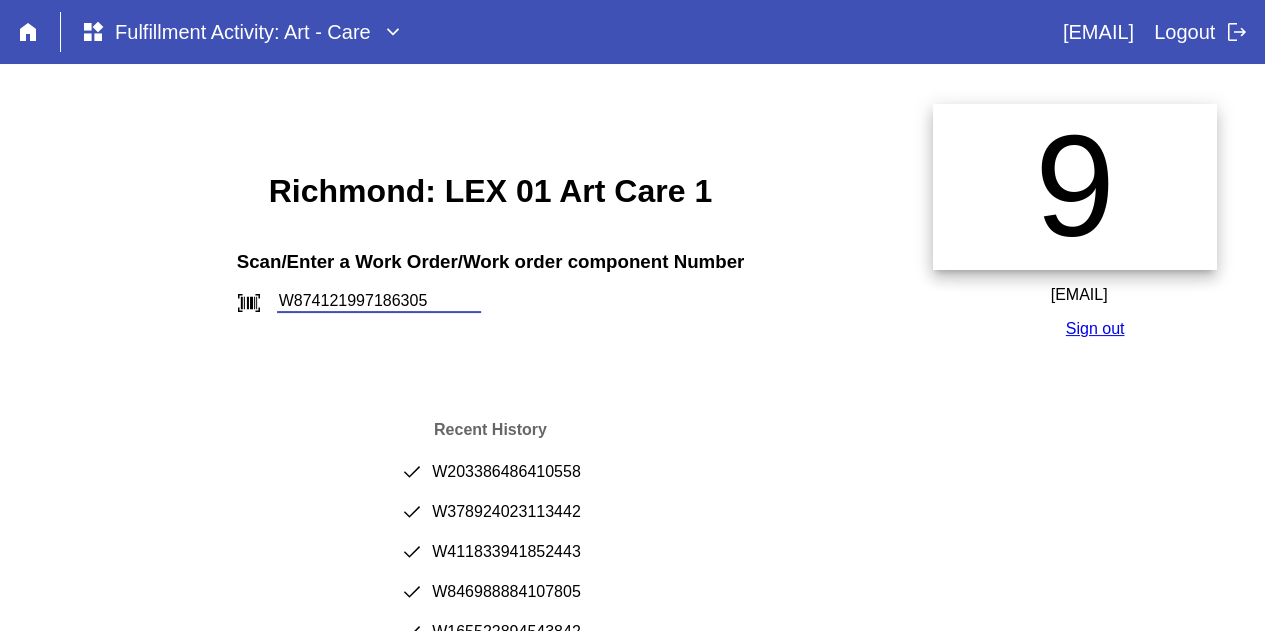 type on "W874121997186305" 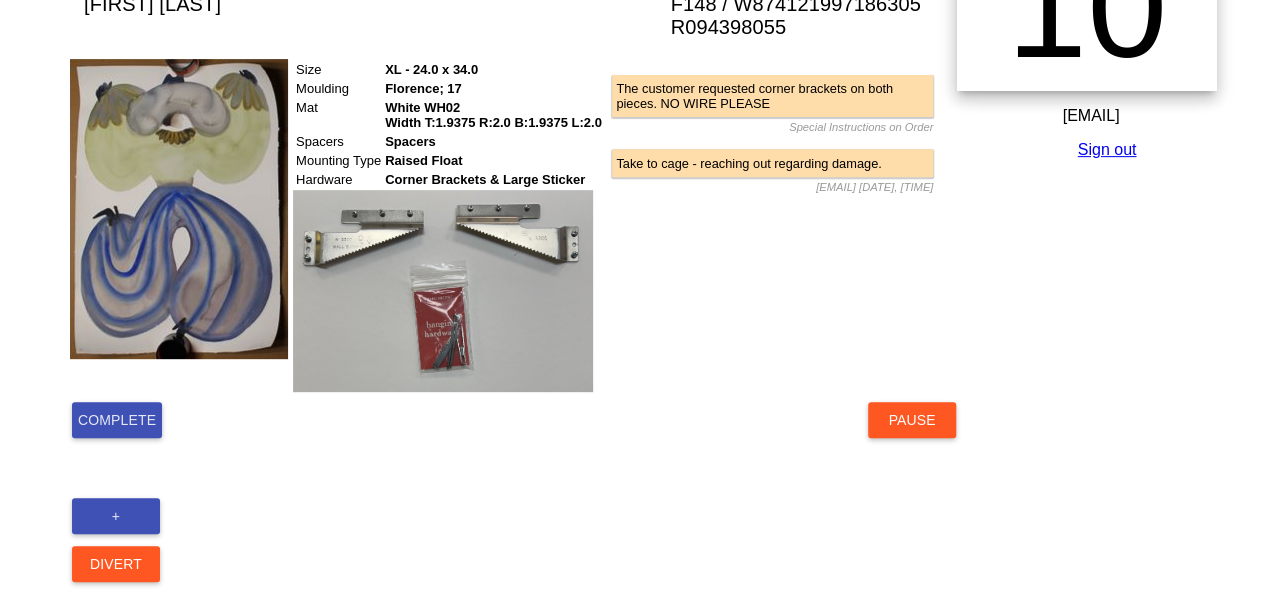 scroll, scrollTop: 368, scrollLeft: 0, axis: vertical 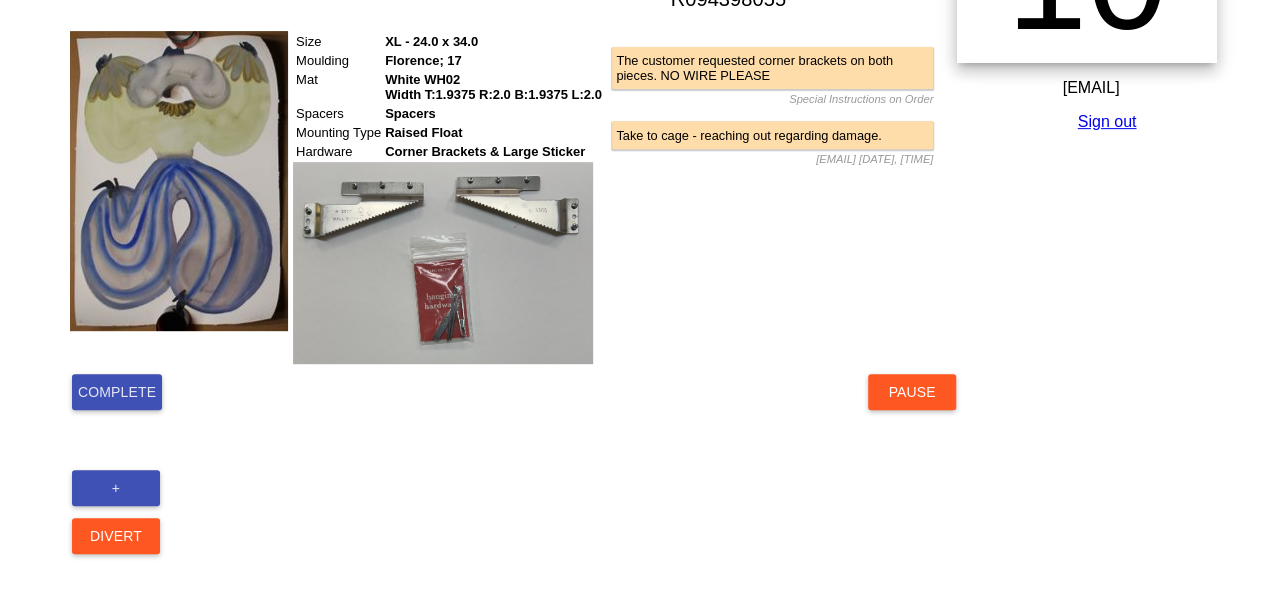 click on "Complete" at bounding box center (117, 392) 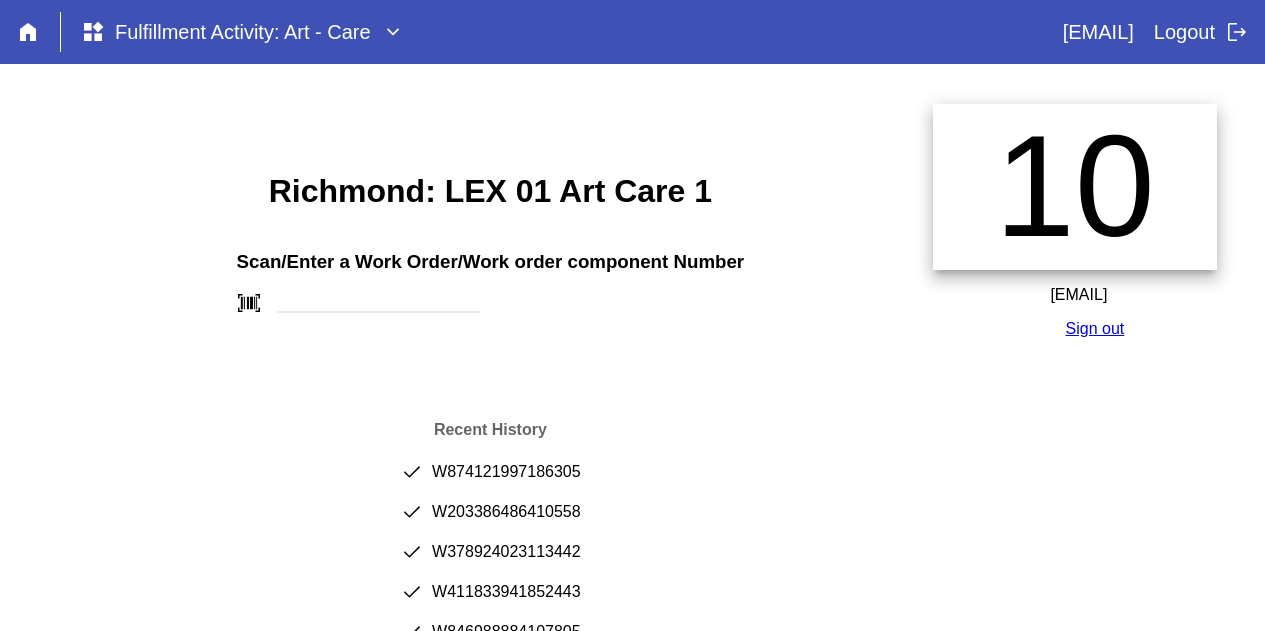 scroll, scrollTop: 0, scrollLeft: 0, axis: both 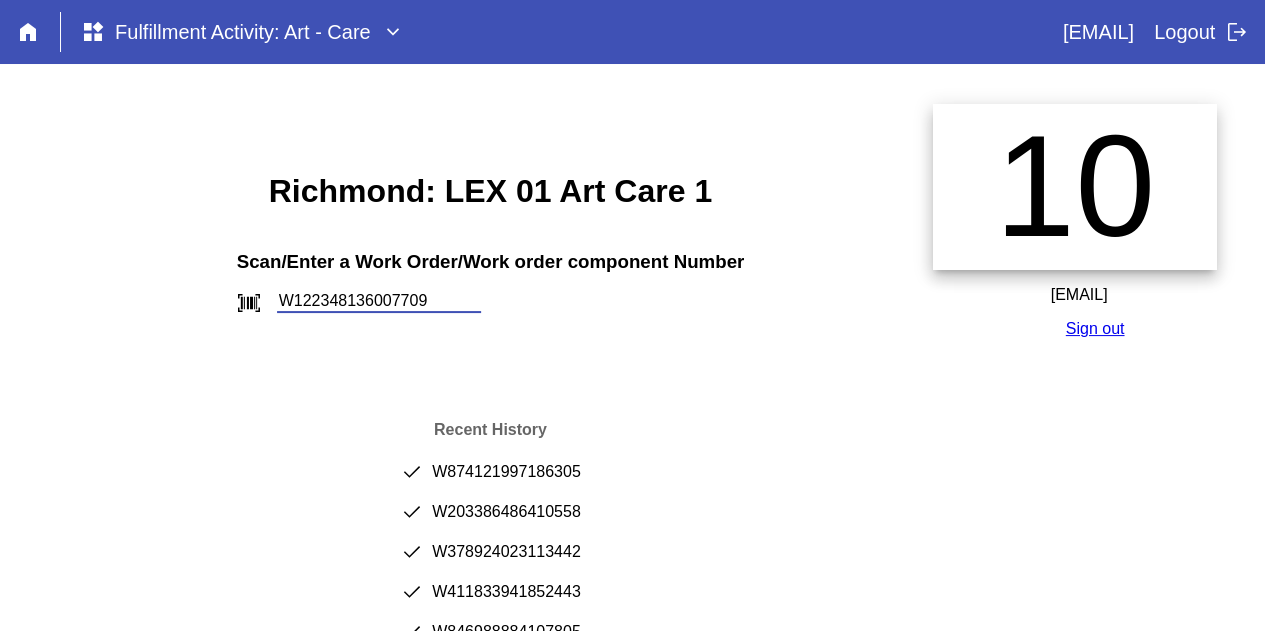 type on "W122348136007709" 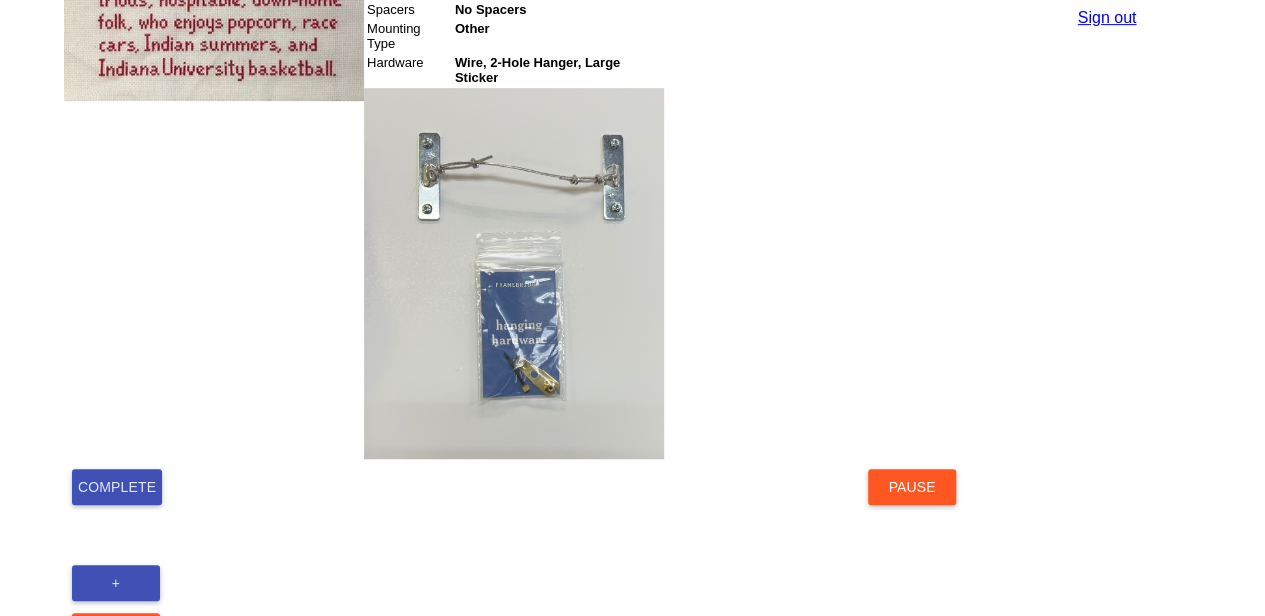 scroll, scrollTop: 474, scrollLeft: 0, axis: vertical 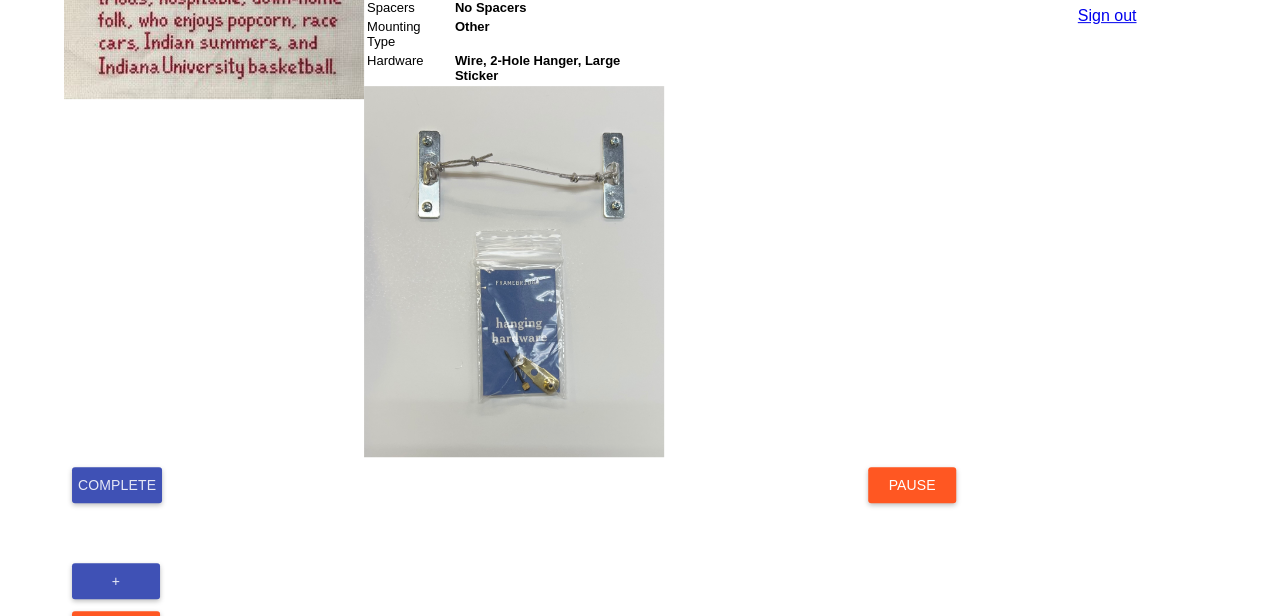click on "Complete" at bounding box center [117, 485] 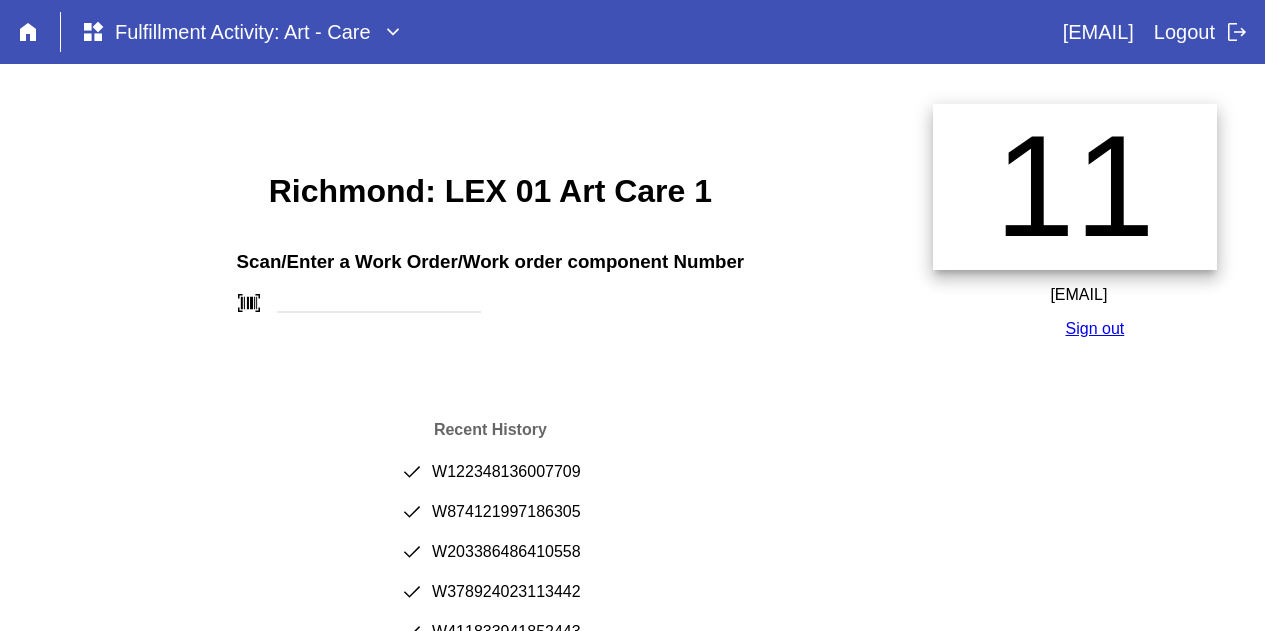 scroll, scrollTop: 0, scrollLeft: 0, axis: both 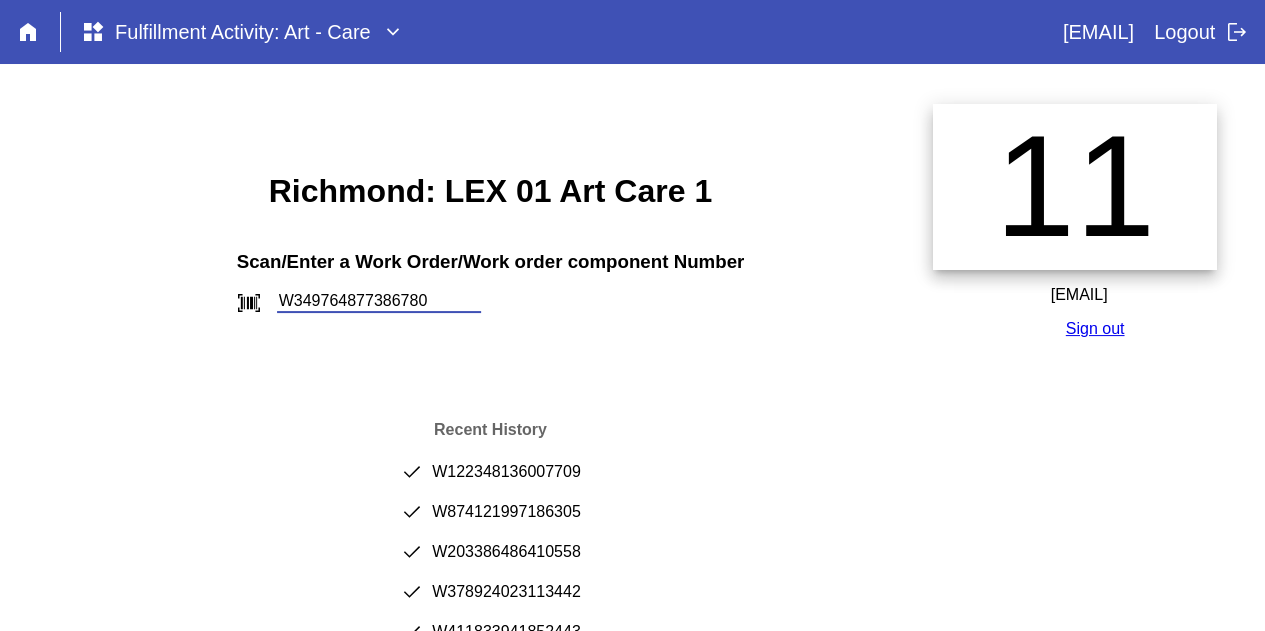 type on "W349764877386780" 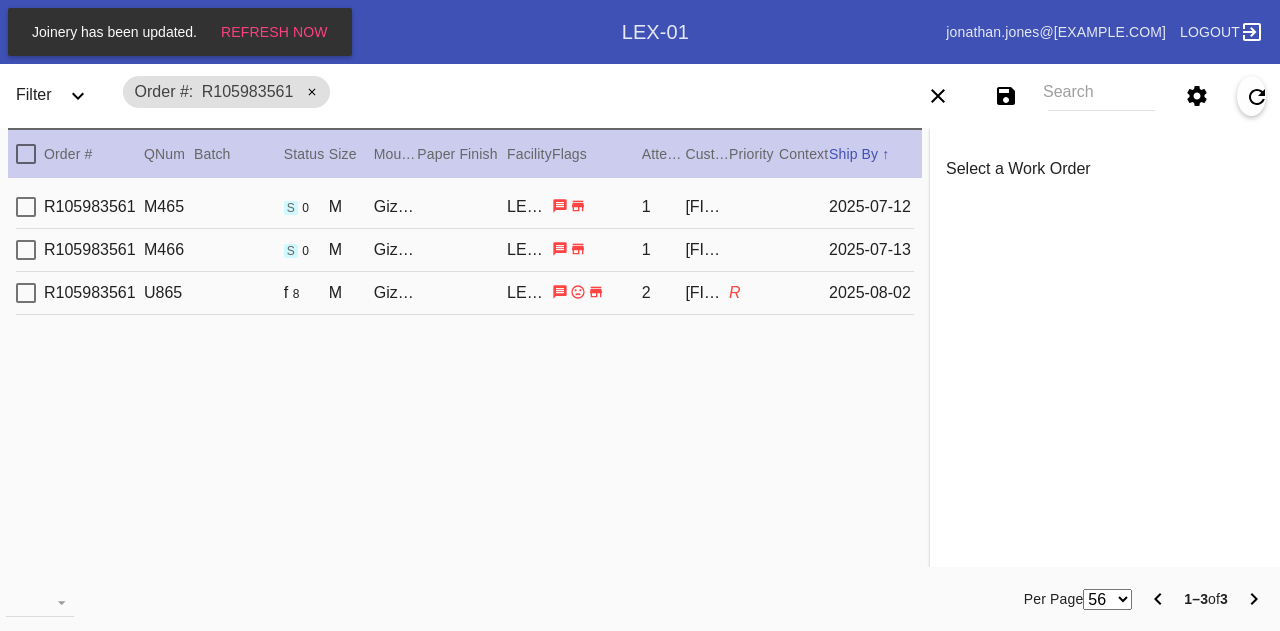scroll, scrollTop: 0, scrollLeft: 0, axis: both 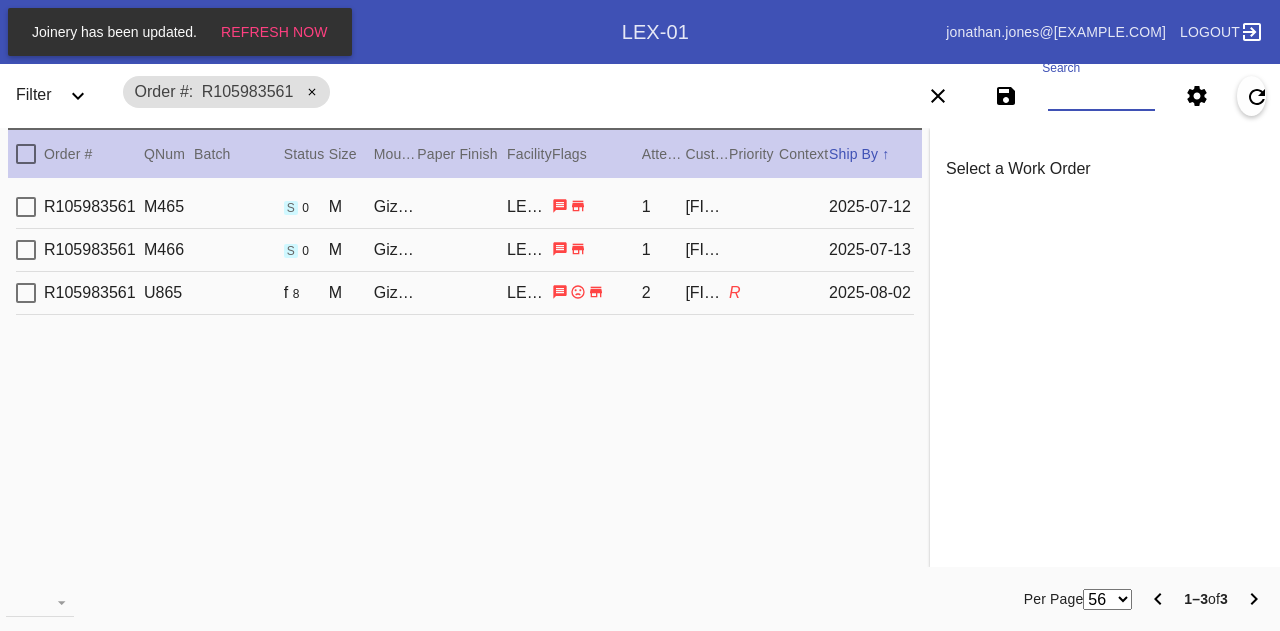 click on "Search" at bounding box center [1101, 96] 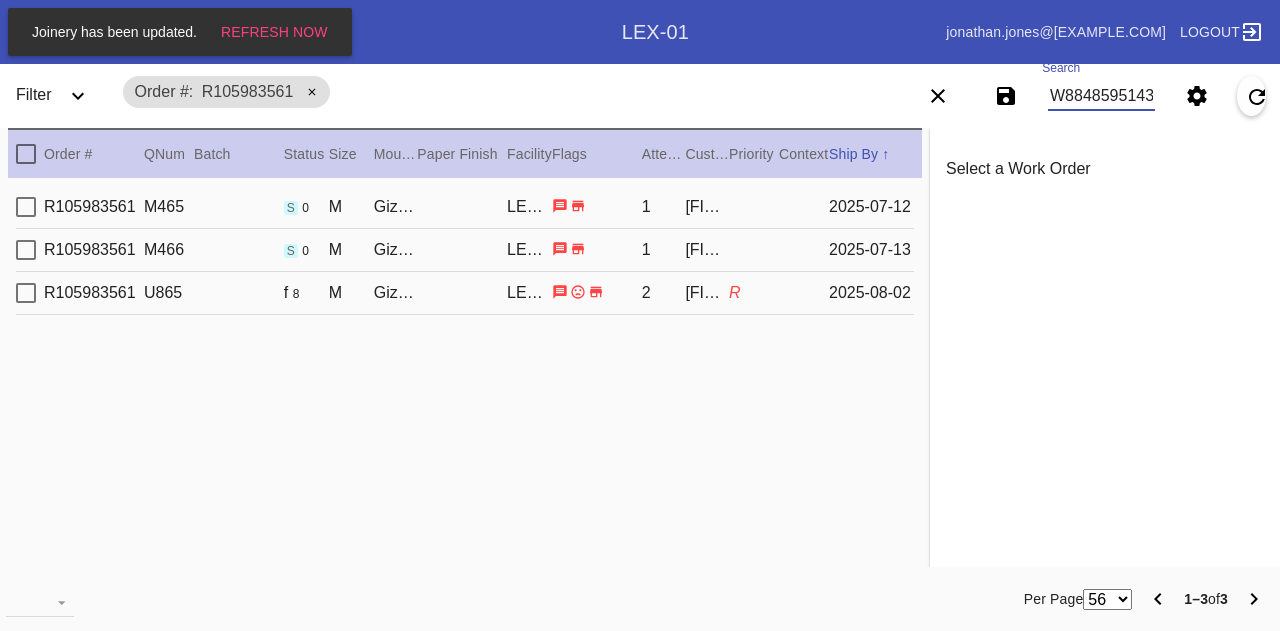scroll, scrollTop: 0, scrollLeft: 45, axis: horizontal 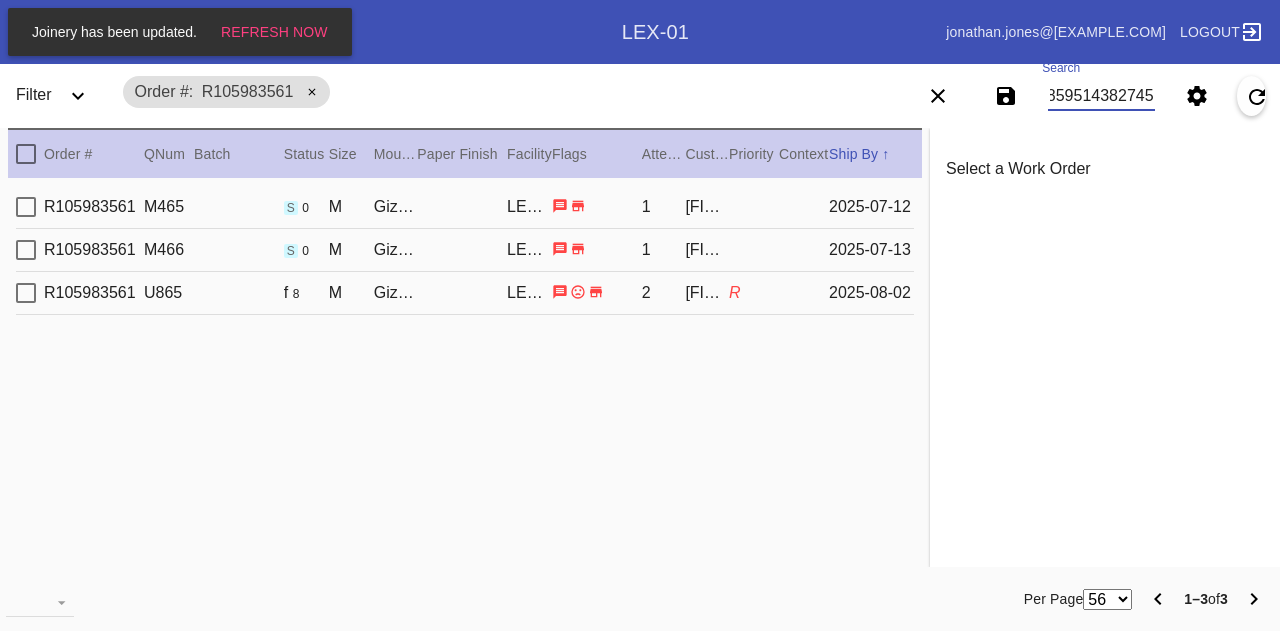 type on "W884859514382745" 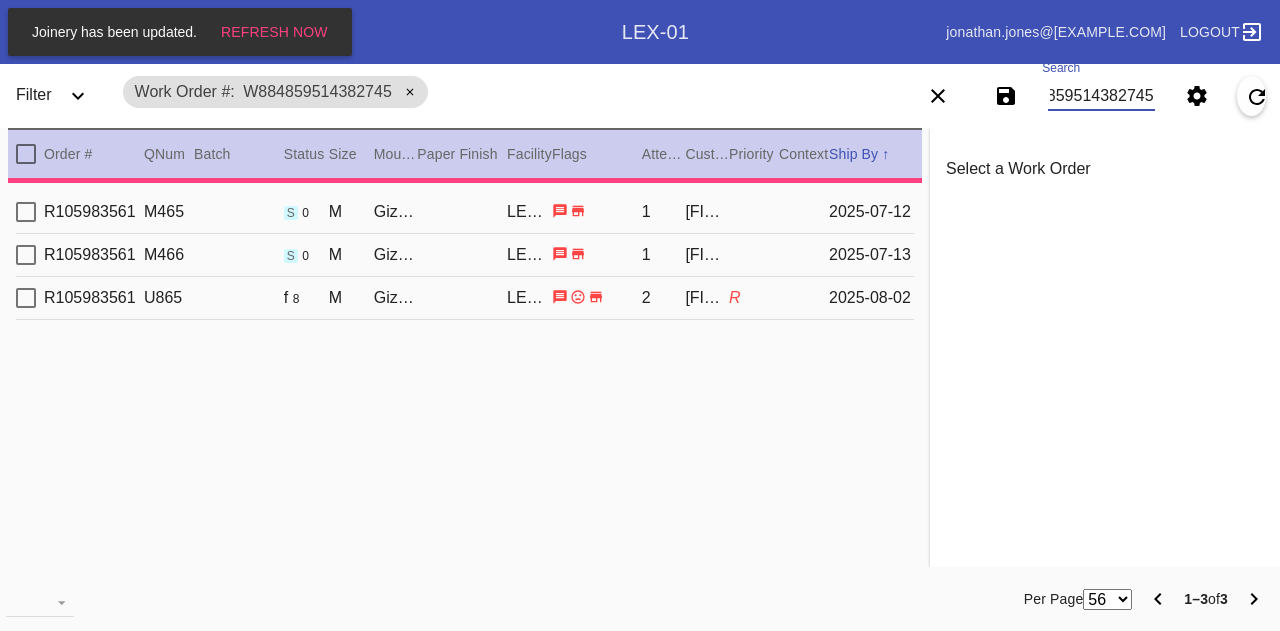 click on "W884859514382745" at bounding box center [1101, 96] 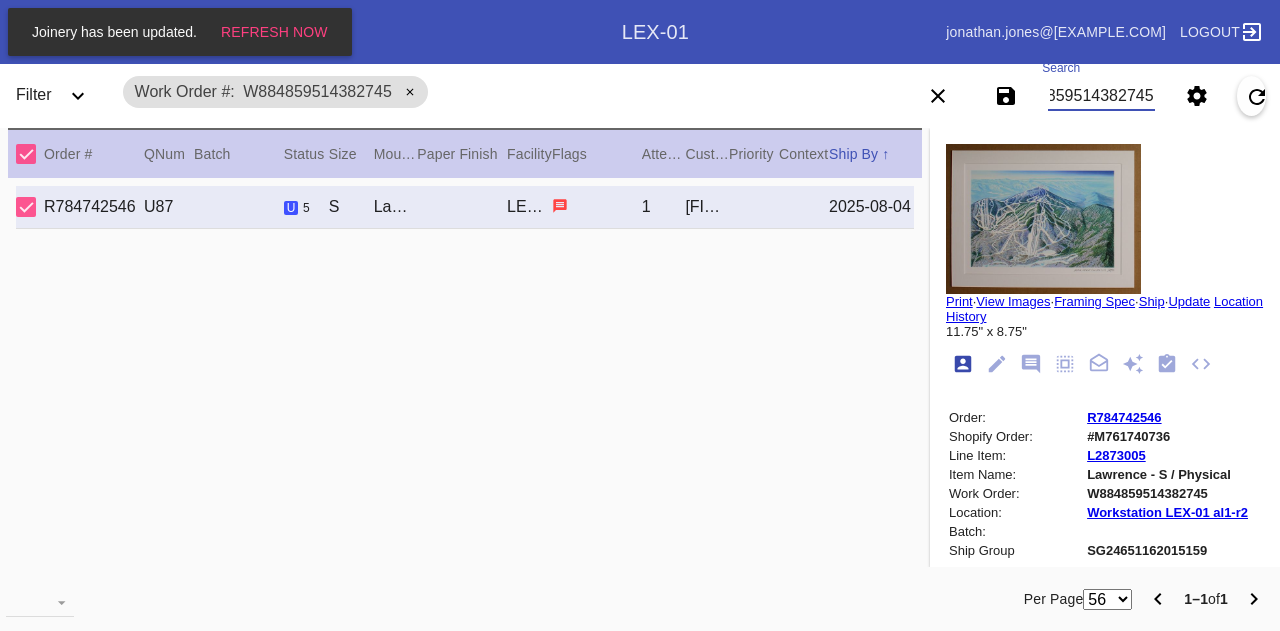 click on "W884859514382745" at bounding box center (1101, 96) 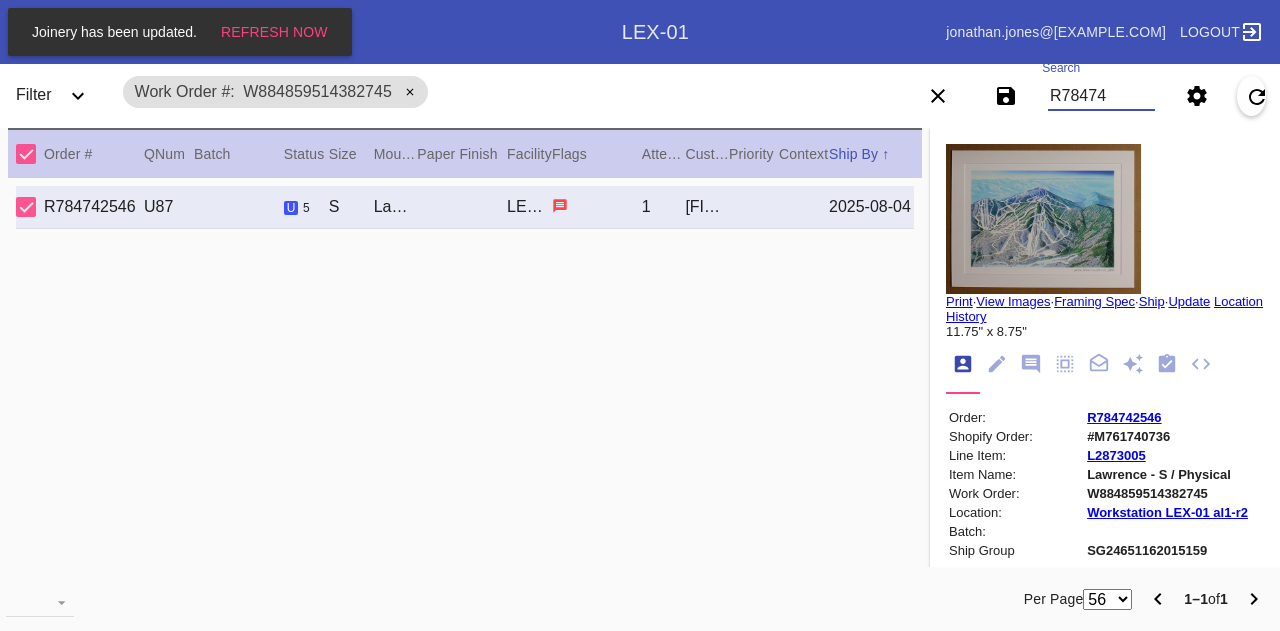 scroll, scrollTop: 0, scrollLeft: 0, axis: both 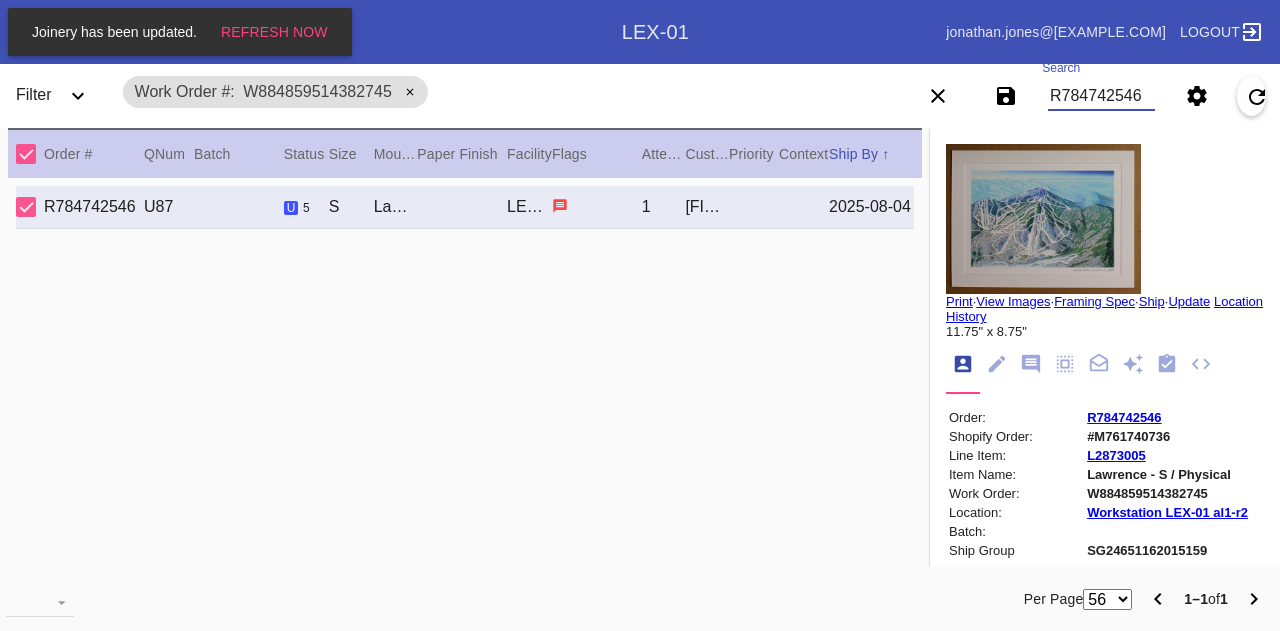 type on "R784742546" 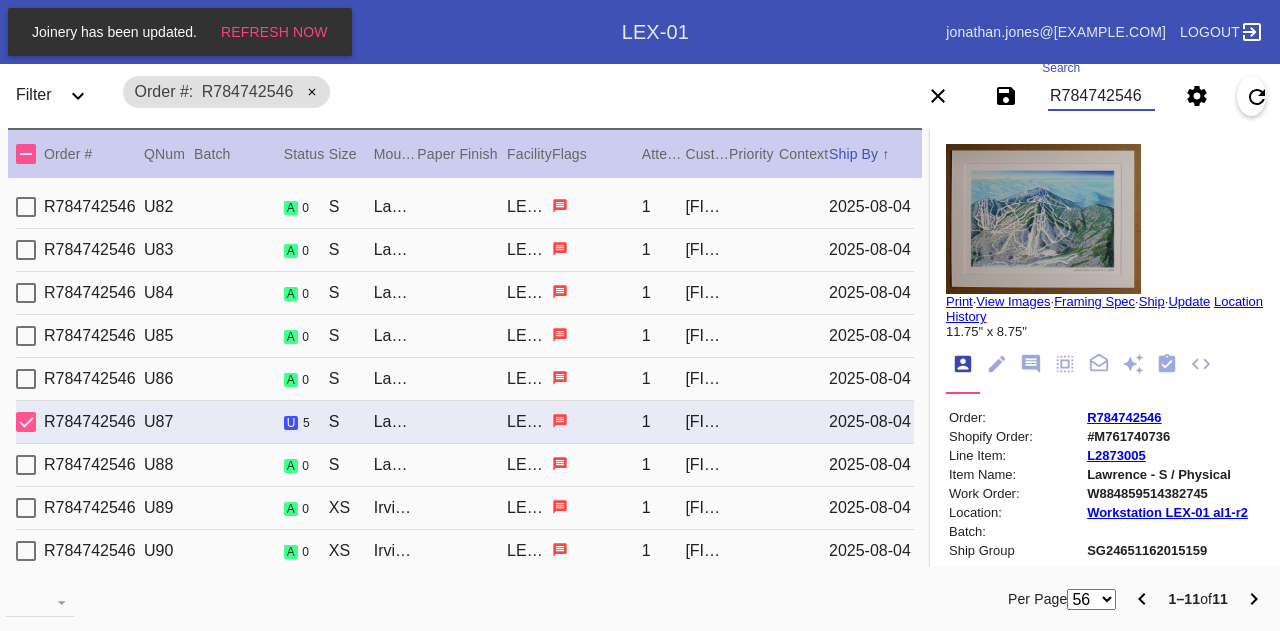 type on "bent corners, specks" 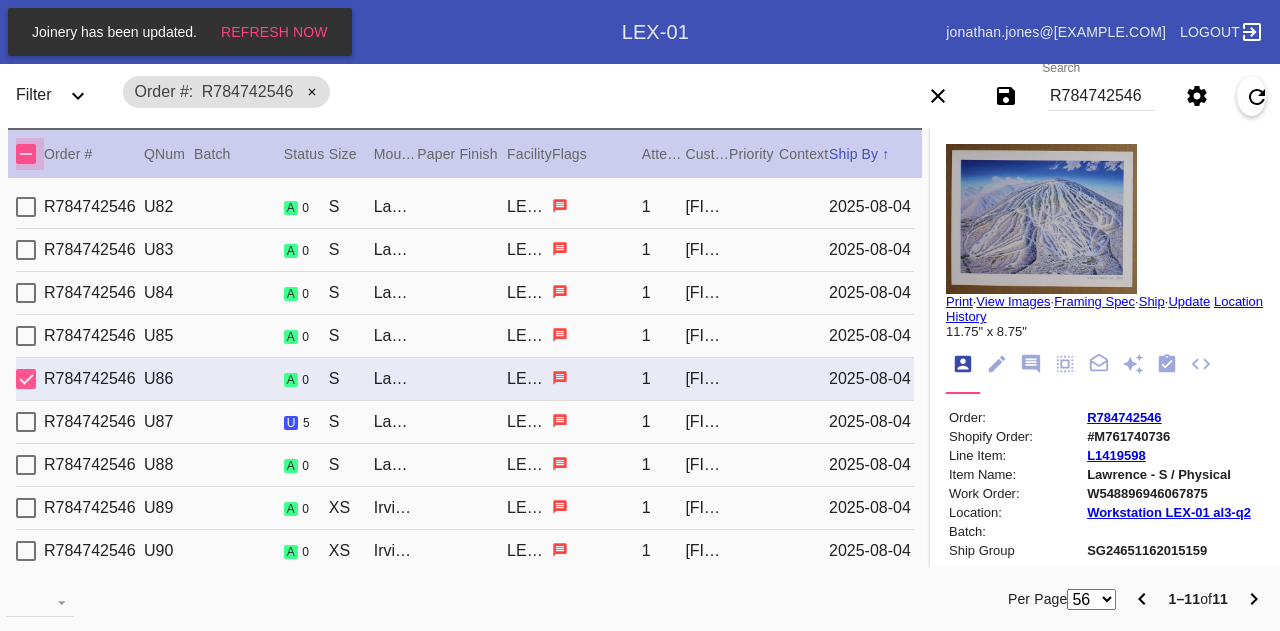 click at bounding box center (26, 154) 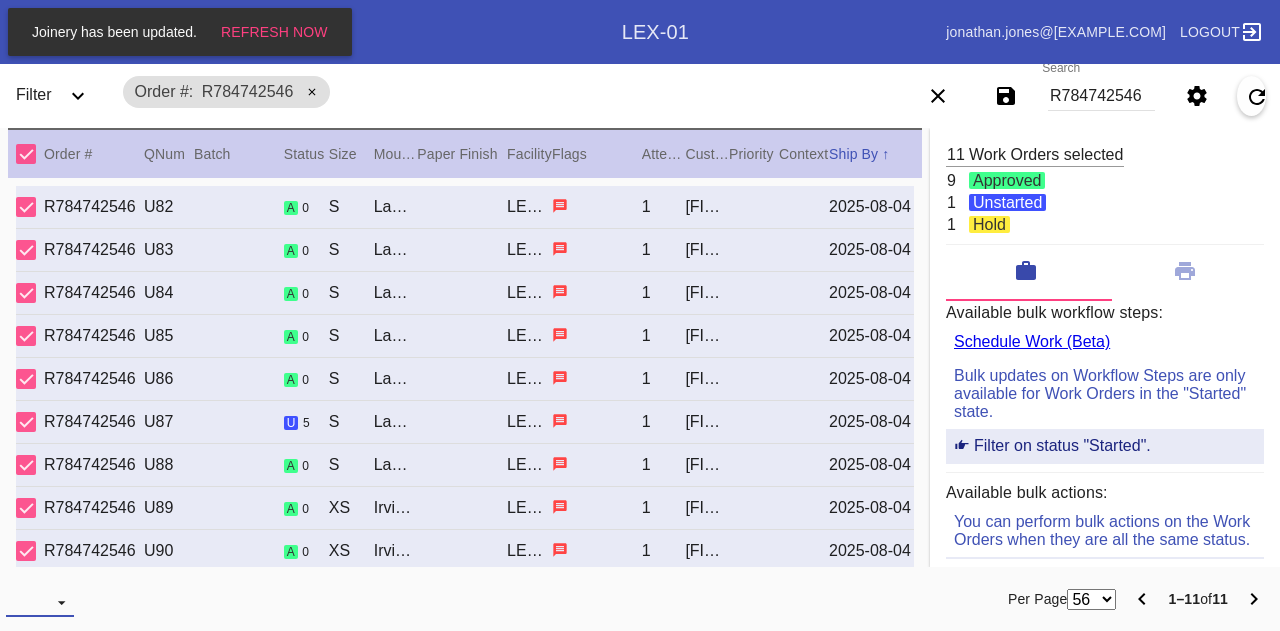 click on "Download... Export Selected Items Print Work Orders Frame Labels Frame Labels v2 Mat Labels Moulding Plate Labels Acrylic Labels Foam Labels Foam Data Story Pockets Mini Story Pockets OMGA Data GUNNAR Data FastCAM Data" at bounding box center [40, 602] 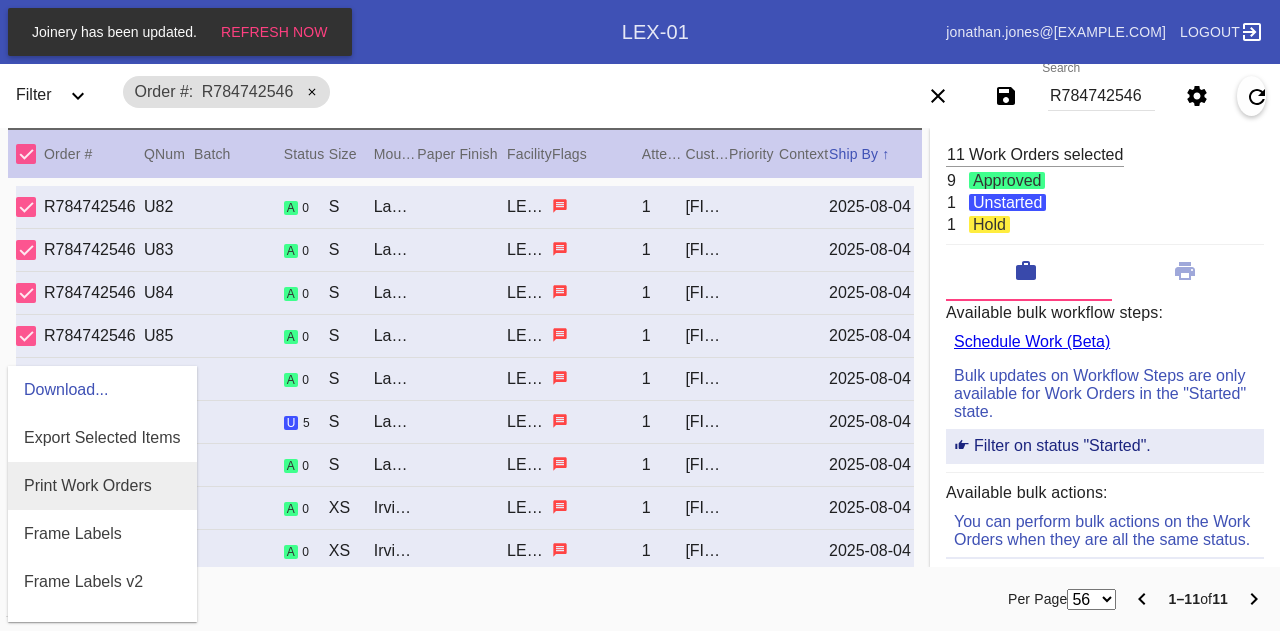 click on "Print Work Orders" at bounding box center (88, 486) 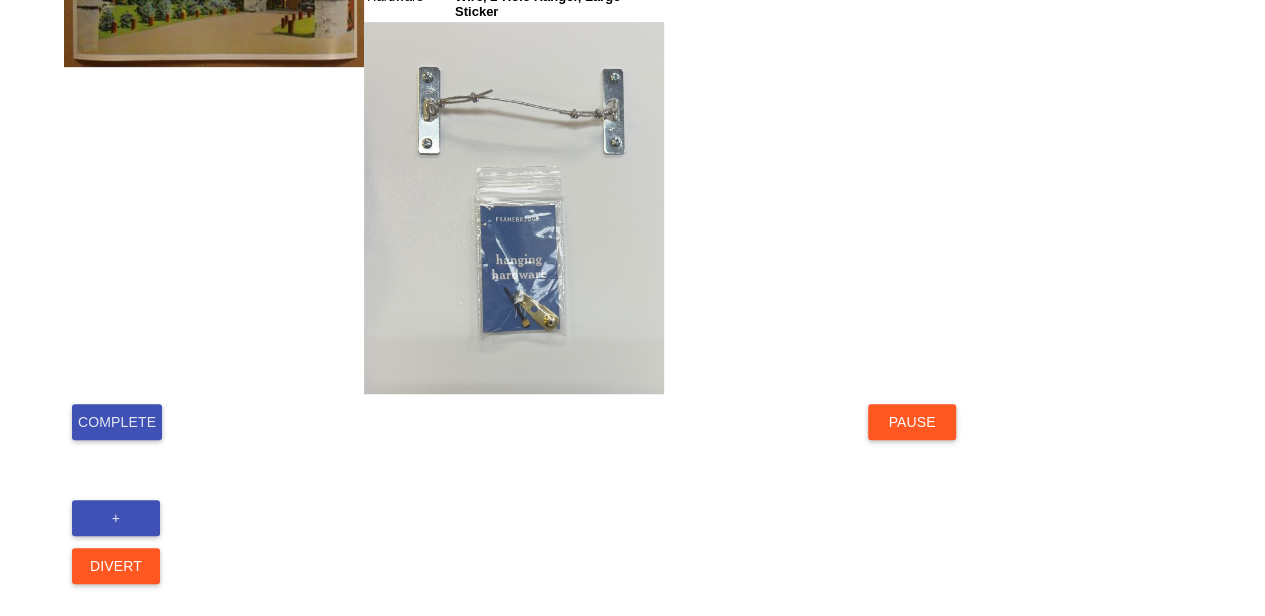 scroll, scrollTop: 568, scrollLeft: 0, axis: vertical 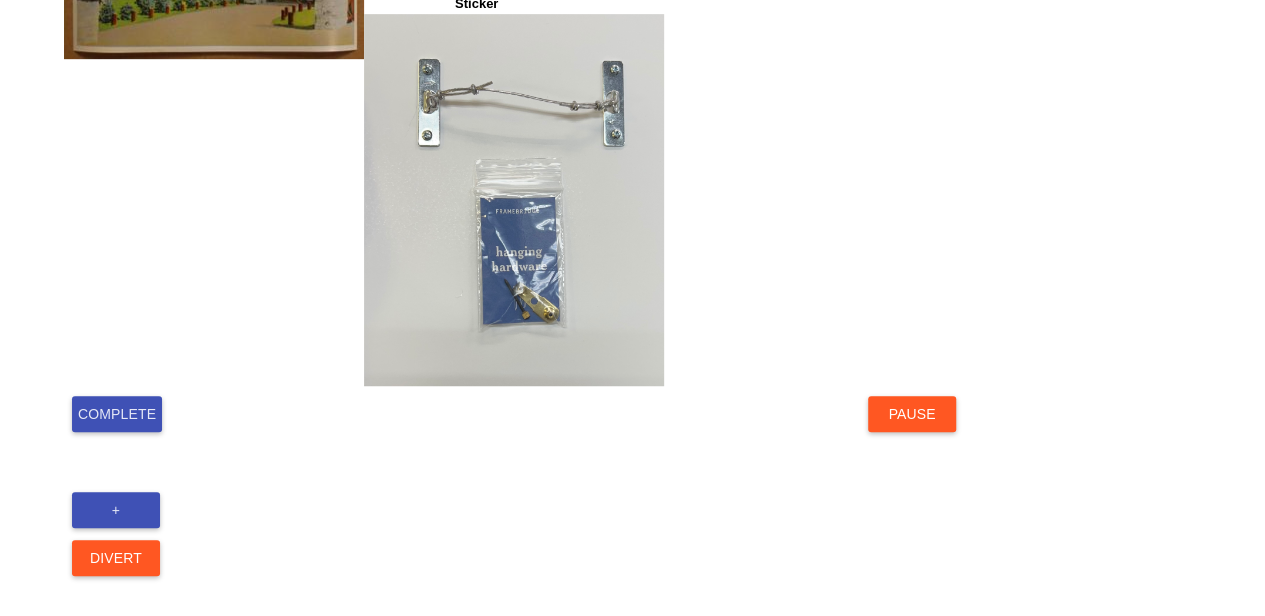 click on "Complete" at bounding box center (117, 414) 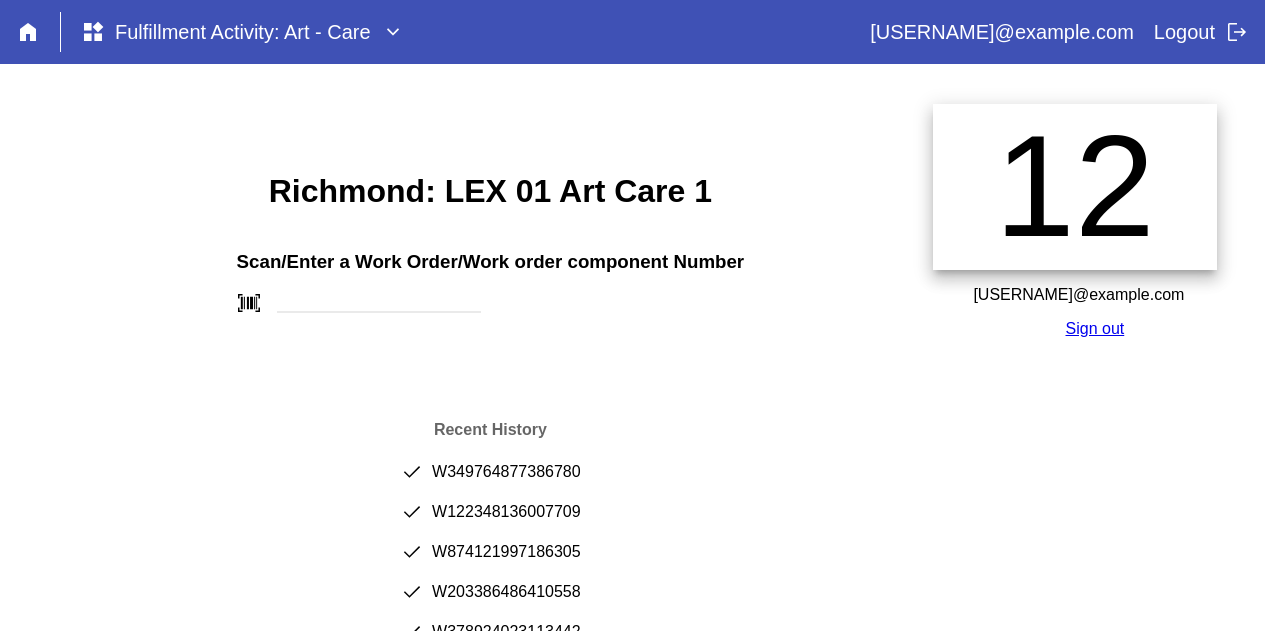 scroll, scrollTop: 0, scrollLeft: 0, axis: both 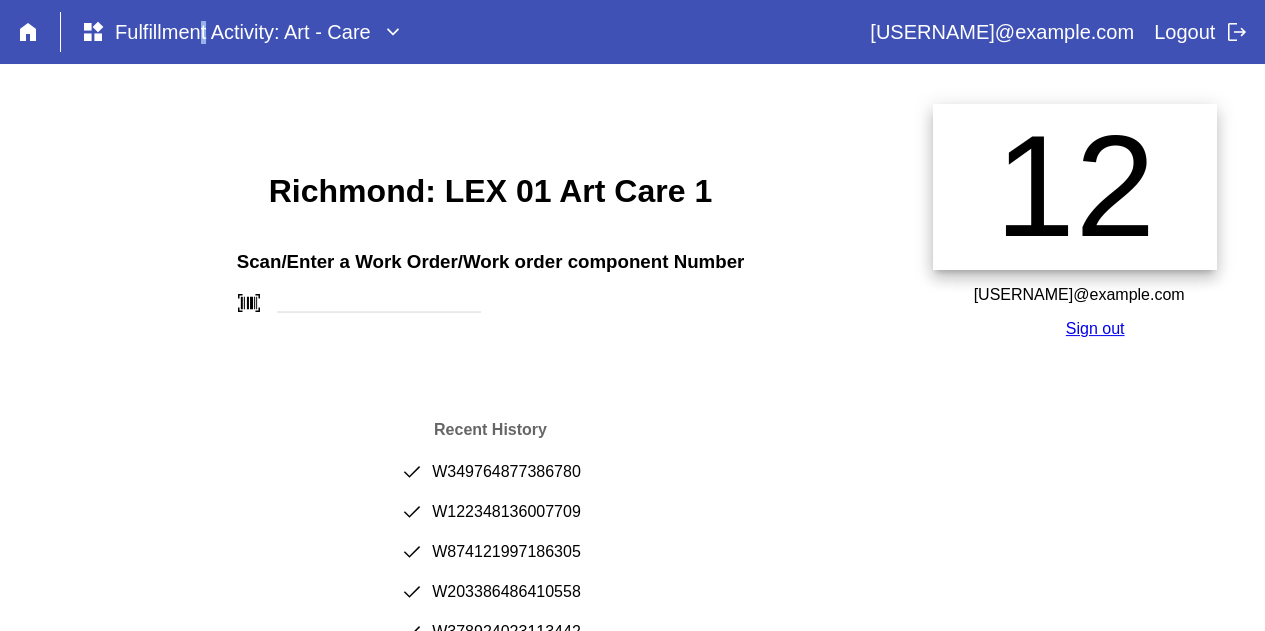 drag, startPoint x: 0, startPoint y: 0, endPoint x: 204, endPoint y: 41, distance: 208.07932 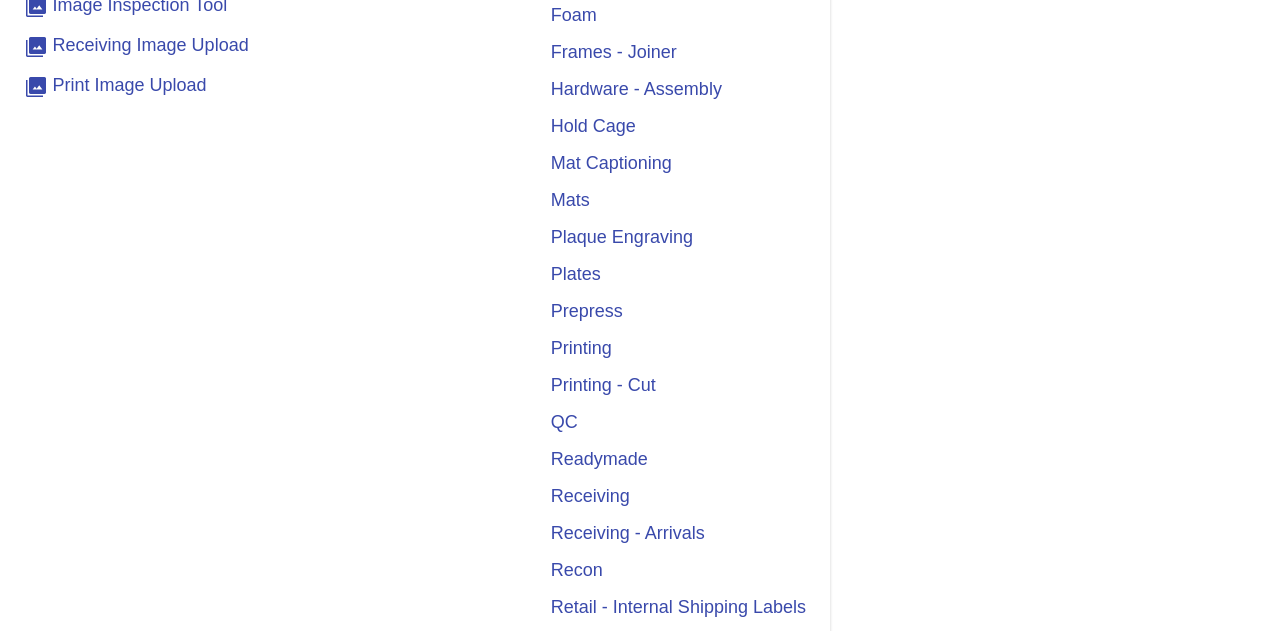 scroll, scrollTop: 494, scrollLeft: 0, axis: vertical 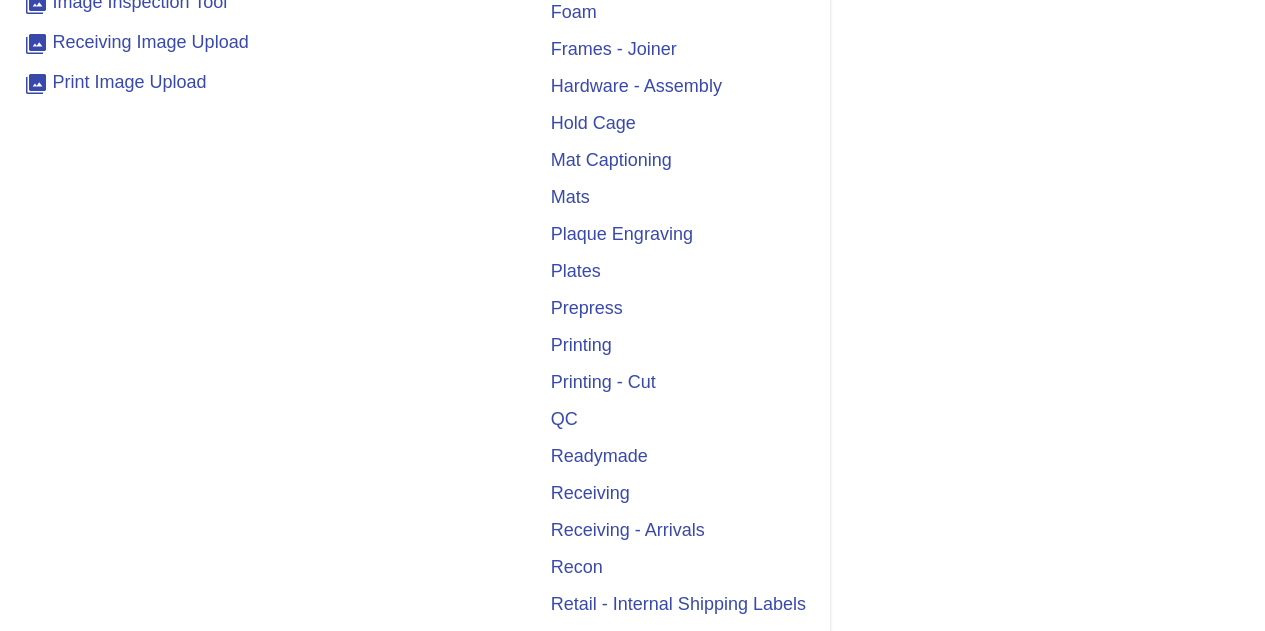click on "Receiving" at bounding box center [678, 493] 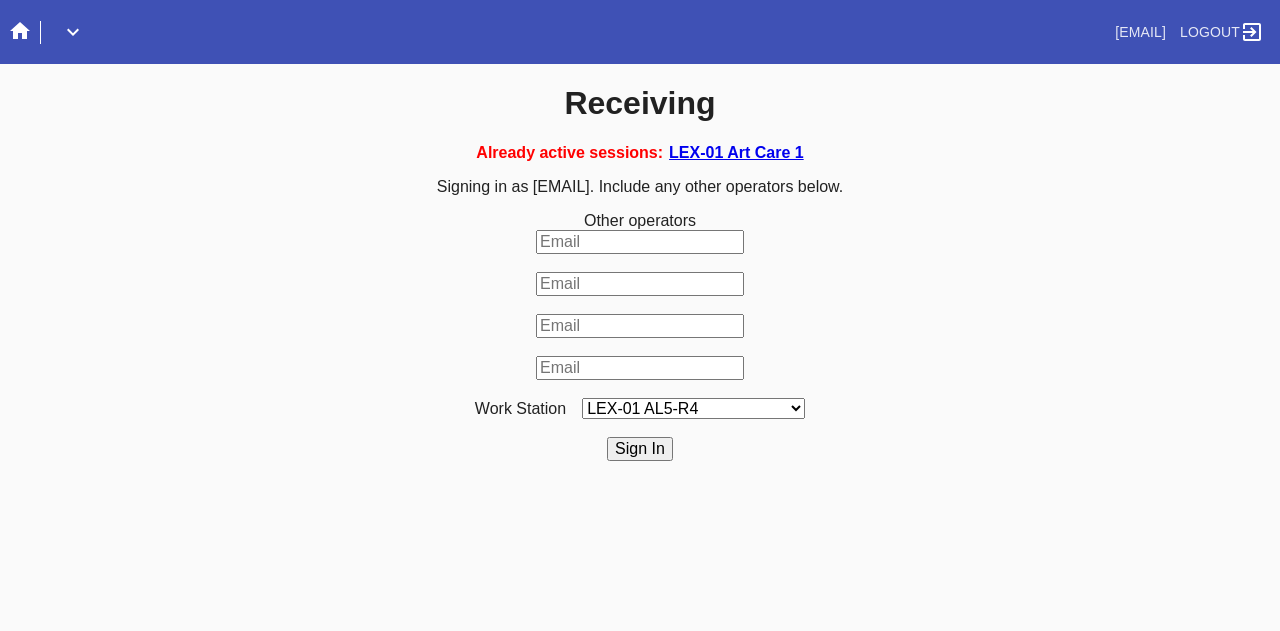 scroll, scrollTop: 0, scrollLeft: 0, axis: both 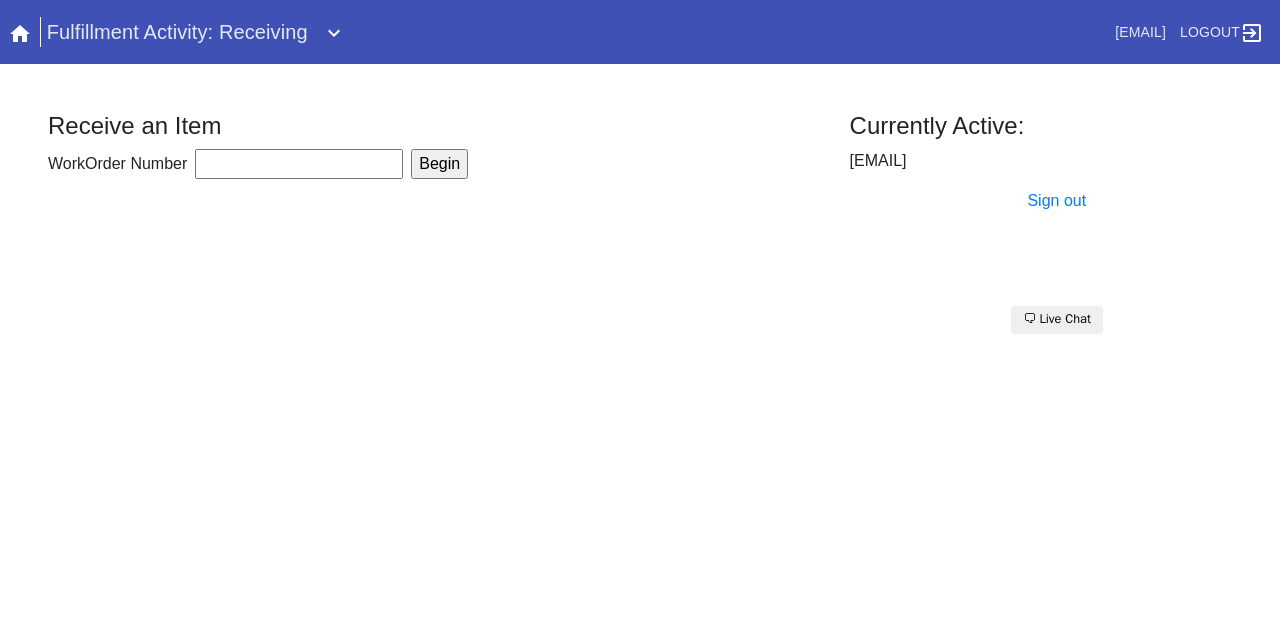 click on "WorkOrder Number" at bounding box center [299, 164] 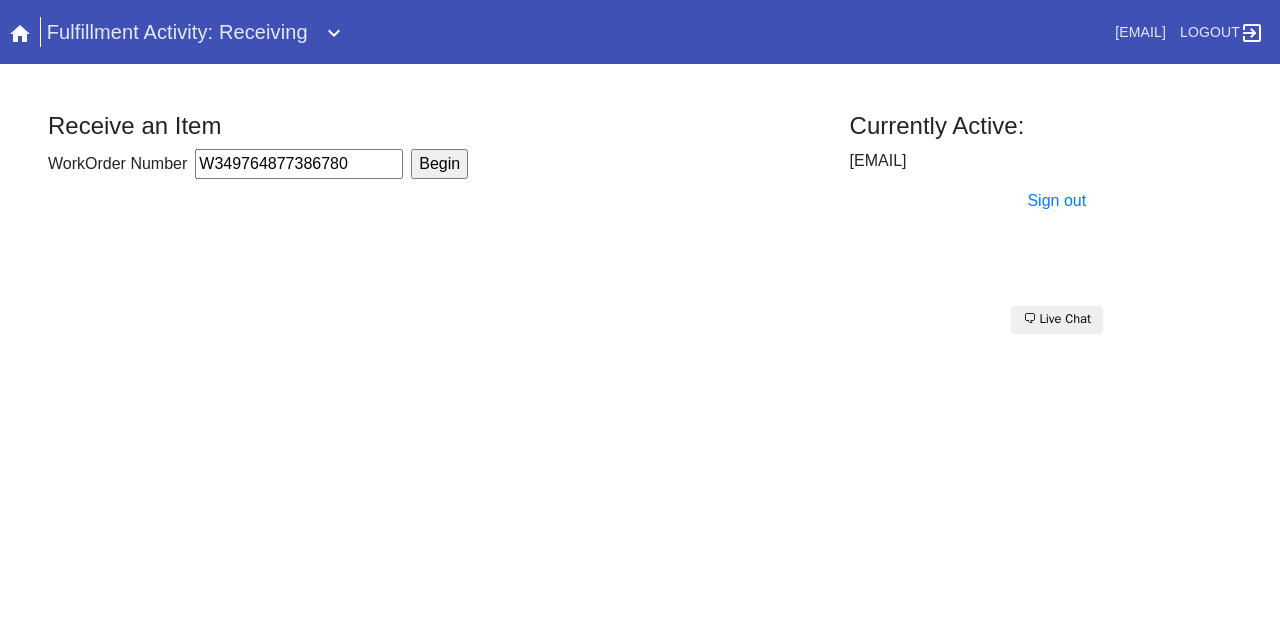 type on "W349764877386780" 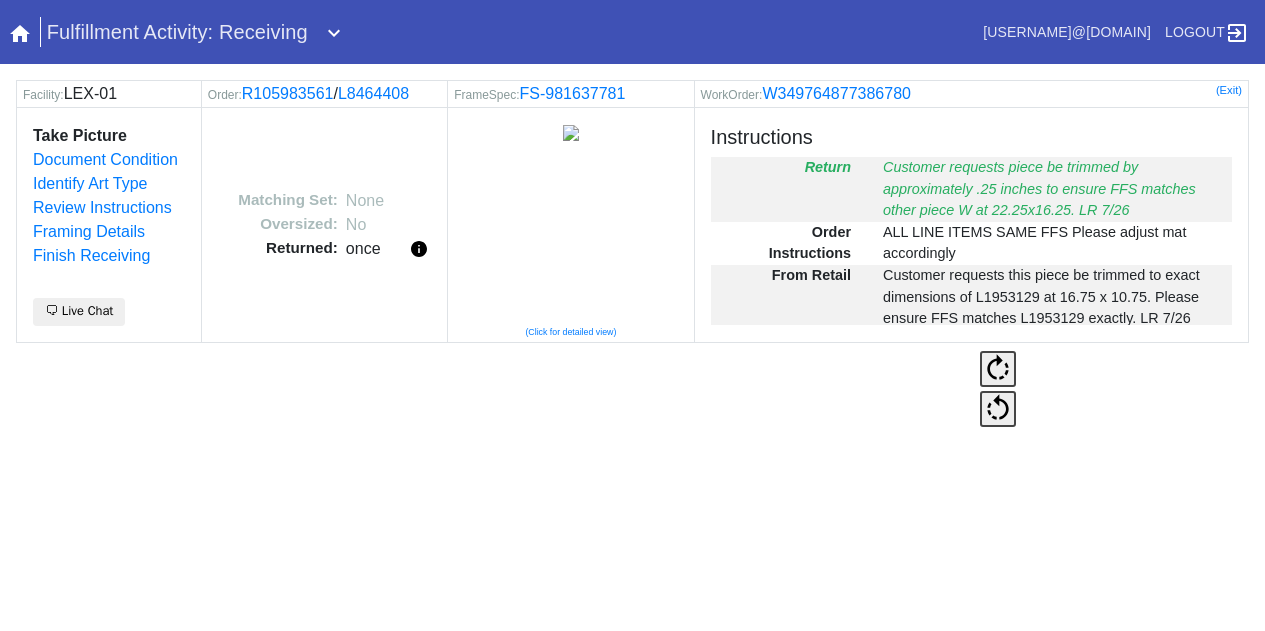scroll, scrollTop: 0, scrollLeft: 0, axis: both 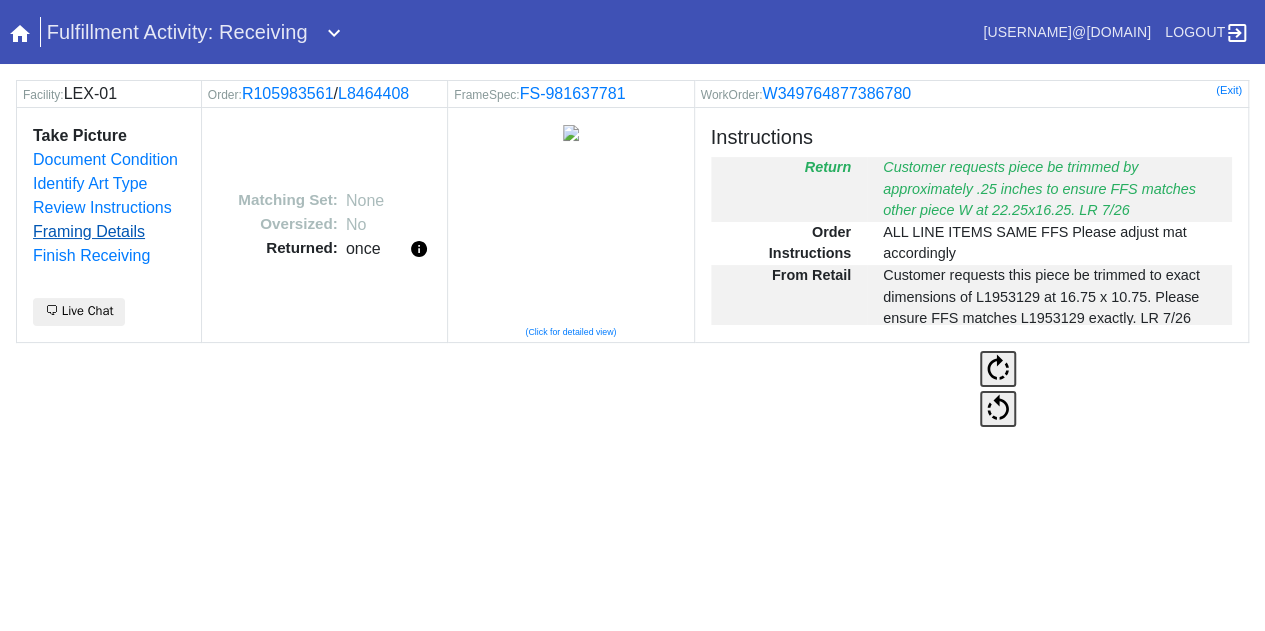 click on "Framing Details" at bounding box center [89, 231] 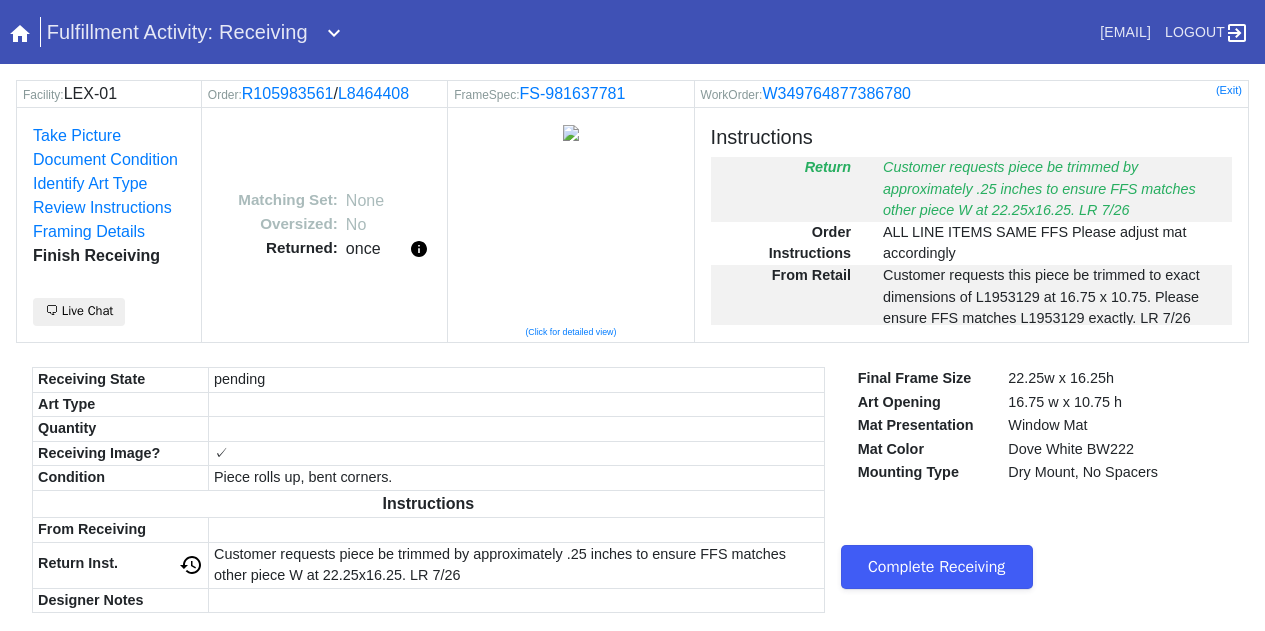 scroll, scrollTop: 0, scrollLeft: 0, axis: both 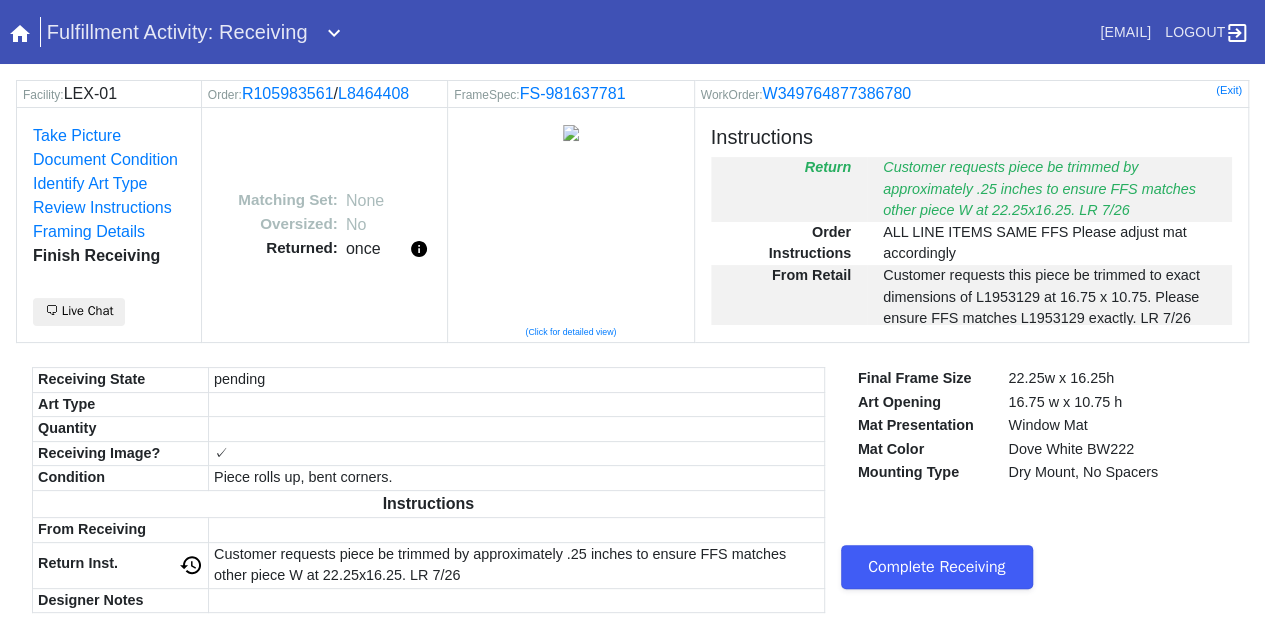 click on "Complete Receiving" at bounding box center (937, 567) 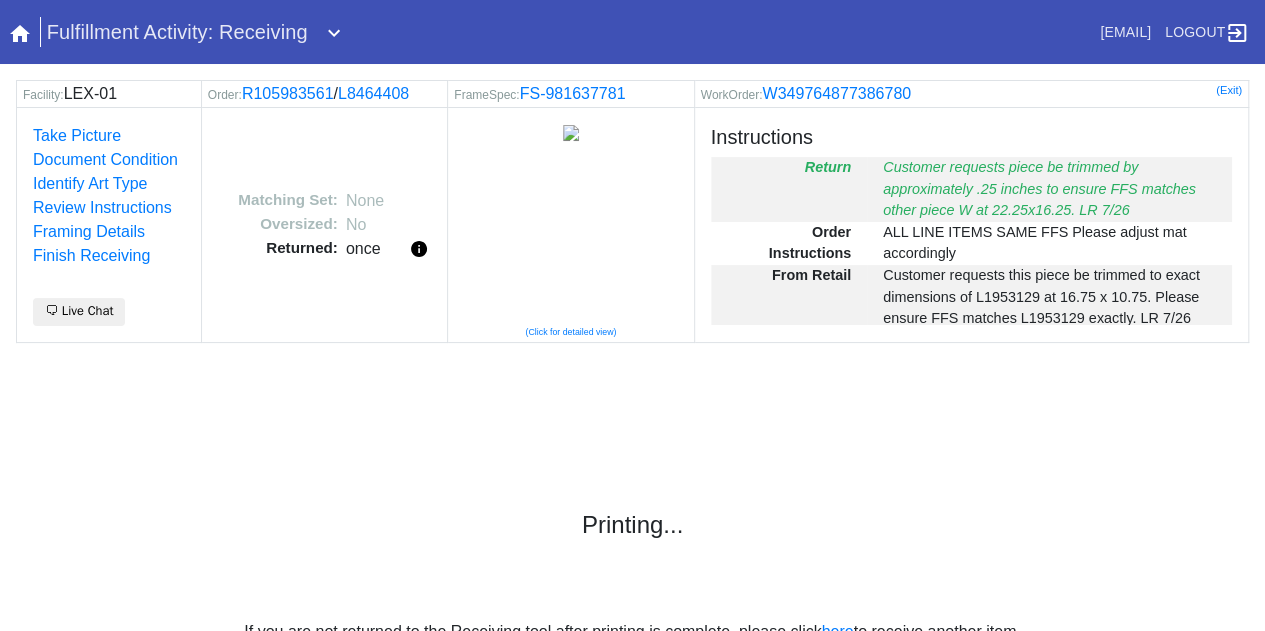 scroll, scrollTop: 0, scrollLeft: 0, axis: both 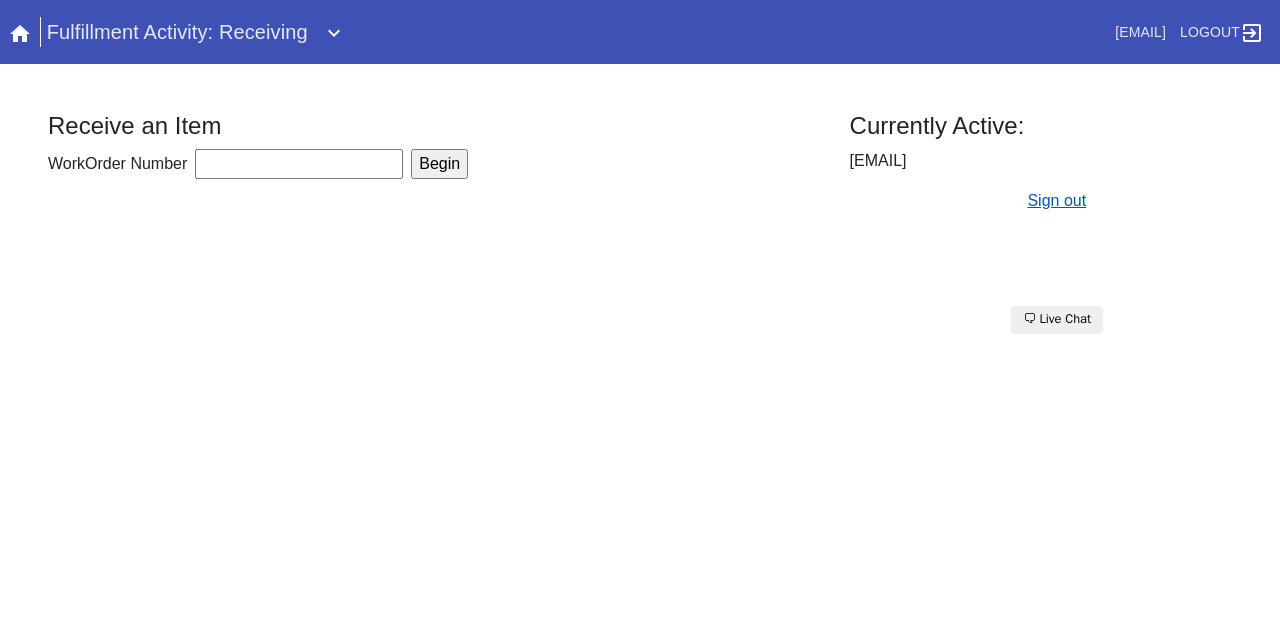 click on "Sign out" at bounding box center [1056, 200] 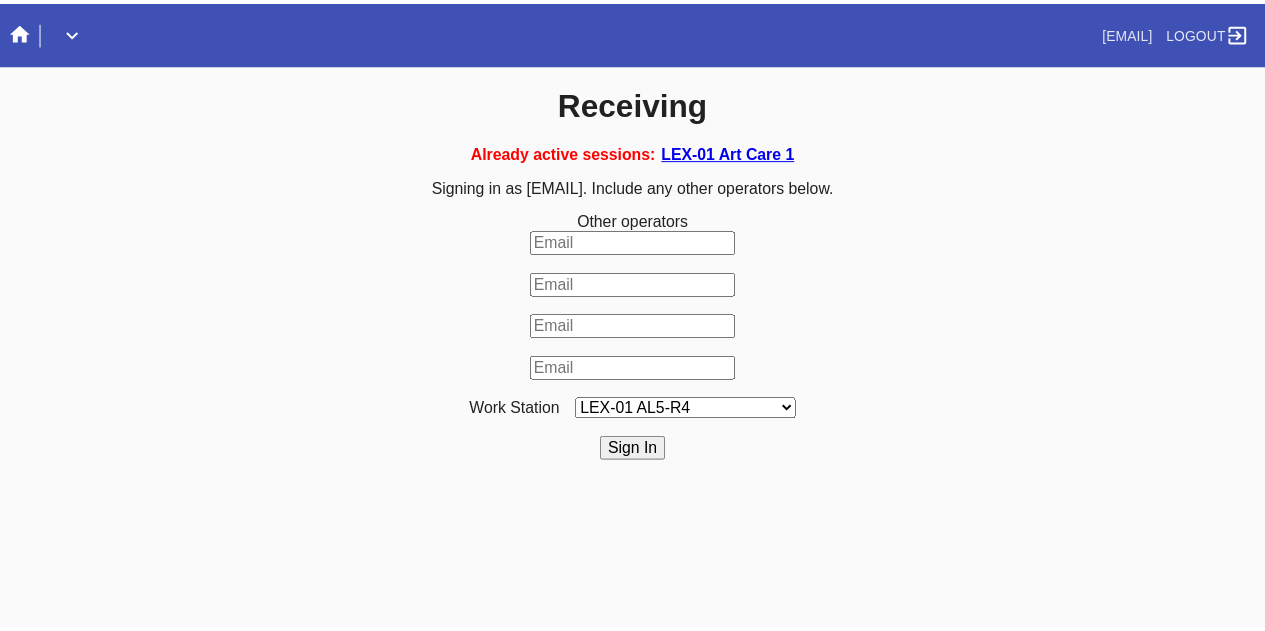 scroll, scrollTop: 0, scrollLeft: 0, axis: both 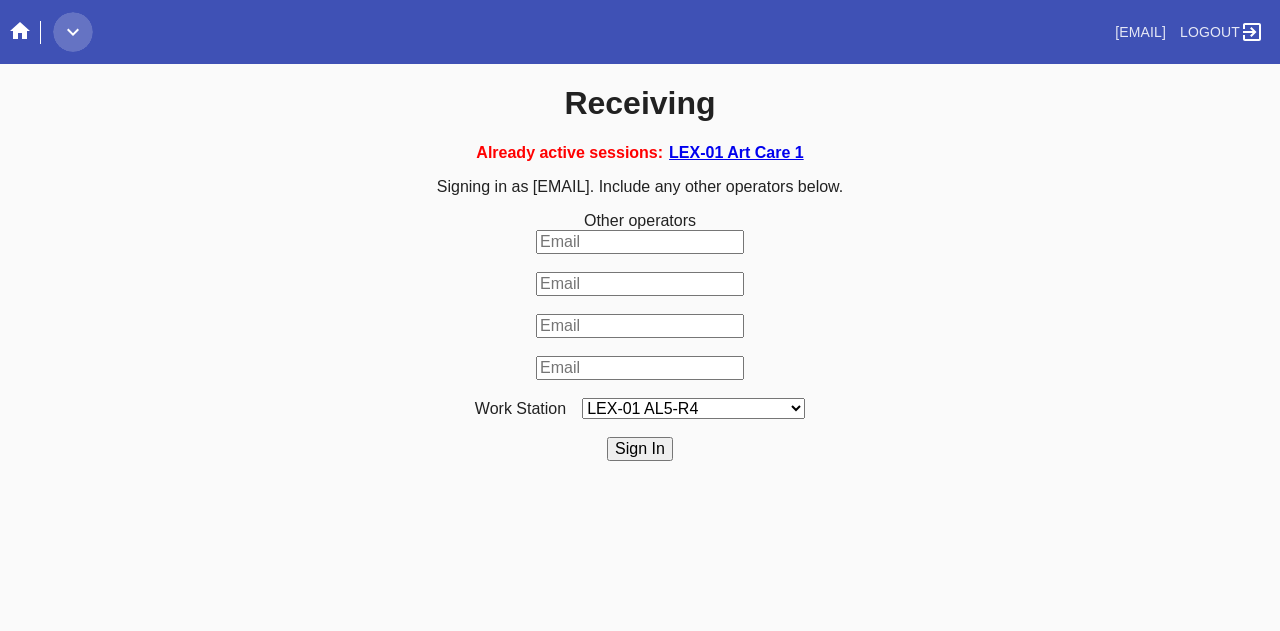 click 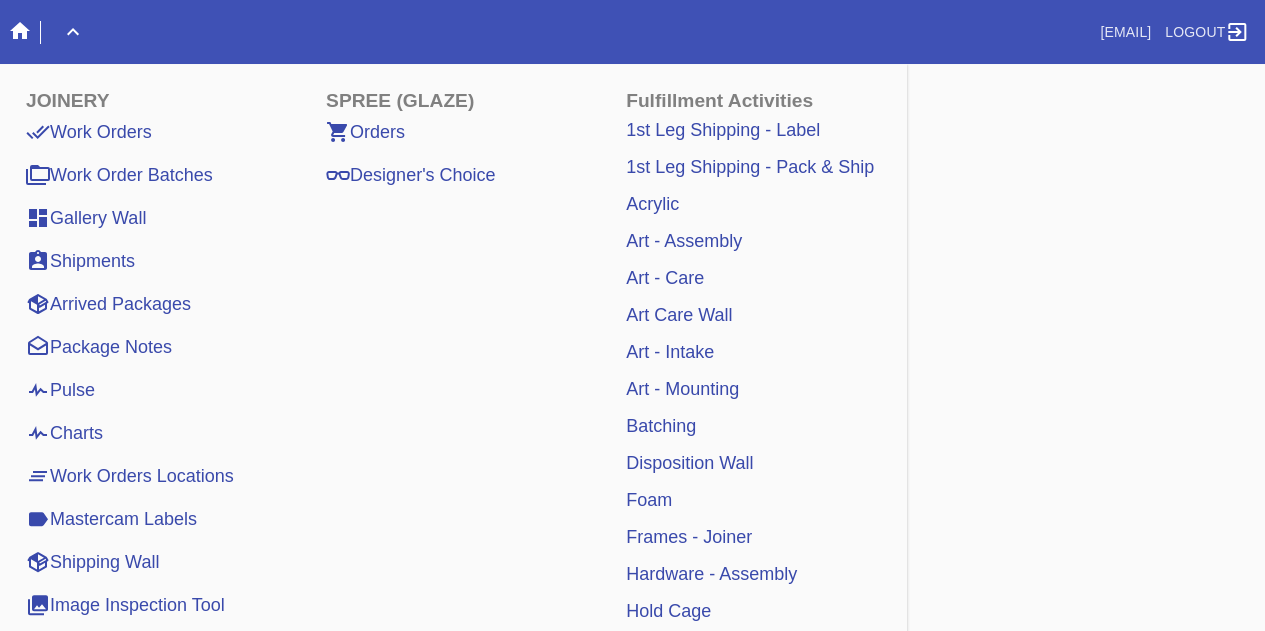 click on "Art - Care" at bounding box center (665, 278) 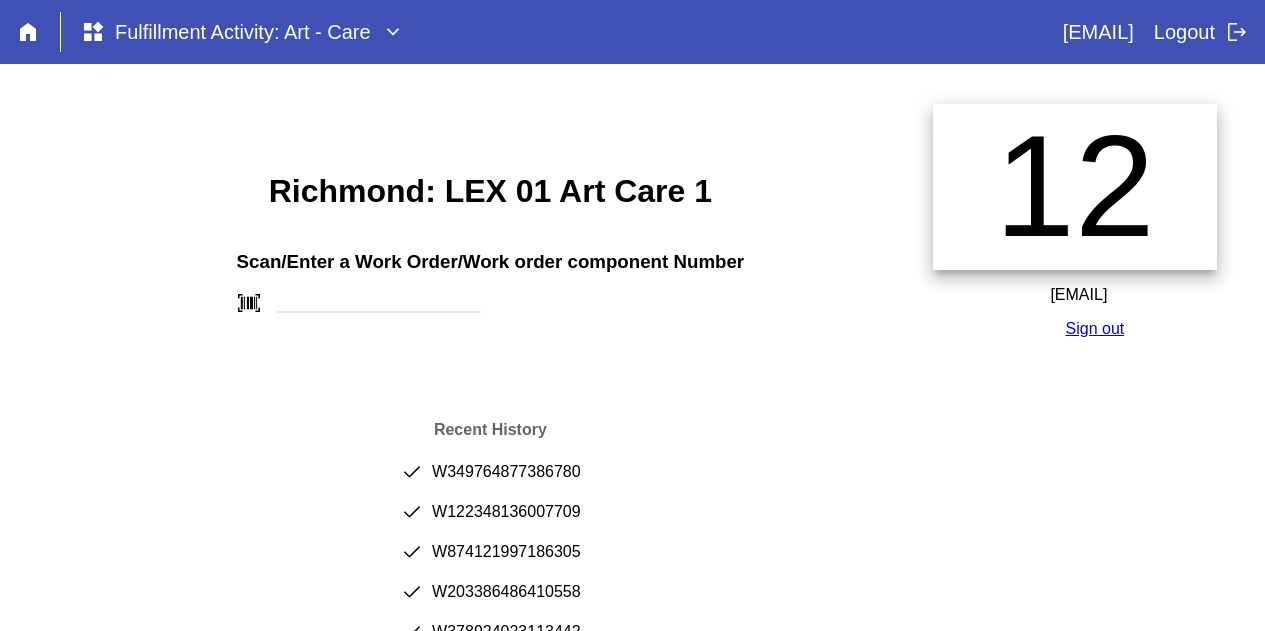 scroll, scrollTop: 0, scrollLeft: 0, axis: both 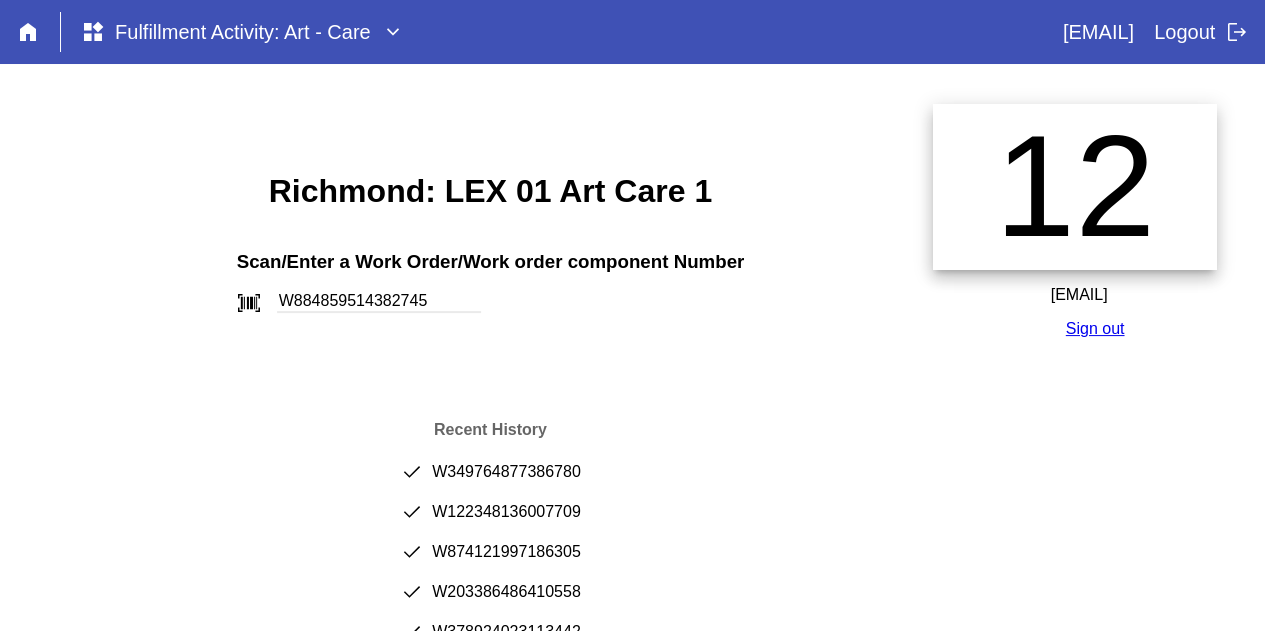 type on "W884859514382745" 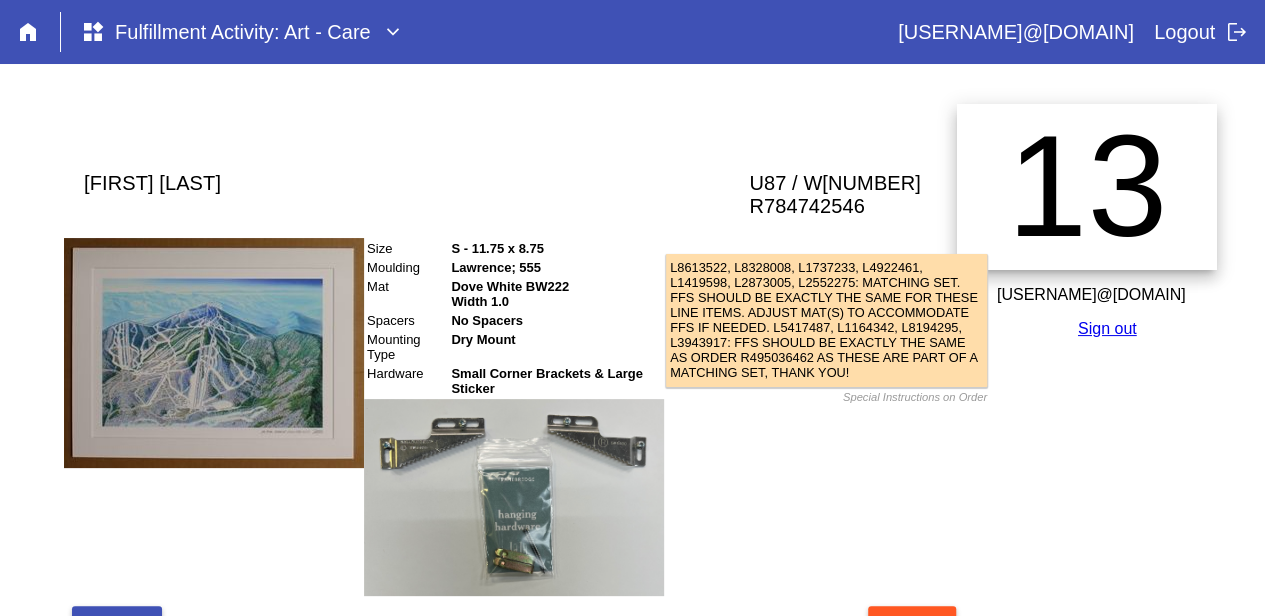 scroll, scrollTop: 234, scrollLeft: 4, axis: both 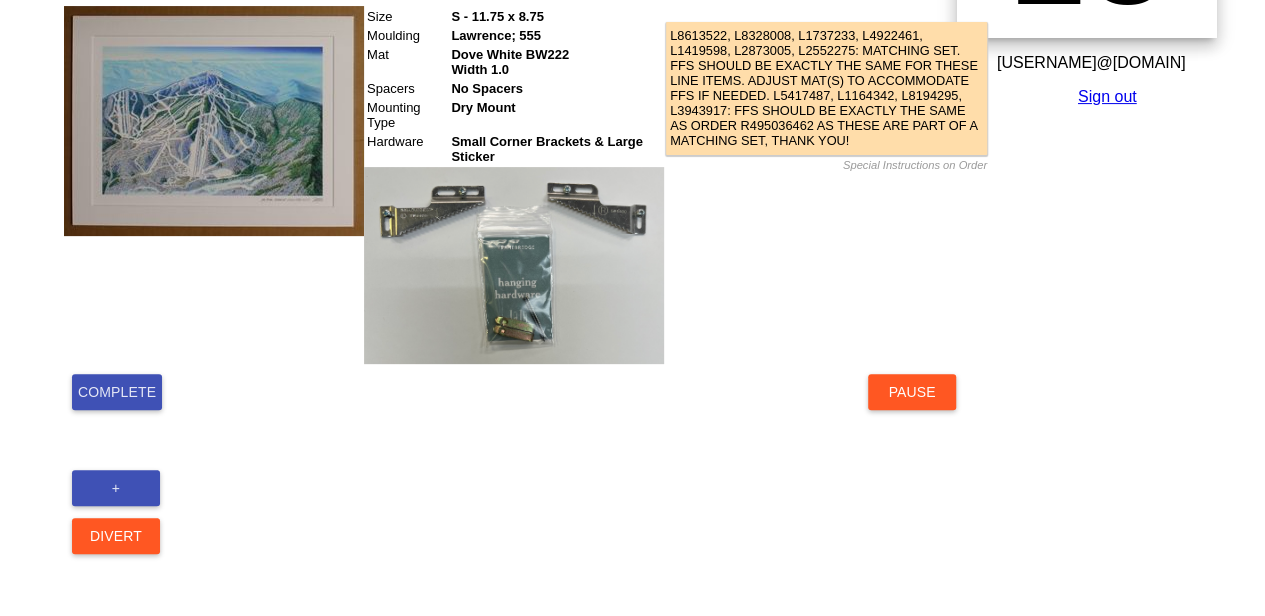click on "Complete" at bounding box center [117, 392] 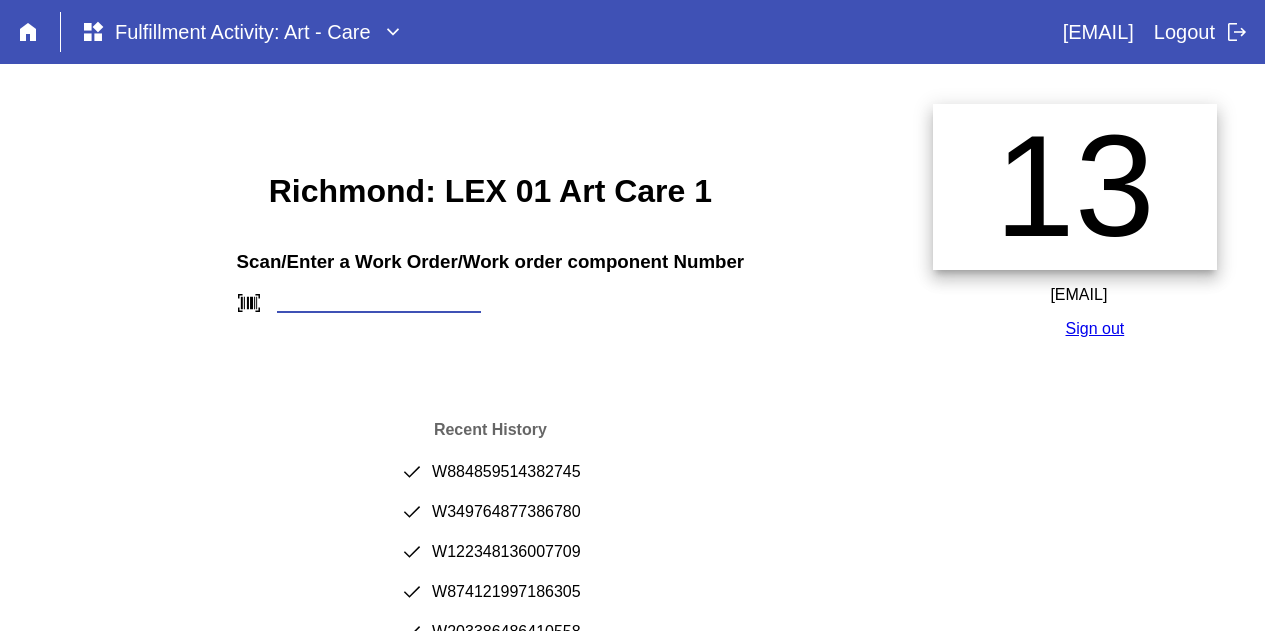 scroll, scrollTop: 0, scrollLeft: 0, axis: both 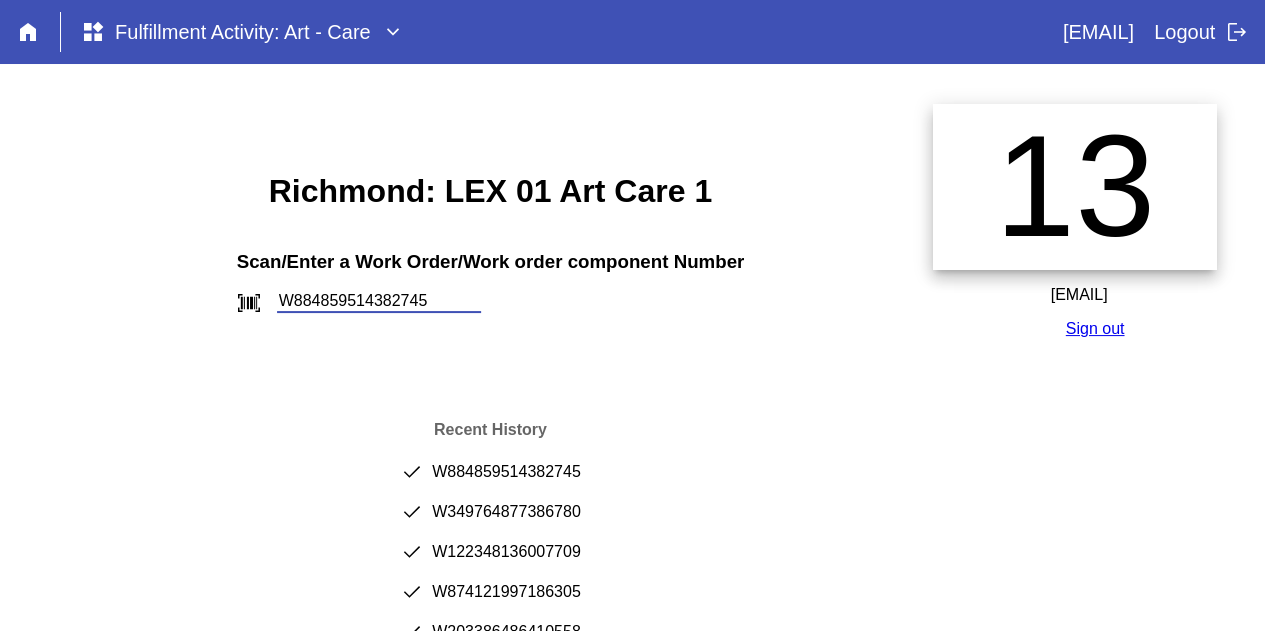 type on "W884859514382745" 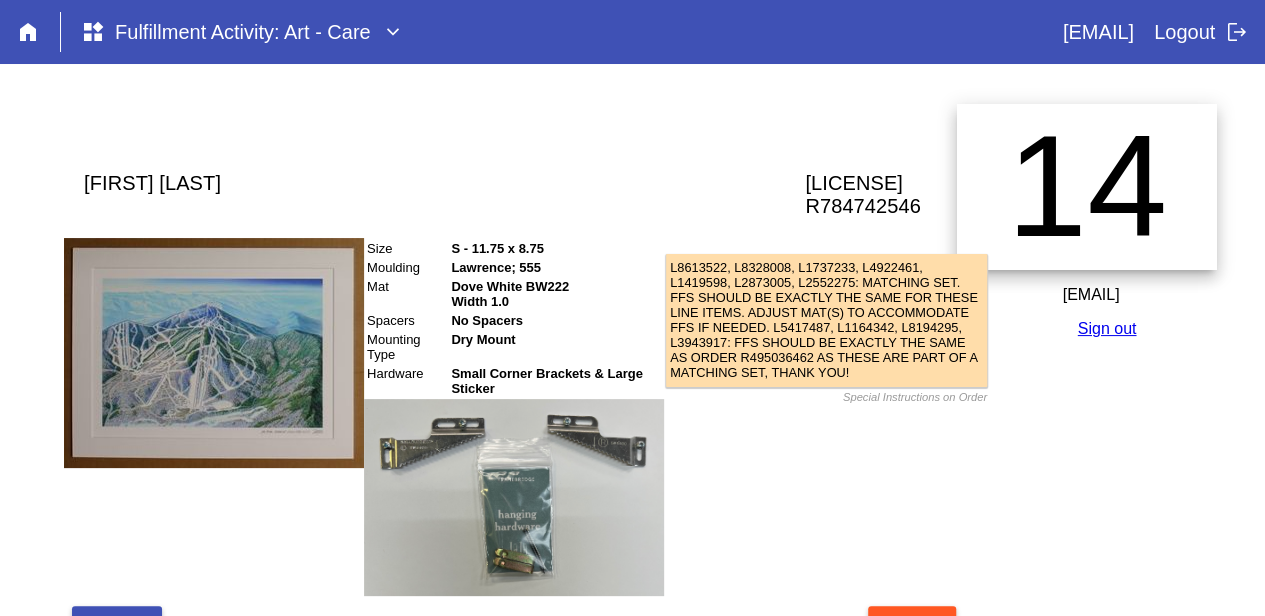 scroll, scrollTop: 234, scrollLeft: 0, axis: vertical 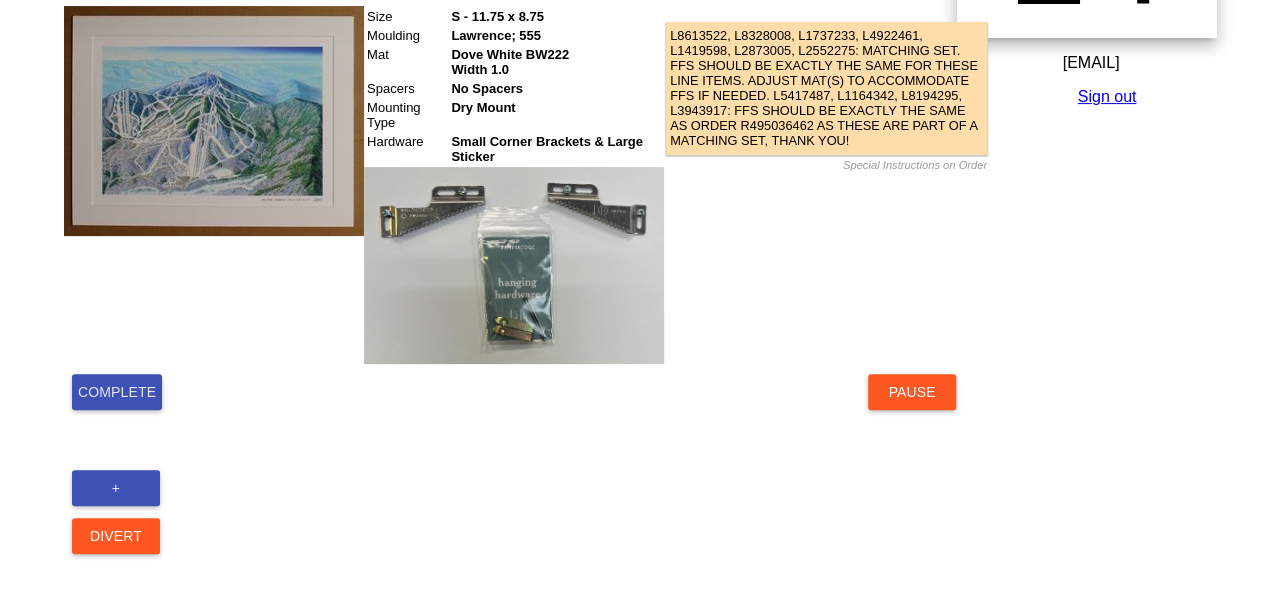 click on "Complete" at bounding box center [117, 392] 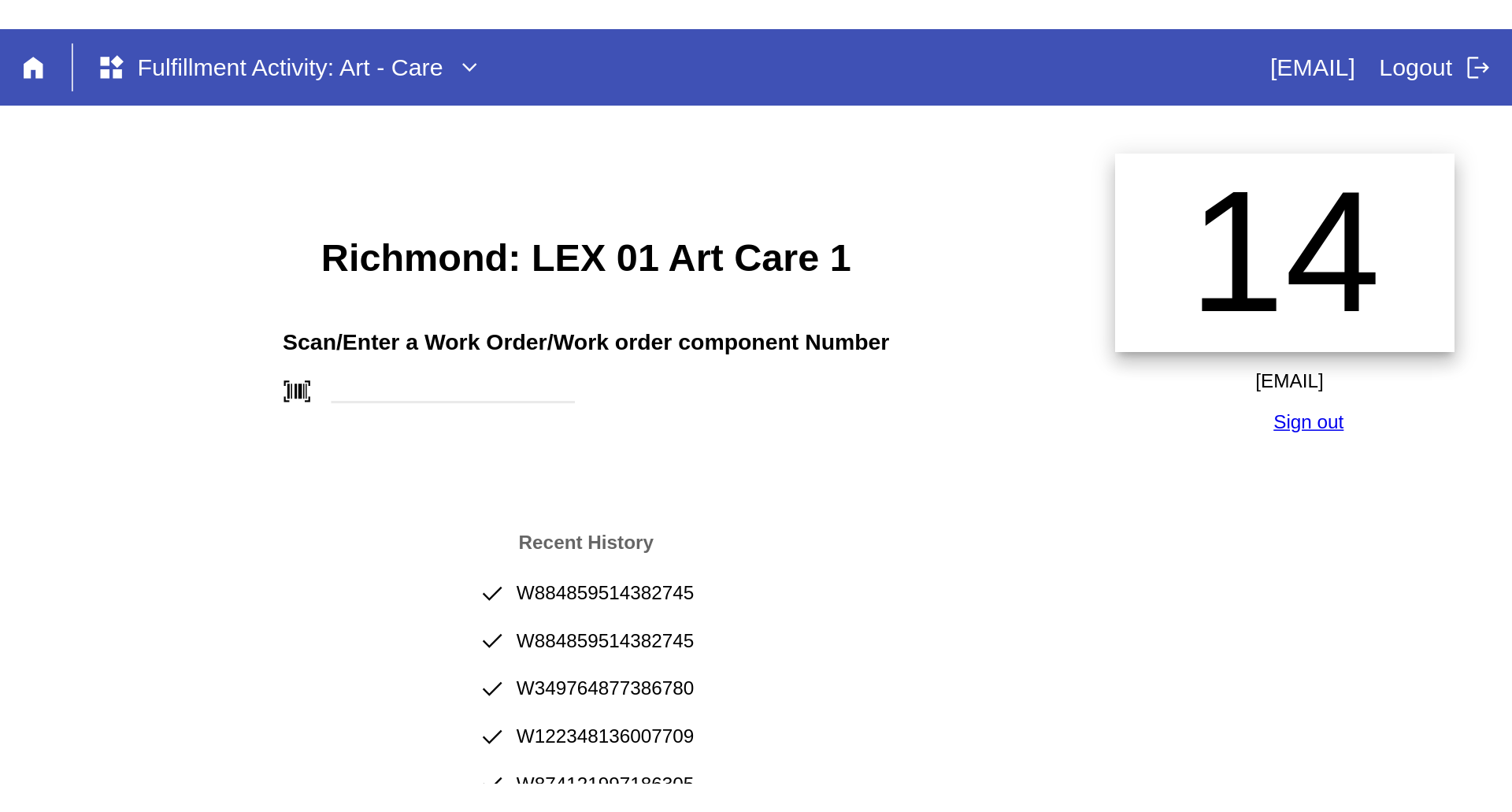 scroll, scrollTop: 0, scrollLeft: 0, axis: both 